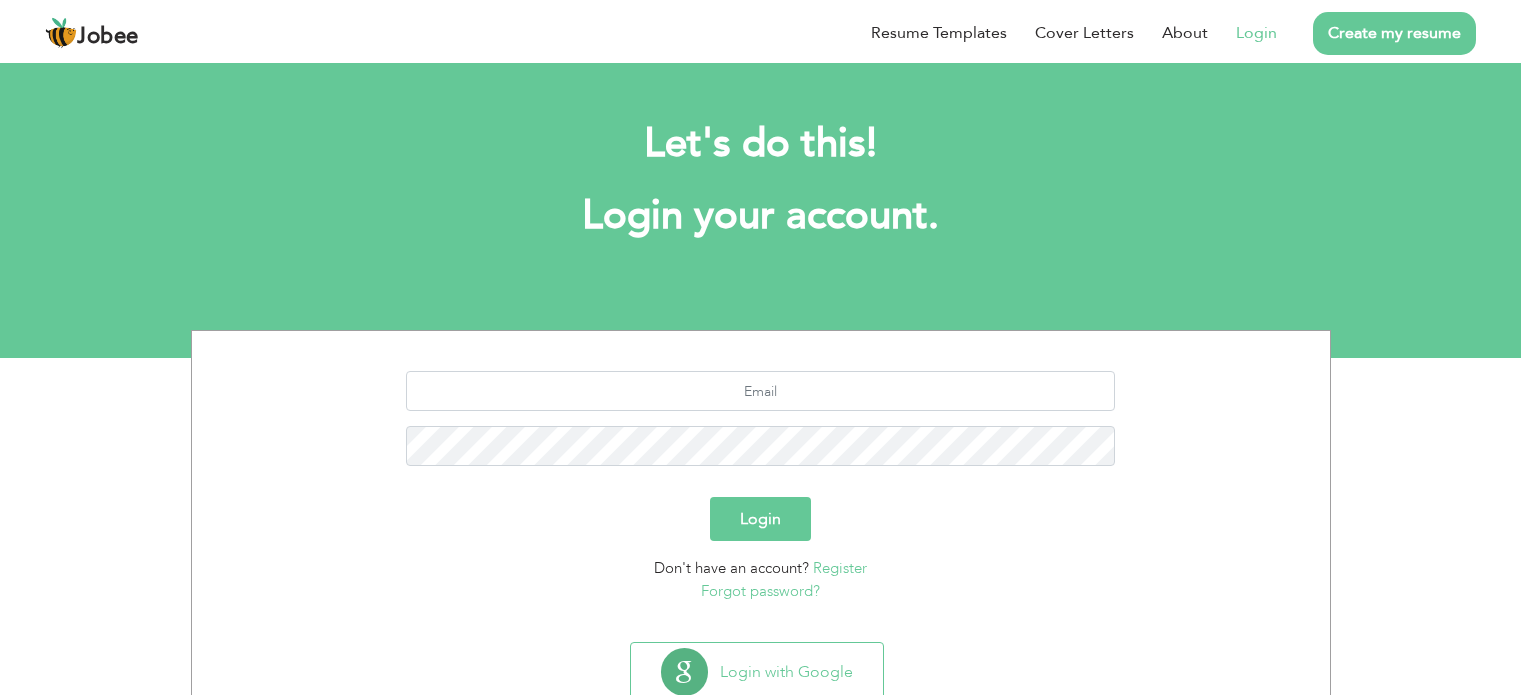 scroll, scrollTop: 0, scrollLeft: 0, axis: both 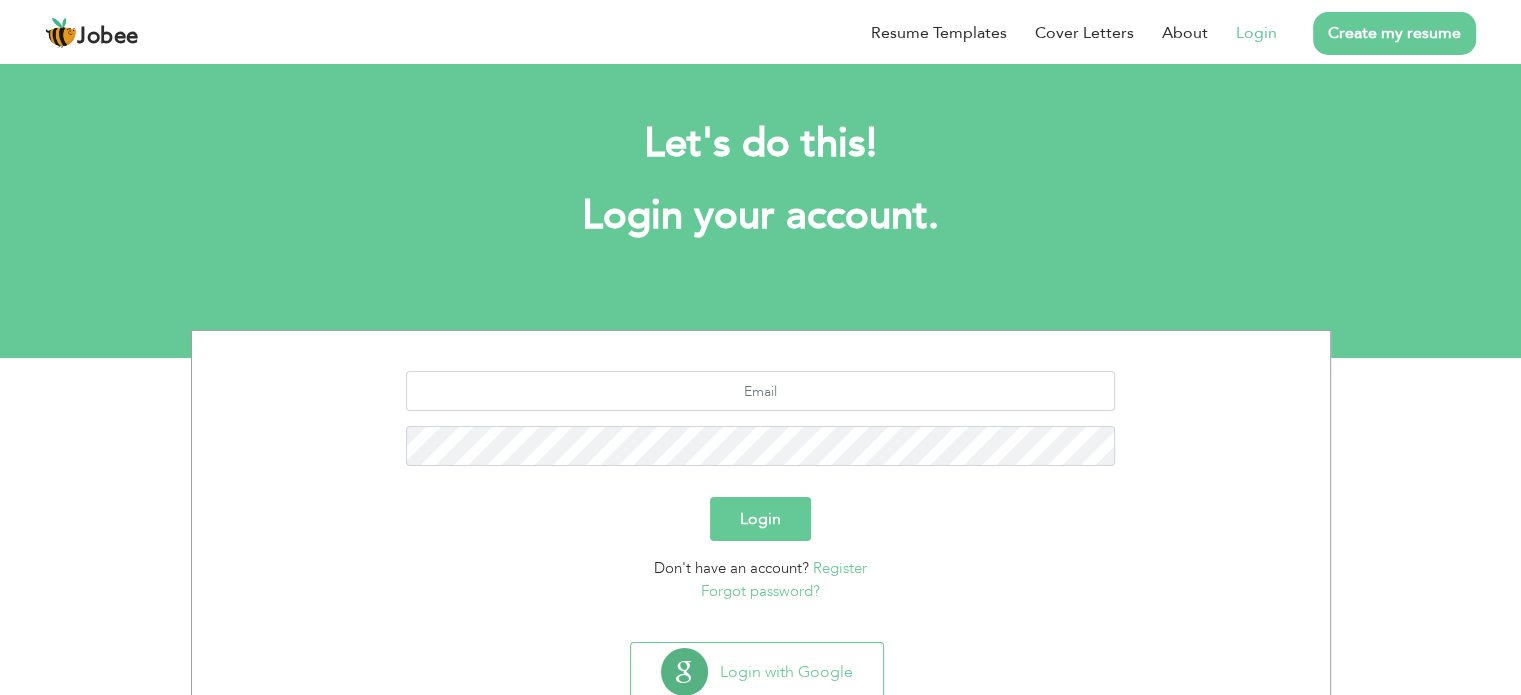 click on "Login" at bounding box center [1256, 33] 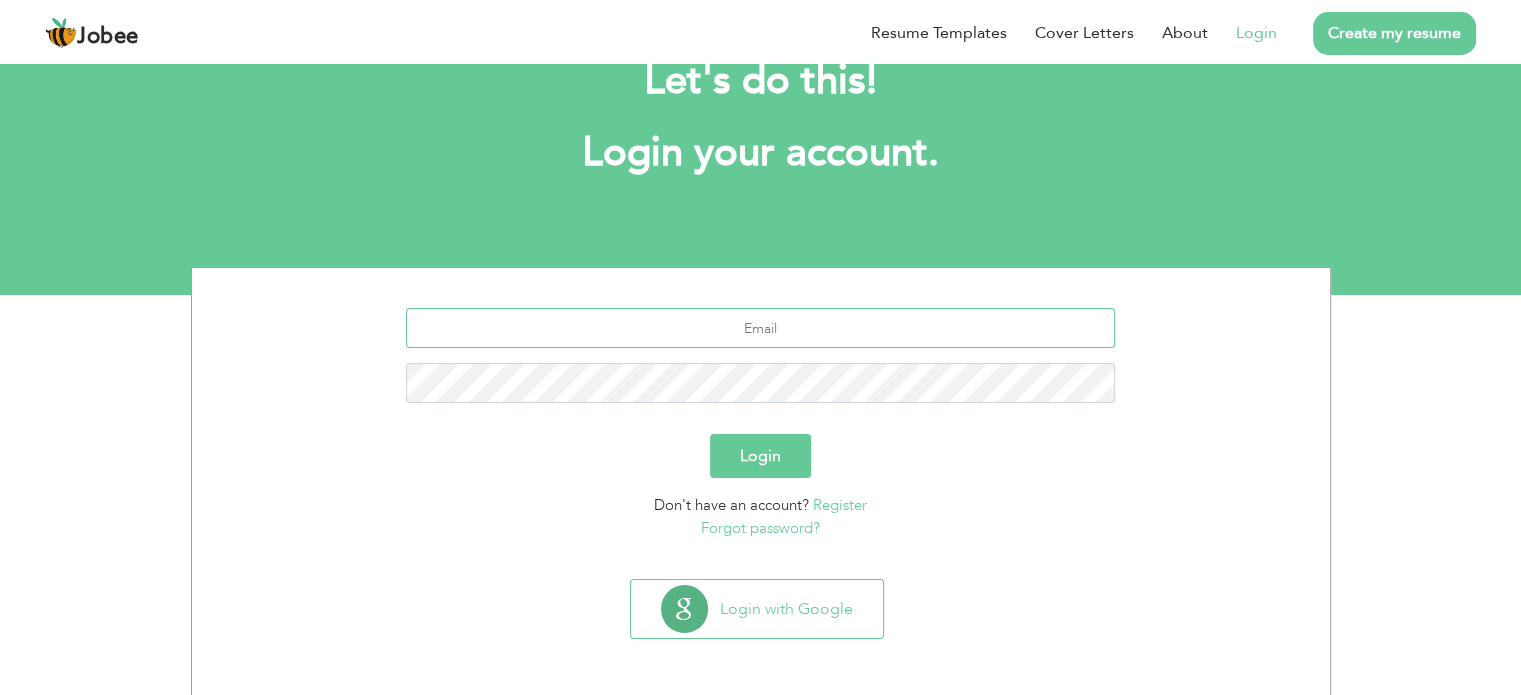 click at bounding box center (760, 328) 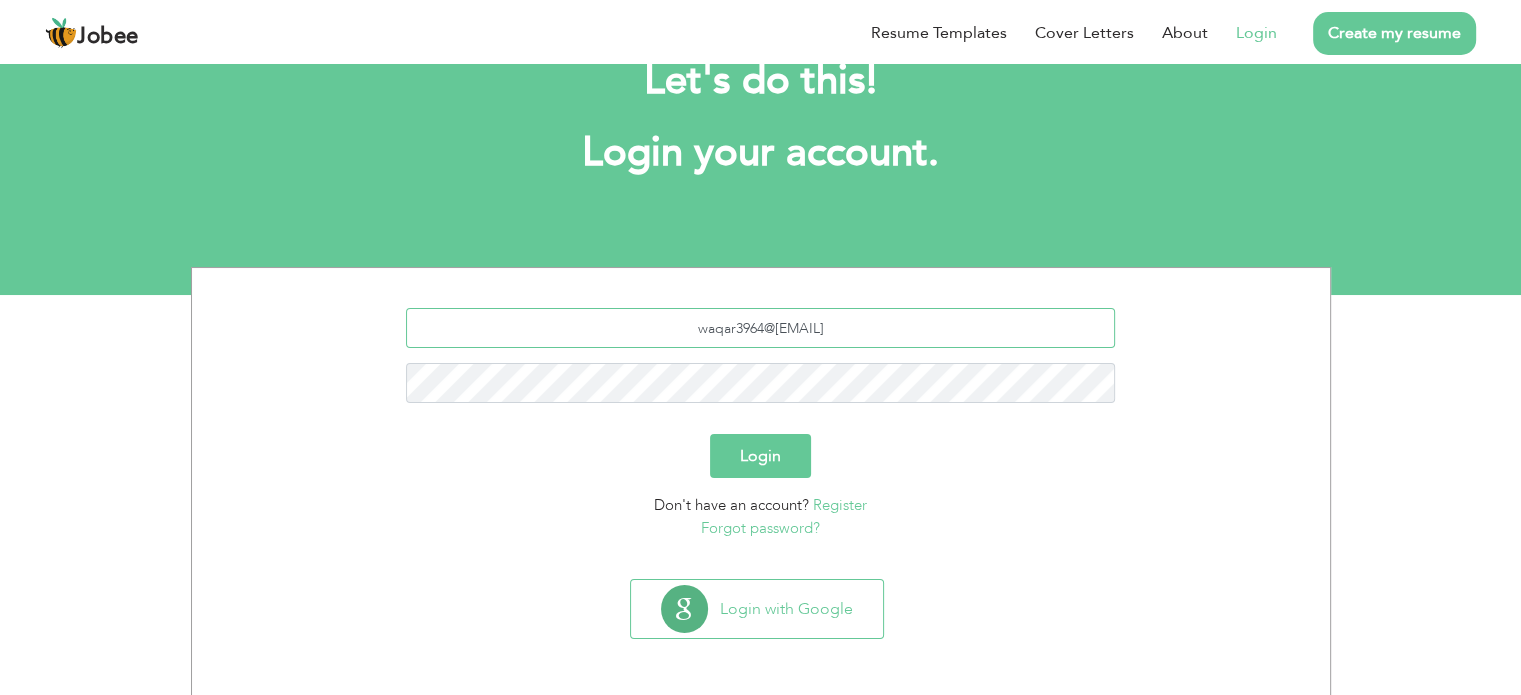 click on "[EMAIL]" at bounding box center (760, 328) 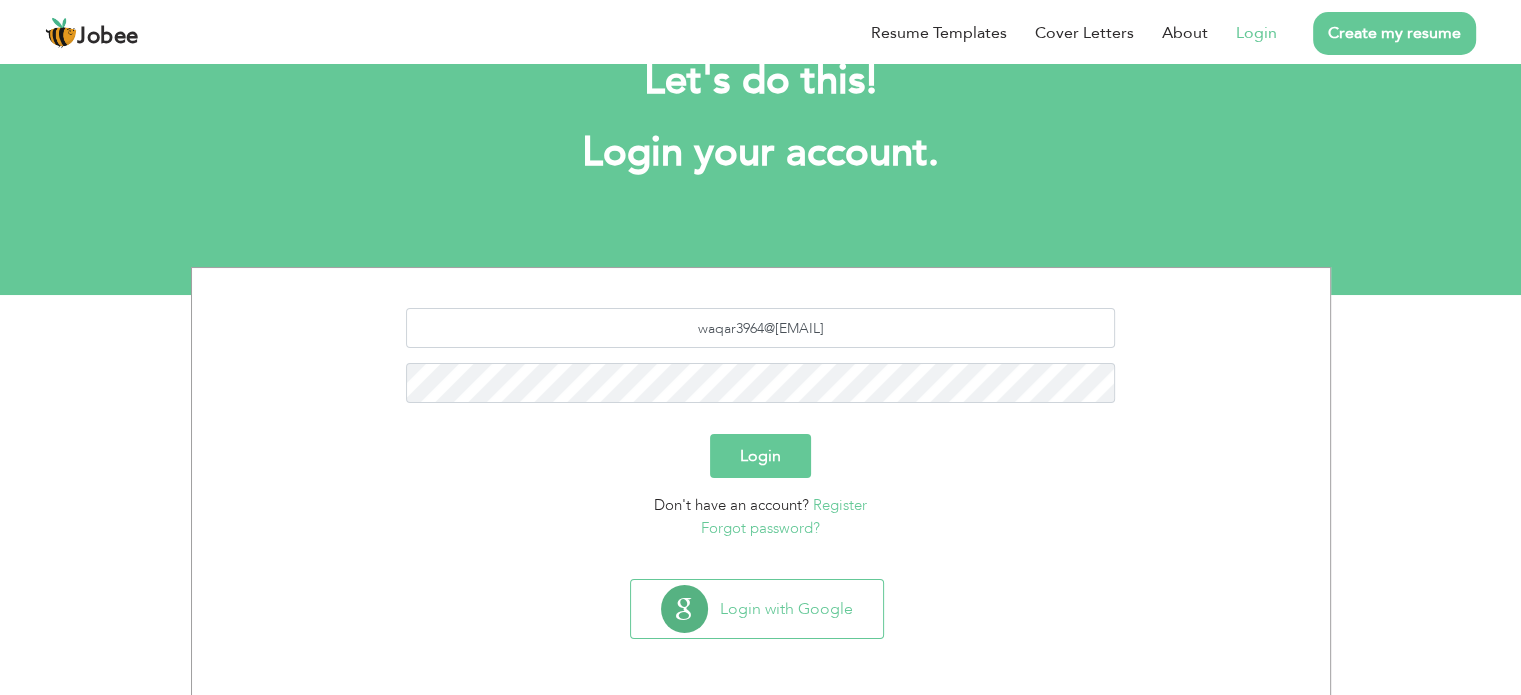 click on "Login" at bounding box center [761, 456] 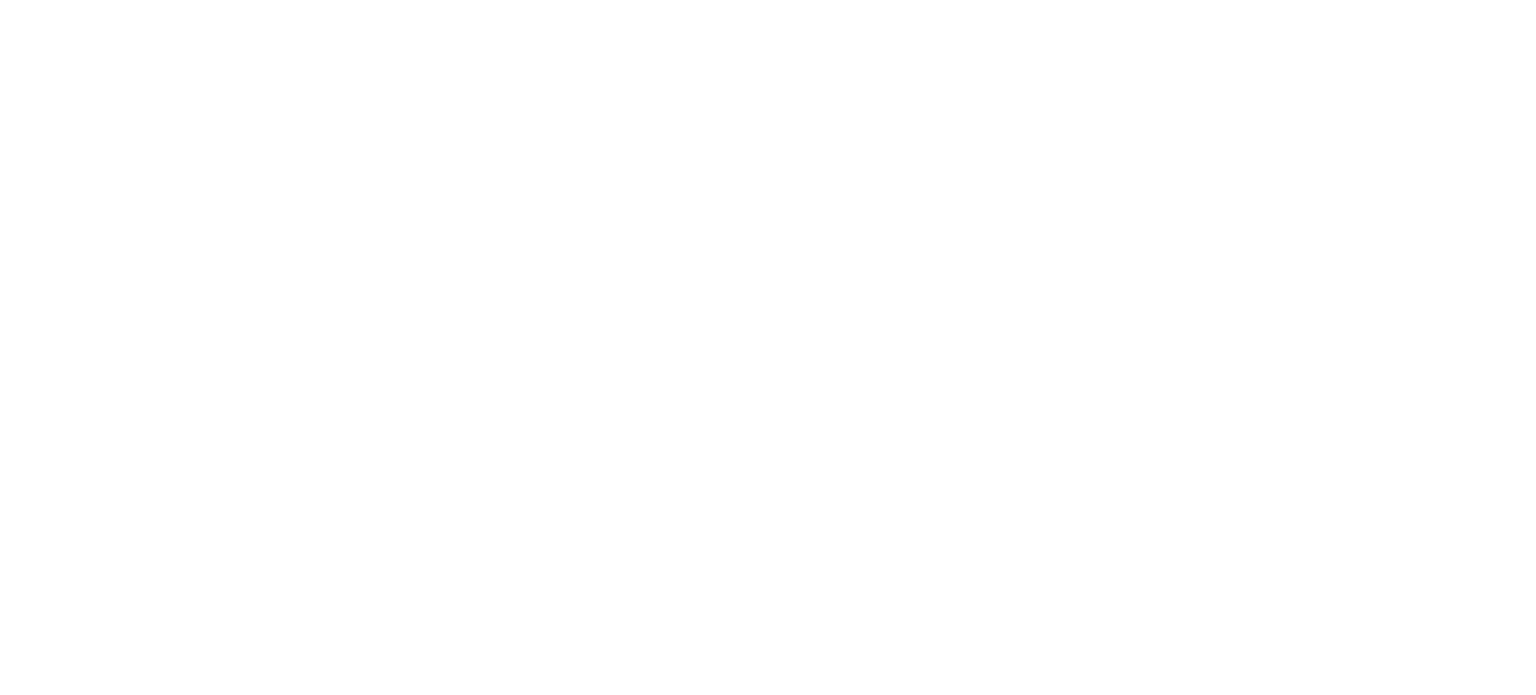 scroll, scrollTop: 0, scrollLeft: 0, axis: both 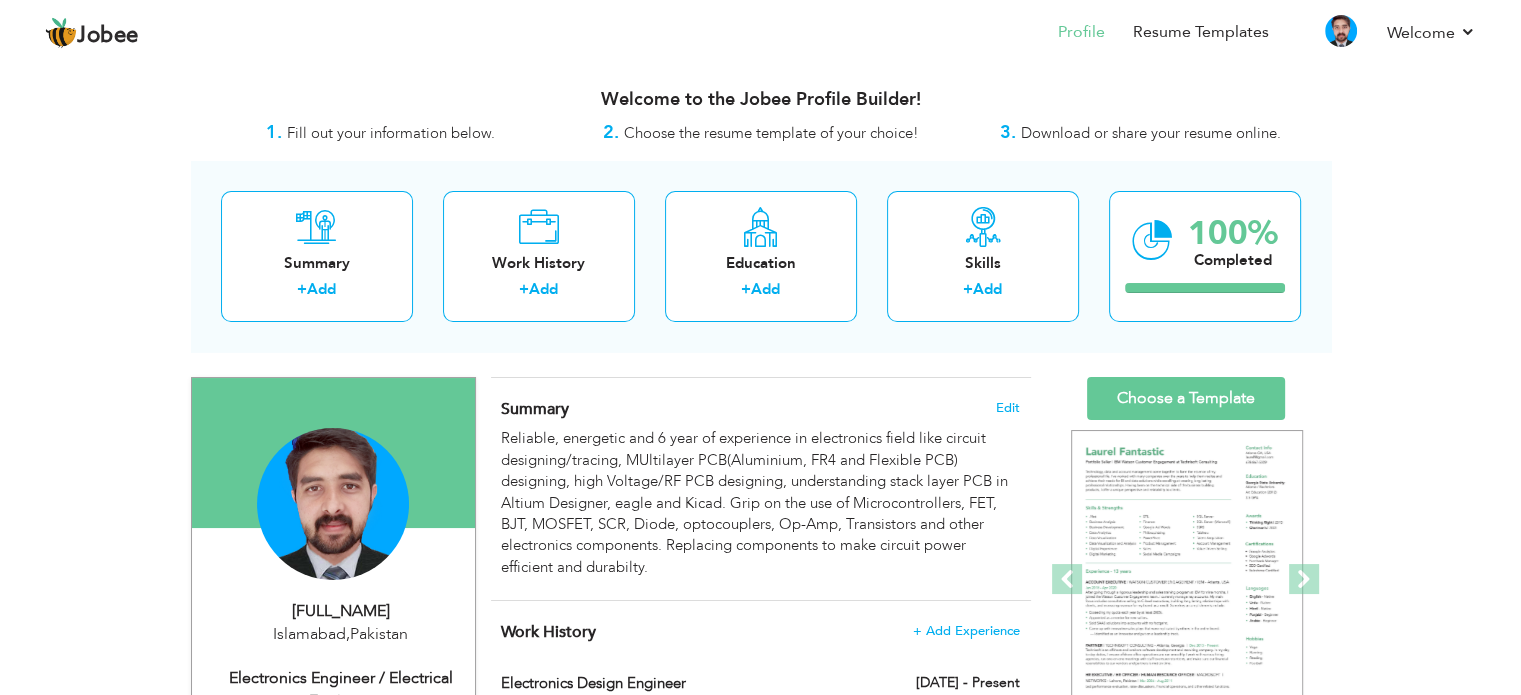click on "Work History
+ Add Experience
Electronics Design Engineer
[DATE] - Present
Electronics Design Engineer
[DATE] - Present" at bounding box center [761, 973] 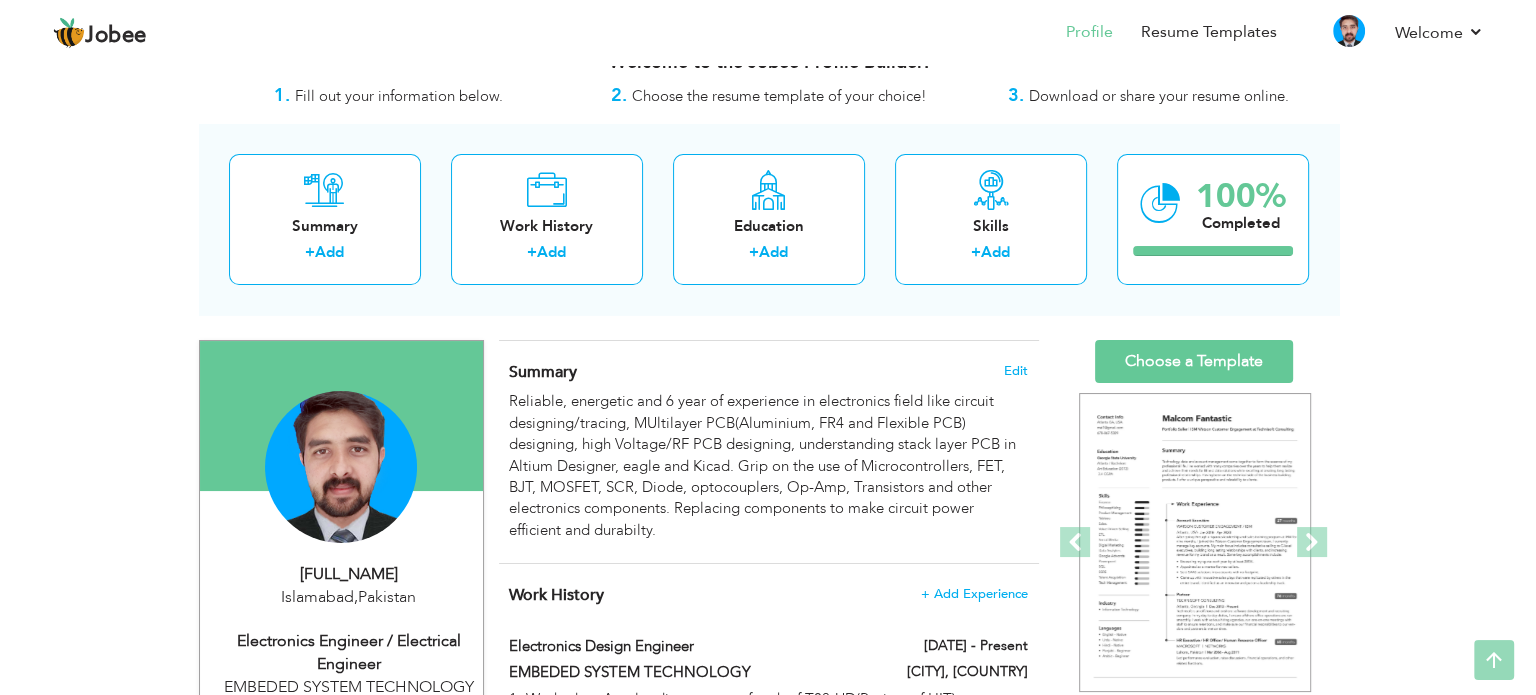 scroll, scrollTop: 0, scrollLeft: 0, axis: both 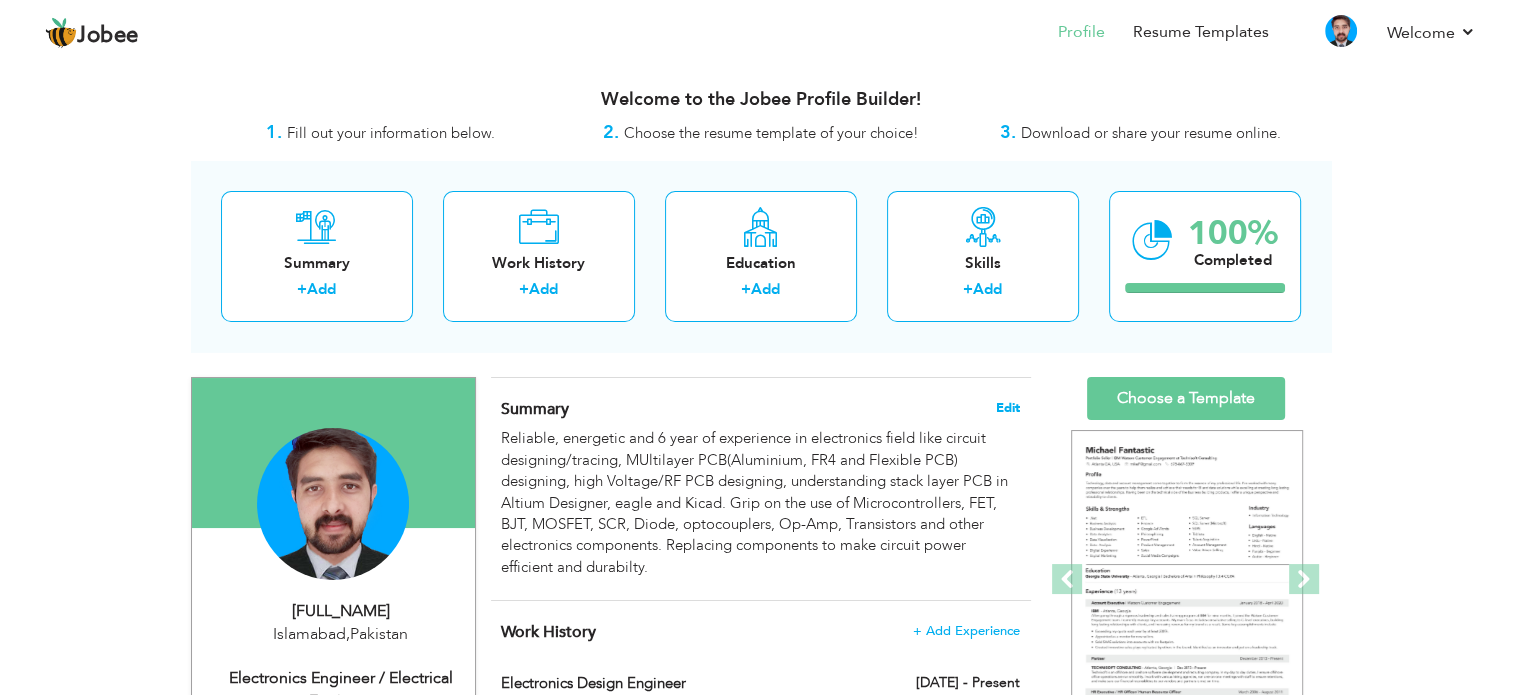 click on "Edit" at bounding box center [1008, 408] 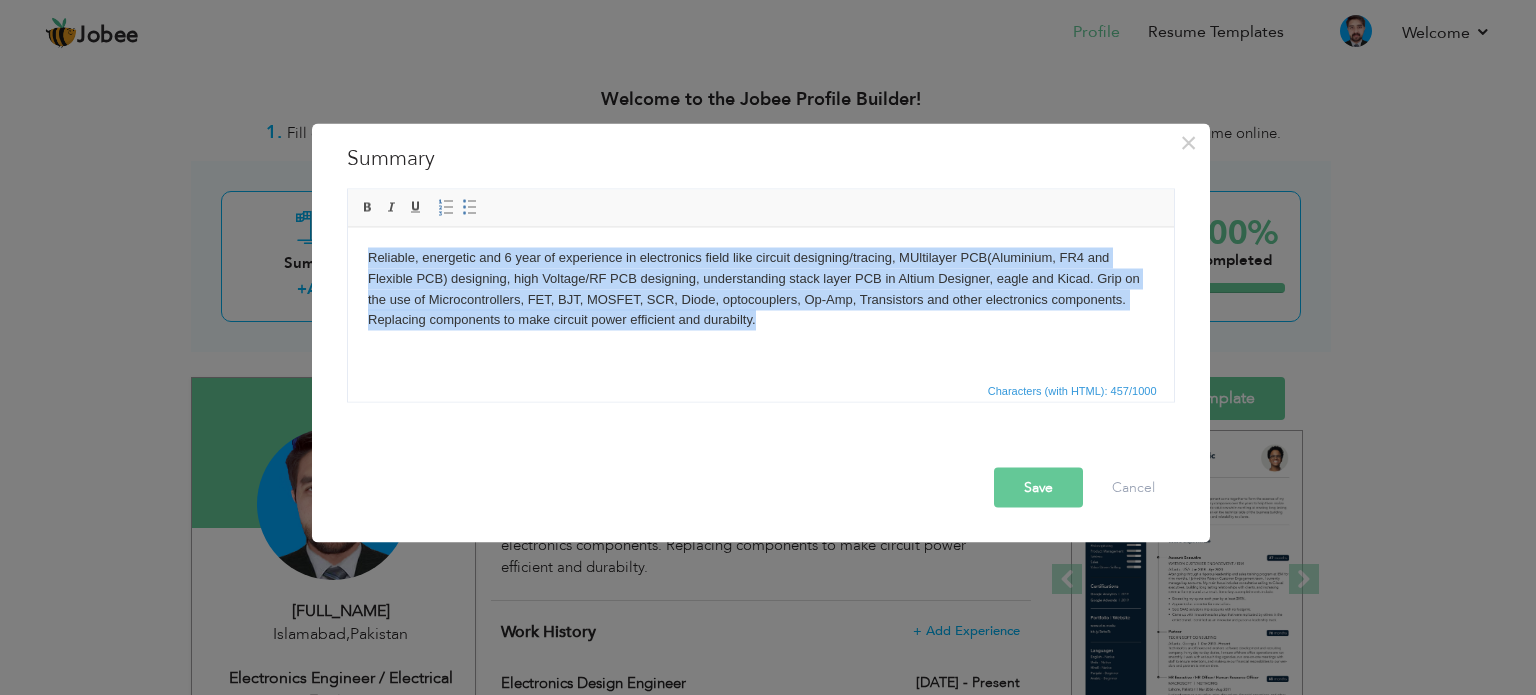 drag, startPoint x: 782, startPoint y: 324, endPoint x: 349, endPoint y: 250, distance: 439.2778 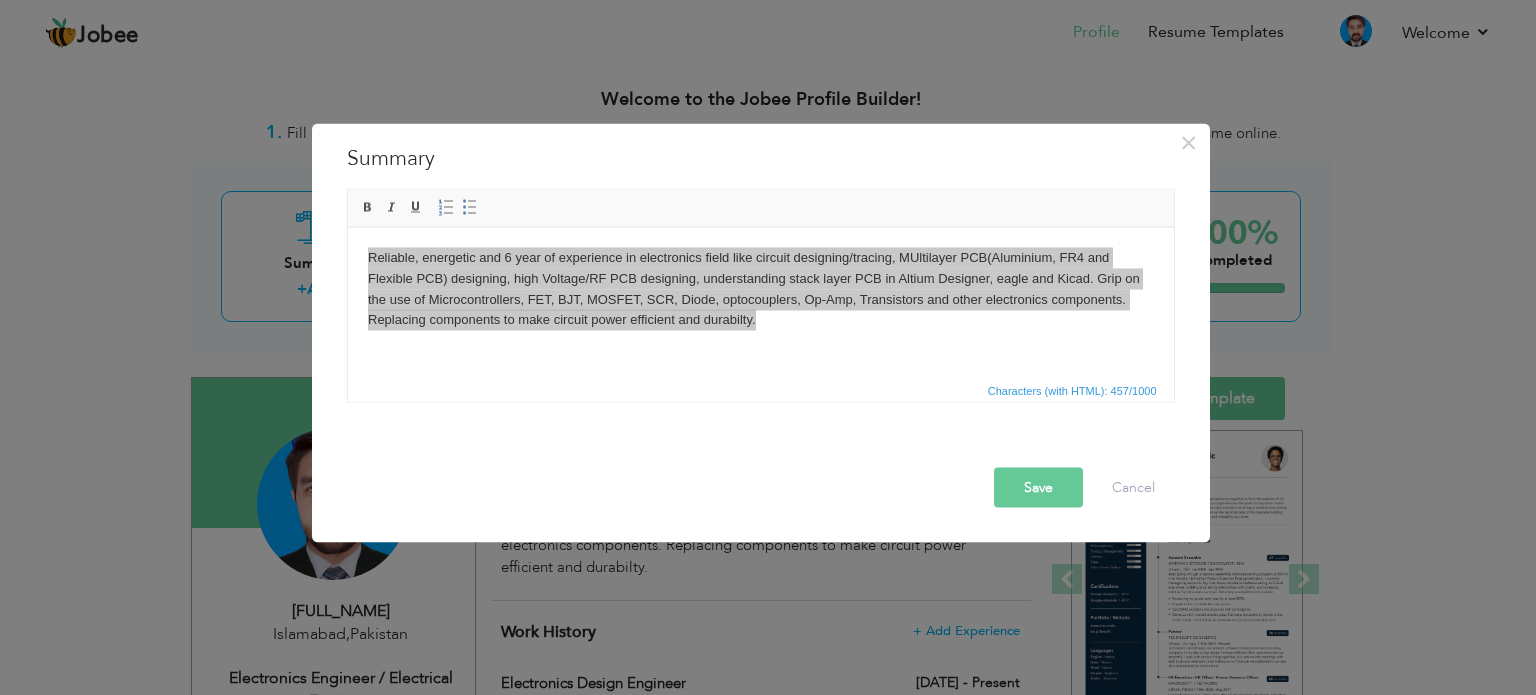 click on "Save
Cancel" at bounding box center (765, 487) 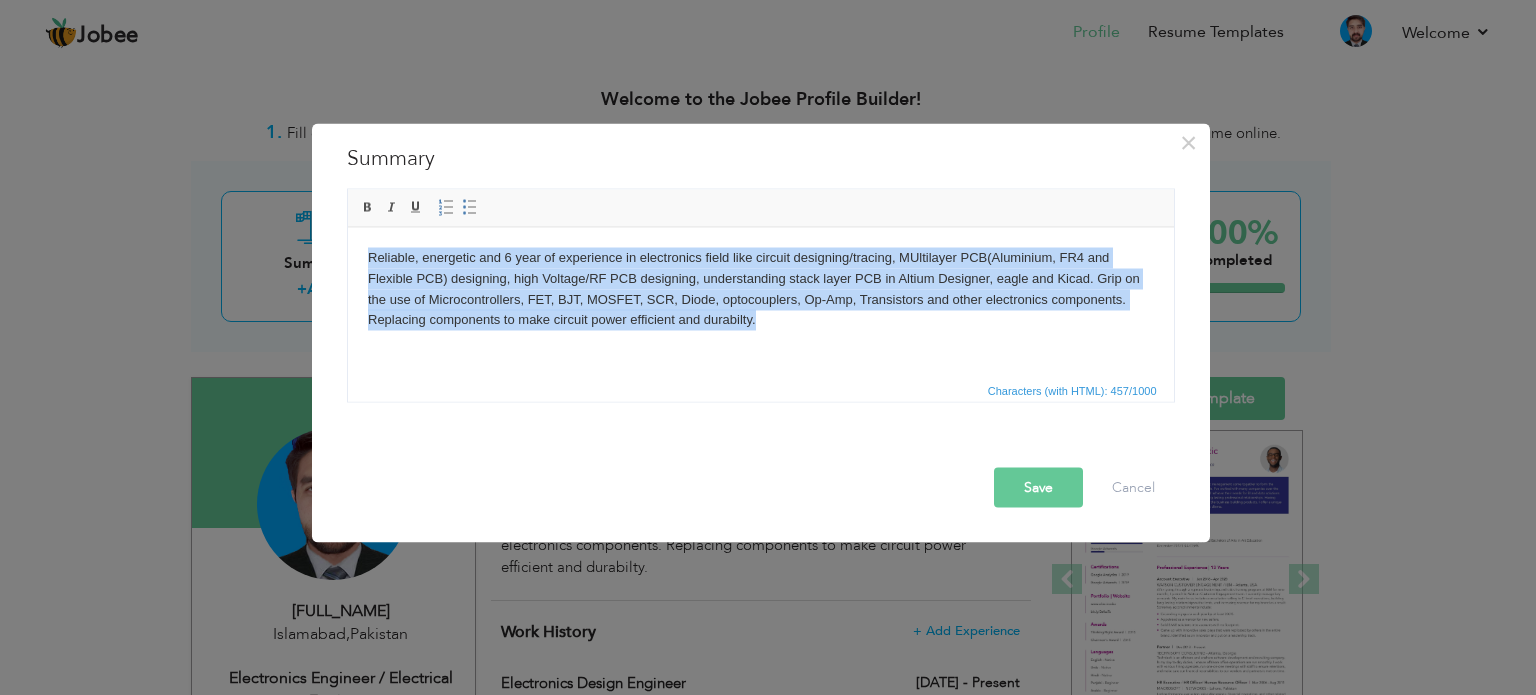 click on "Reliable, energetic and 6 year of experience in electronics field like circuit designing/tracing, MUltilayer PCB(Aluminium, FR4 and Flexible PCB) designing, high Voltage/RF PCB designing, understanding stack layer PCB in Altium Designer, eagle and Kicad. Grip on the use of Microcontrollers, FET, BJT, MOSFET, SCR, Diode, optocouplers, Op-Amp, Transistors and other electronics components. Replacing components to make circuit power efficient and durabilty." at bounding box center [760, 288] 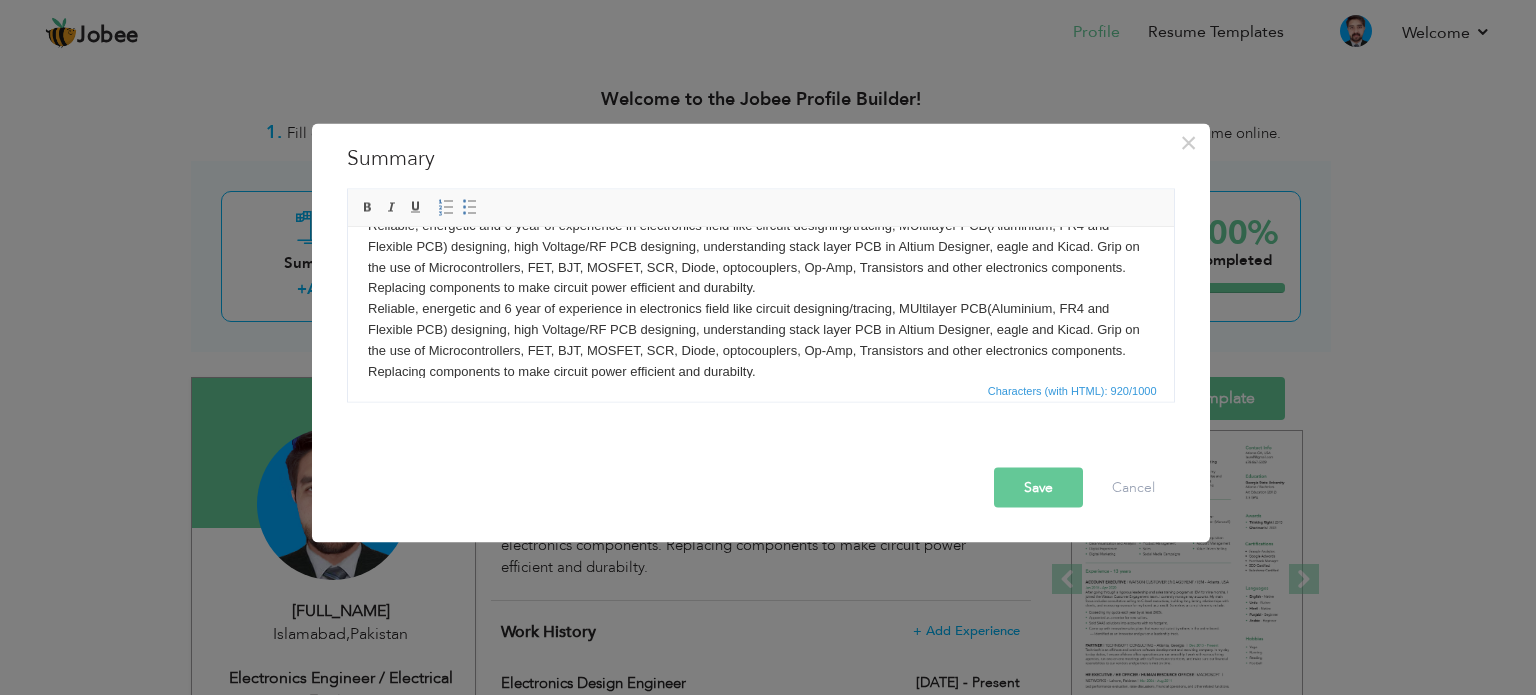 scroll, scrollTop: 0, scrollLeft: 0, axis: both 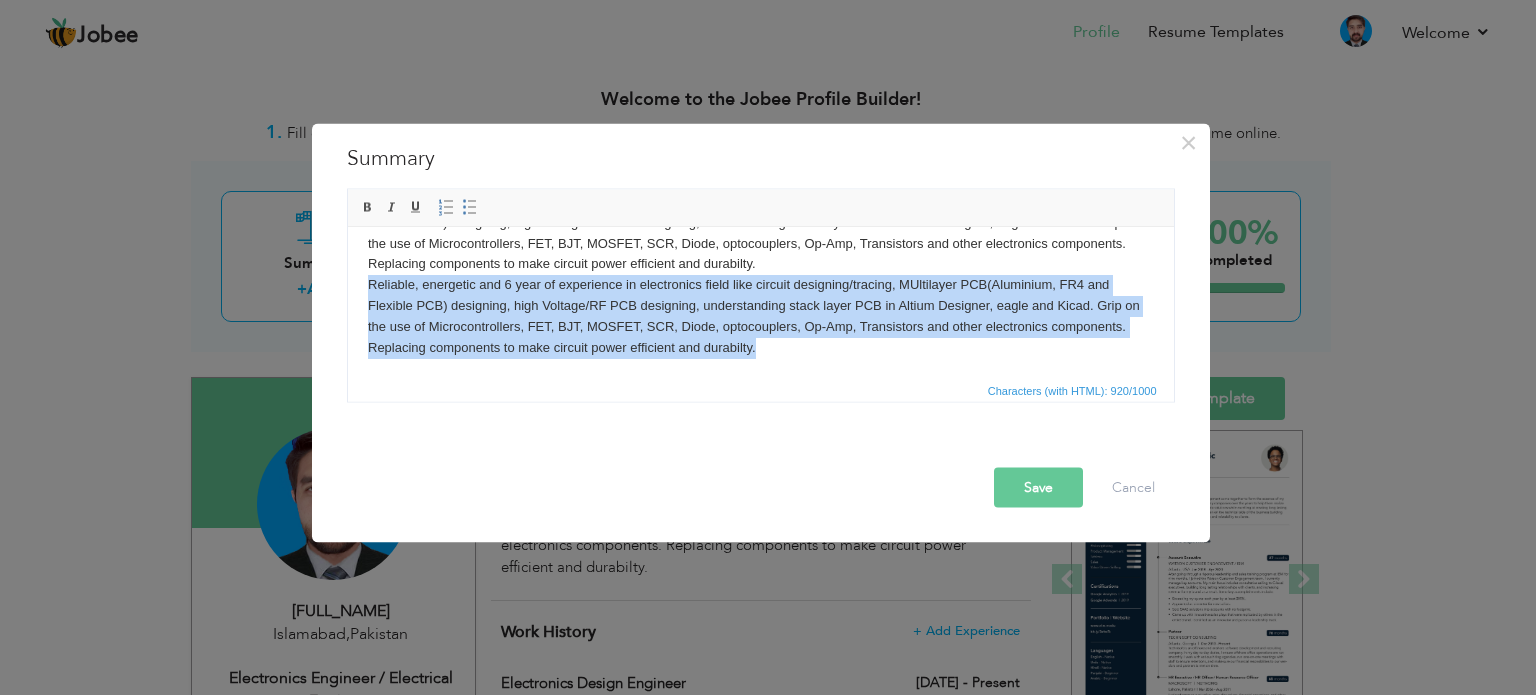 drag, startPoint x: 799, startPoint y: 352, endPoint x: 335, endPoint y: 285, distance: 468.81232 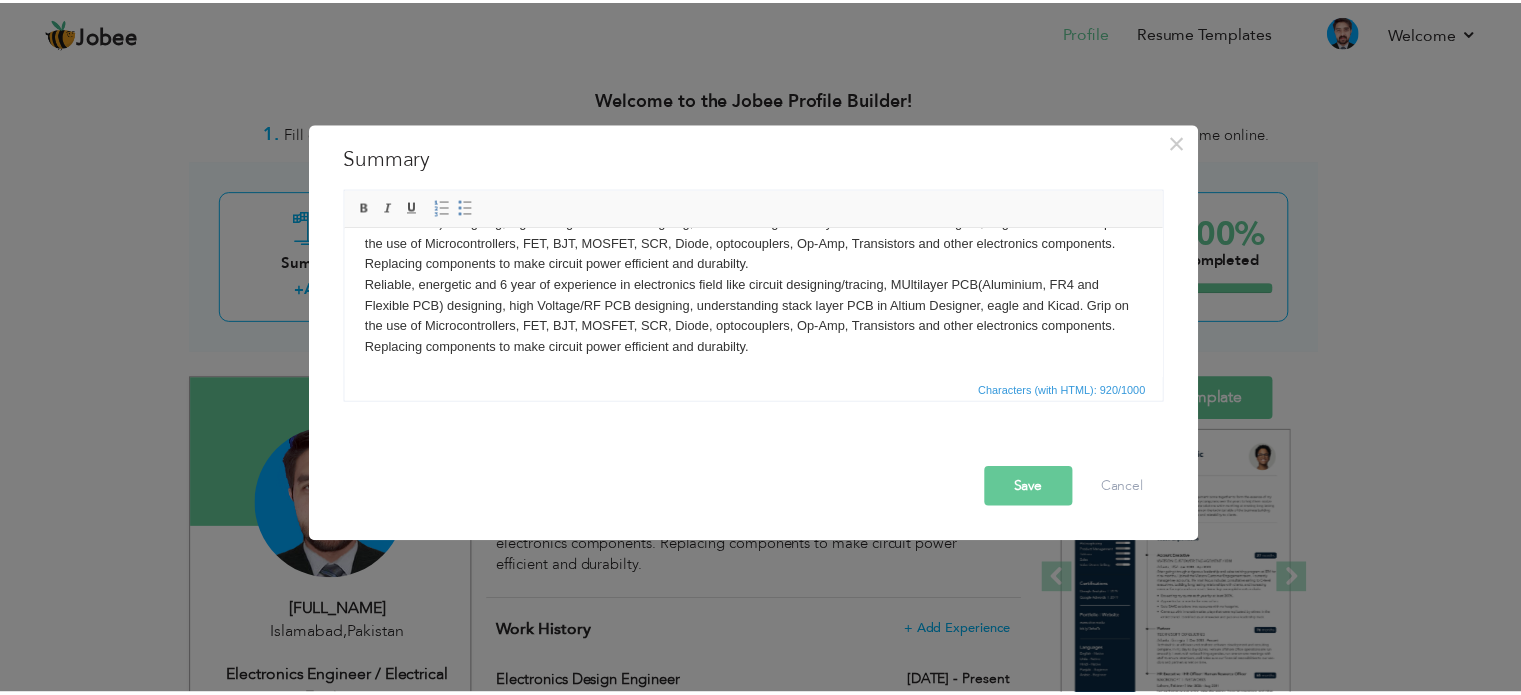 scroll, scrollTop: 0, scrollLeft: 0, axis: both 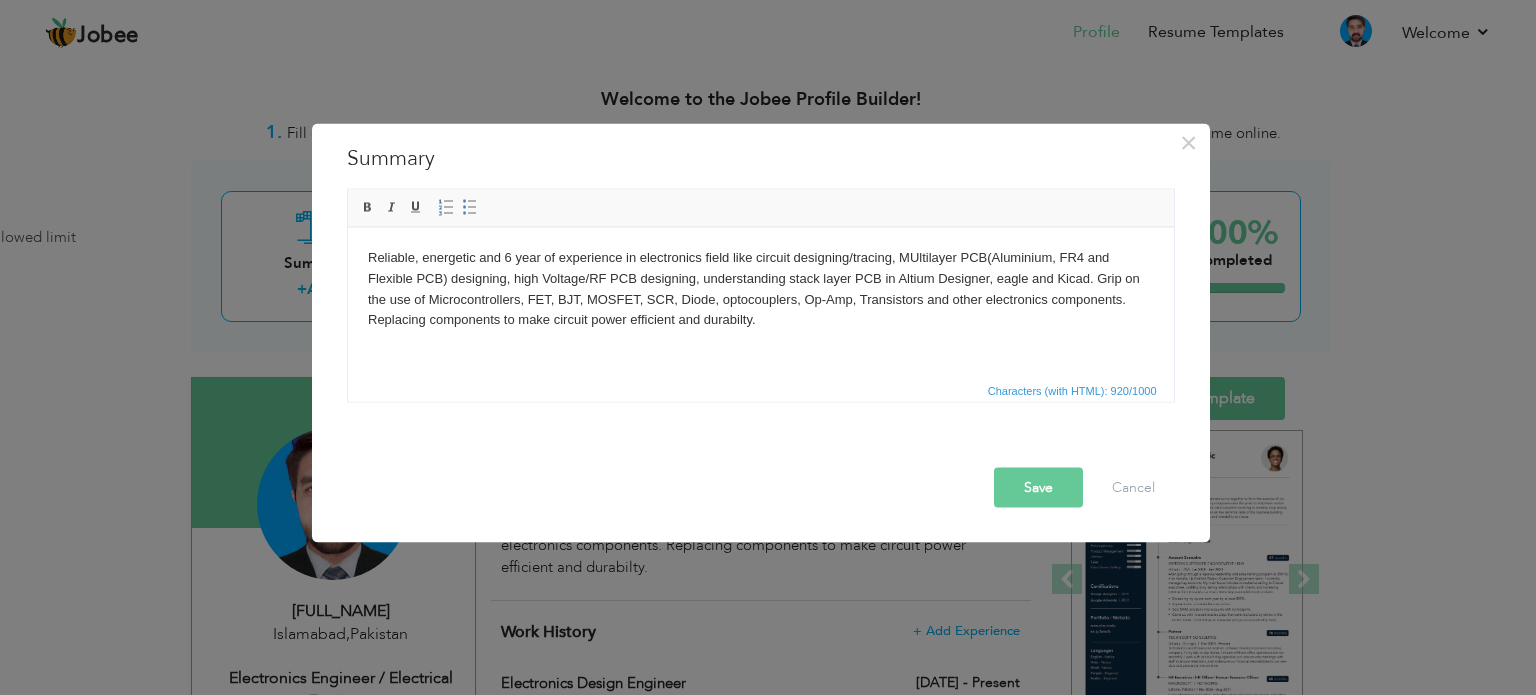 click on "Reliable, energetic and 6 year of experience in electronics field like circuit designing/tracing, MUltilayer PCB(Aluminium, FR4 and Flexible PCB) designing, high Voltage/RF PCB designing, understanding stack layer PCB in Altium Designer, eagle and Kicad. Grip on the use of Microcontrollers, FET, BJT, MOSFET, SCR, Diode, optocouplers, Op-Amp, Transistors and other electronics components. Replacing components to make circuit power efficient and durabilty." at bounding box center [760, 299] 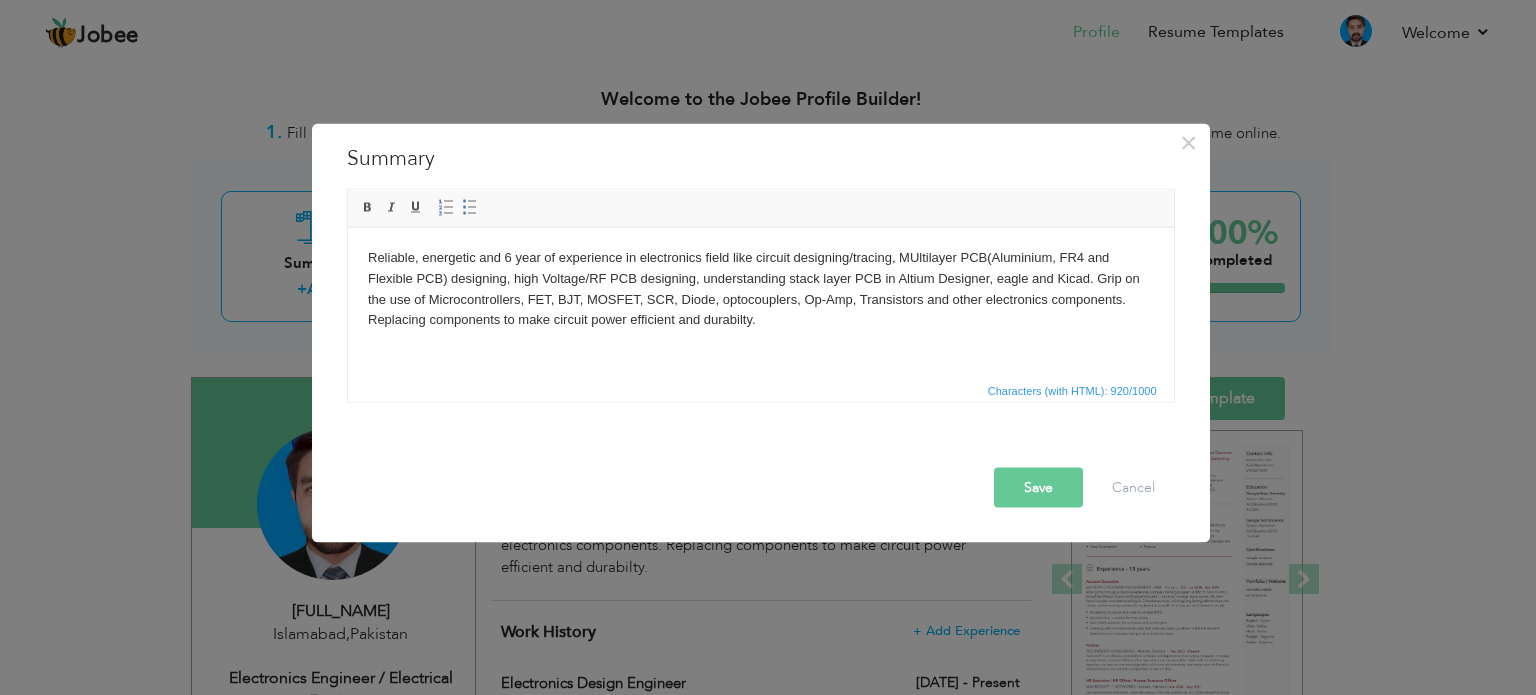 click on "Reliable, energetic and 6 year of experience in electronics field like circuit designing/tracing, MUltilayer PCB(Aluminium, FR4 and Flexible PCB) designing, high Voltage/RF PCB designing, understanding stack layer PCB in Altium Designer, eagle and Kicad. Grip on the use of Microcontrollers, FET, BJT, MOSFET, SCR, Diode, optocouplers, Op-Amp, Transistors and other electronics components. Replacing components to make circuit power efficient and durabilty." at bounding box center [760, 299] 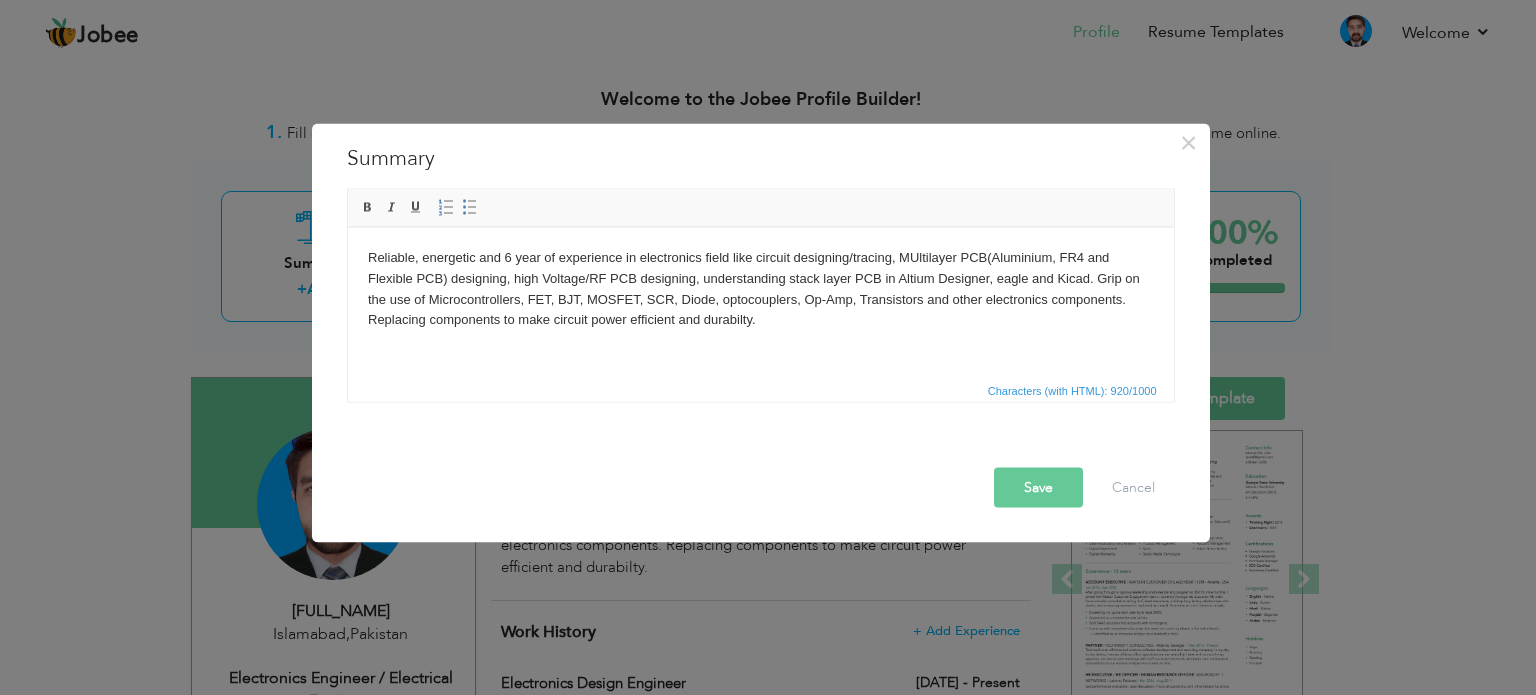 click on "Reliable, energetic and 6 year of experience in electronics field like circuit designing/tracing, MUltilayer PCB(Aluminium, FR4 and Flexible PCB) designing, high Voltage/RF PCB designing, understanding stack layer PCB in Altium Designer, eagle and Kicad. Grip on the use of Microcontrollers, FET, BJT, MOSFET, SCR, Diode, optocouplers, Op-Amp, Transistors and other electronics components. Replacing components to make circuit power efficient and durabilty." at bounding box center [760, 299] 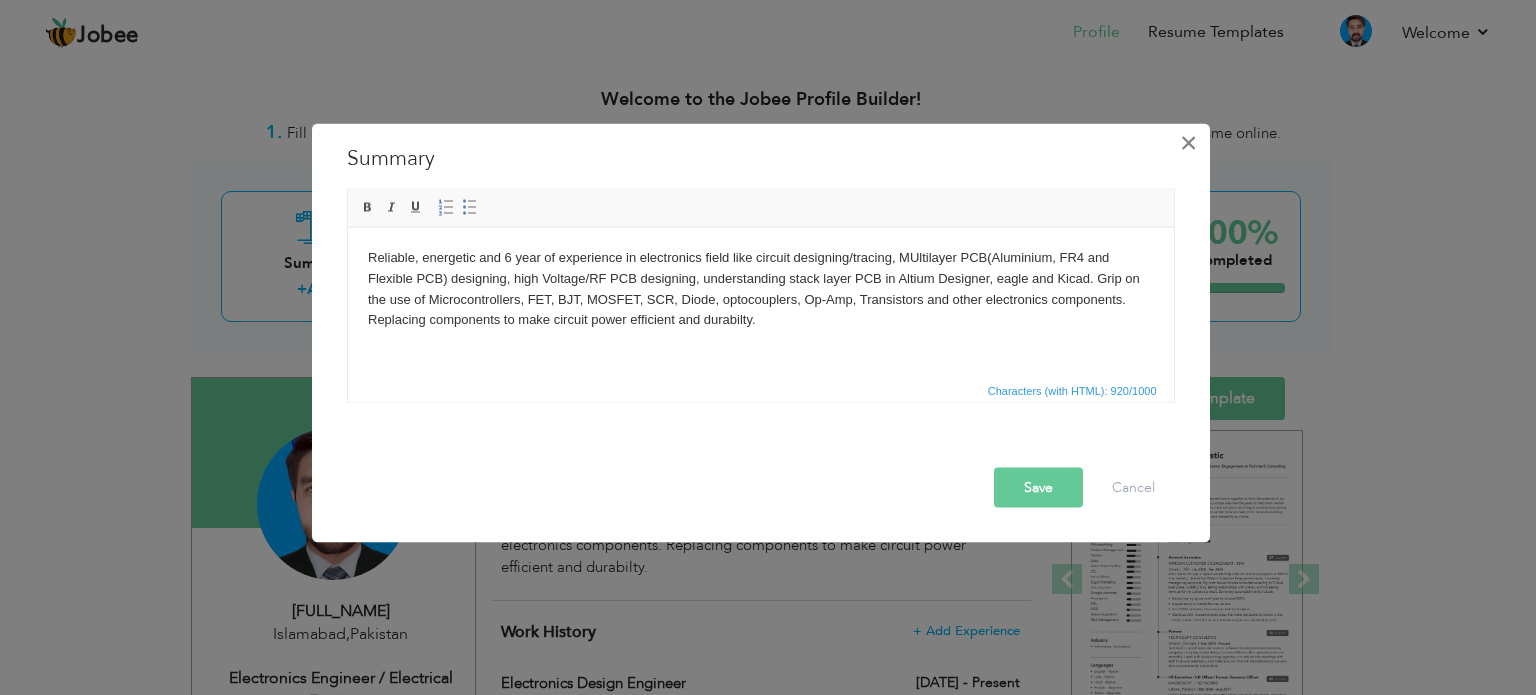 click on "×" at bounding box center [1188, 142] 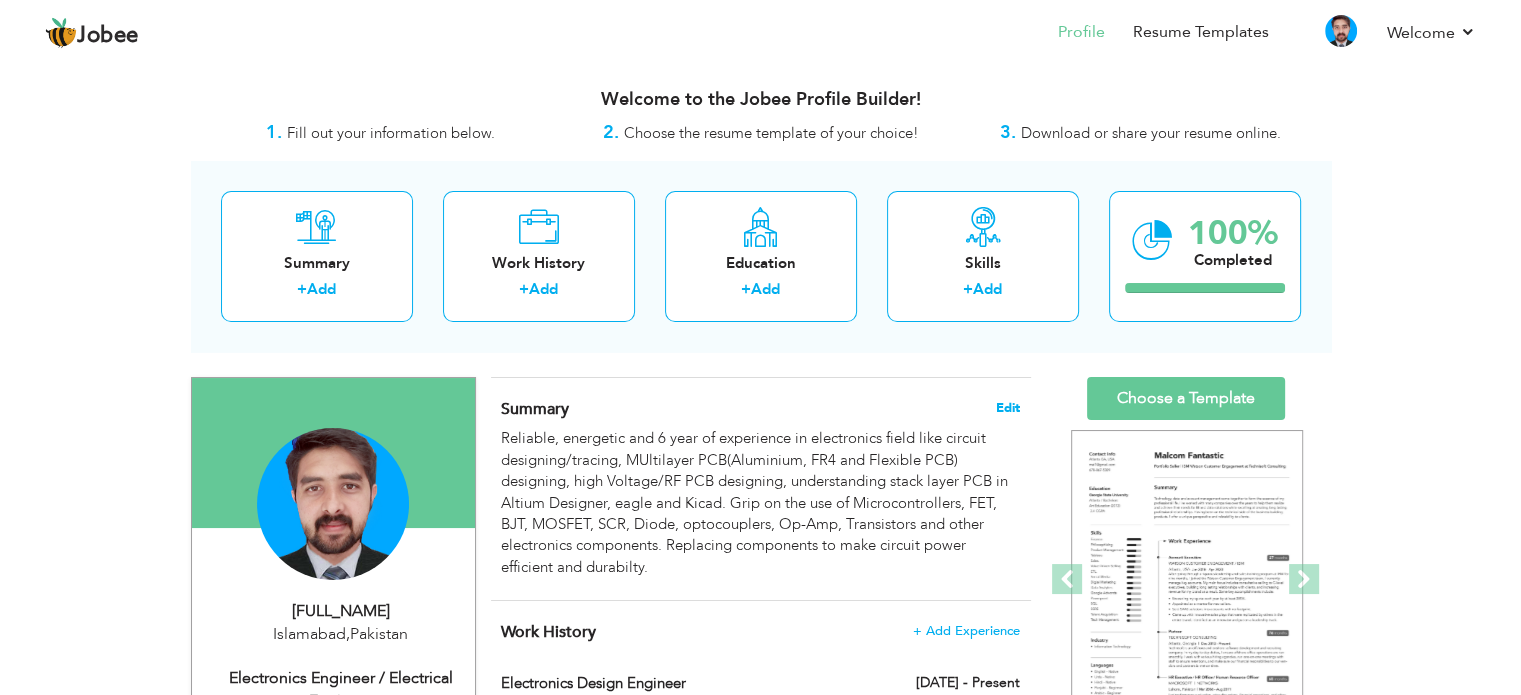click on "Edit" at bounding box center [1008, 408] 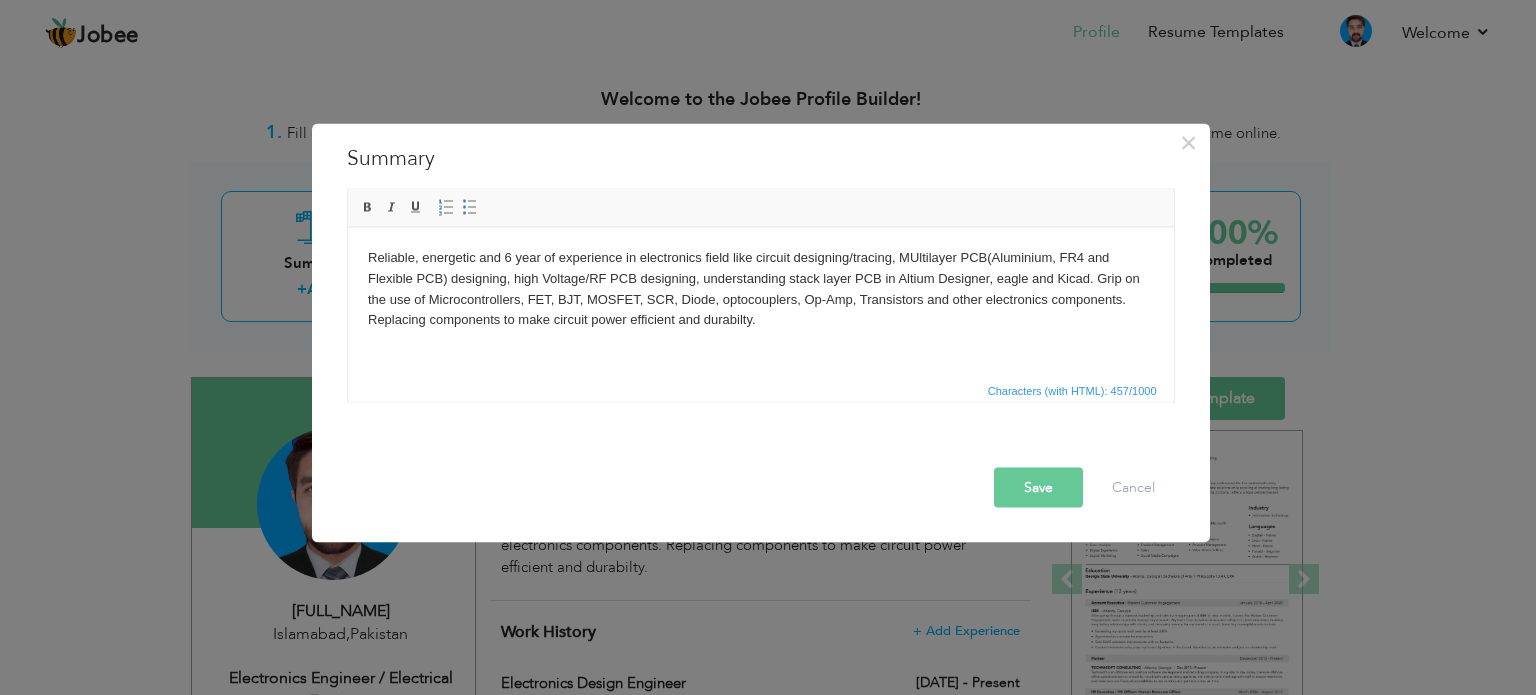 click on "Reliable, energetic and 6 year of experience in electronics field like circuit designing/tracing, MUltilayer PCB(Aluminium, FR4 and Flexible PCB) designing, high Voltage/RF PCB designing, understanding stack layer PCB in Altium Designer, eagle and Kicad. Grip on the use of Microcontrollers, FET, BJT, MOSFET, SCR, Diode, optocouplers, Op-Amp, Transistors and other electronics components. Replacing components to make circuit power efficient and durabilty." at bounding box center (760, 288) 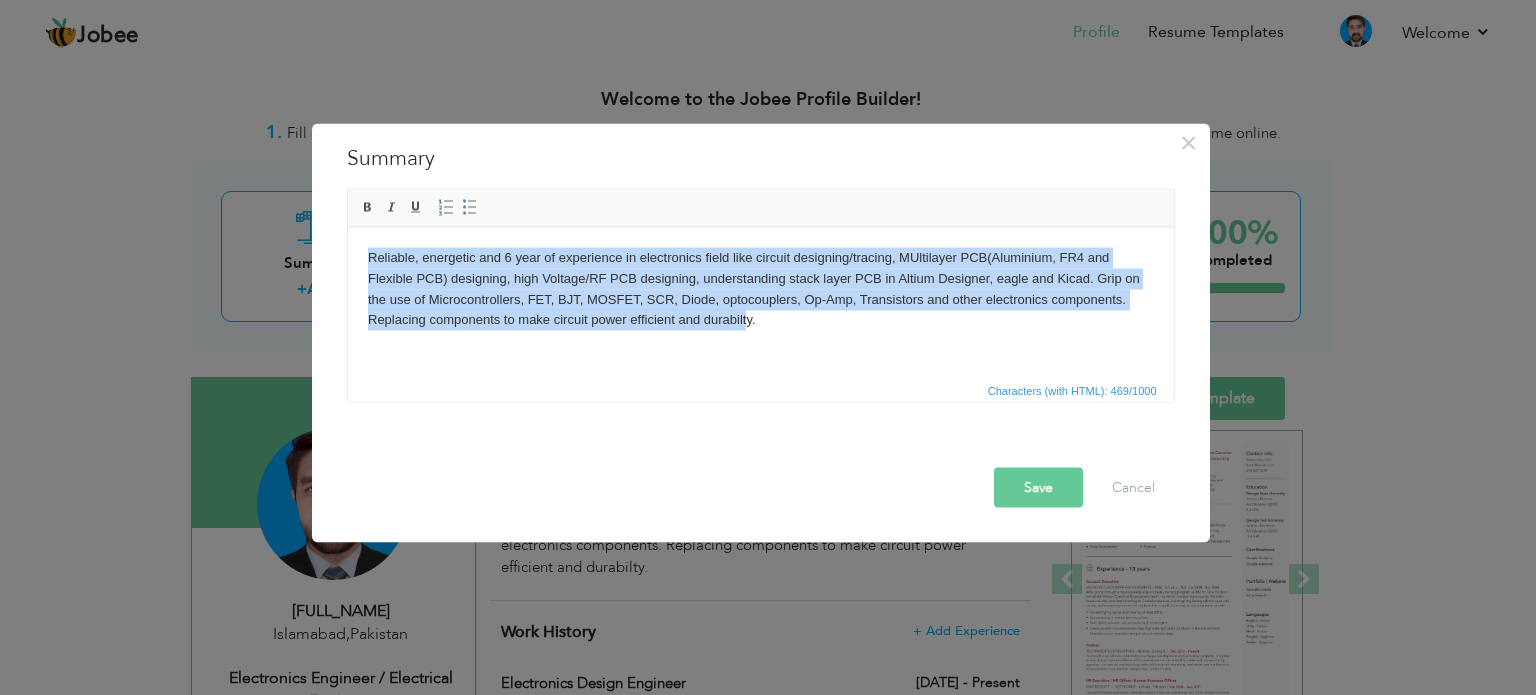 drag, startPoint x: 739, startPoint y: 326, endPoint x: 339, endPoint y: 256, distance: 406.0788 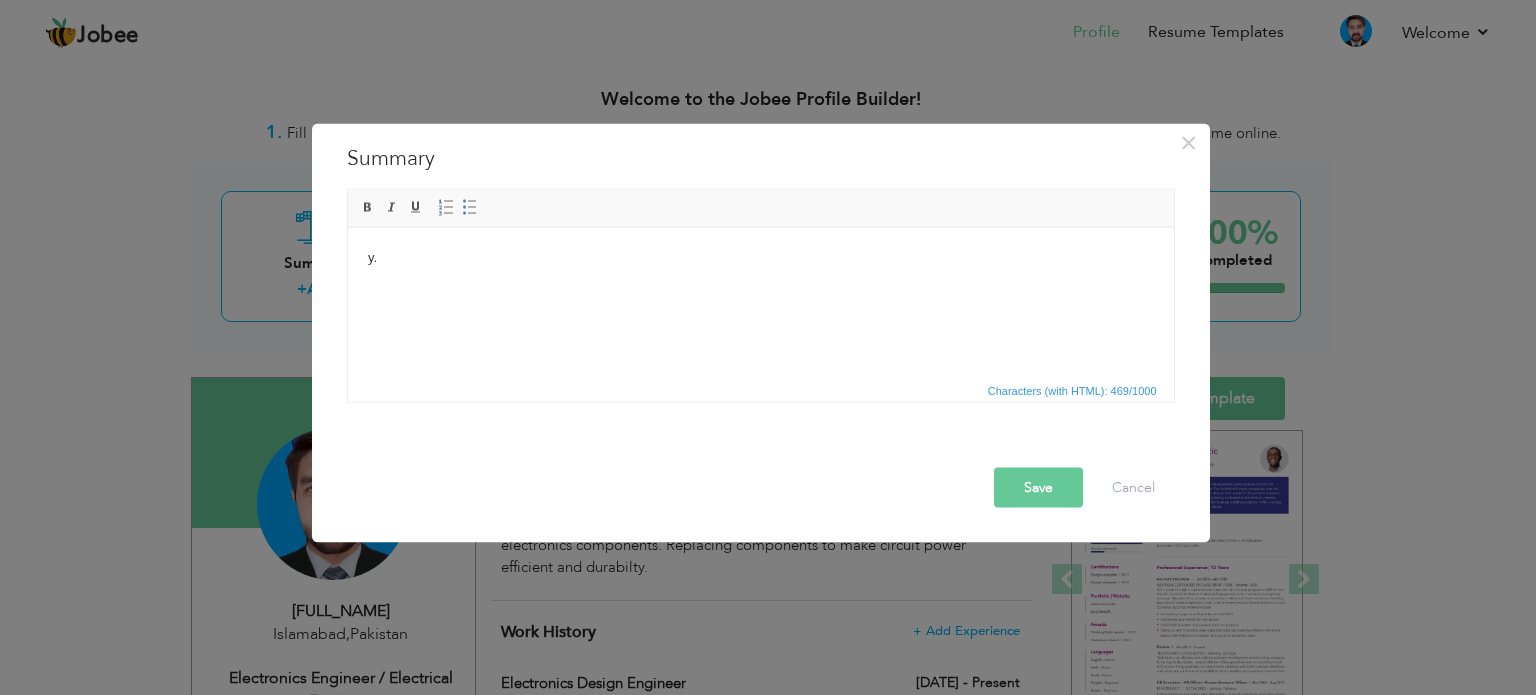 click on "y." at bounding box center (760, 268) 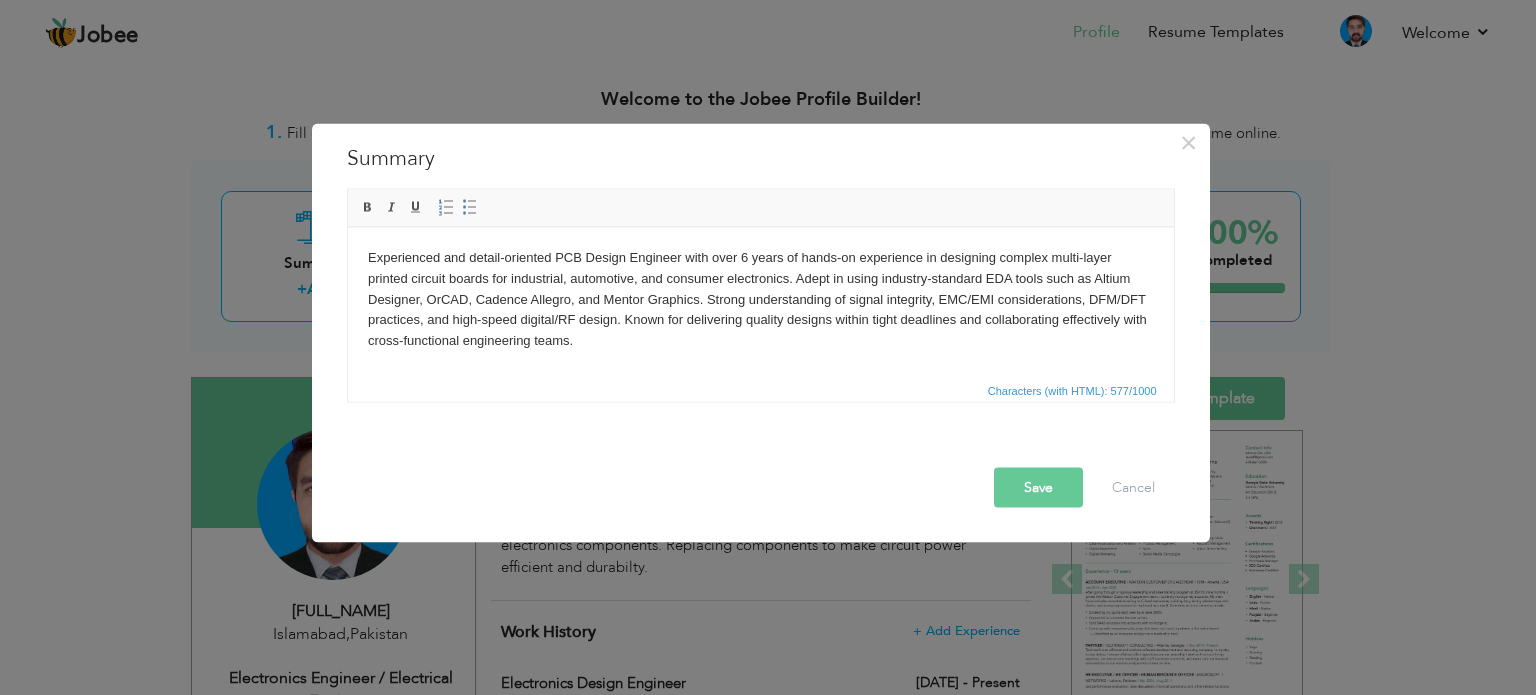 click on "Experienced and detail-oriented PCB Design Engineer with over 6 years of hands-on experience in designing complex multi-layer printed circuit boards for industrial, automotive, and consumer electronics. Adept in using industry-standard EDA tools such as Altium Designer, OrCAD, Cadence Allegro, and Mentor Graphics. Strong understanding of signal integrity, EMC/EMI considerations, DFM/DFT practices, and high-speed digital/RF design. Known for delivering quality designs within tight deadlines and collaborating effectively with cross-functional engineering teams." at bounding box center (760, 309) 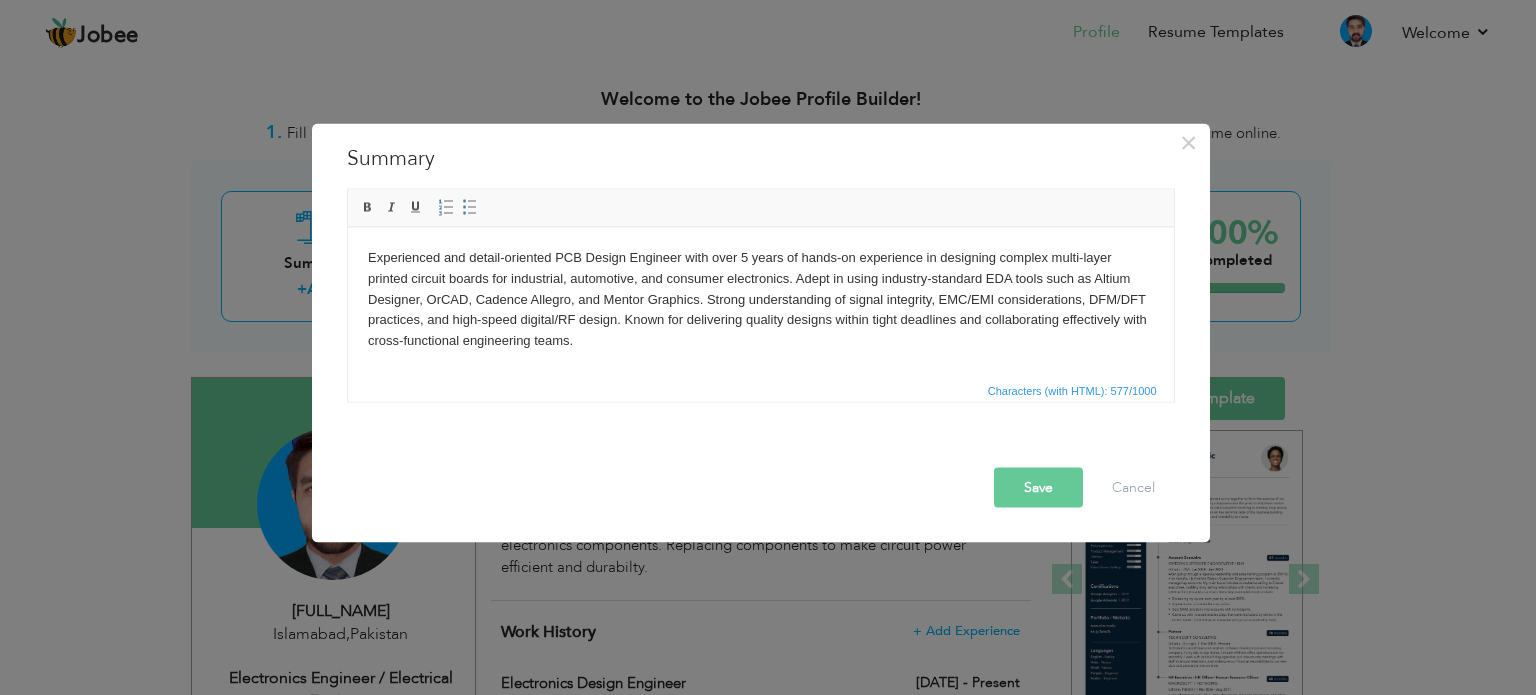 click on "Experienced and detail-oriented PCB Design Engineer with over 5 years of hands-on experience in designing complex multi-layer printed circuit boards for industrial, automotive, and consumer electronics. Adept in using industry-standard EDA tools such as Altium Designer, OrCAD, Cadence Allegro, and Mentor Graphics. Strong understanding of signal integrity, EMC/EMI considerations, DFM/DFT practices, and high-speed digital/RF design. Known for delivering quality designs within tight deadlines and collaborating effectively with cross-functional engineering teams." at bounding box center [760, 309] 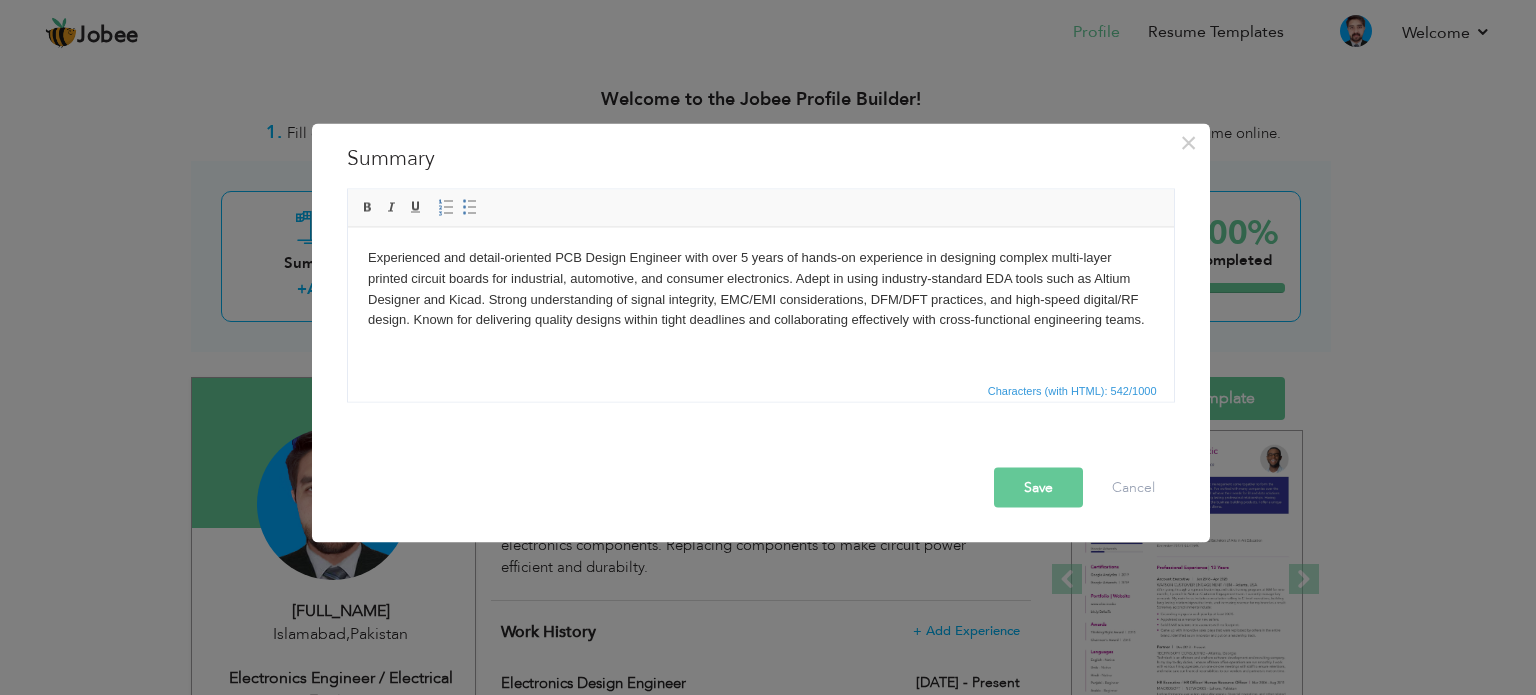 click on "Save" at bounding box center (1038, 487) 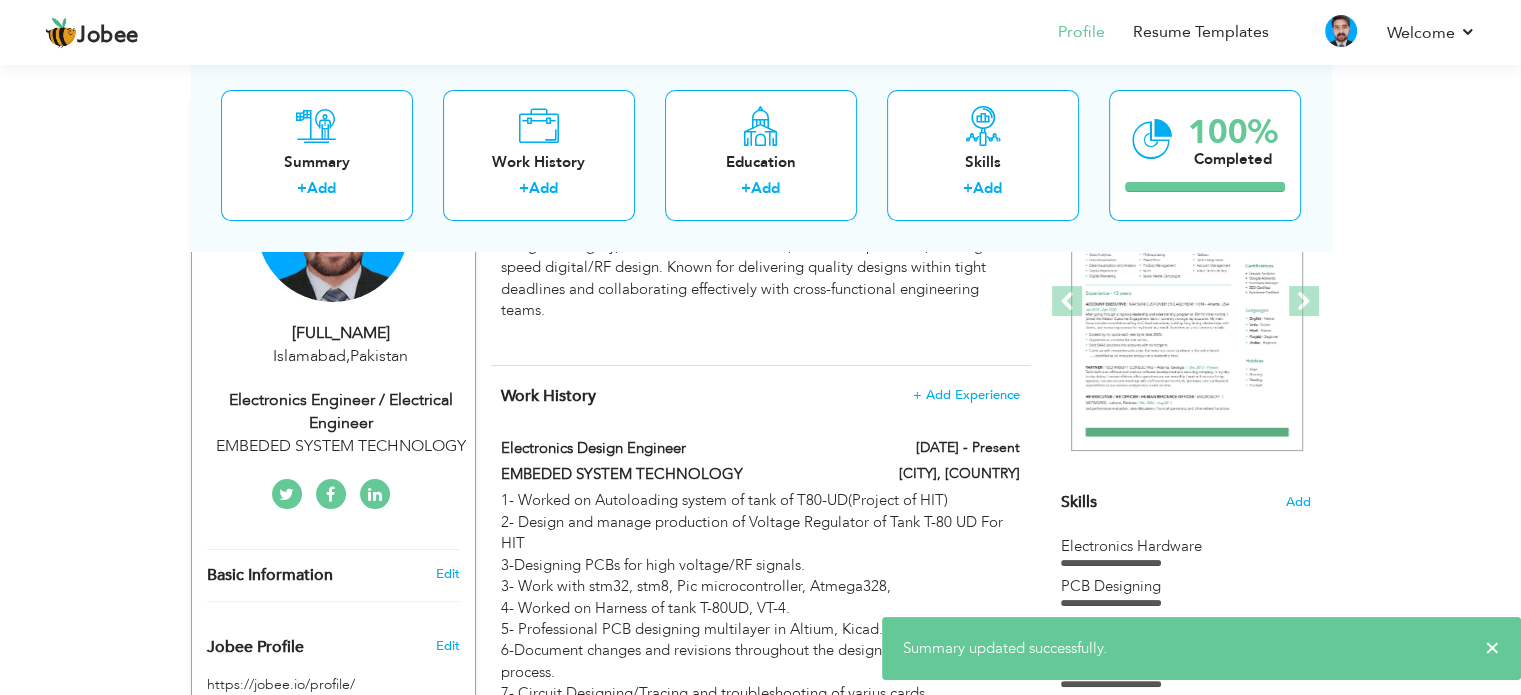 scroll, scrollTop: 300, scrollLeft: 0, axis: vertical 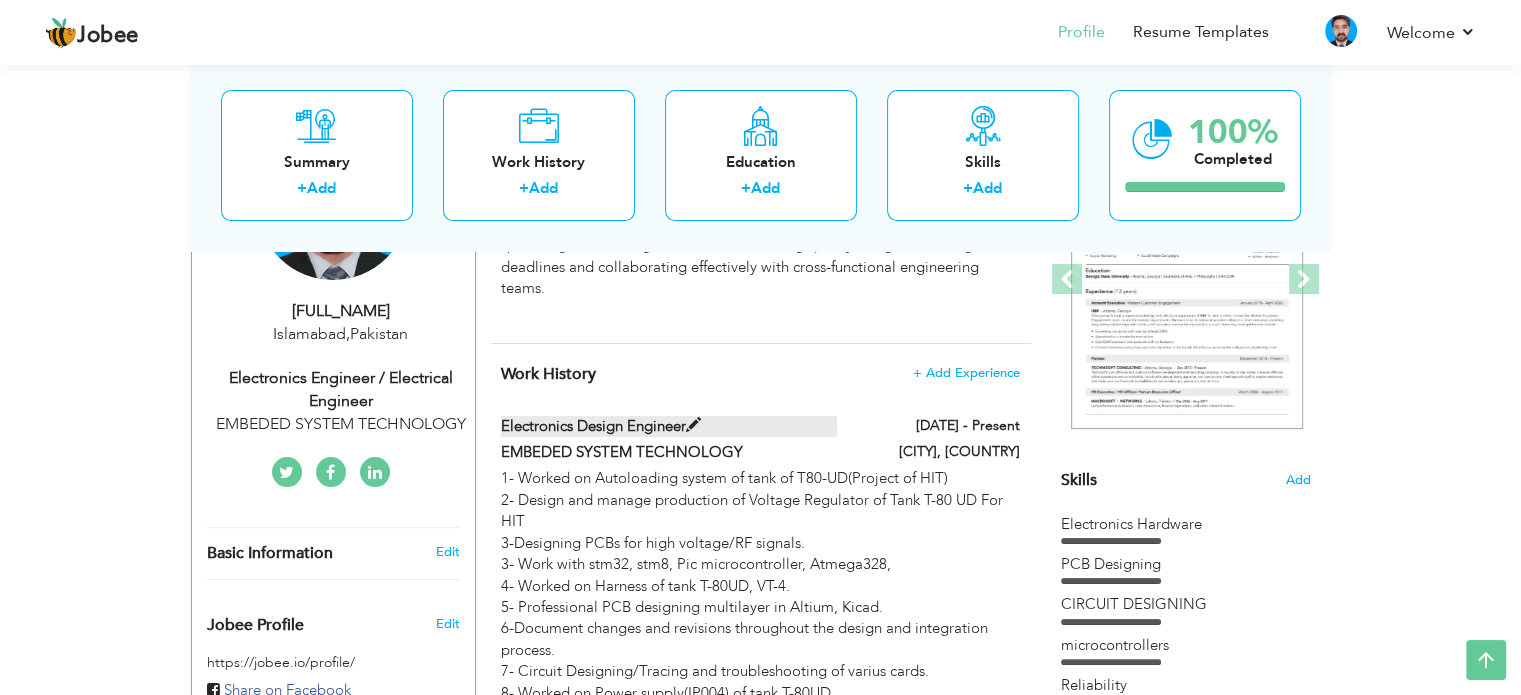 click on "Electronics Design Engineer" at bounding box center [669, 426] 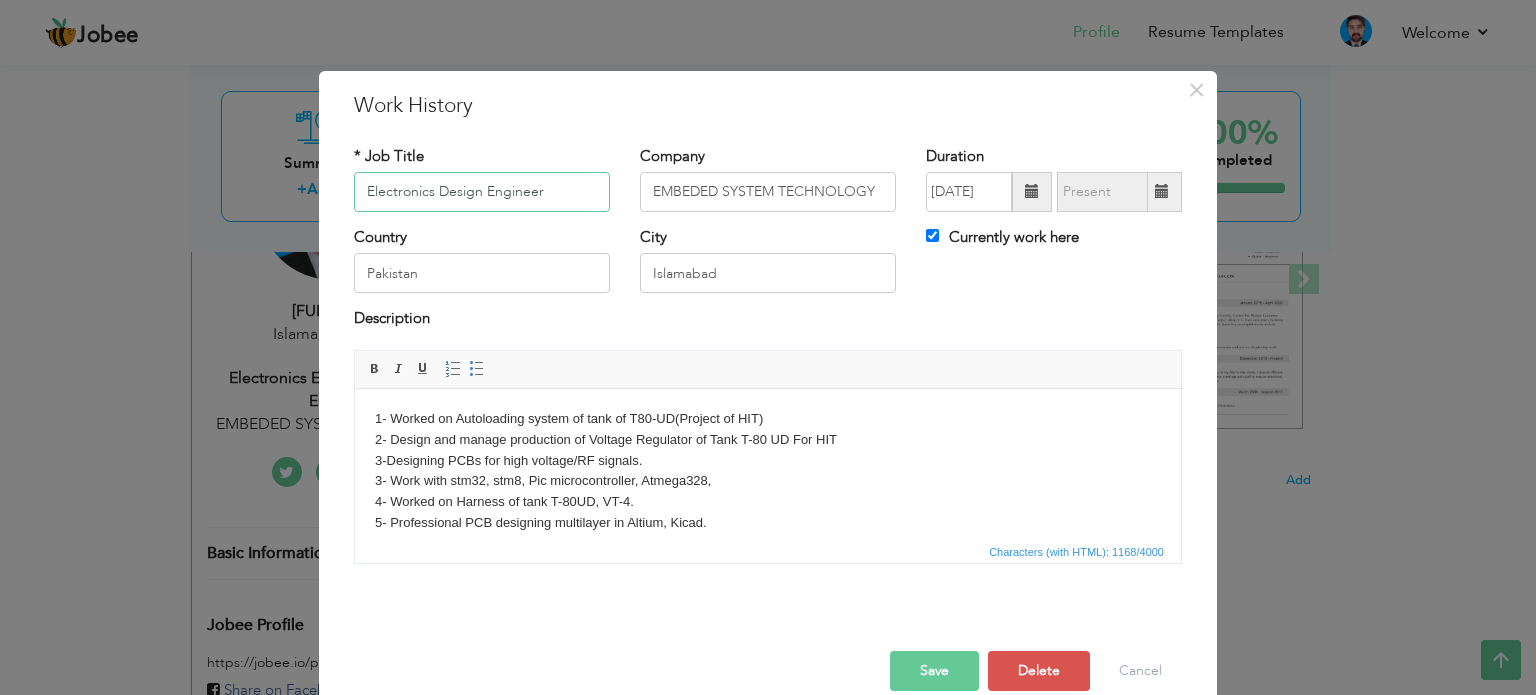 click on "Electronics Design Engineer" at bounding box center (482, 192) 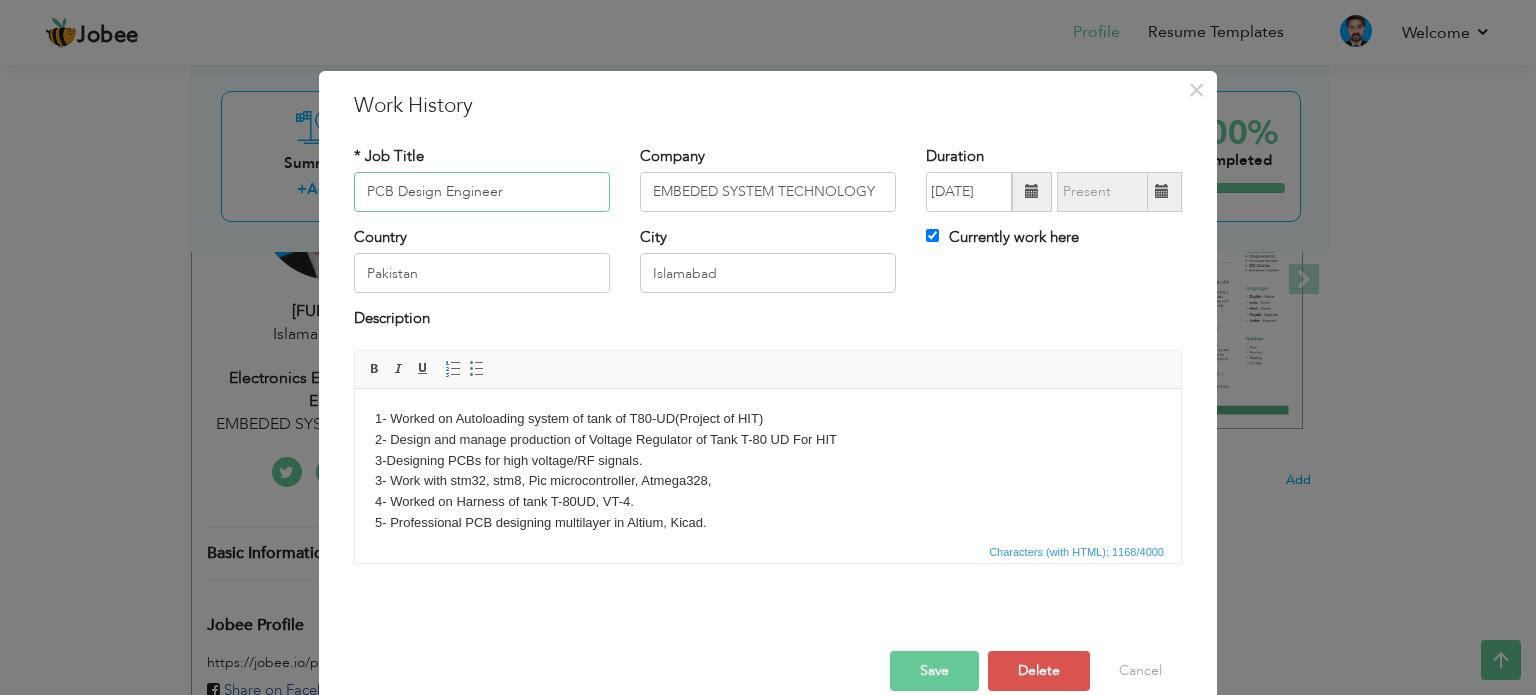 type on "PCB Design Engineer" 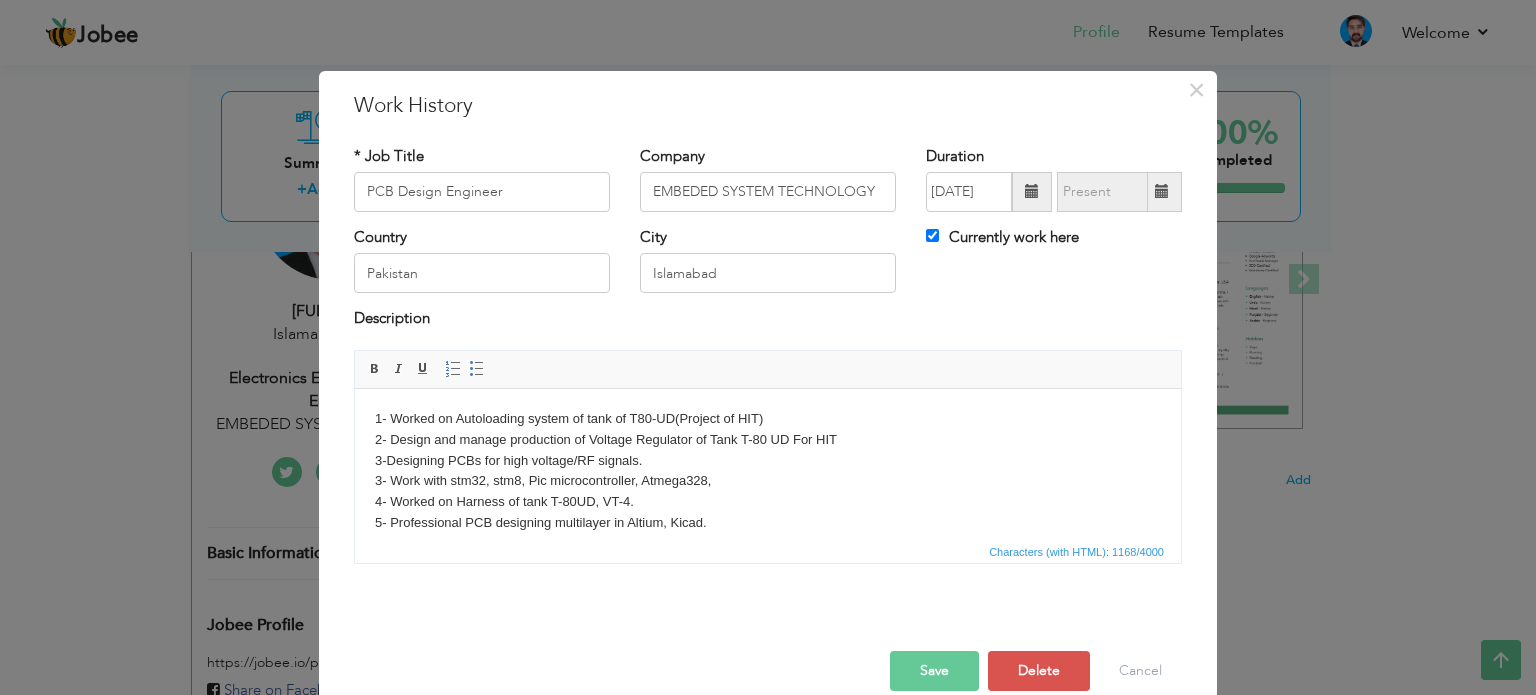 click on "Save" at bounding box center [934, 671] 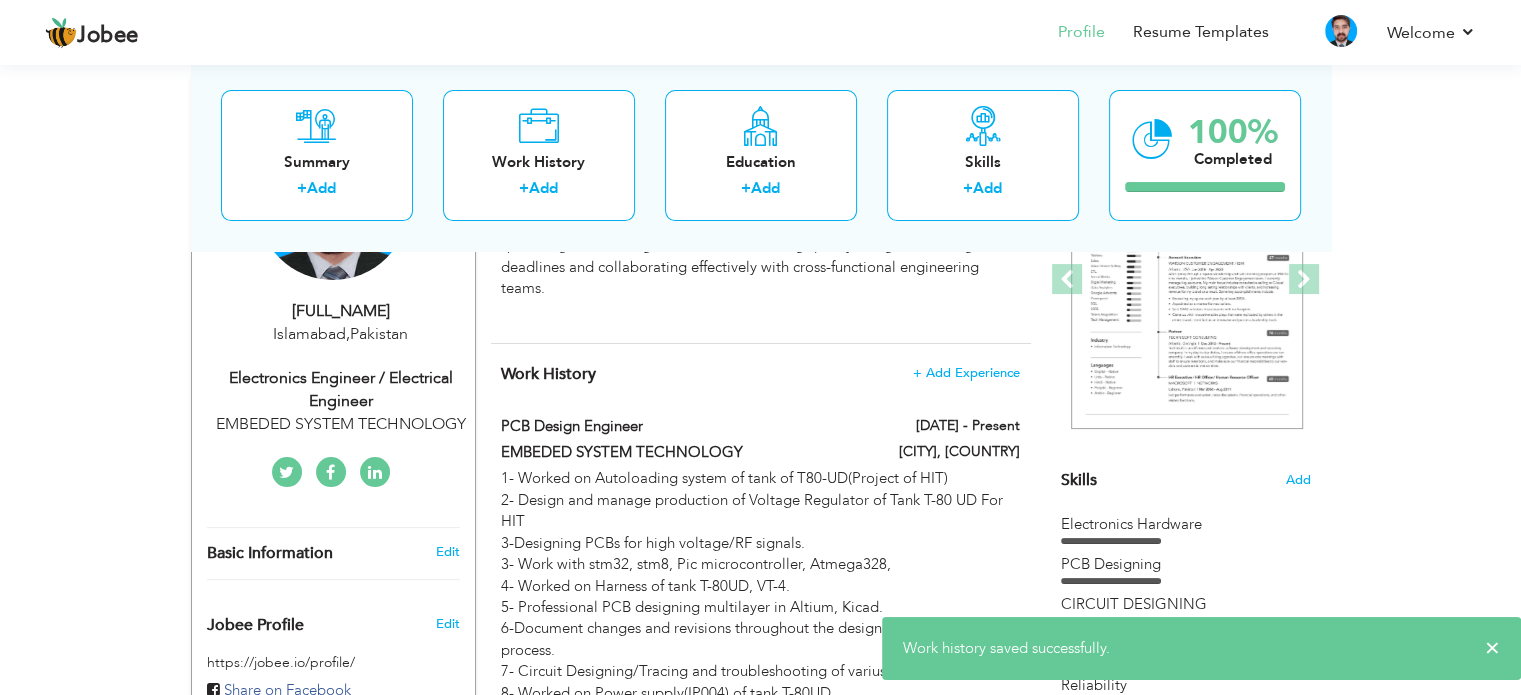 scroll, scrollTop: 400, scrollLeft: 0, axis: vertical 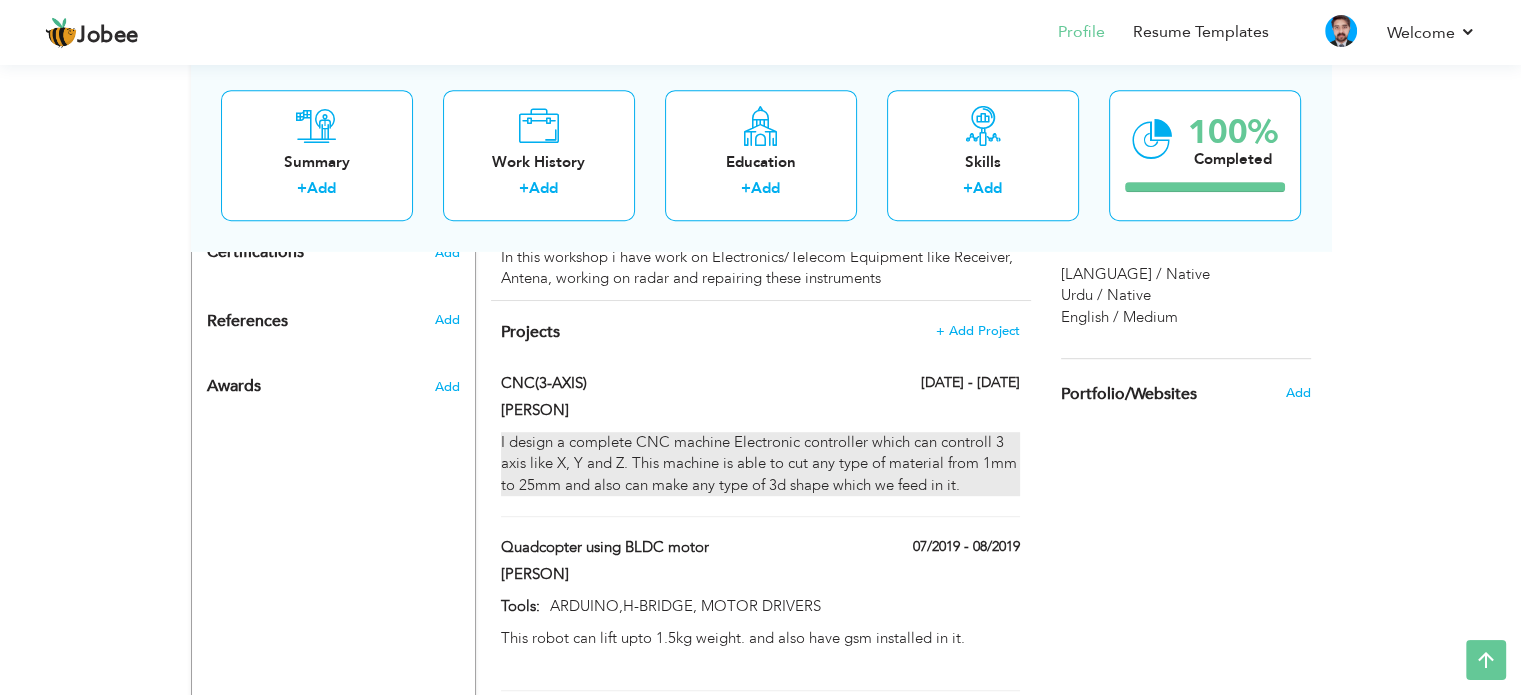 click on "I design a complete CNC machine Electronic controller which can controll 3 axis like X, Y and Z. This machine is able to cut any type of material from 1mm to 25mm and also can make any type of 3d shape which we feed in it." at bounding box center (760, 464) 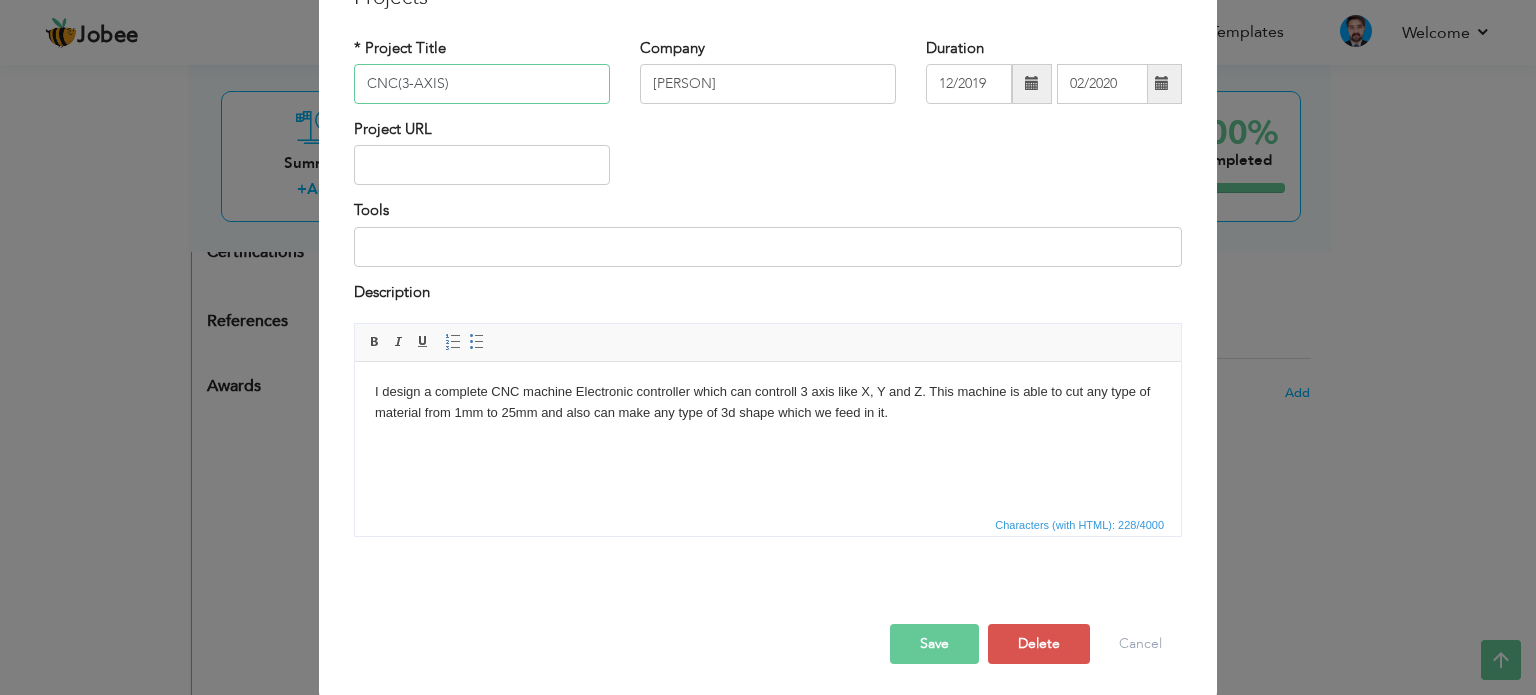 scroll, scrollTop: 111, scrollLeft: 0, axis: vertical 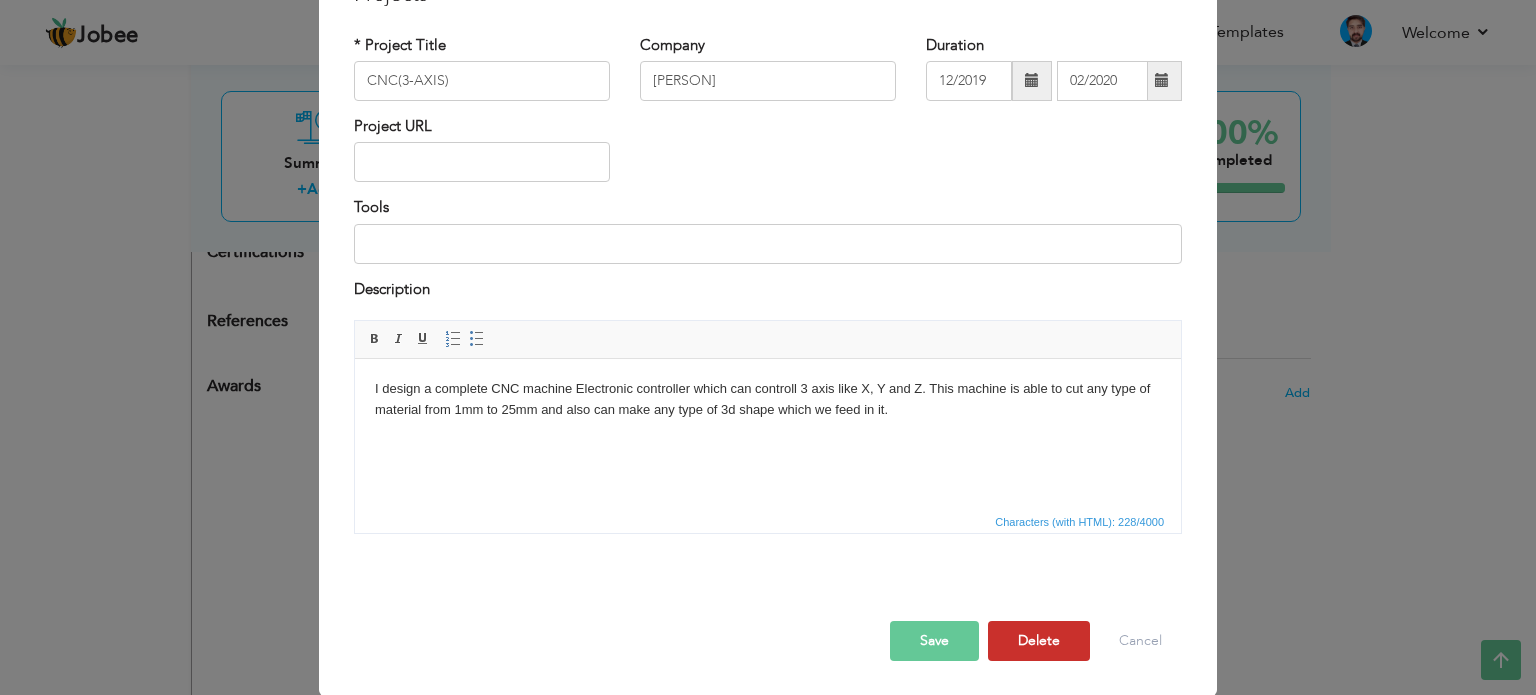 click on "Delete" at bounding box center [1039, 641] 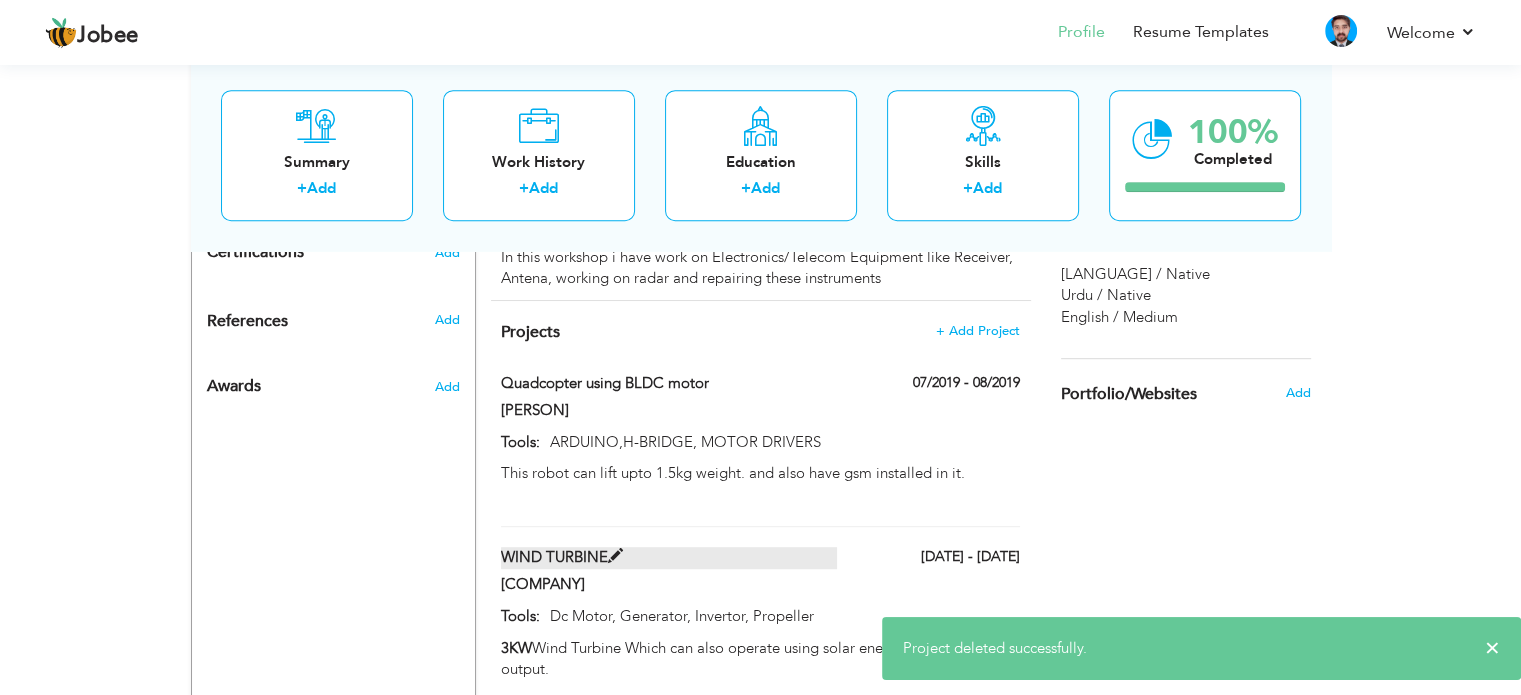 click on "WIND TURBINE" at bounding box center [669, 557] 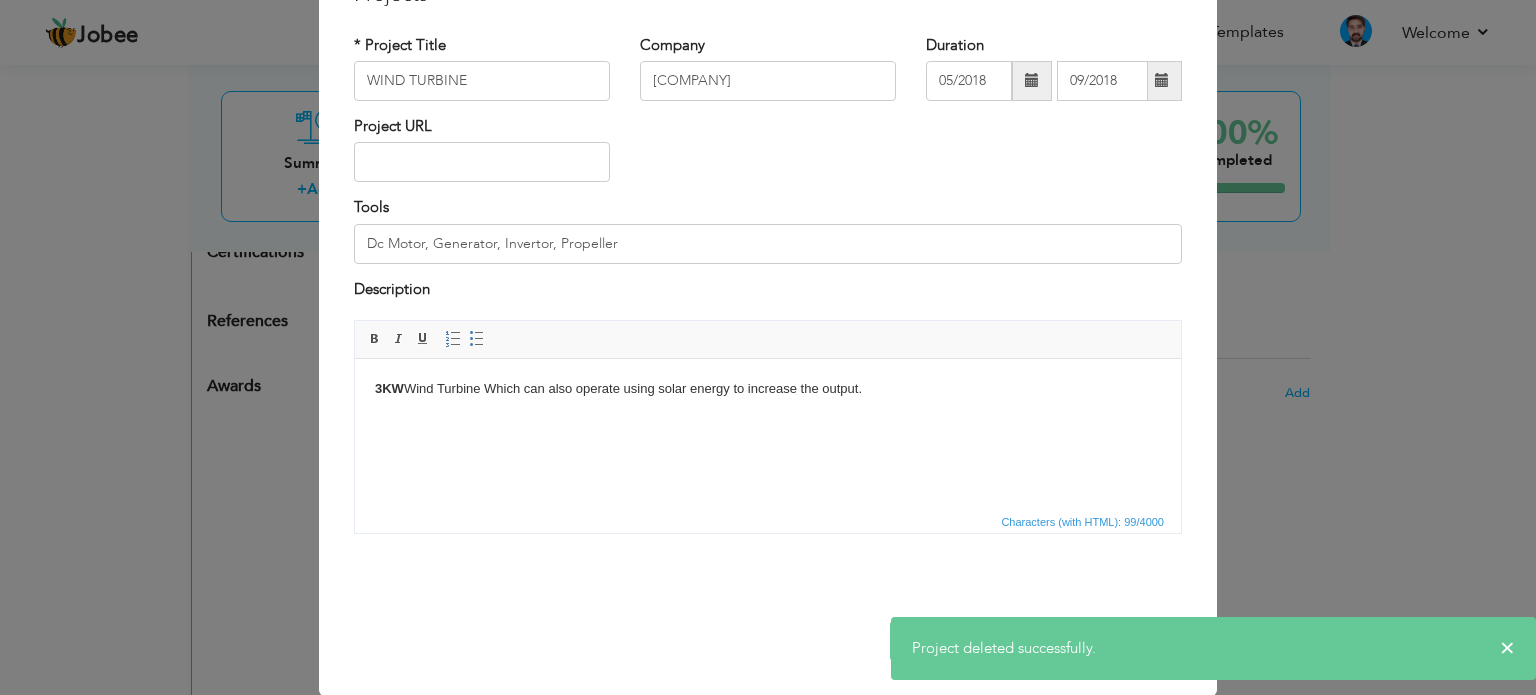 scroll, scrollTop: 0, scrollLeft: 0, axis: both 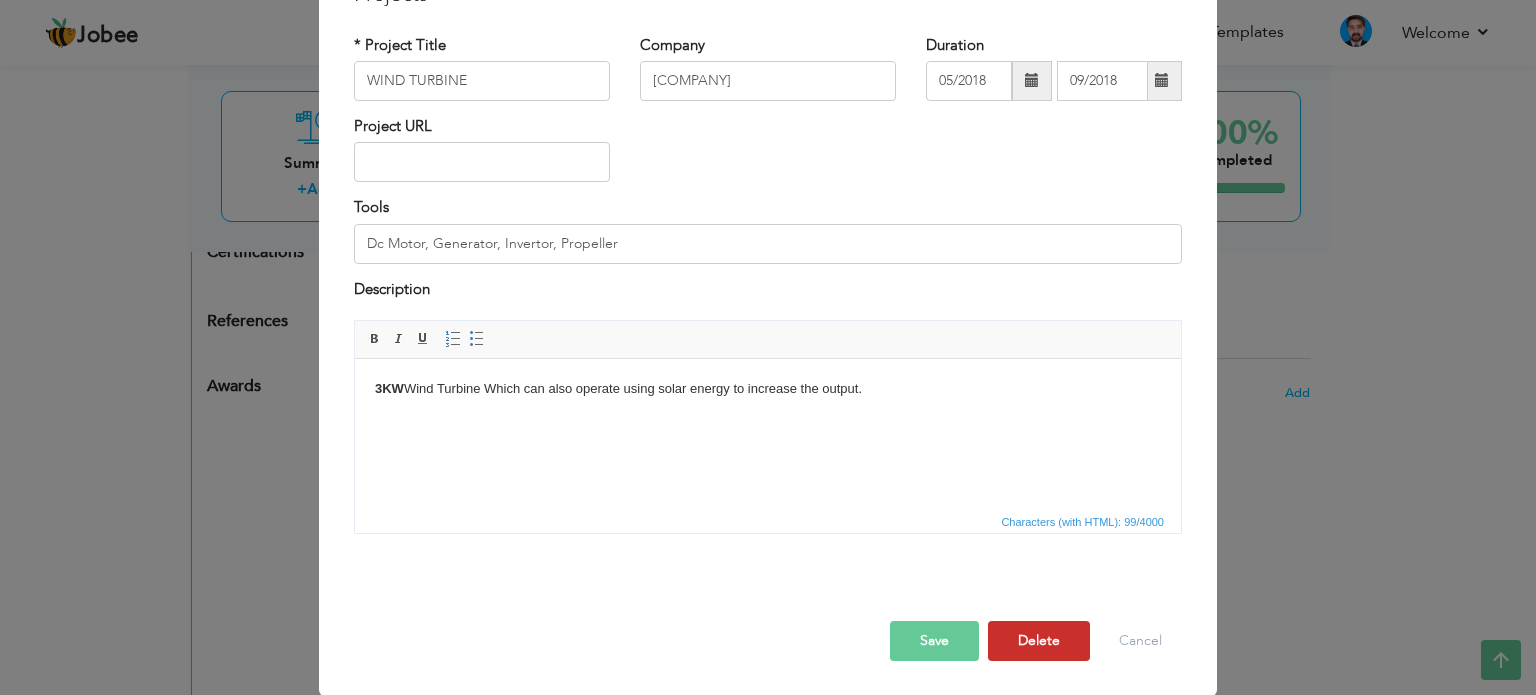 click on "Delete" at bounding box center [1039, 641] 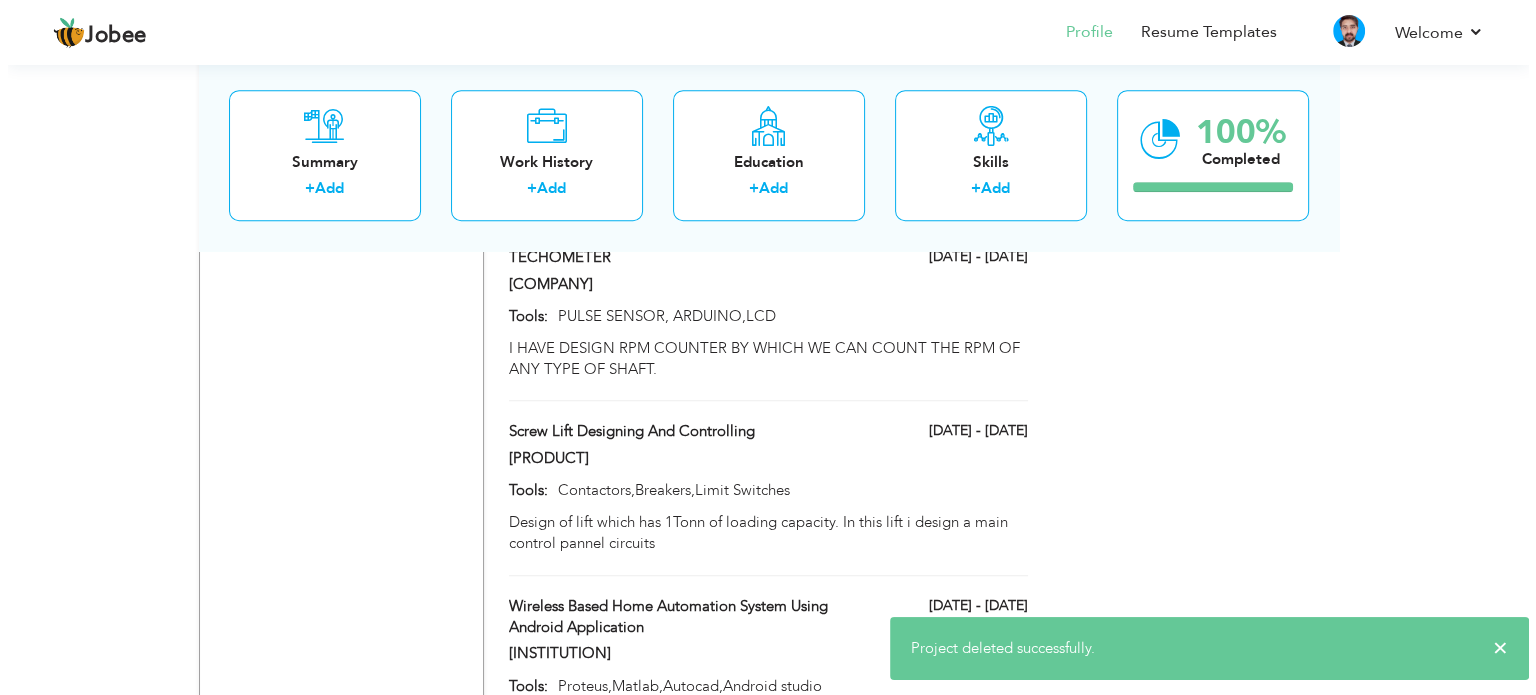 scroll, scrollTop: 1287, scrollLeft: 0, axis: vertical 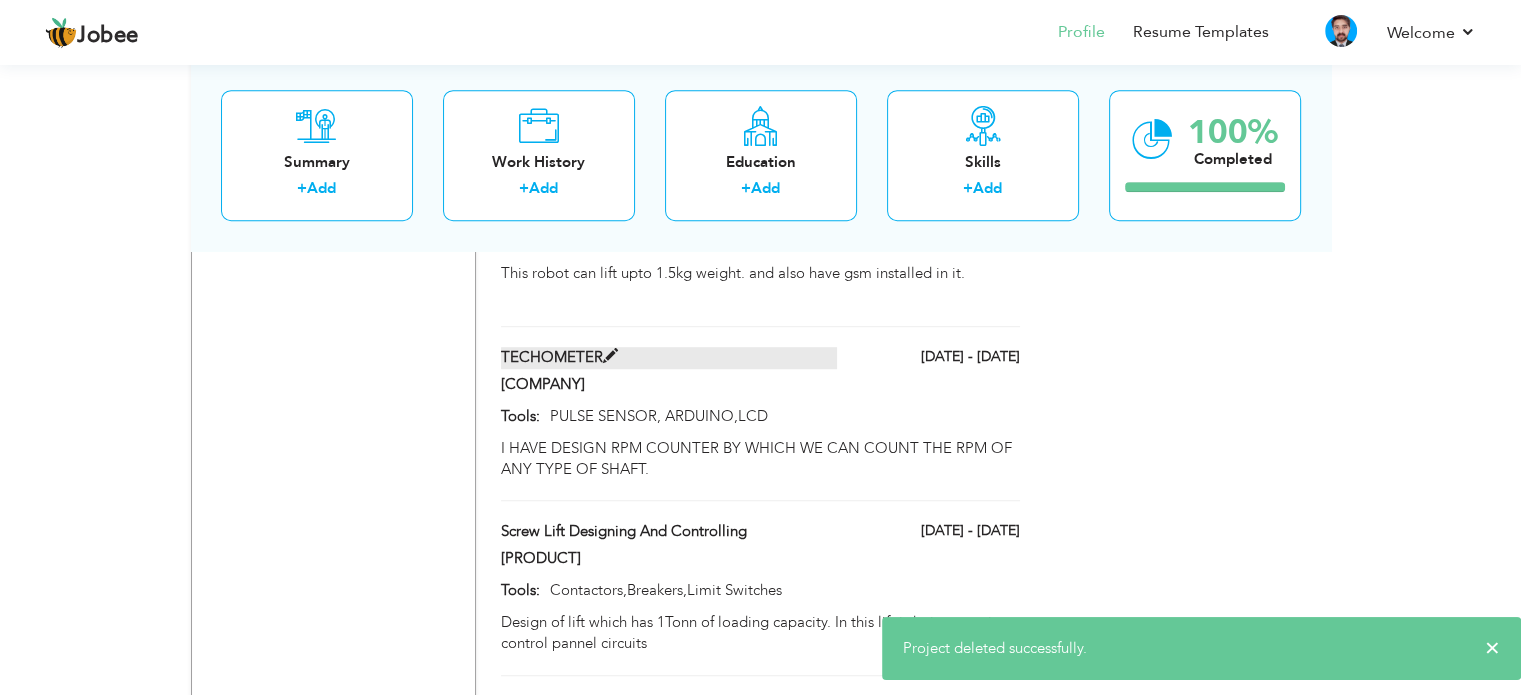 click on "TECHOMETER" at bounding box center [669, 357] 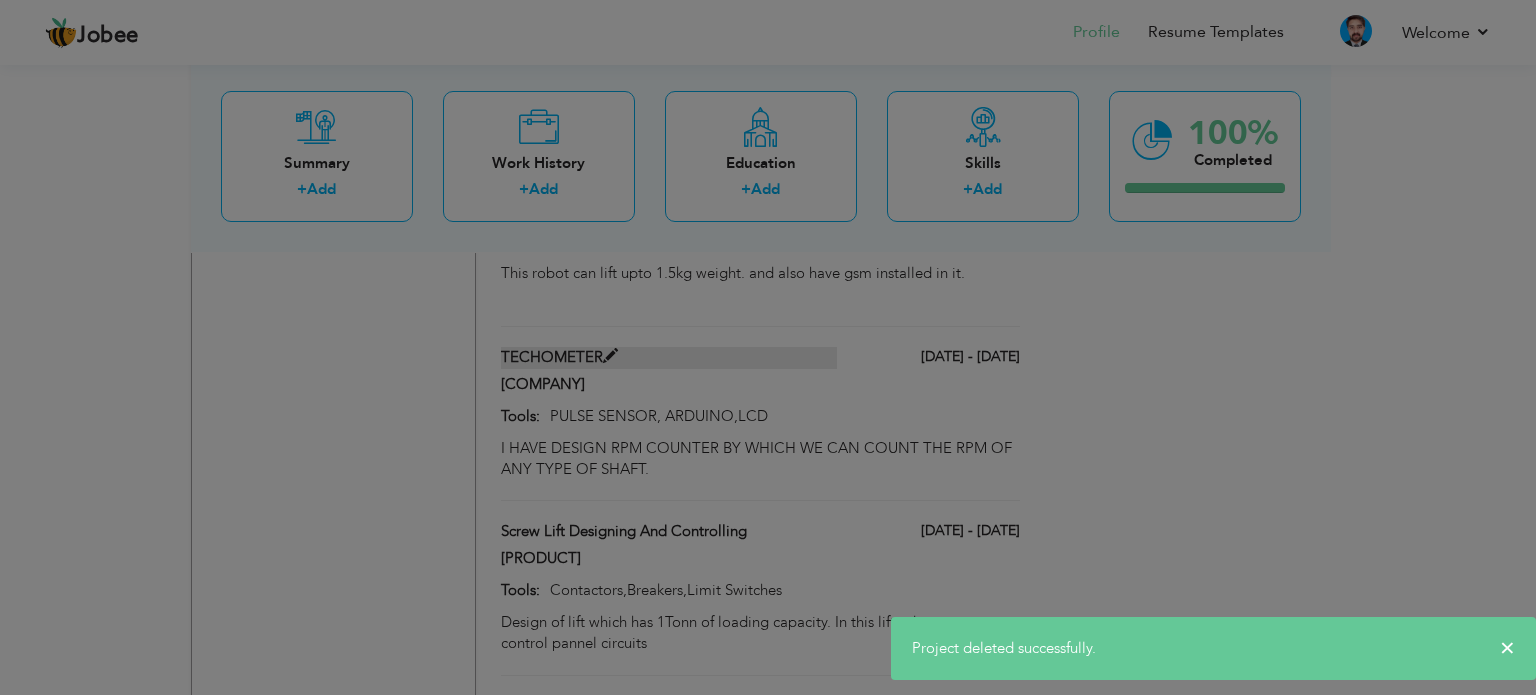 scroll, scrollTop: 0, scrollLeft: 0, axis: both 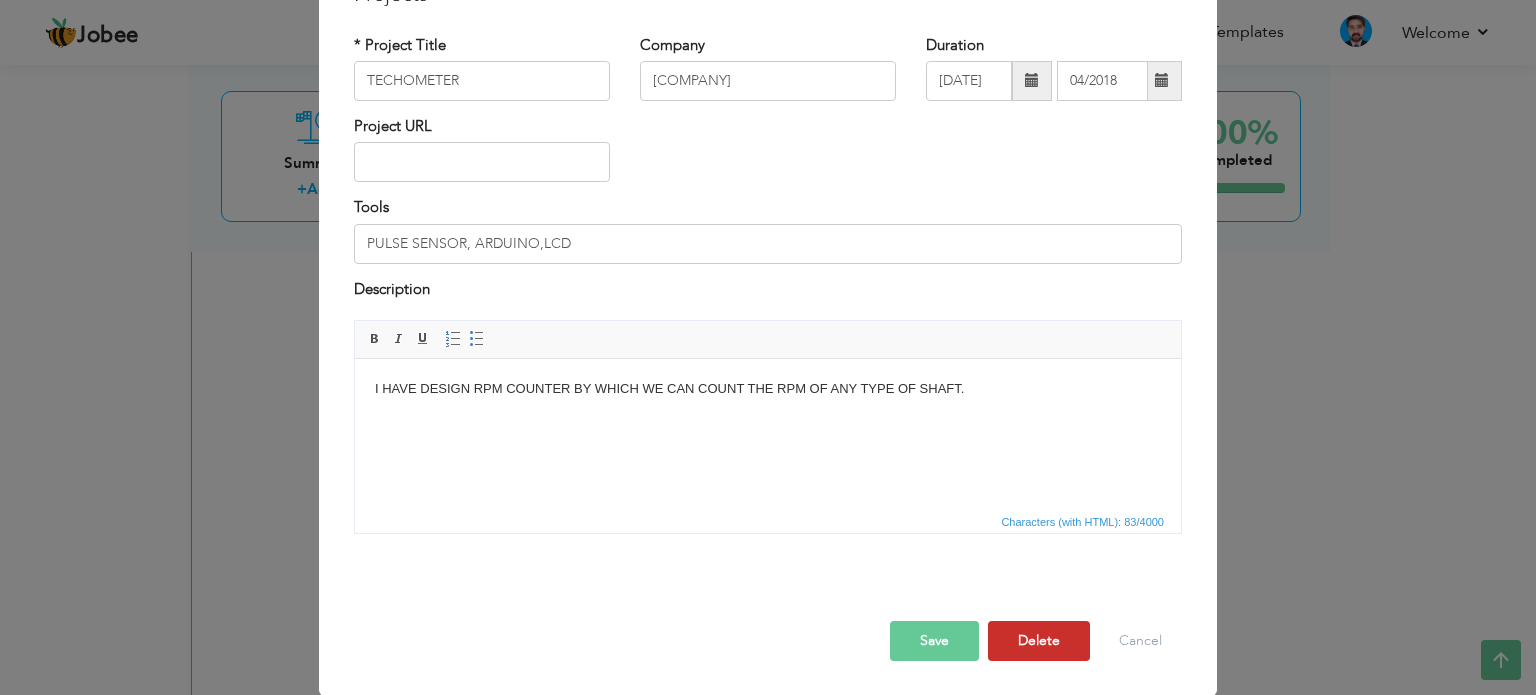 click on "Delete" at bounding box center [1039, 641] 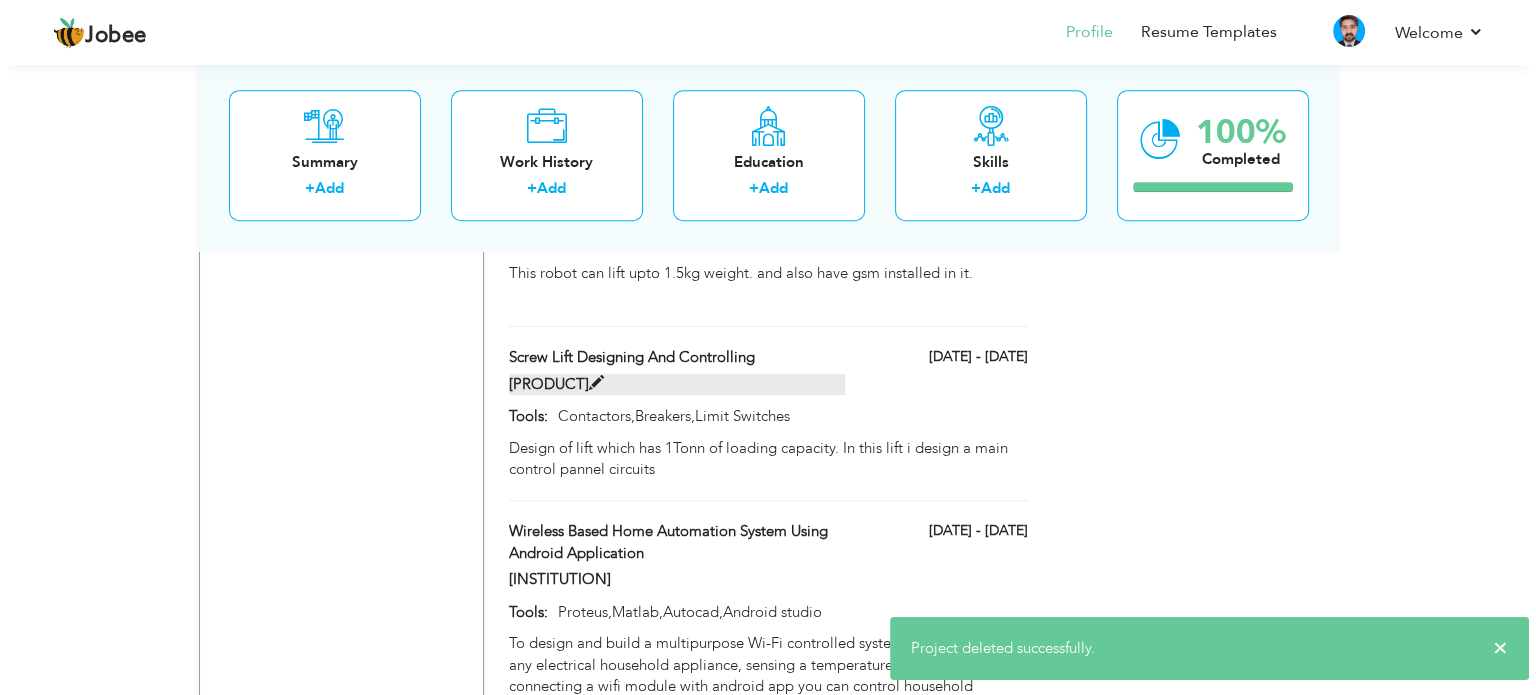 scroll, scrollTop: 1387, scrollLeft: 0, axis: vertical 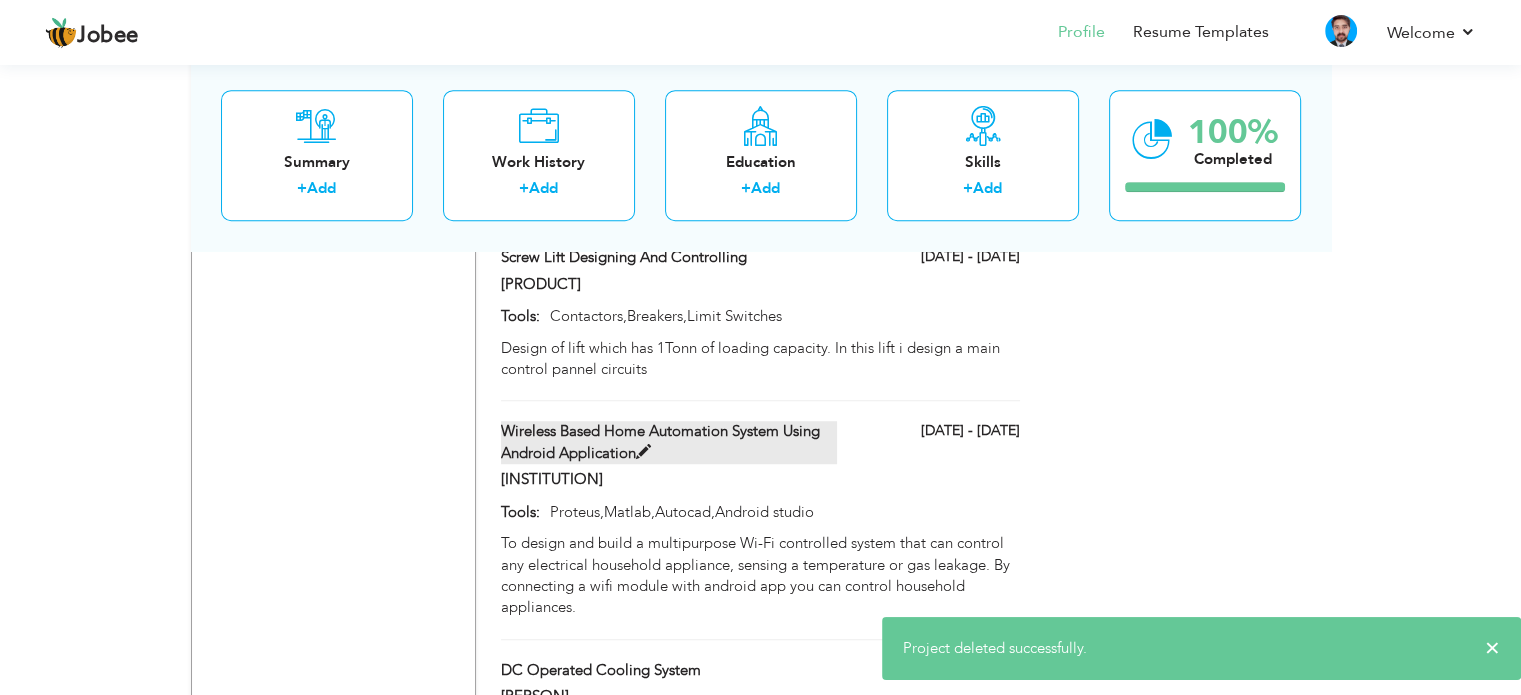 click on "Wireless Based Home Automation System Using Android Application" at bounding box center [669, 442] 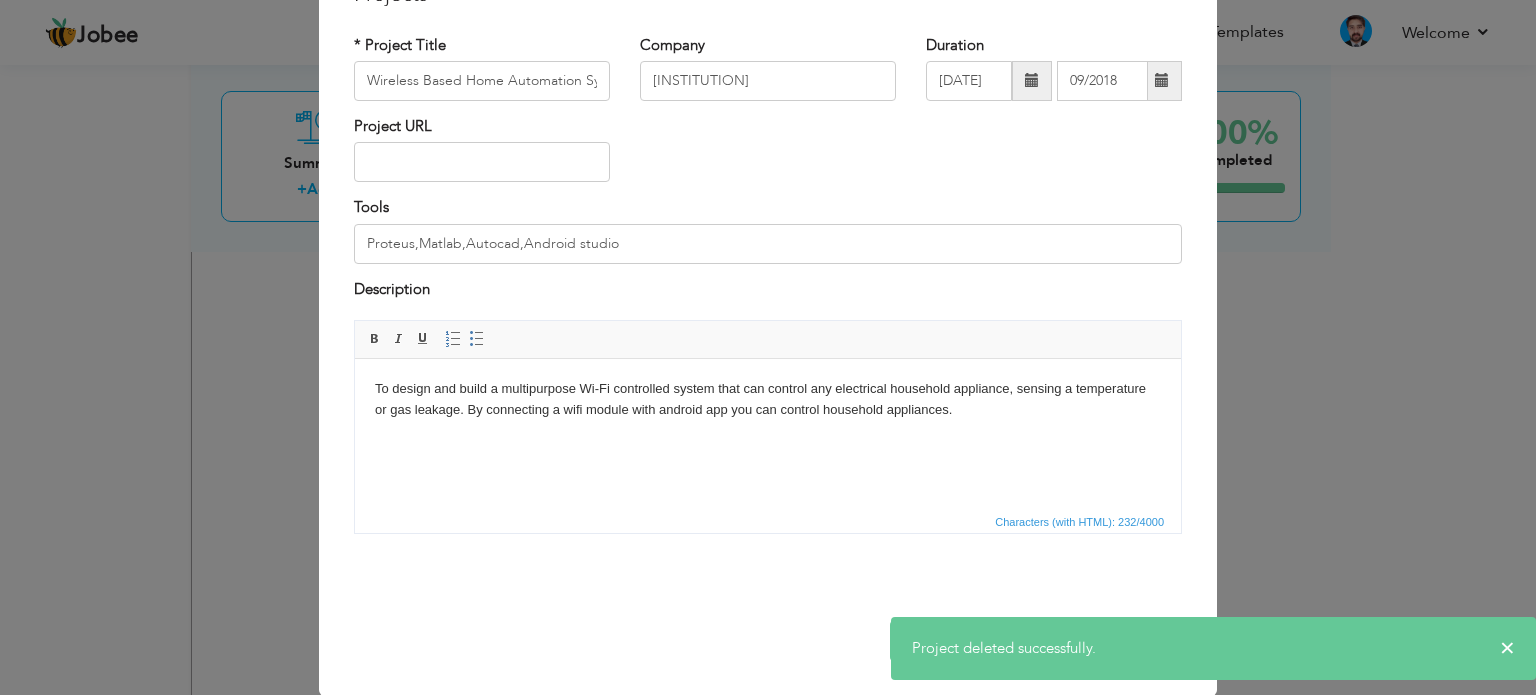 scroll, scrollTop: 0, scrollLeft: 0, axis: both 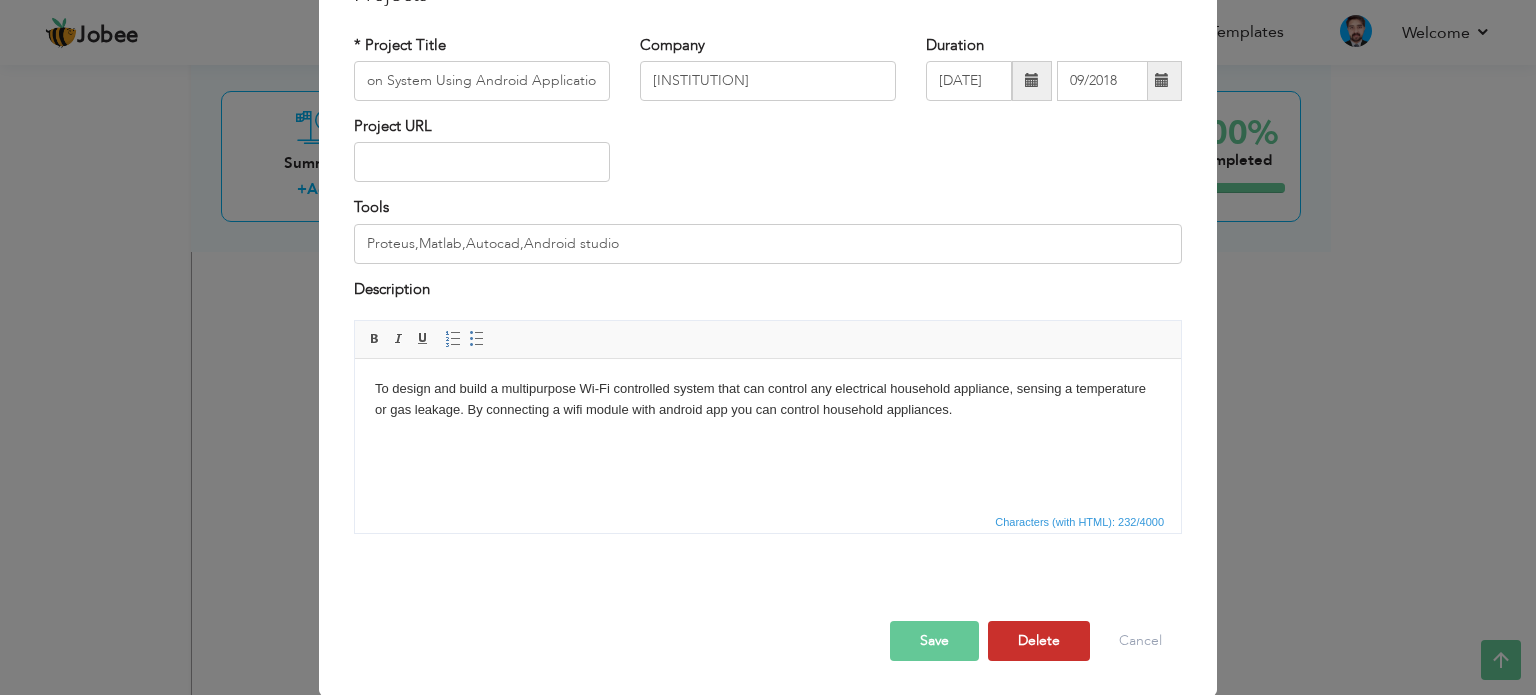 click on "Delete" at bounding box center [1039, 641] 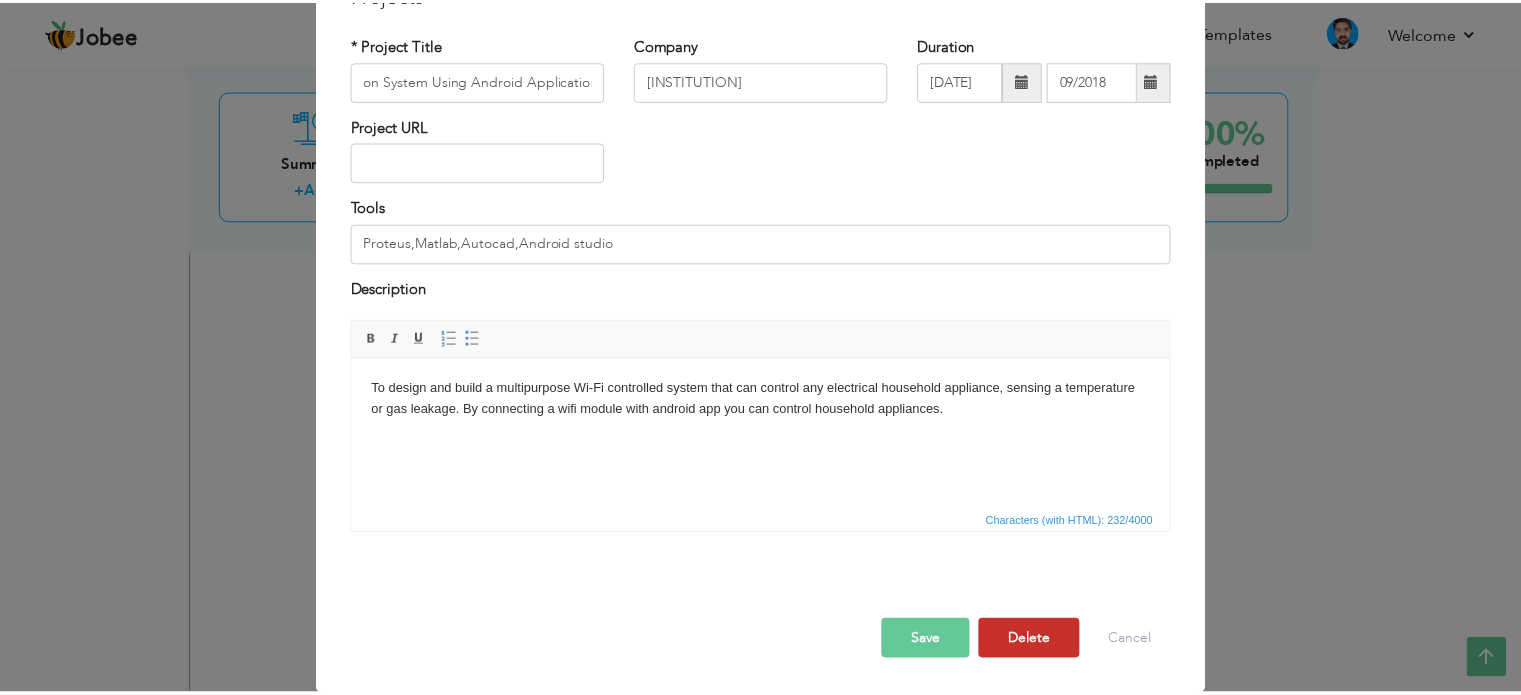 scroll, scrollTop: 0, scrollLeft: 0, axis: both 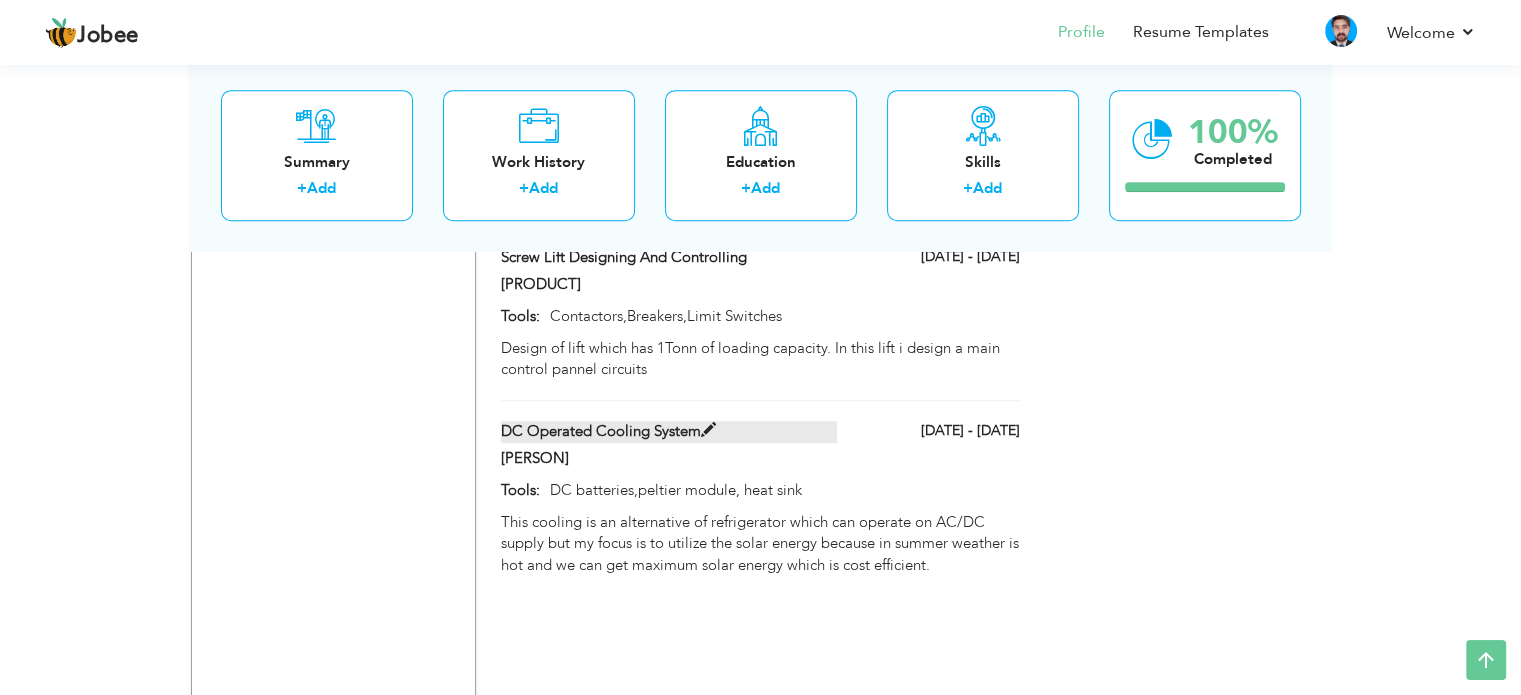 click on "DC Operated Cooling System" at bounding box center (669, 431) 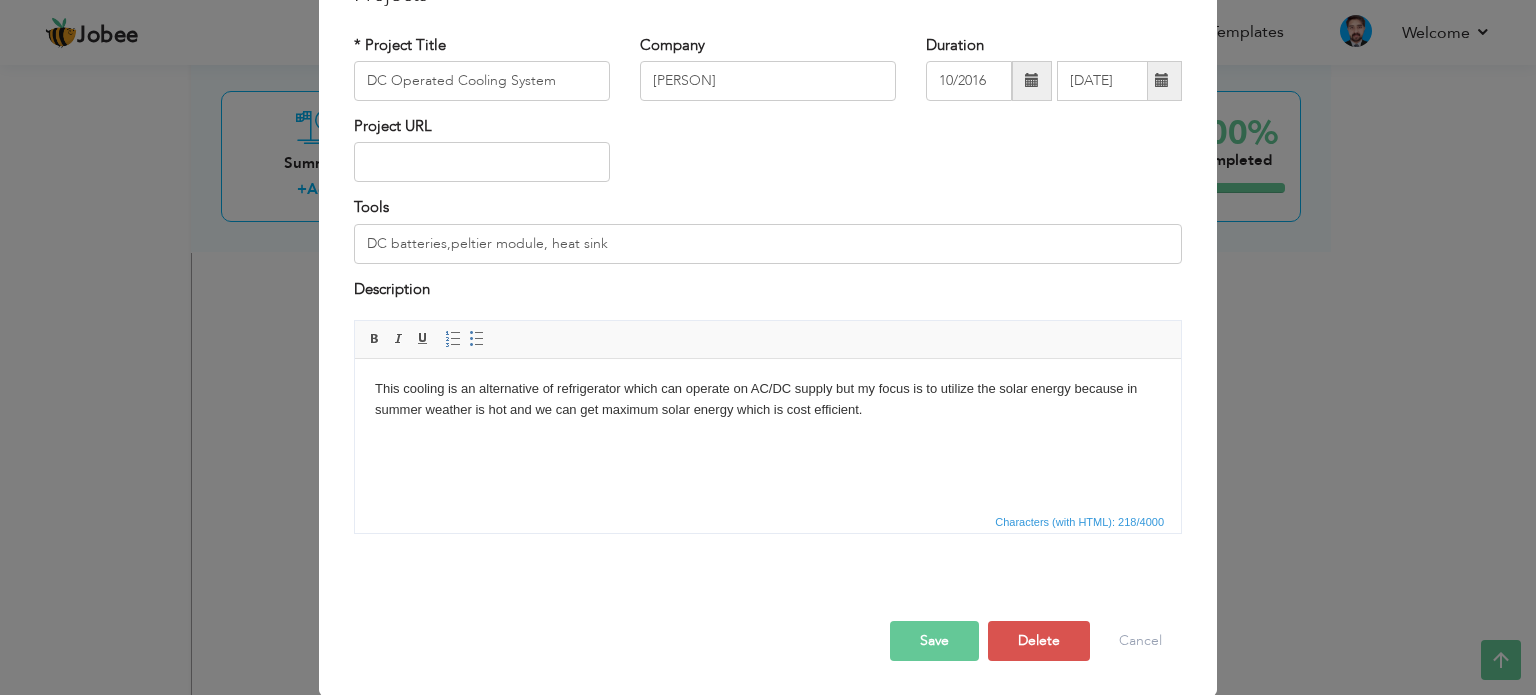 scroll, scrollTop: 0, scrollLeft: 0, axis: both 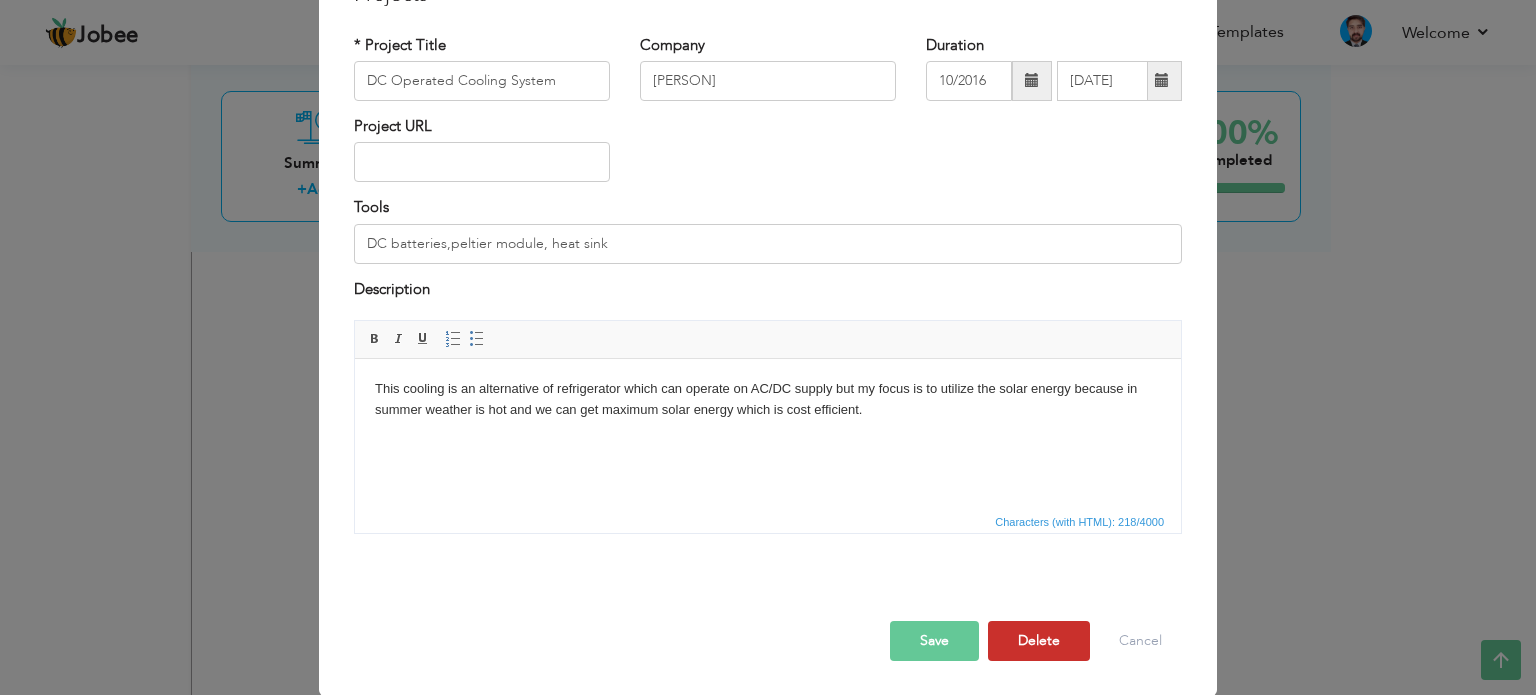 click on "Delete" at bounding box center (1039, 641) 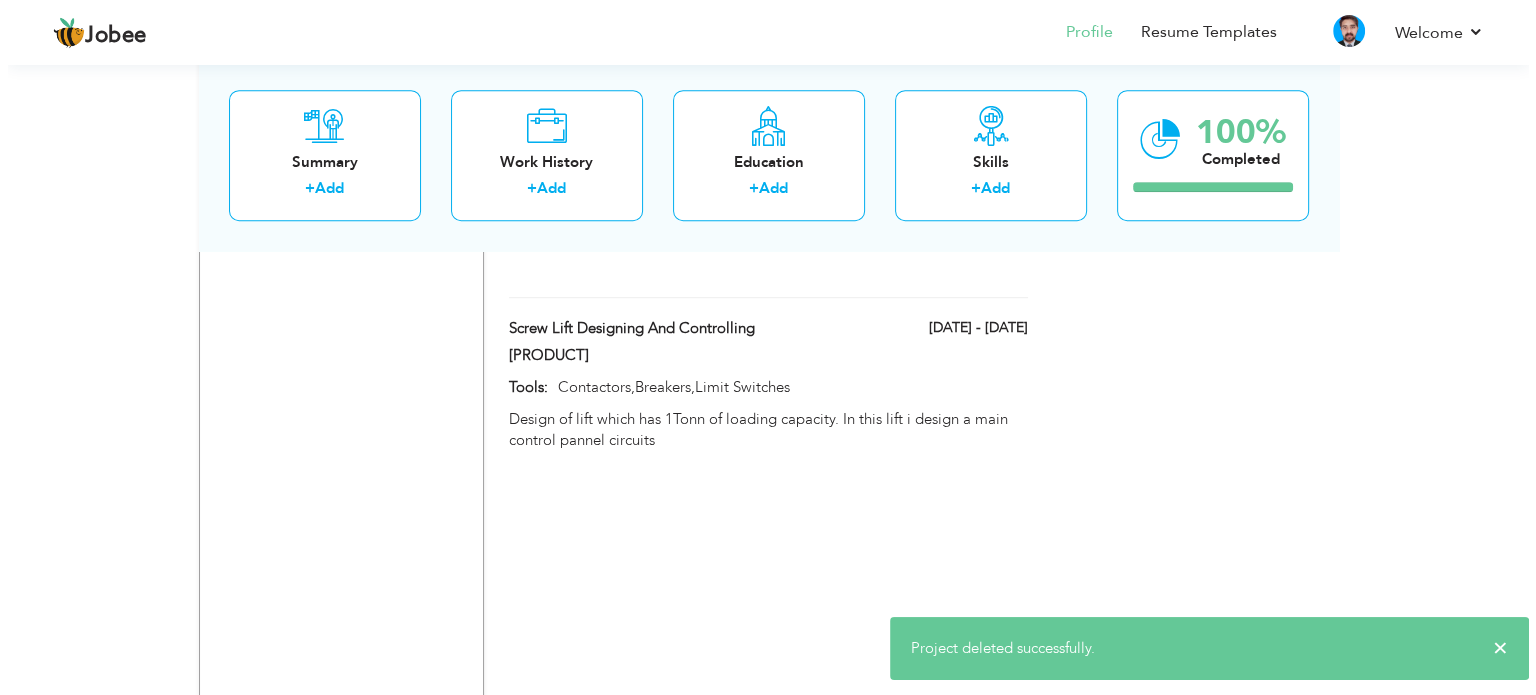 scroll, scrollTop: 1287, scrollLeft: 0, axis: vertical 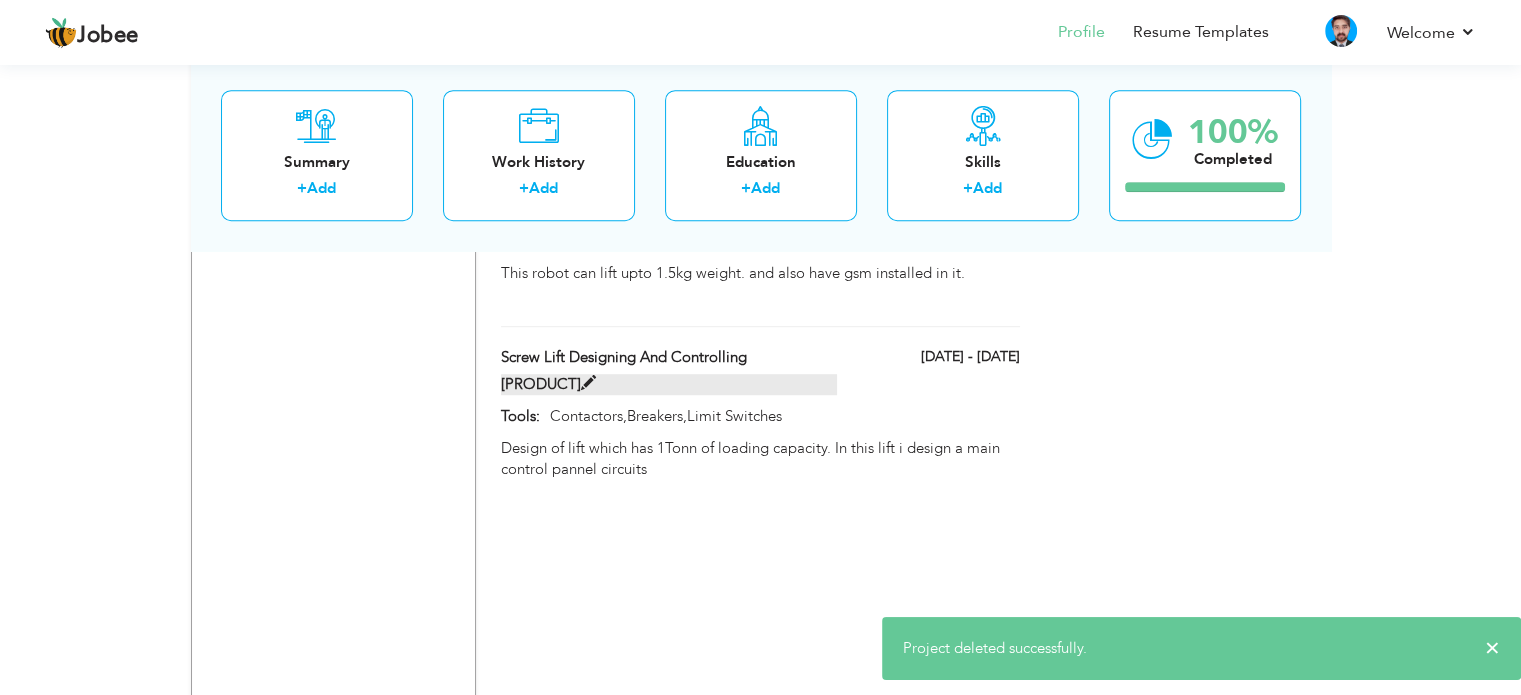 click on "[PRODUCT]" at bounding box center (669, 384) 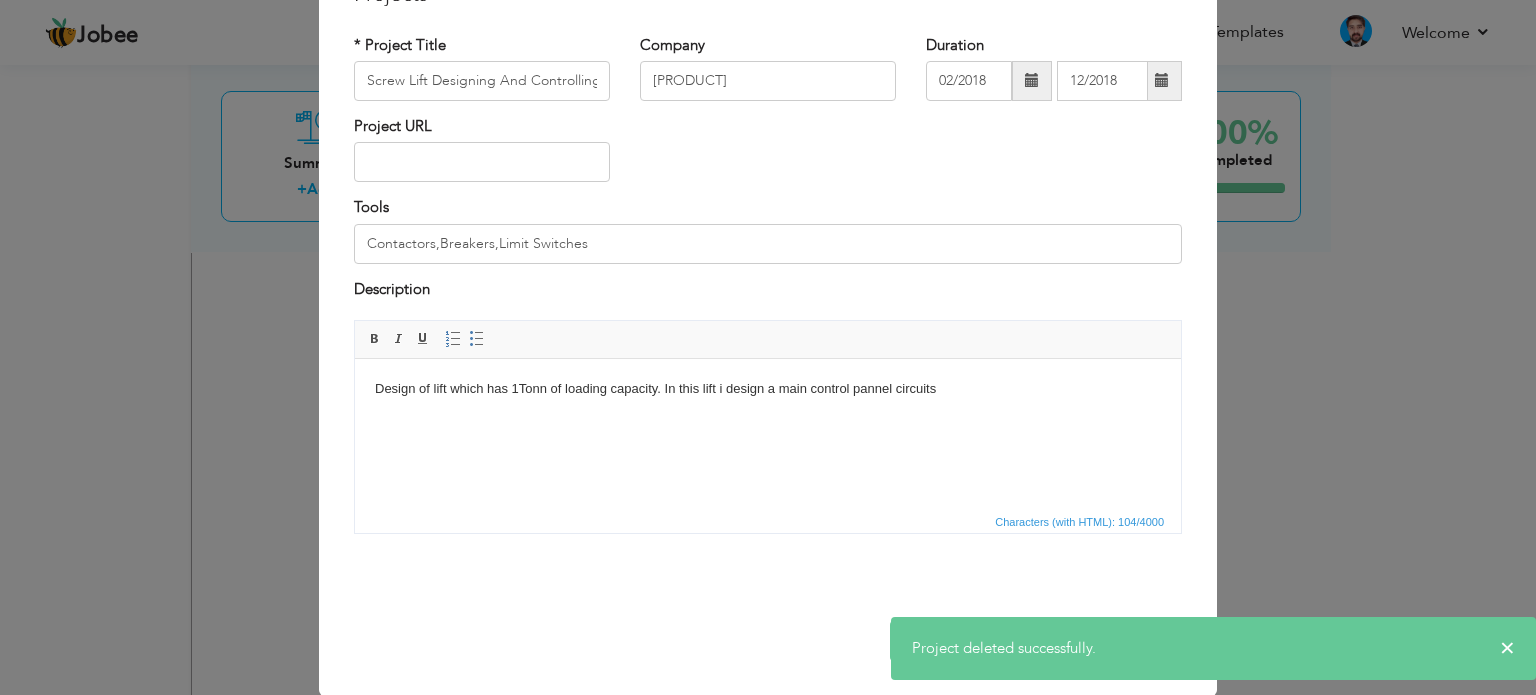 scroll, scrollTop: 0, scrollLeft: 0, axis: both 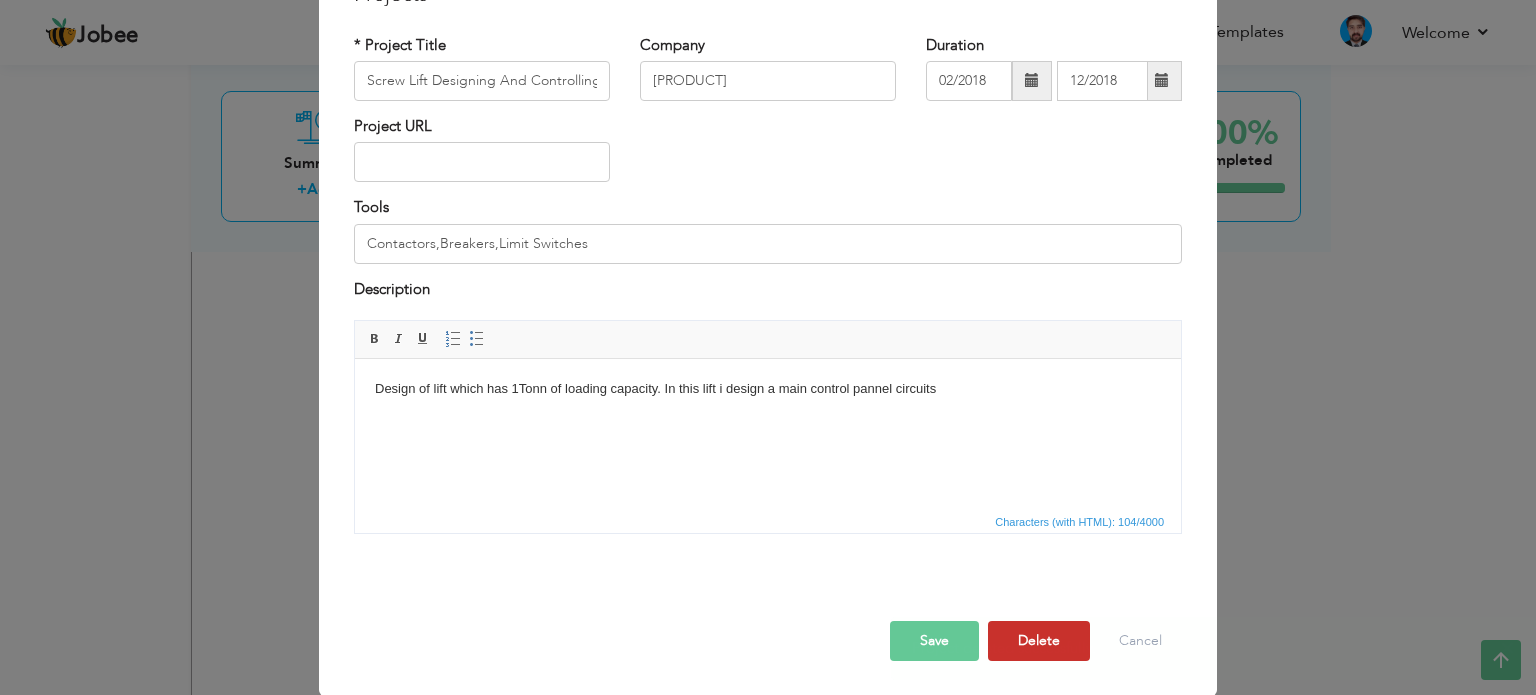 click on "Delete" at bounding box center (1039, 641) 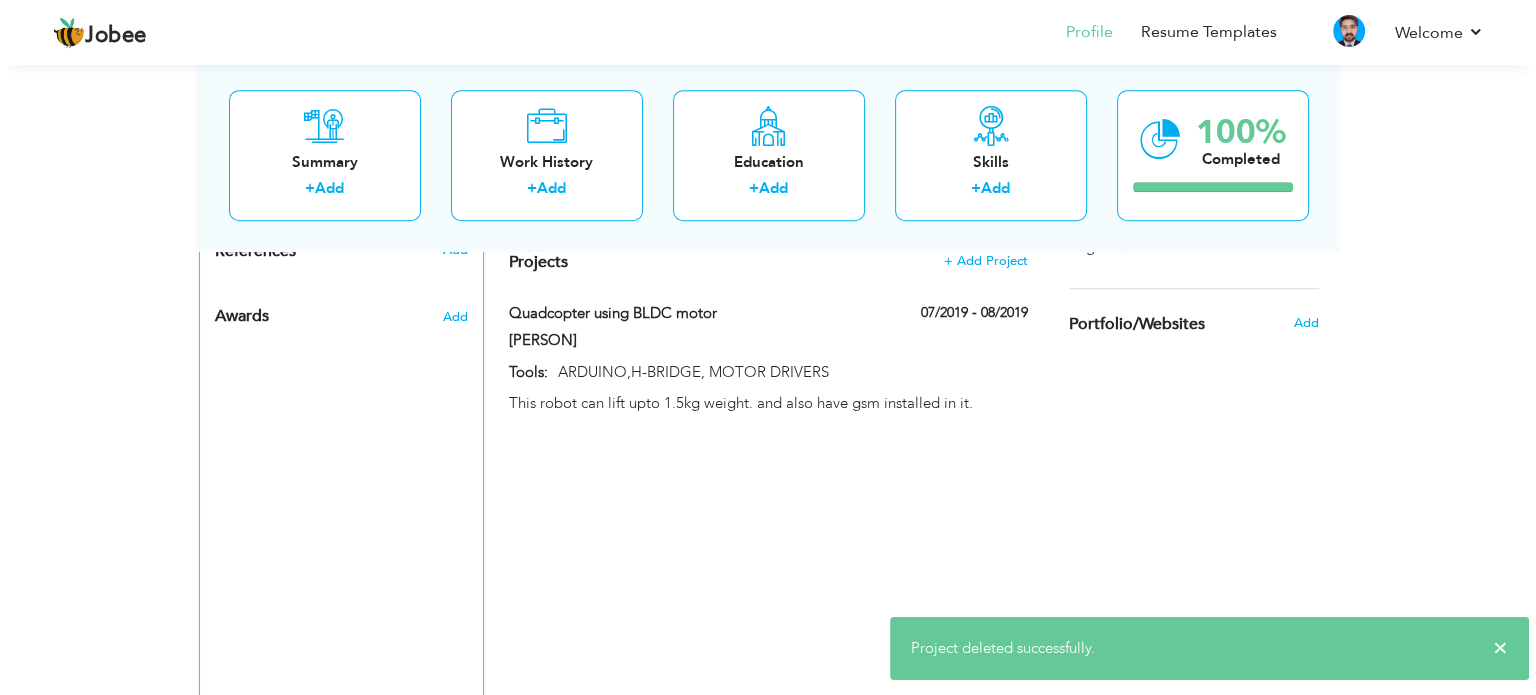 scroll, scrollTop: 987, scrollLeft: 0, axis: vertical 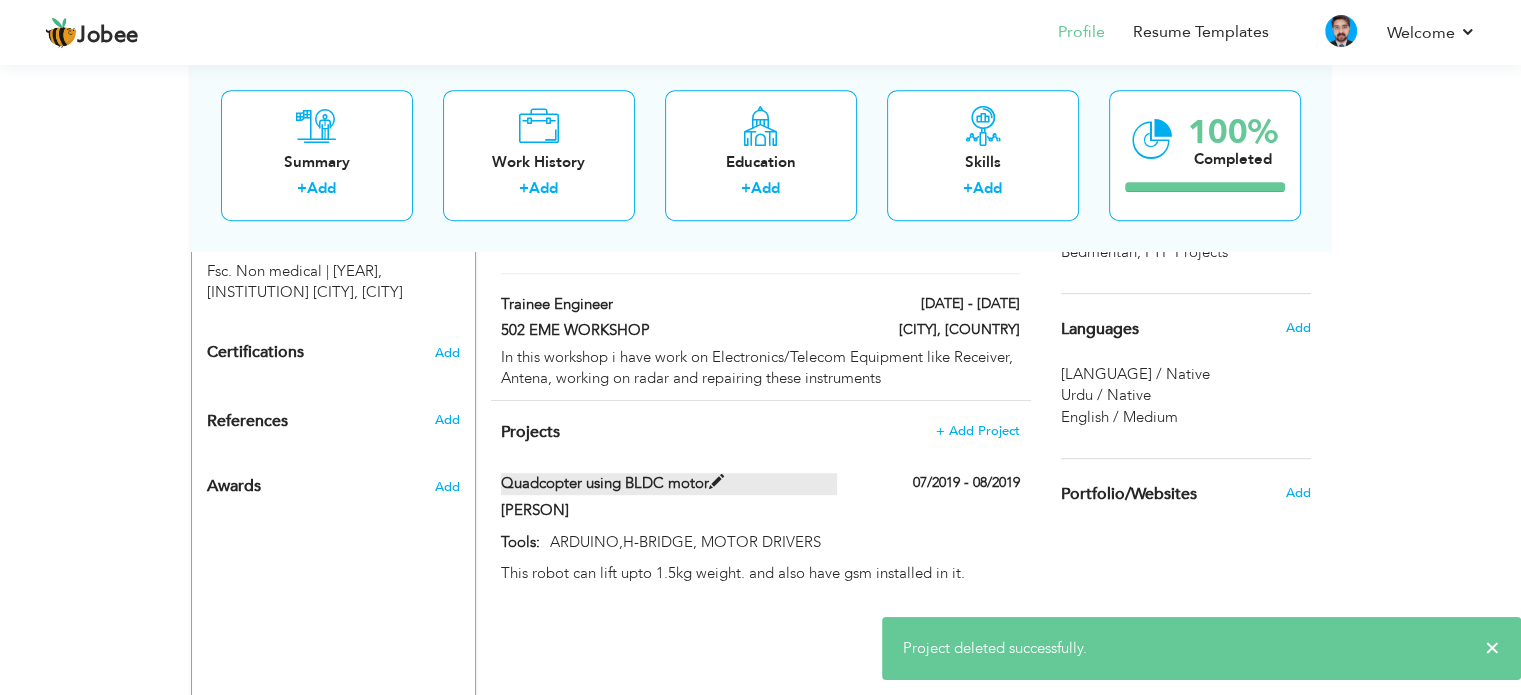 click on "Quadcopter using BLDC motor" at bounding box center [669, 483] 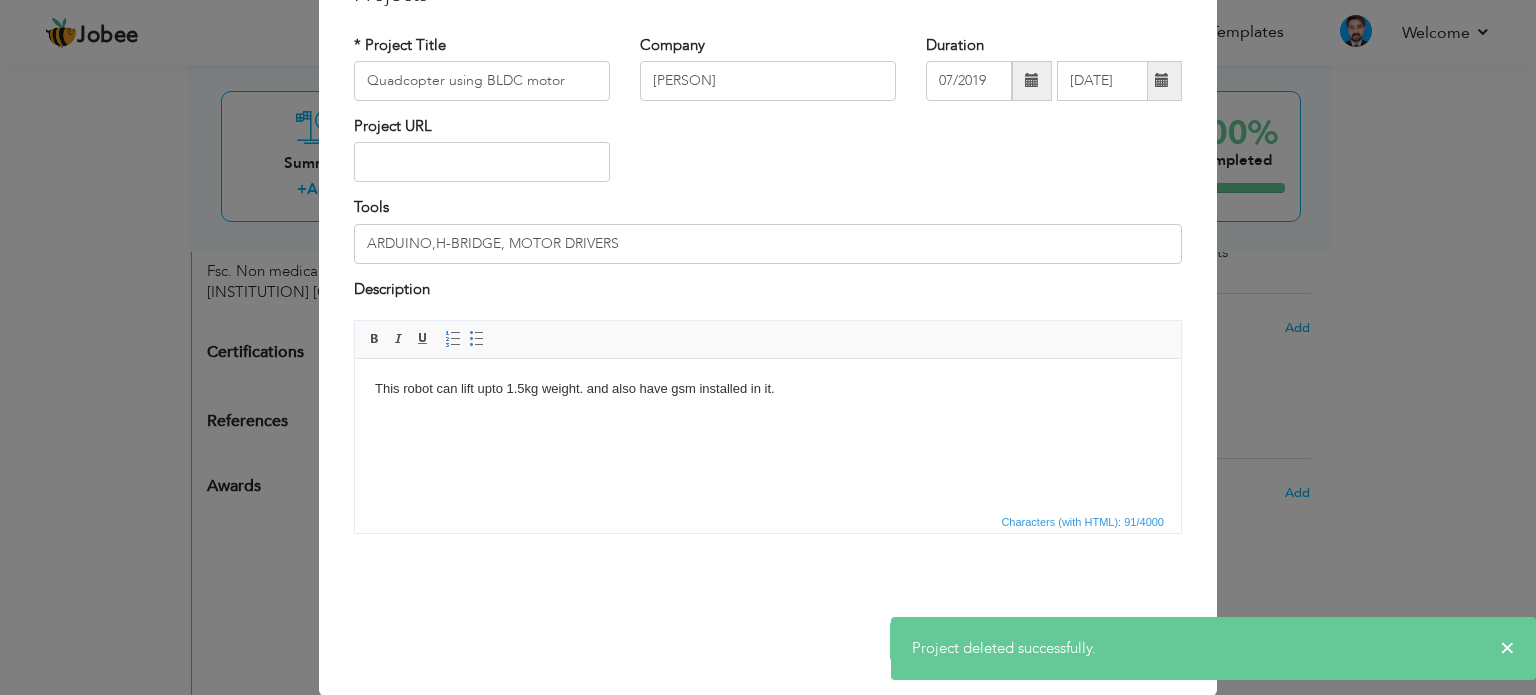 scroll, scrollTop: 0, scrollLeft: 0, axis: both 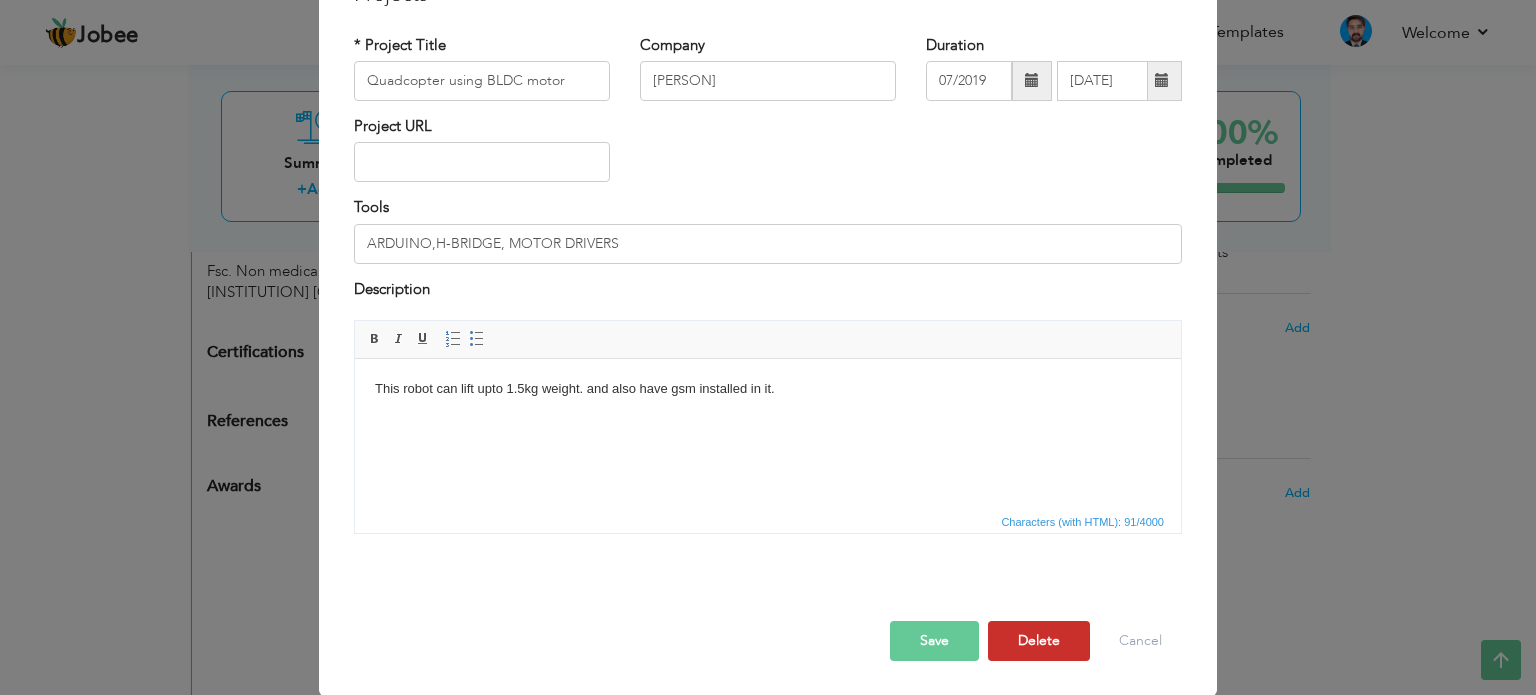click on "Delete" at bounding box center (1039, 641) 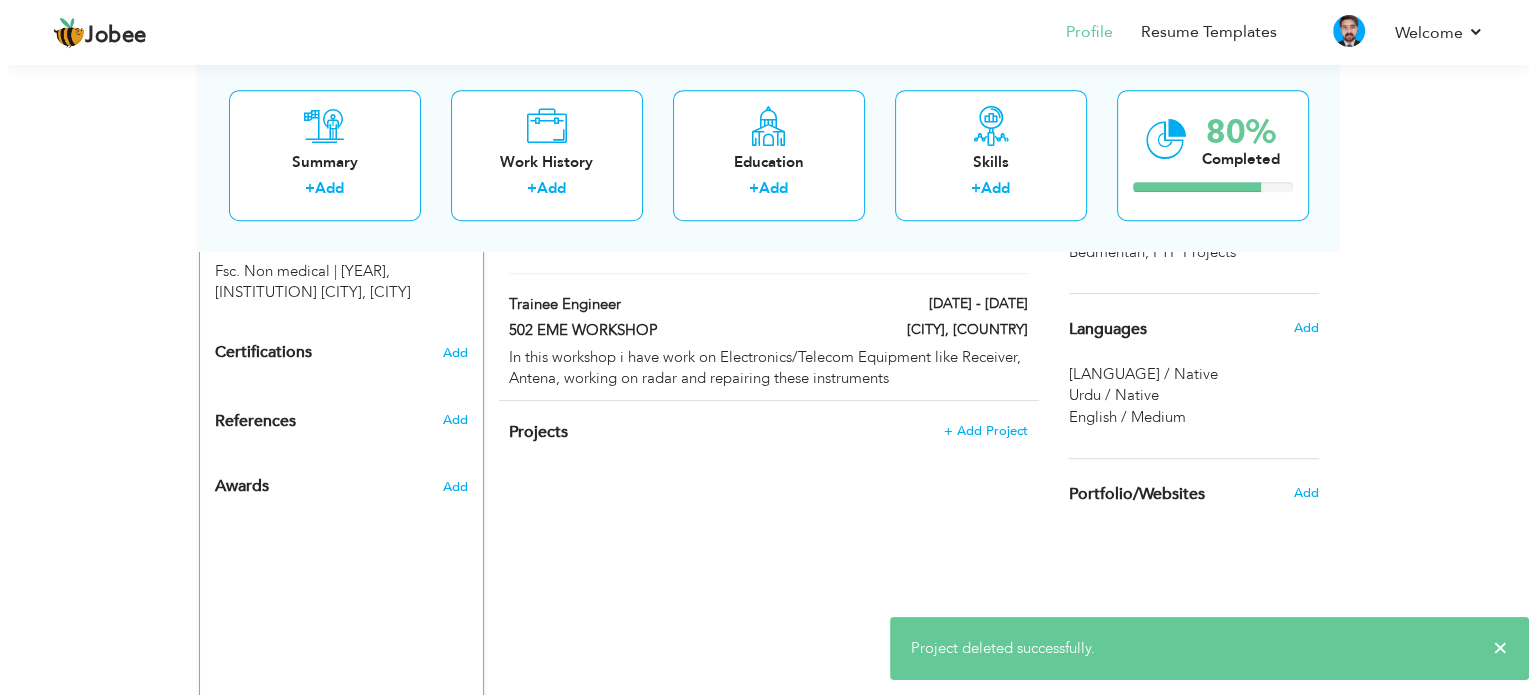 scroll, scrollTop: 887, scrollLeft: 0, axis: vertical 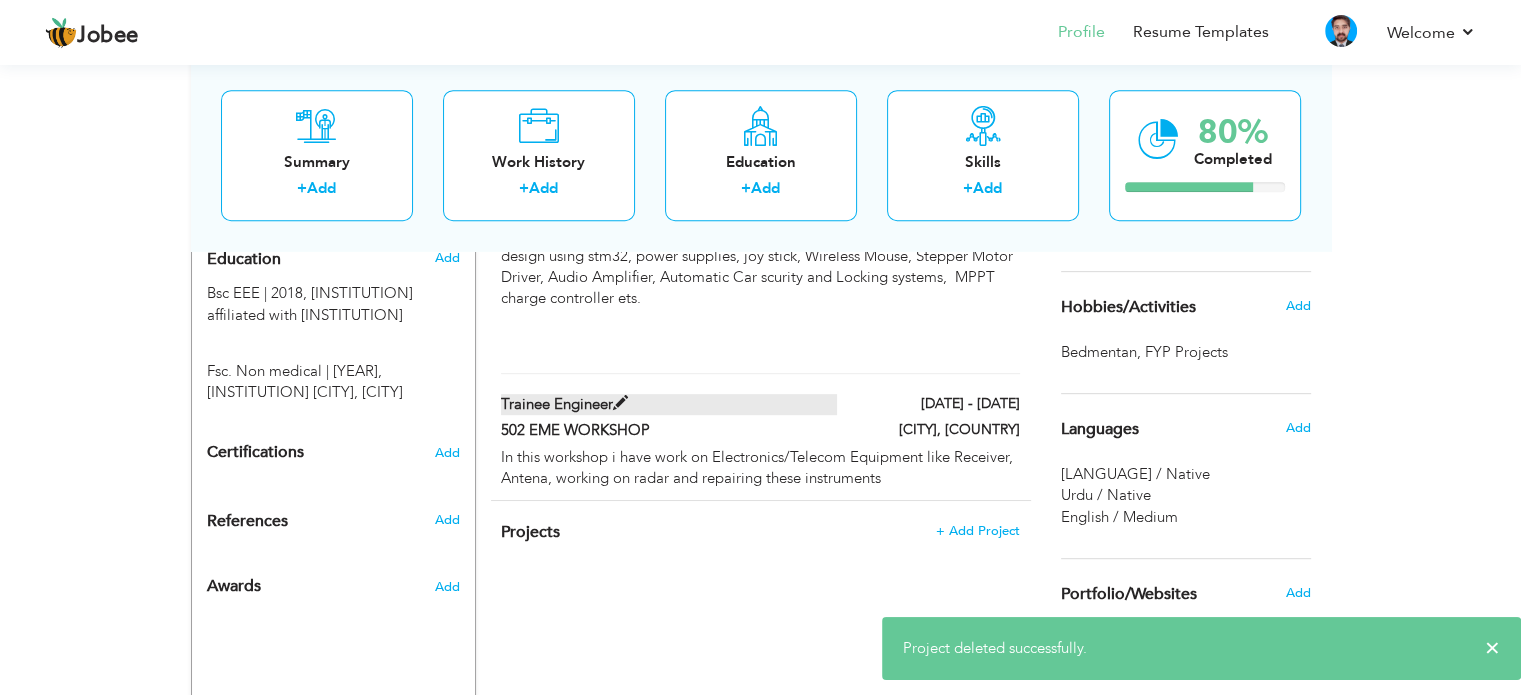 click on "Trainee Engineer" at bounding box center [669, 404] 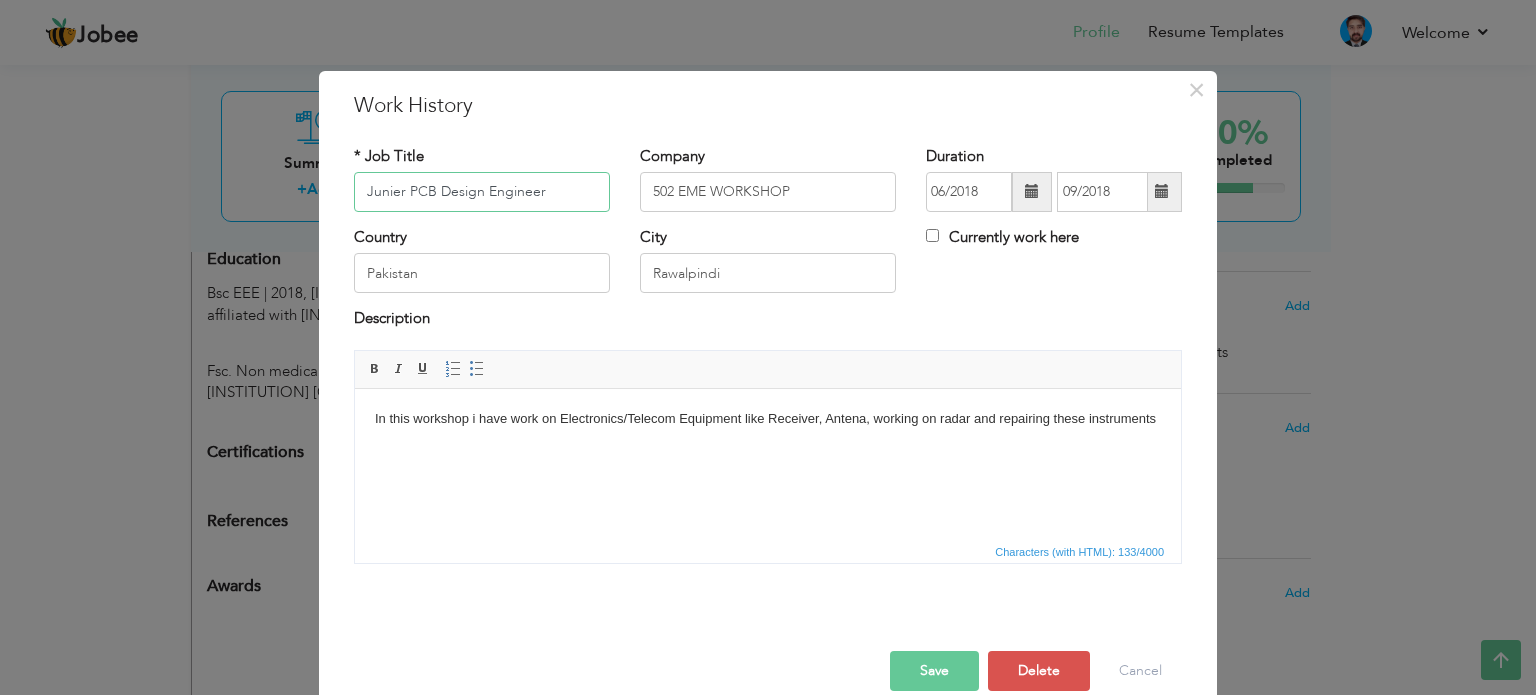 type on "Junier PCB Design Engineer" 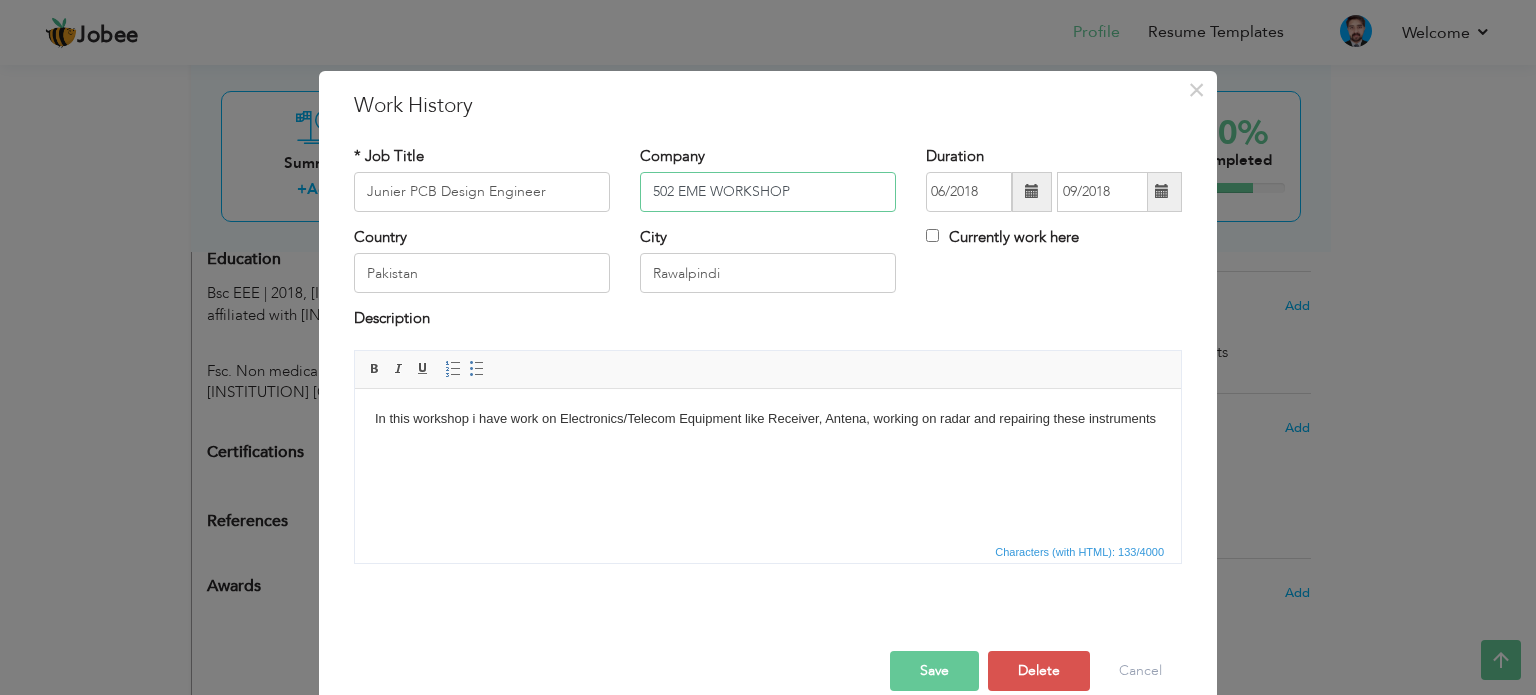 click on "502 EME WORKSHOP" at bounding box center (768, 192) 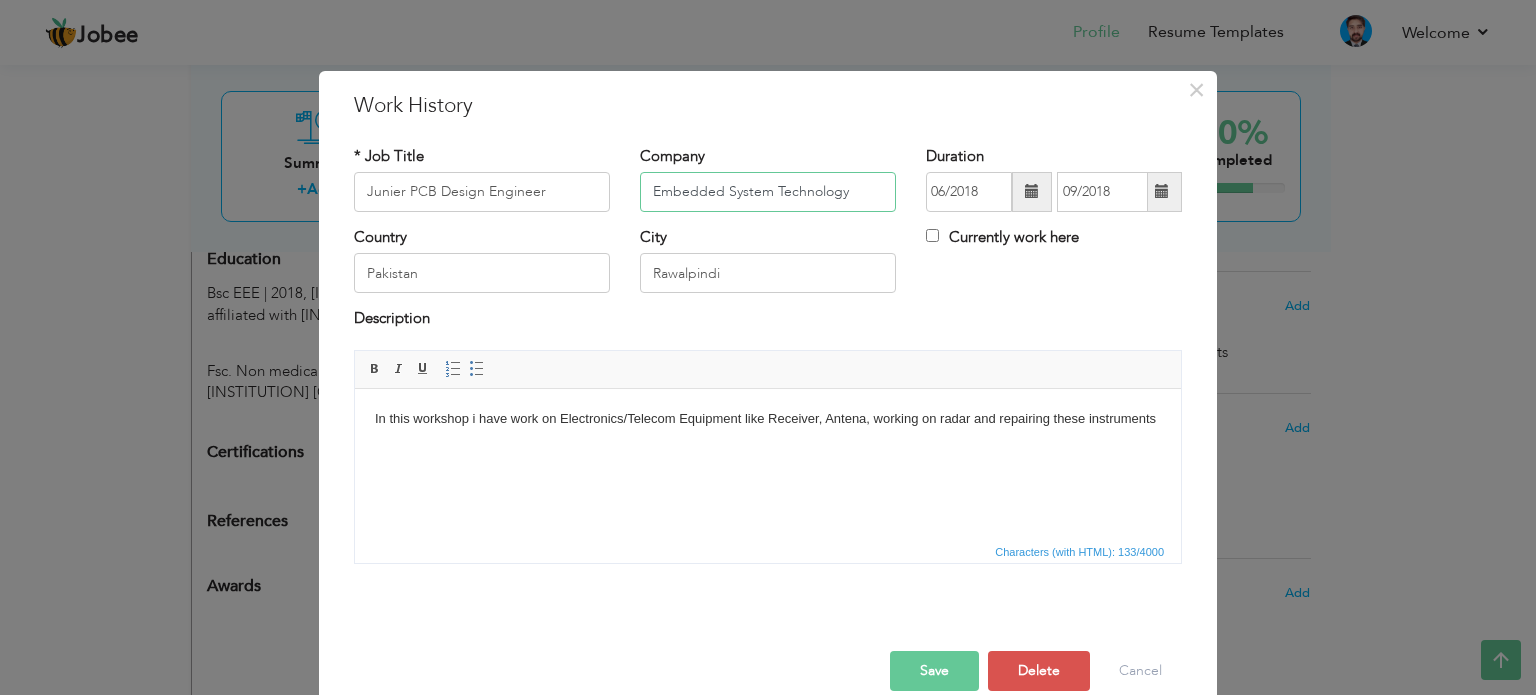 type on "Embedded System Technology" 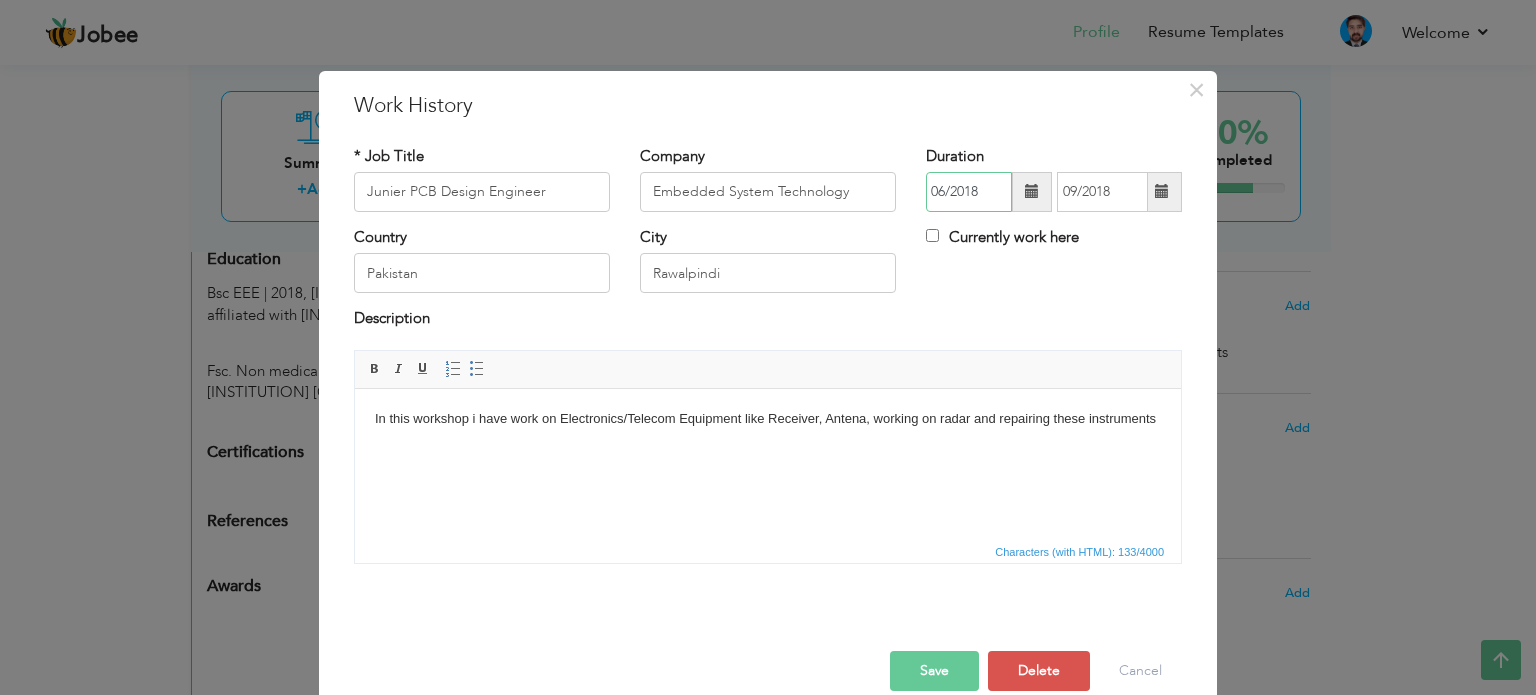 click on "06/2018" at bounding box center (969, 192) 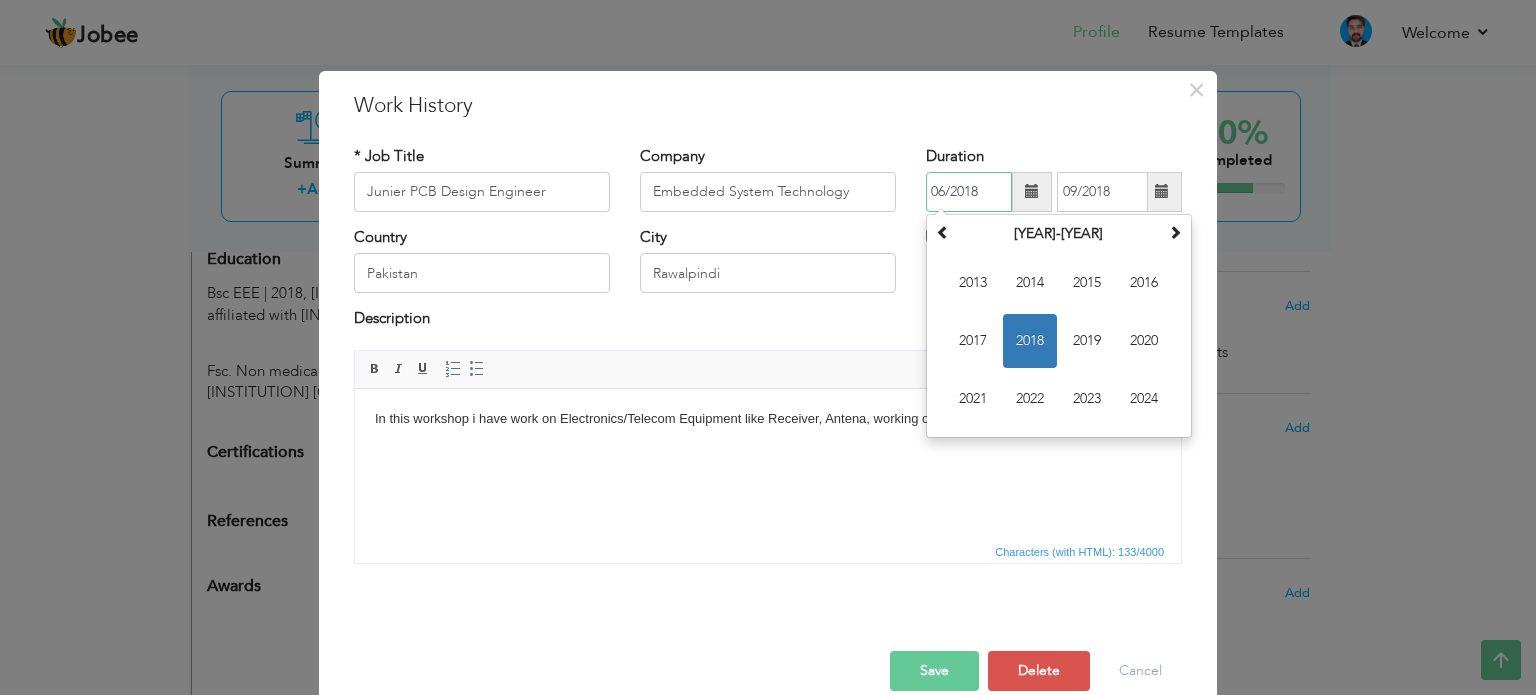 click on "2018" at bounding box center [1030, 341] 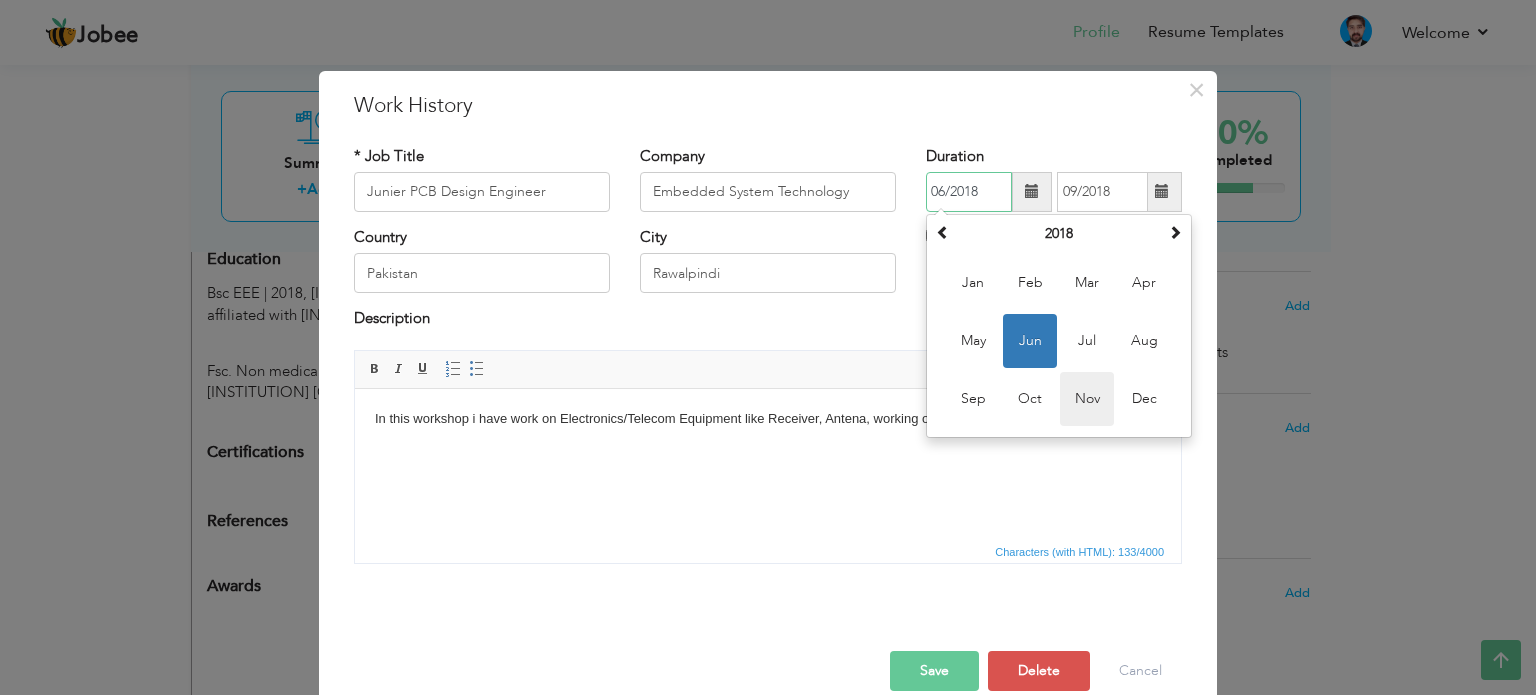 click on "Nov" at bounding box center (1087, 399) 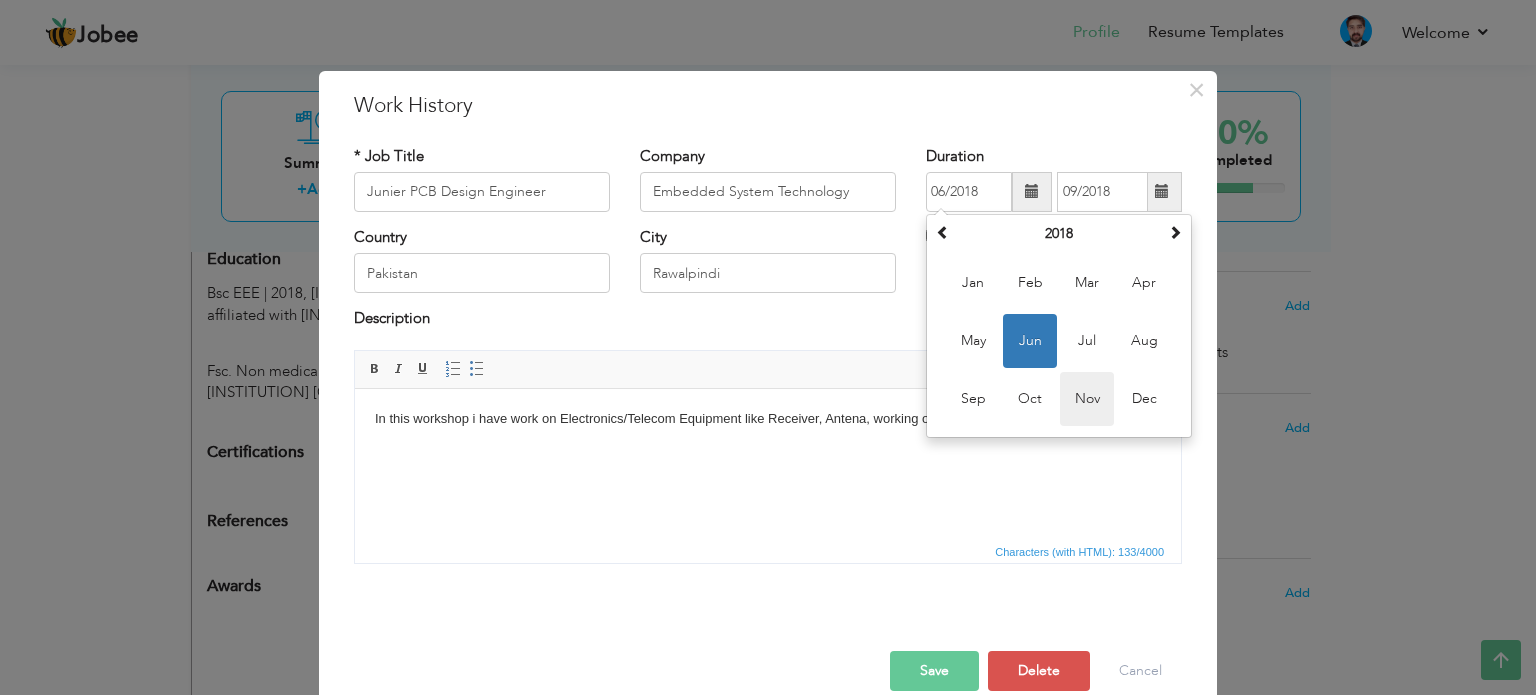 type on "11/2018" 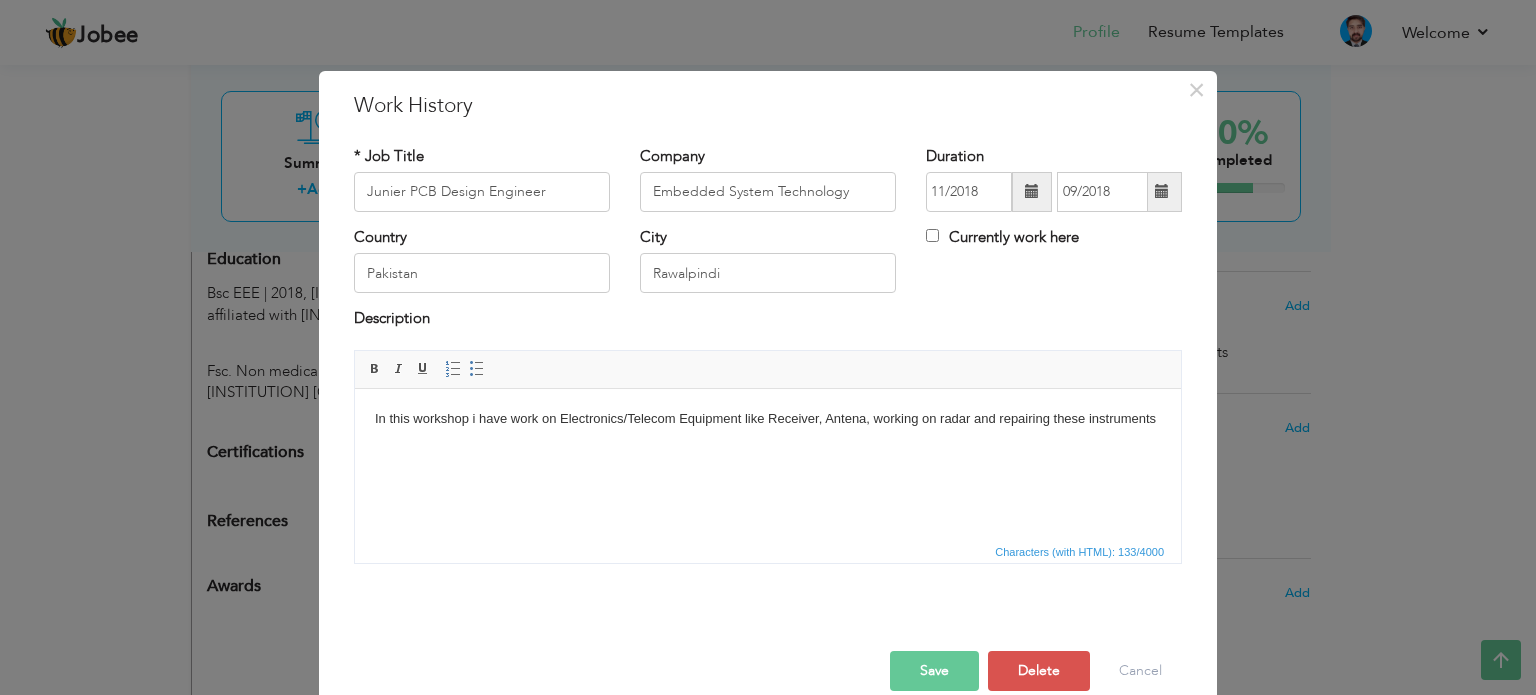 click on "Save" at bounding box center [934, 671] 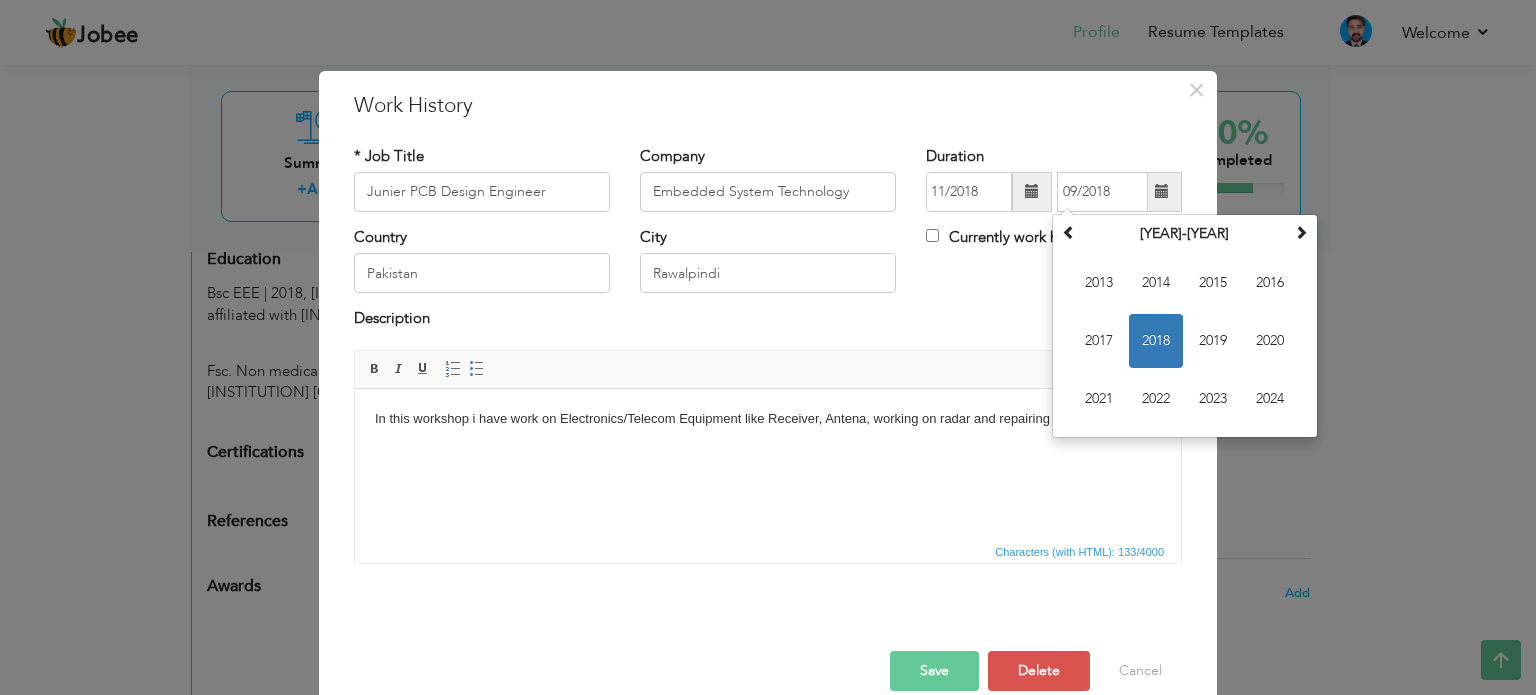 click on "Save" at bounding box center [934, 671] 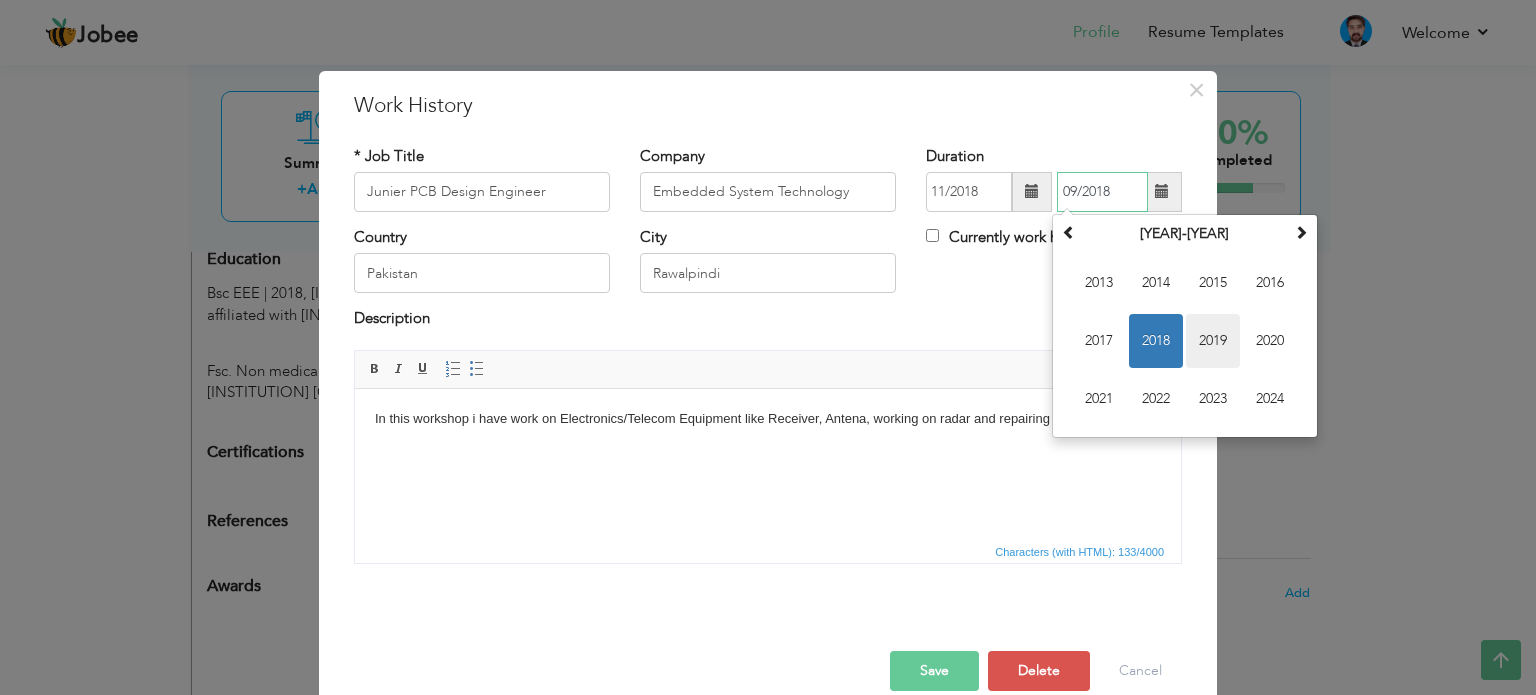 click on "2019" at bounding box center [1213, 341] 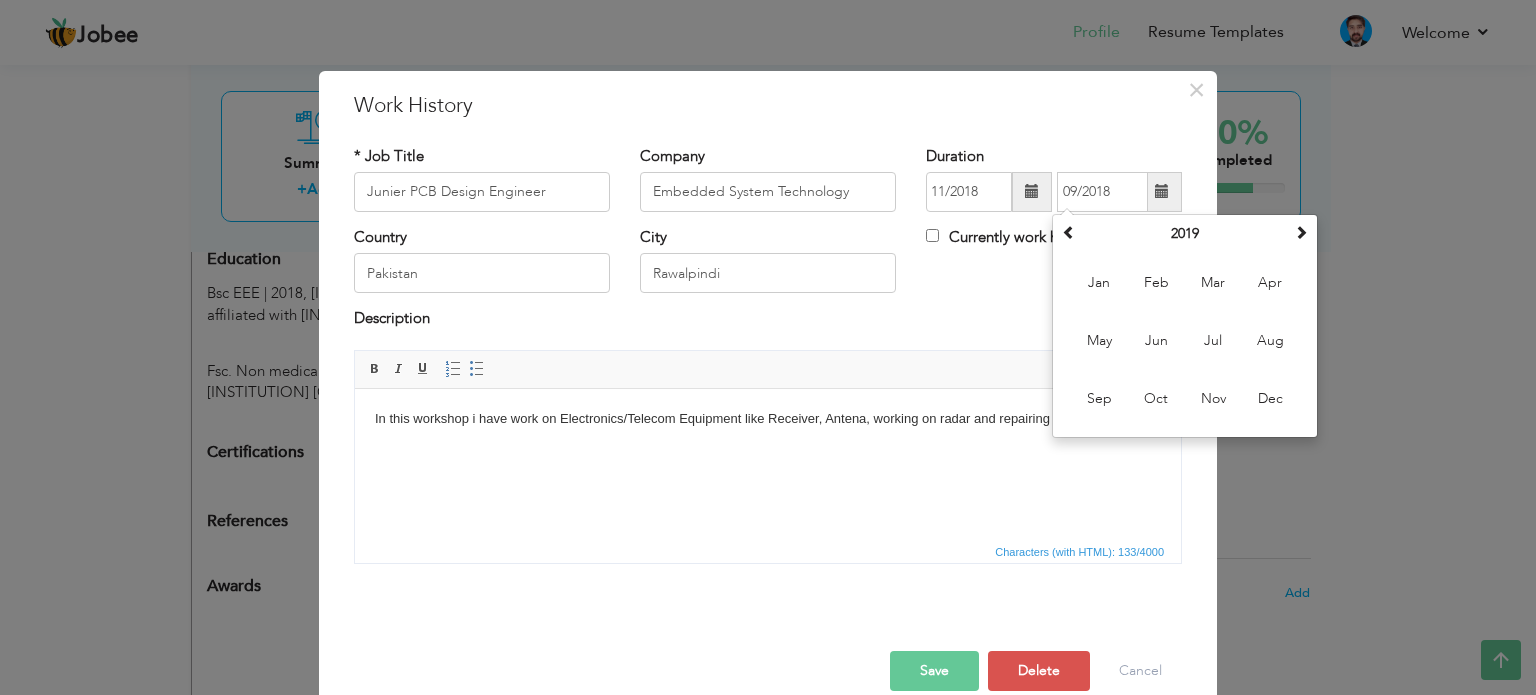 click on "Save" at bounding box center [934, 671] 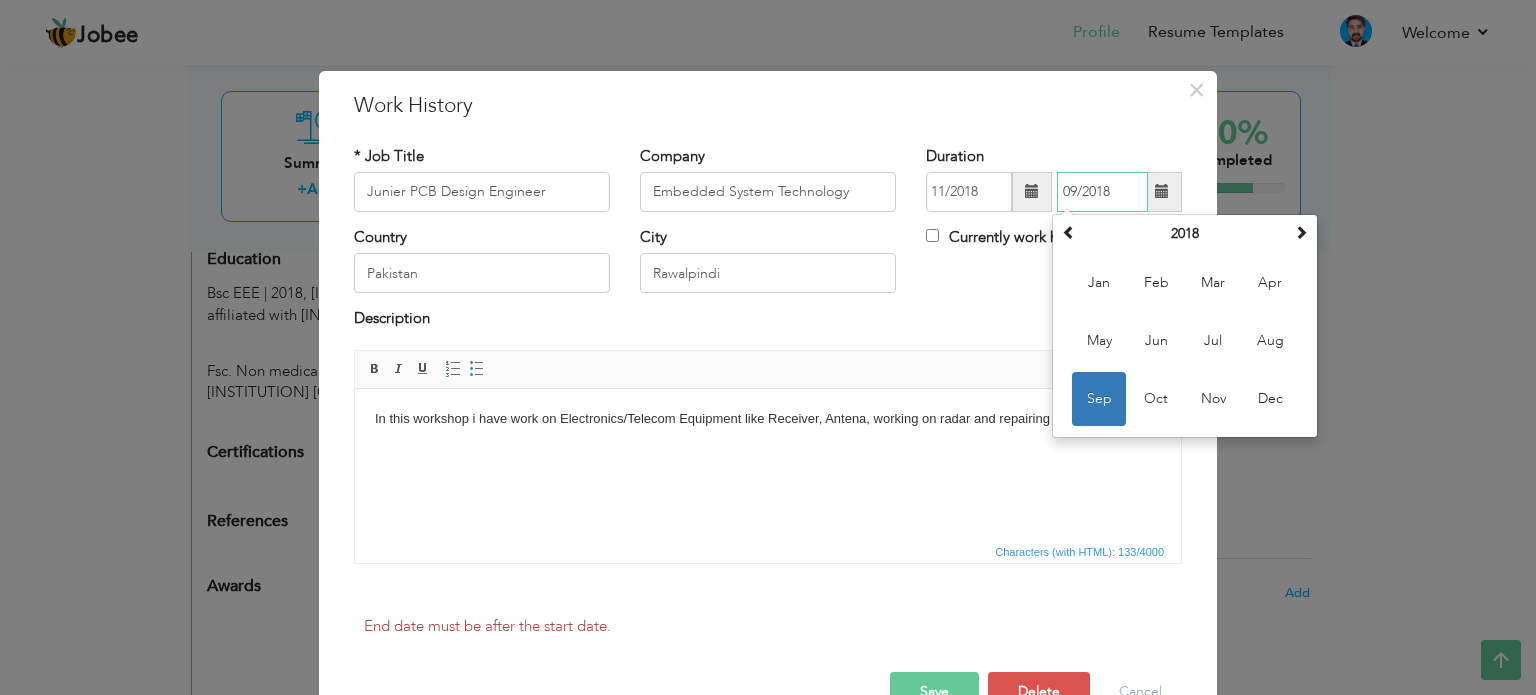 click on "Sep" at bounding box center (1099, 399) 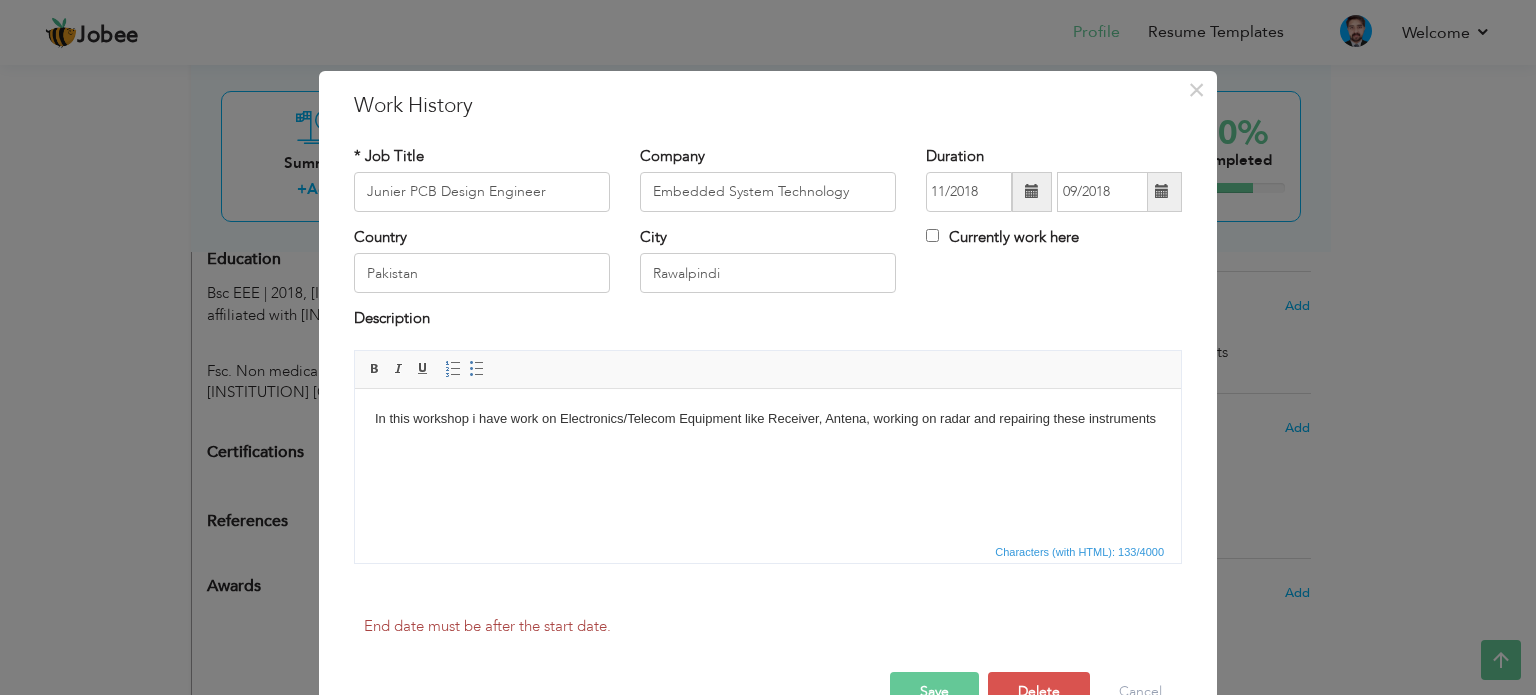 click on "Save" at bounding box center [934, 692] 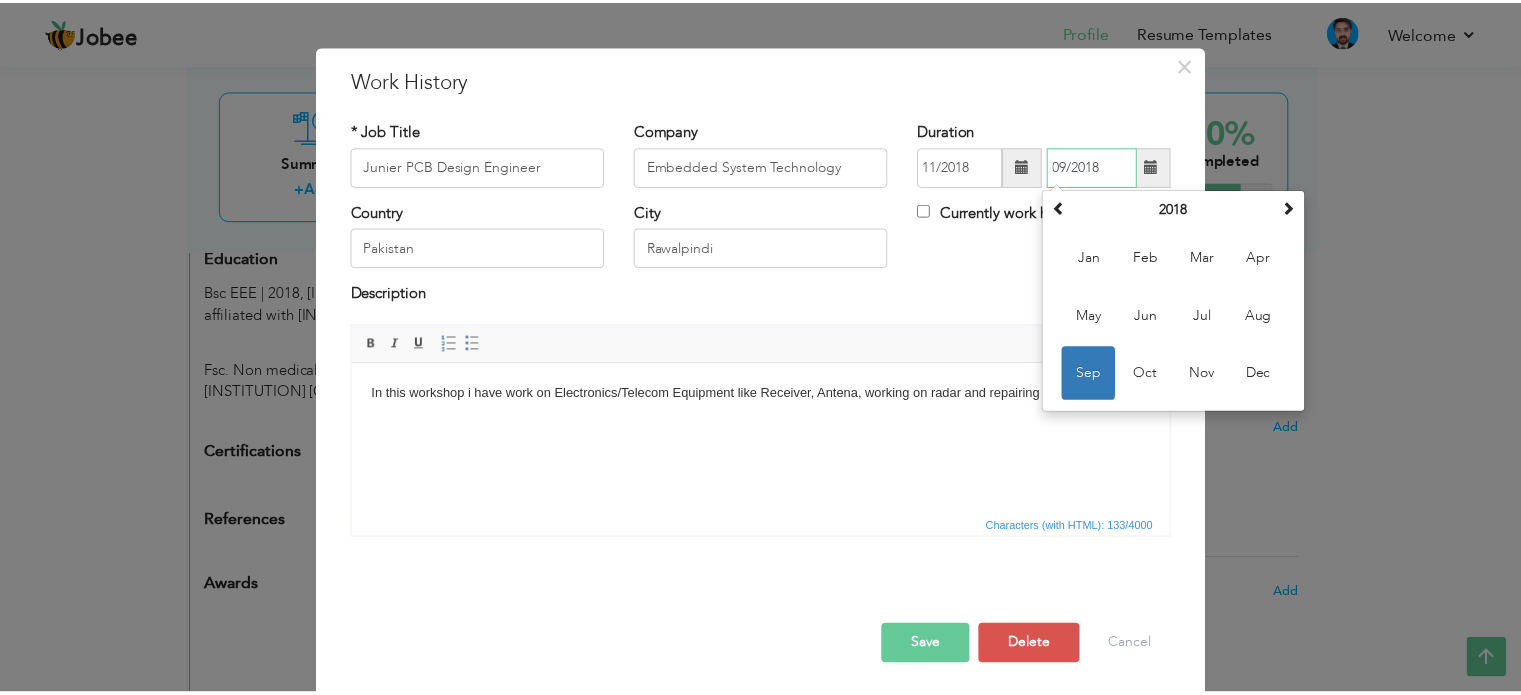 scroll, scrollTop: 29, scrollLeft: 0, axis: vertical 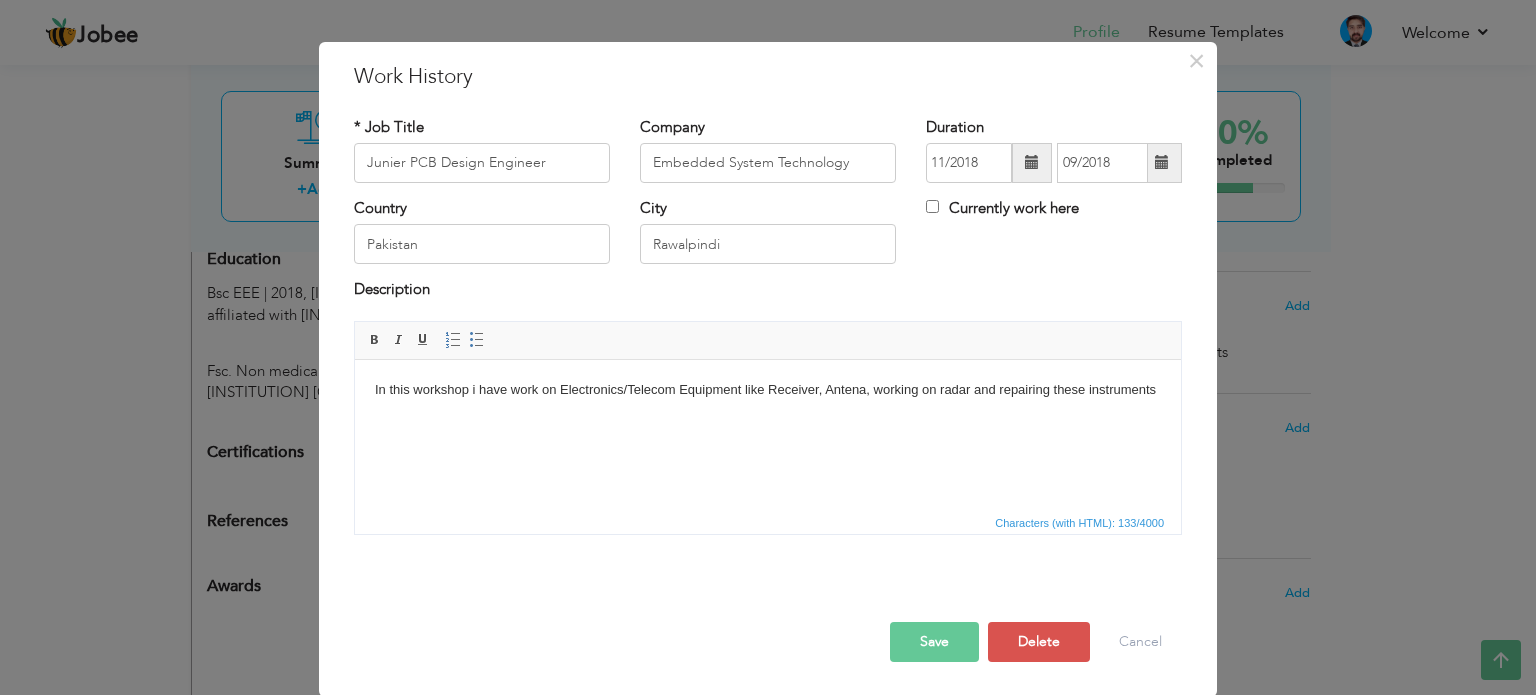 click on "Save" at bounding box center [934, 642] 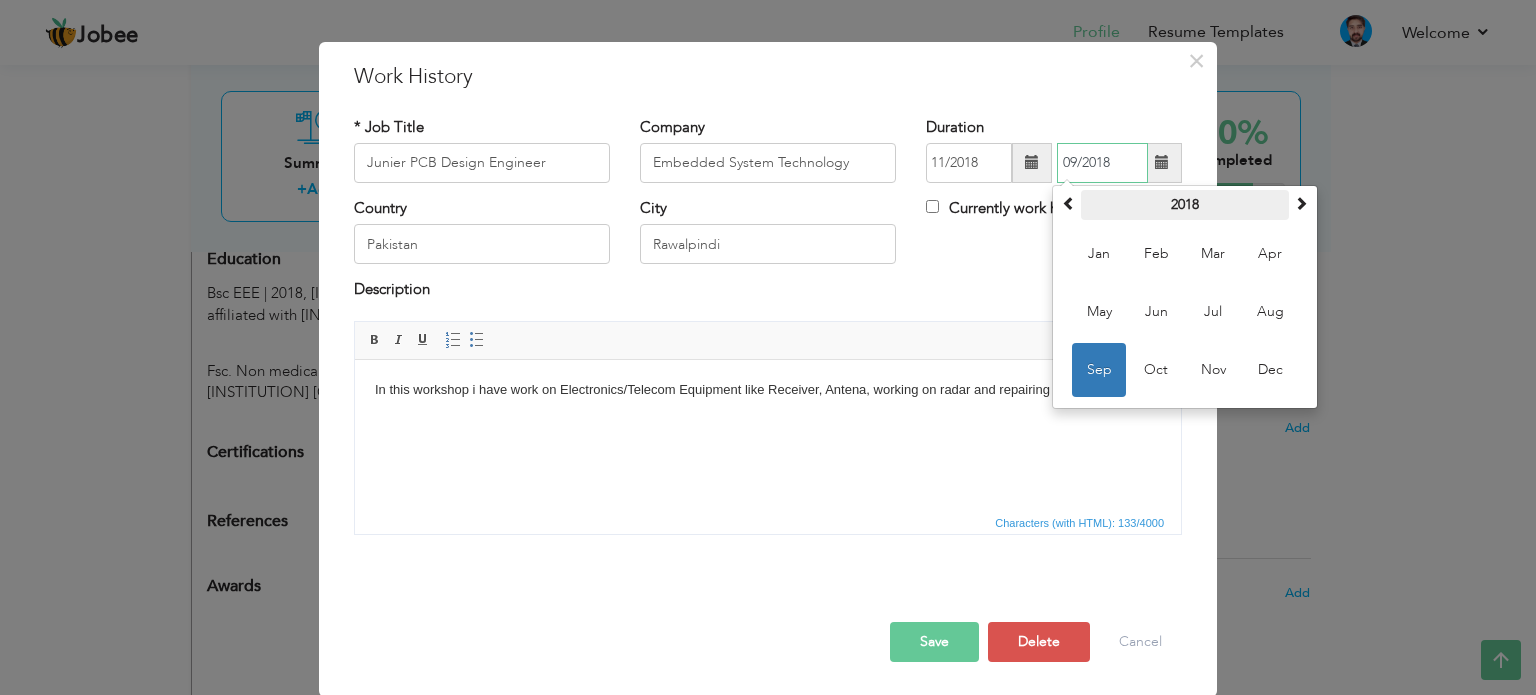 click on "2018" at bounding box center (1185, 205) 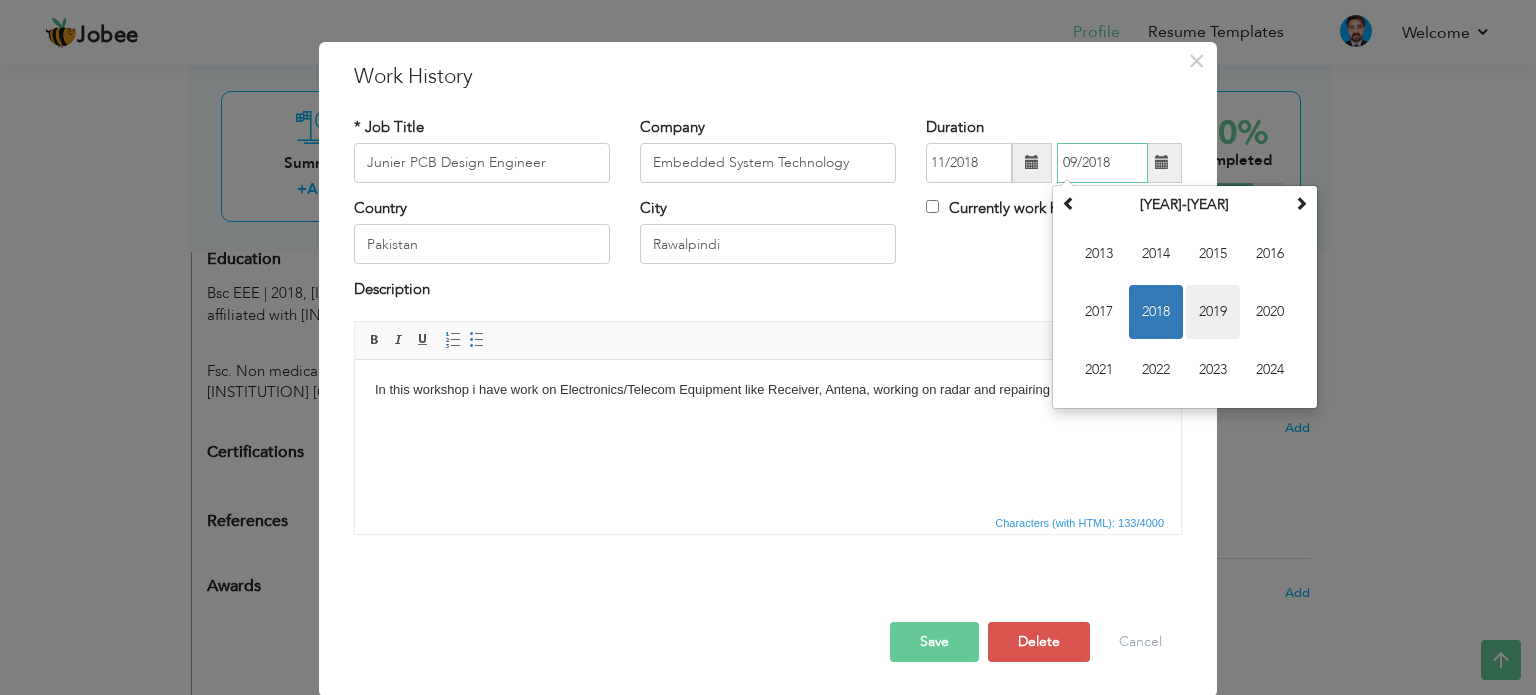 click on "2019" at bounding box center [1213, 312] 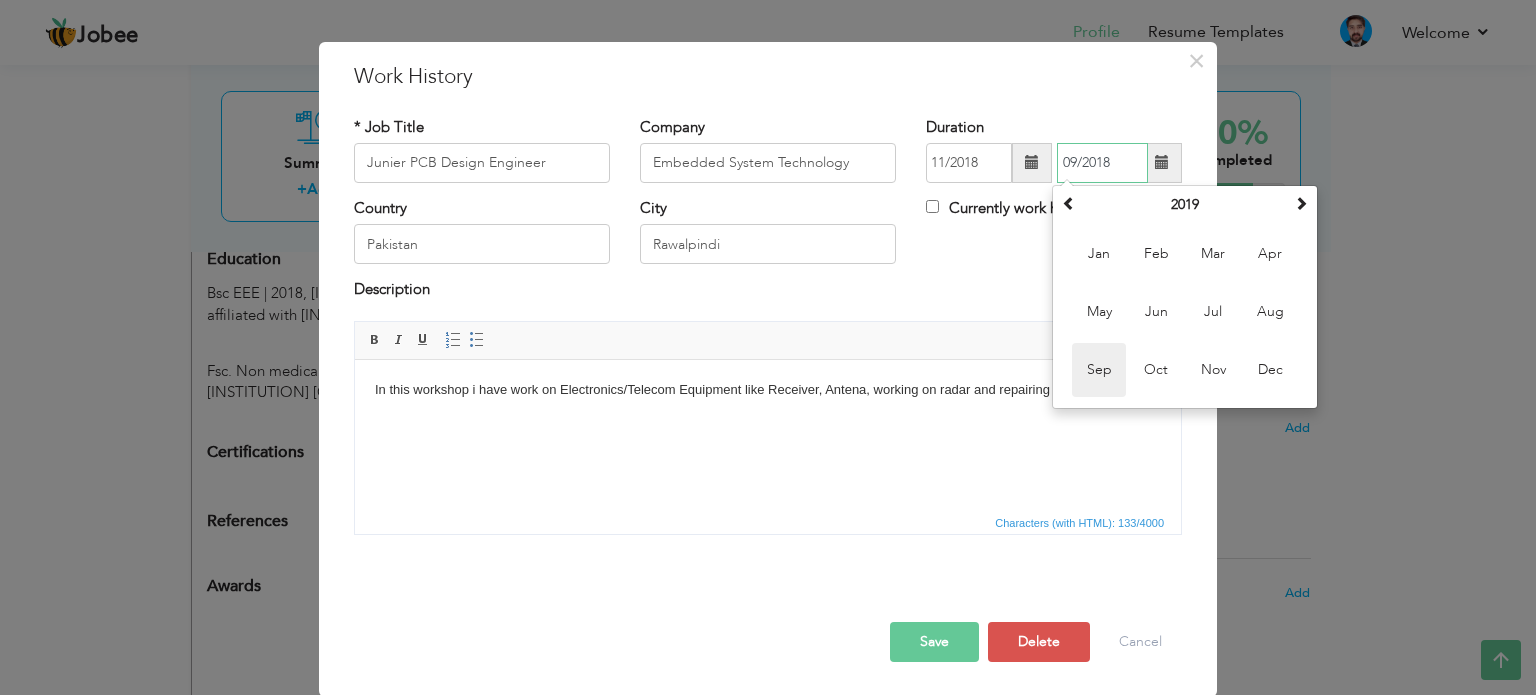 click on "Sep" at bounding box center (1099, 370) 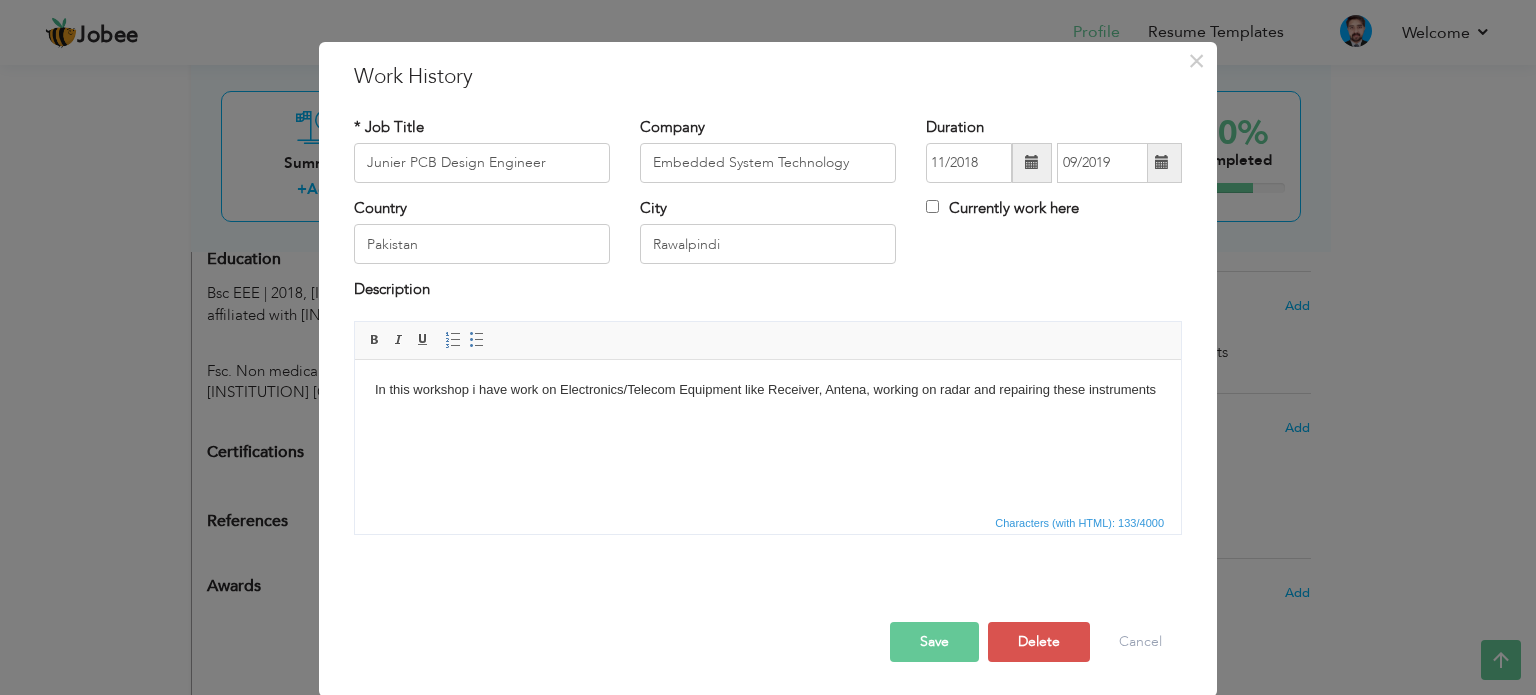 click on "Save" at bounding box center [934, 642] 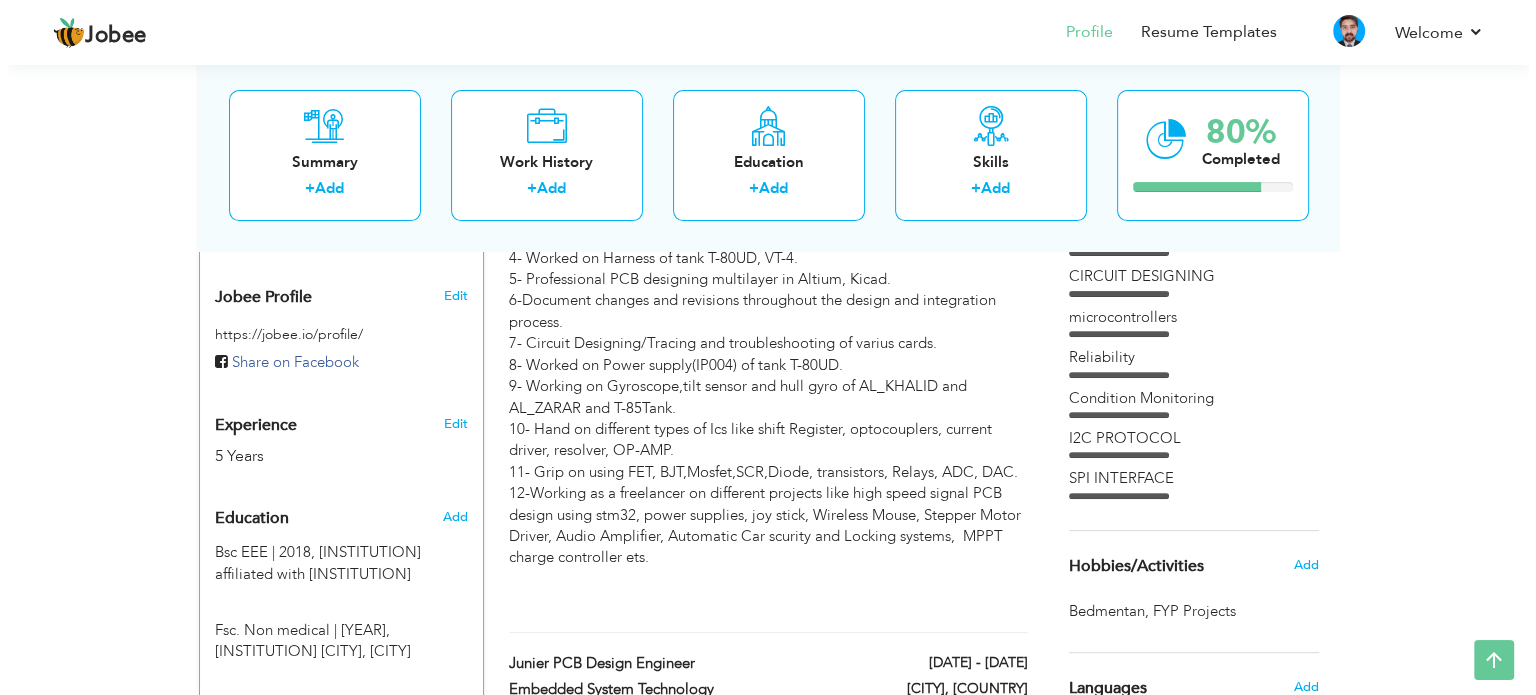 scroll, scrollTop: 787, scrollLeft: 0, axis: vertical 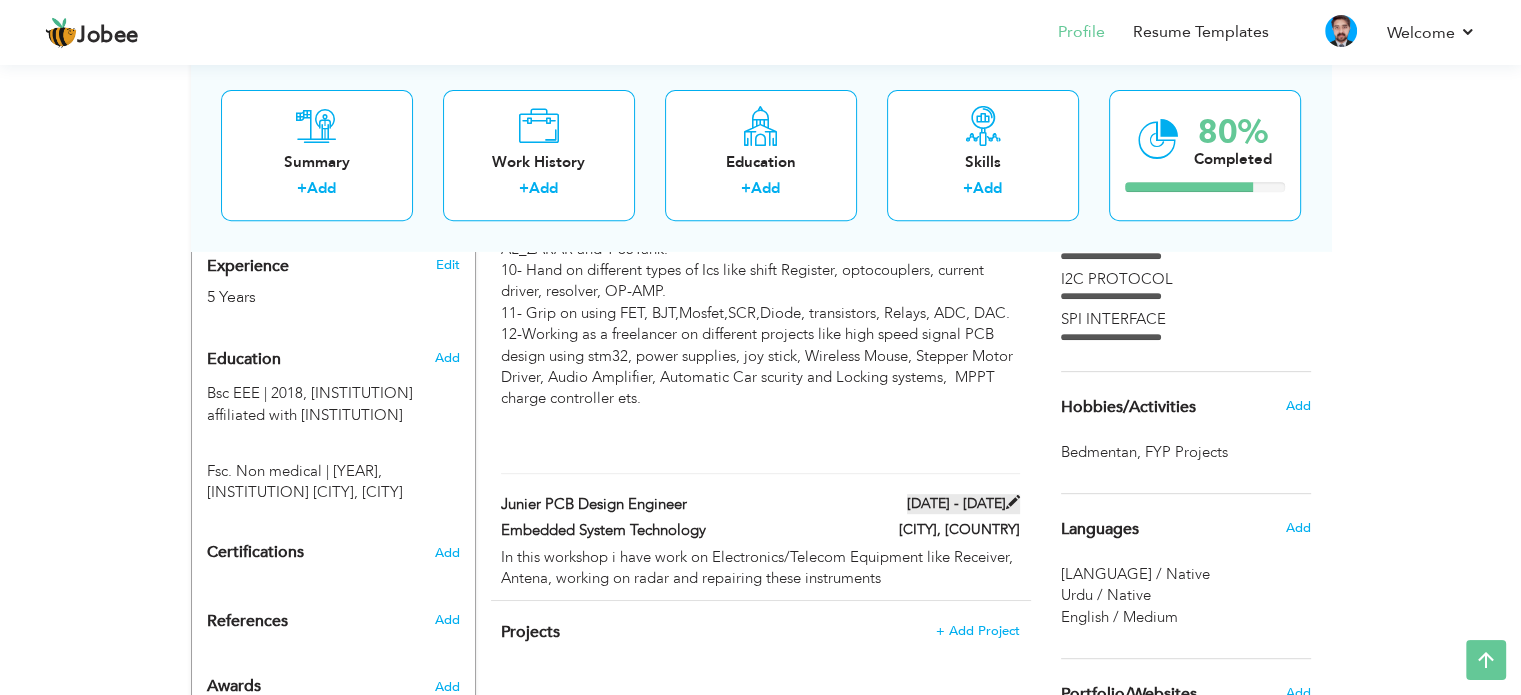 click on "[DATE] - [DATE]" at bounding box center (963, 504) 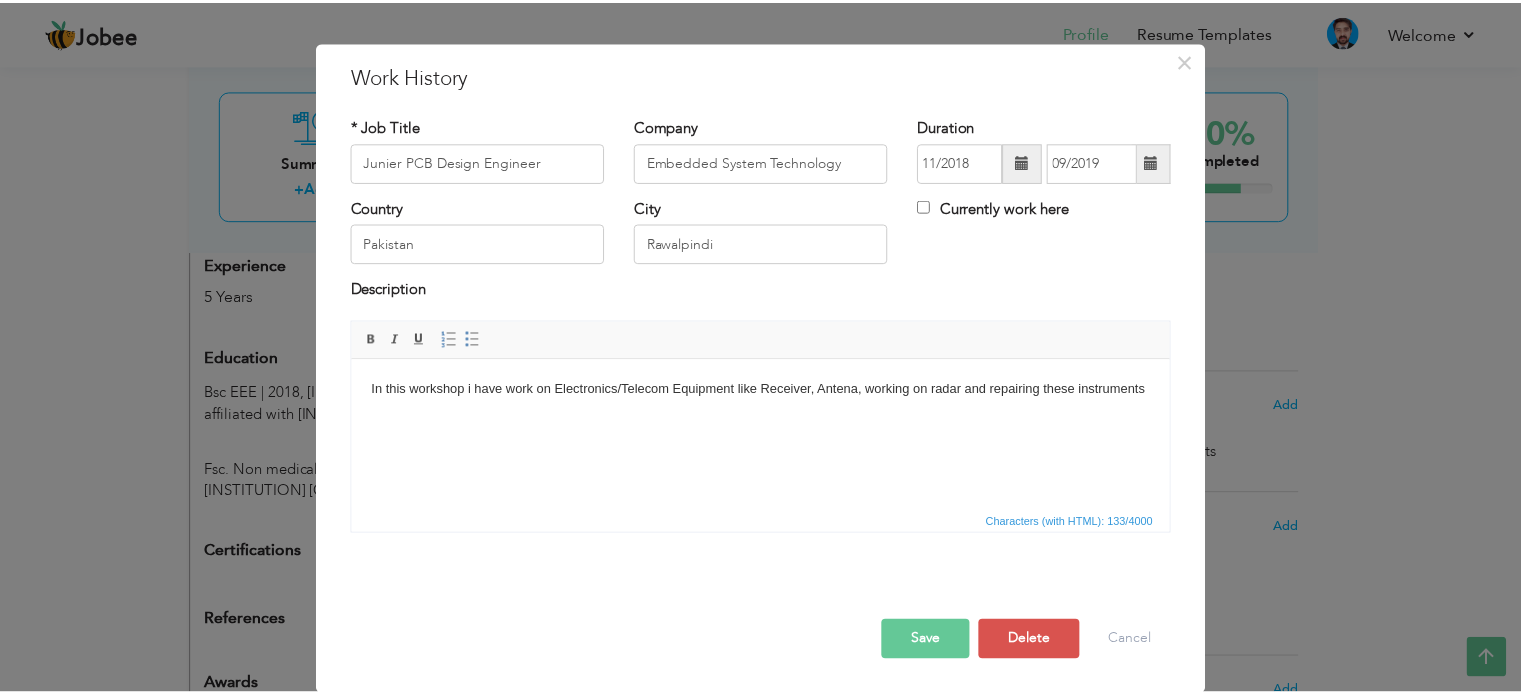 scroll, scrollTop: 0, scrollLeft: 0, axis: both 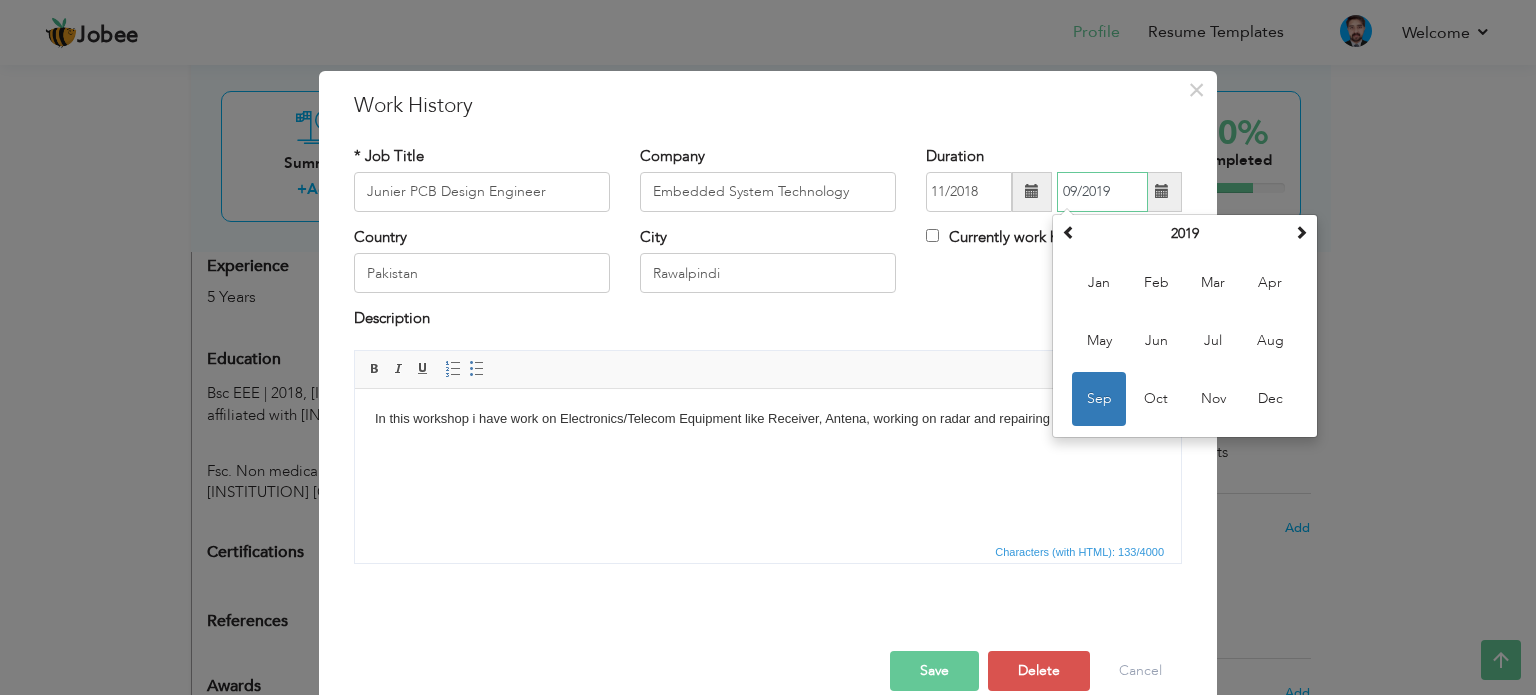 click on "09/2019" at bounding box center [1102, 192] 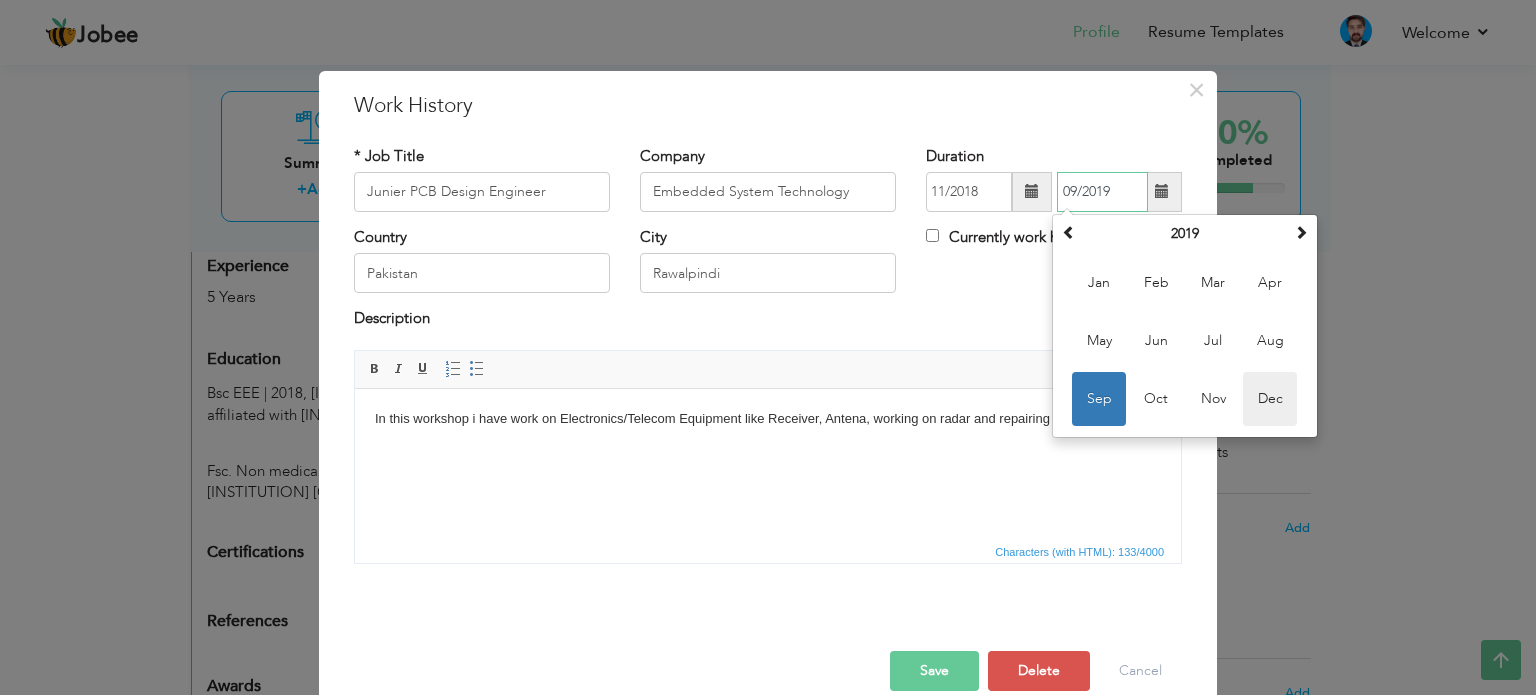 click on "Dec" at bounding box center (1270, 399) 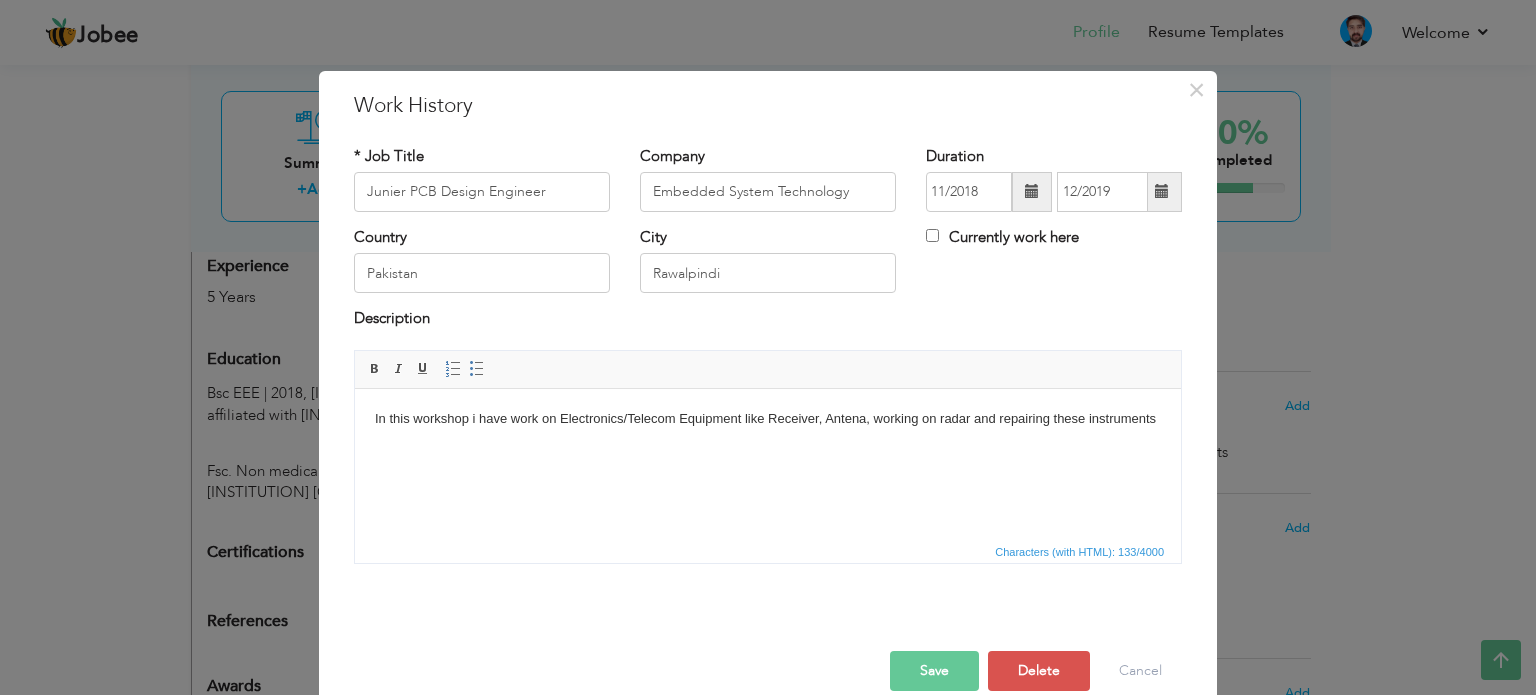 click 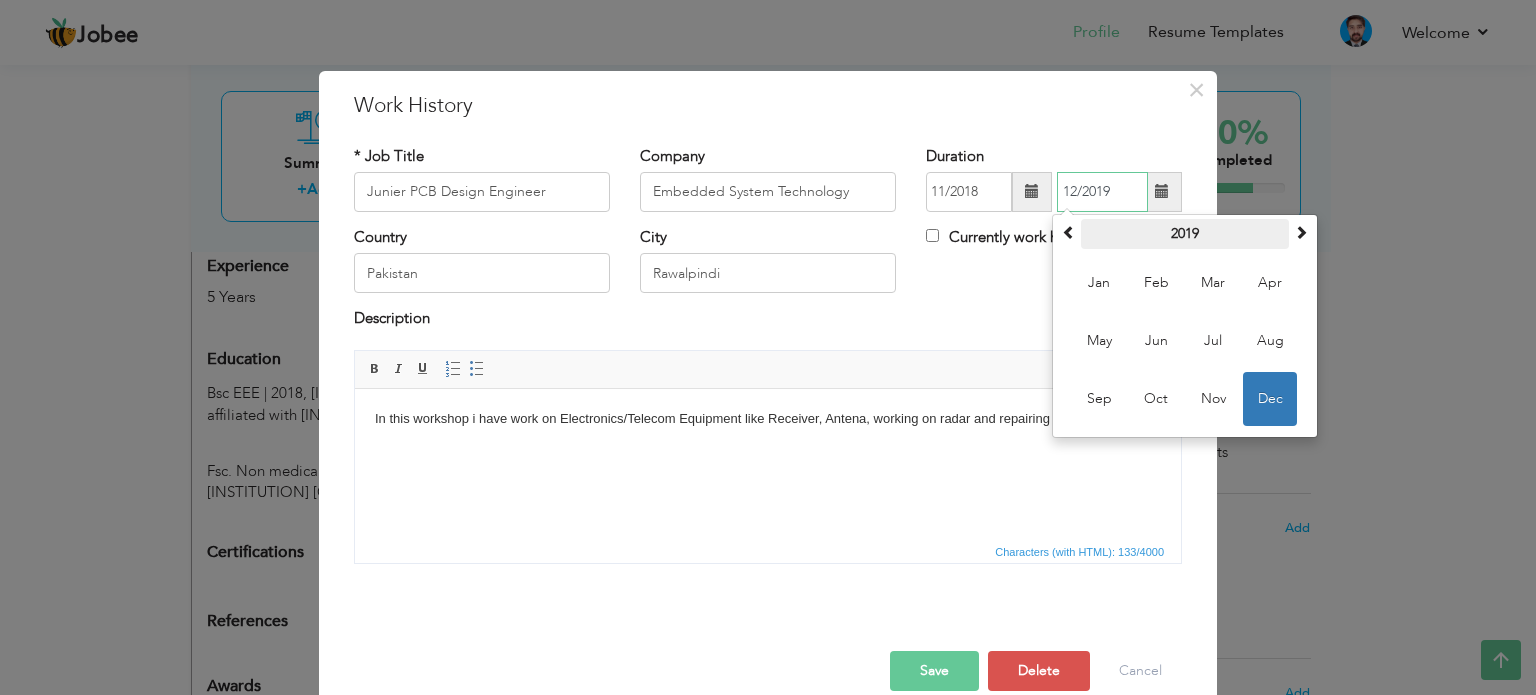 click on "2019" at bounding box center (1185, 234) 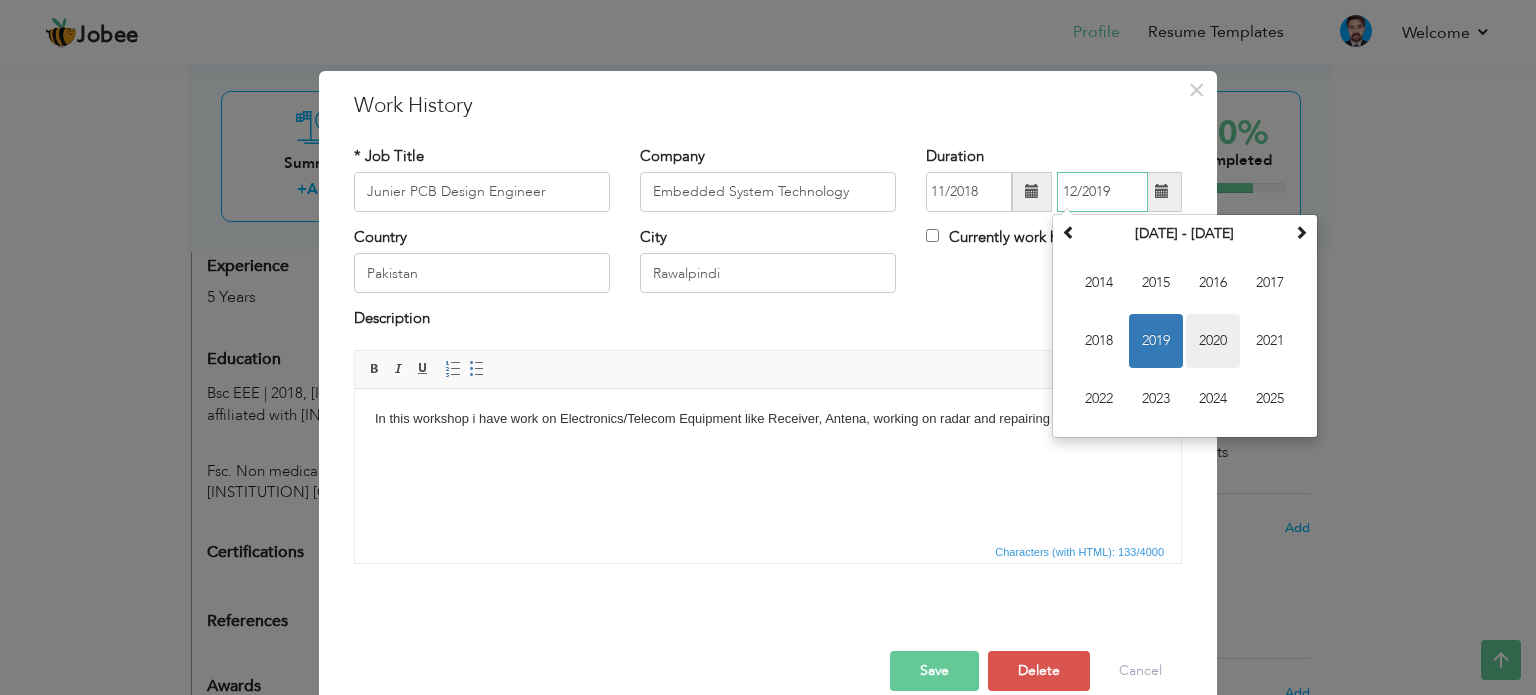 click on "2020" at bounding box center (1213, 341) 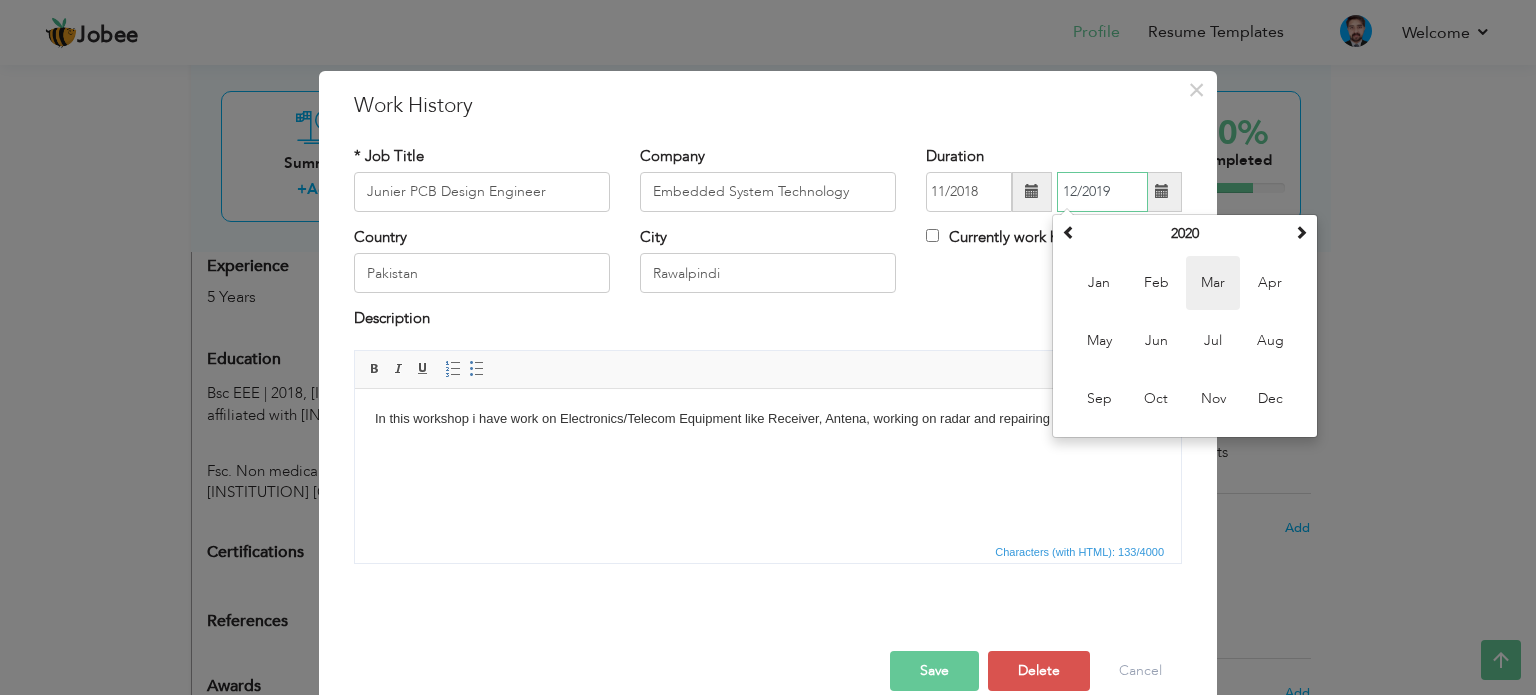 click on "Mar" at bounding box center (1213, 283) 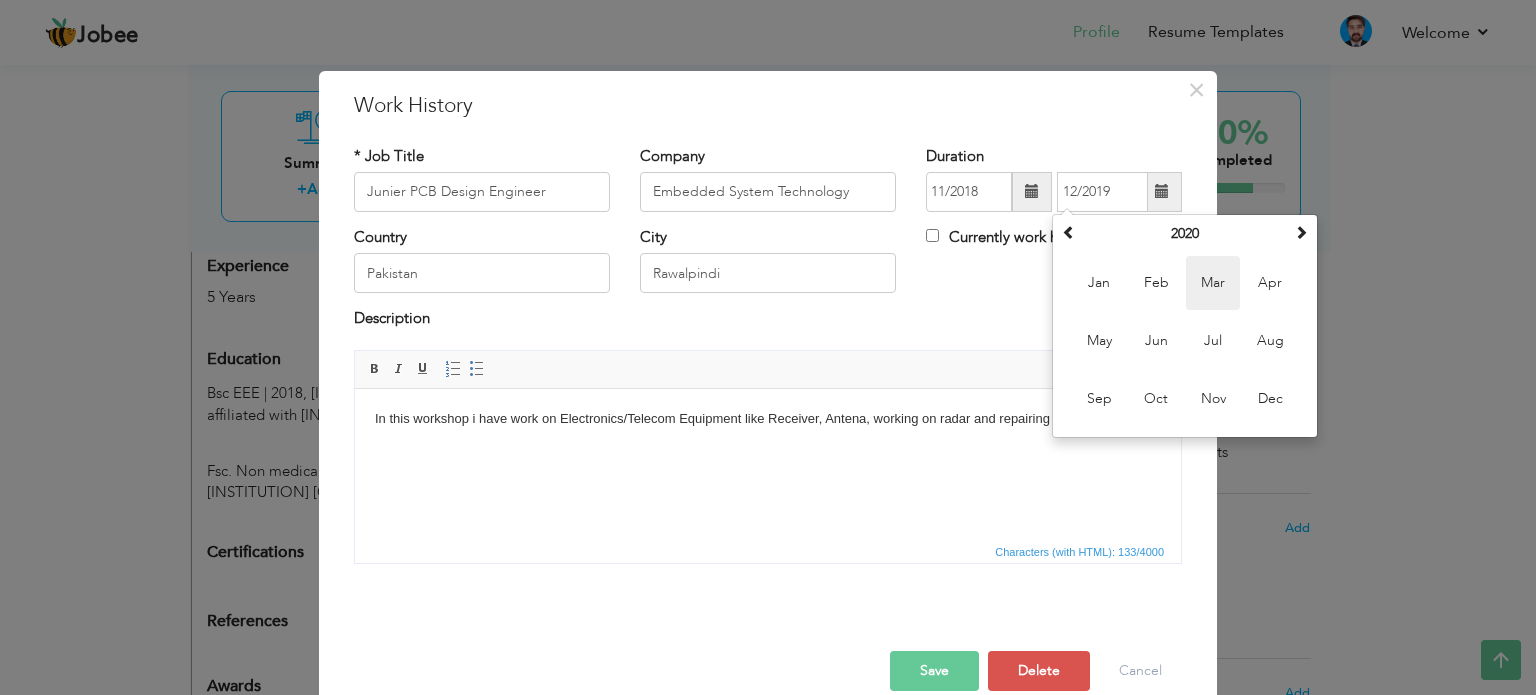type on "03/2020" 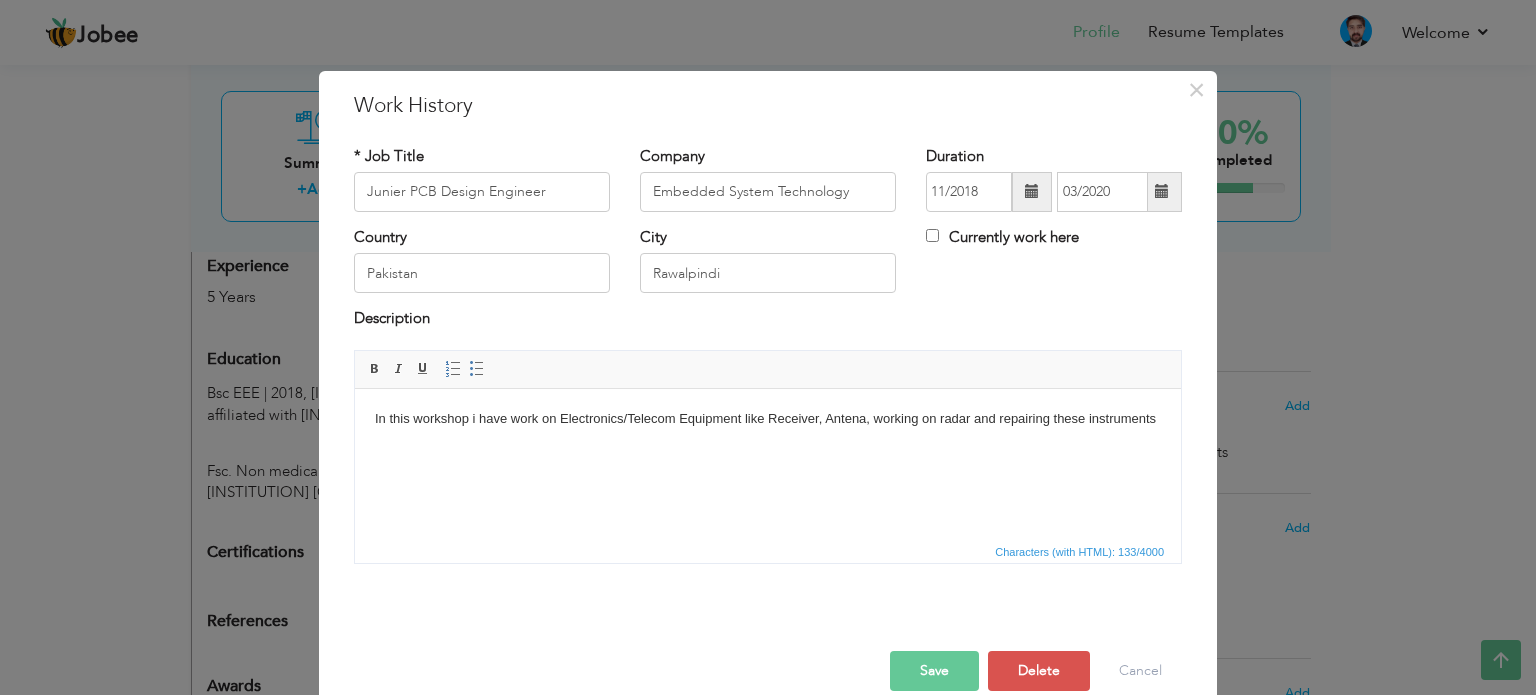 click at bounding box center [1162, 191] 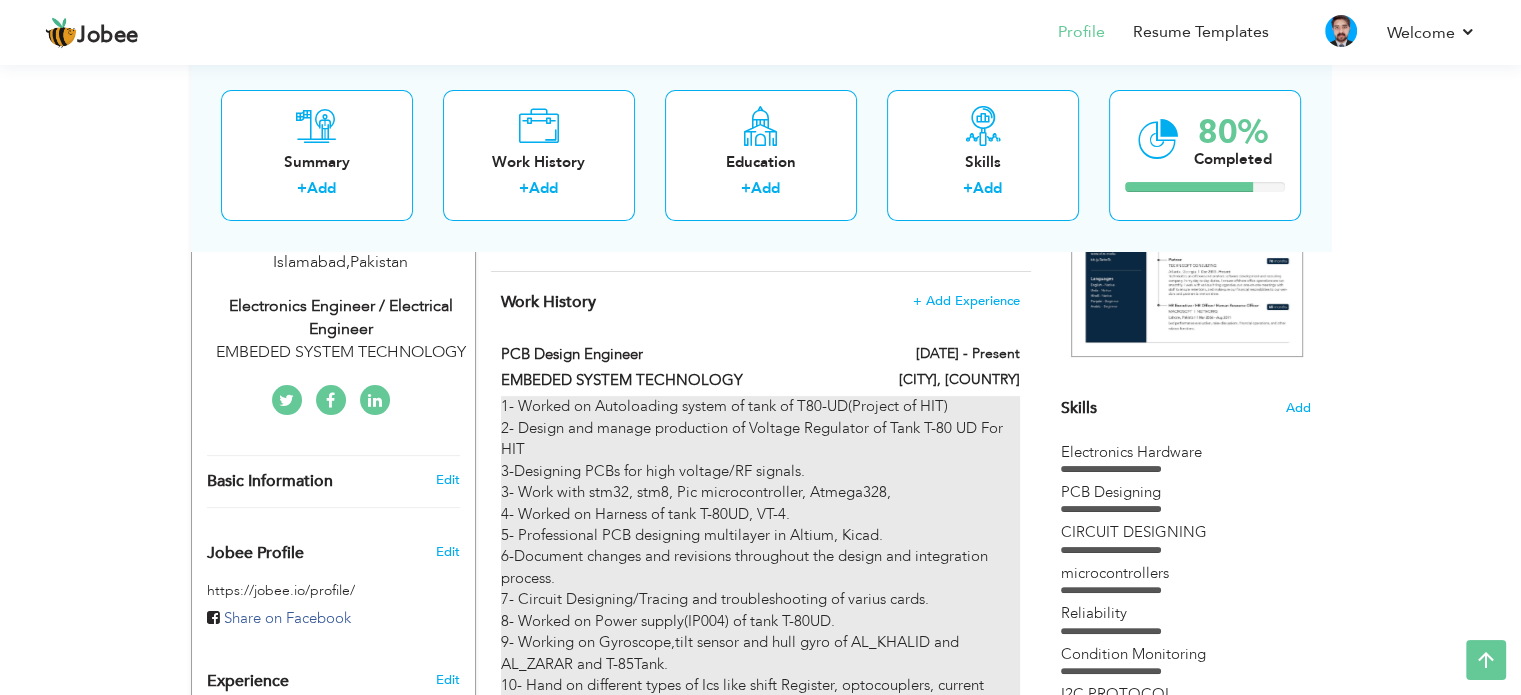 scroll, scrollTop: 287, scrollLeft: 0, axis: vertical 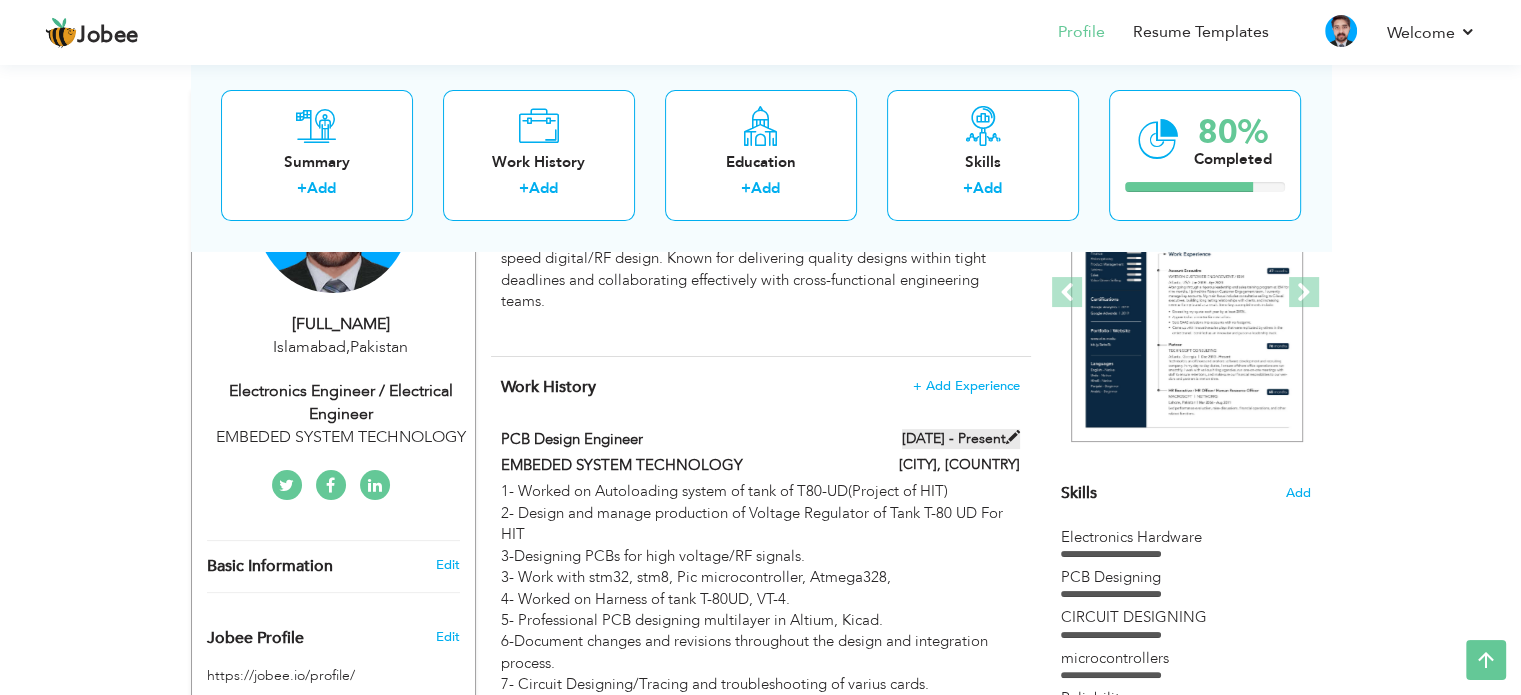 click on "[DATE] - Present" at bounding box center (961, 439) 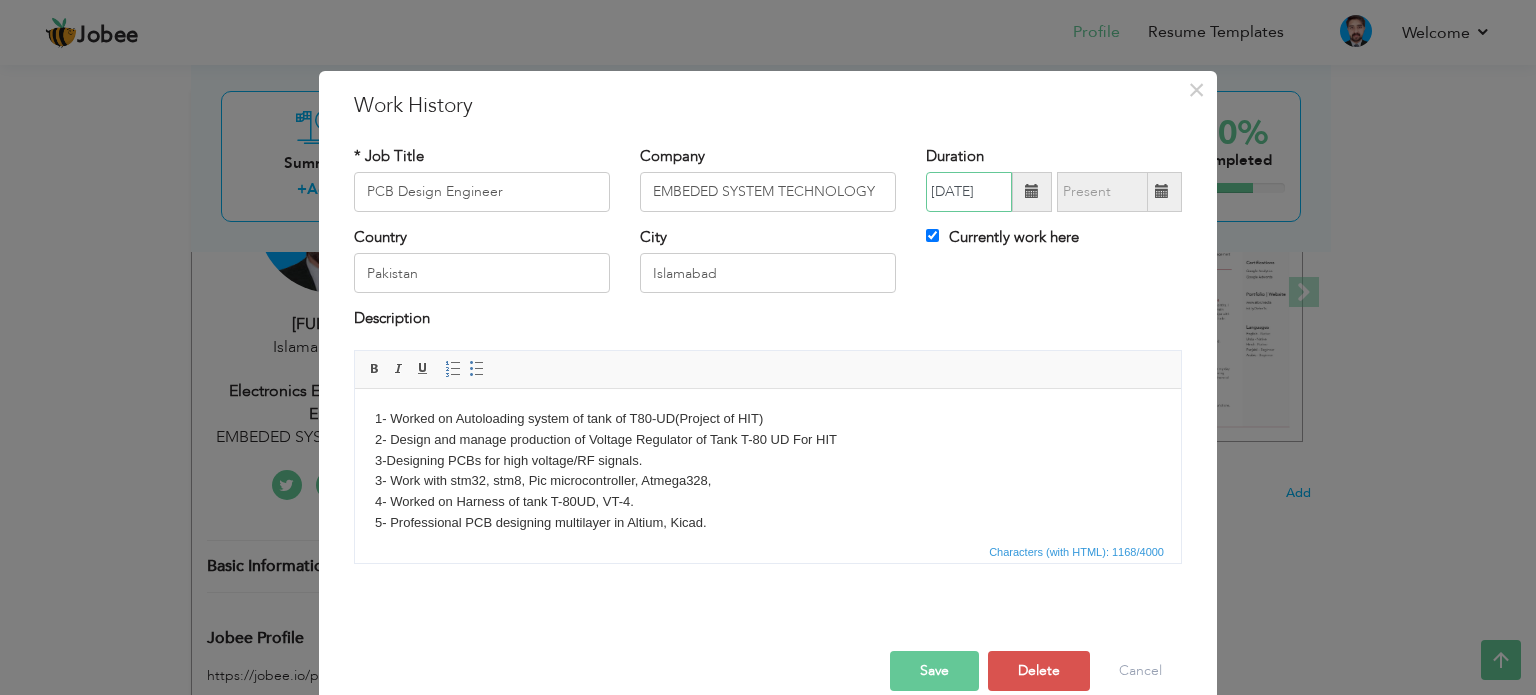 click on "[DATE]" at bounding box center [969, 192] 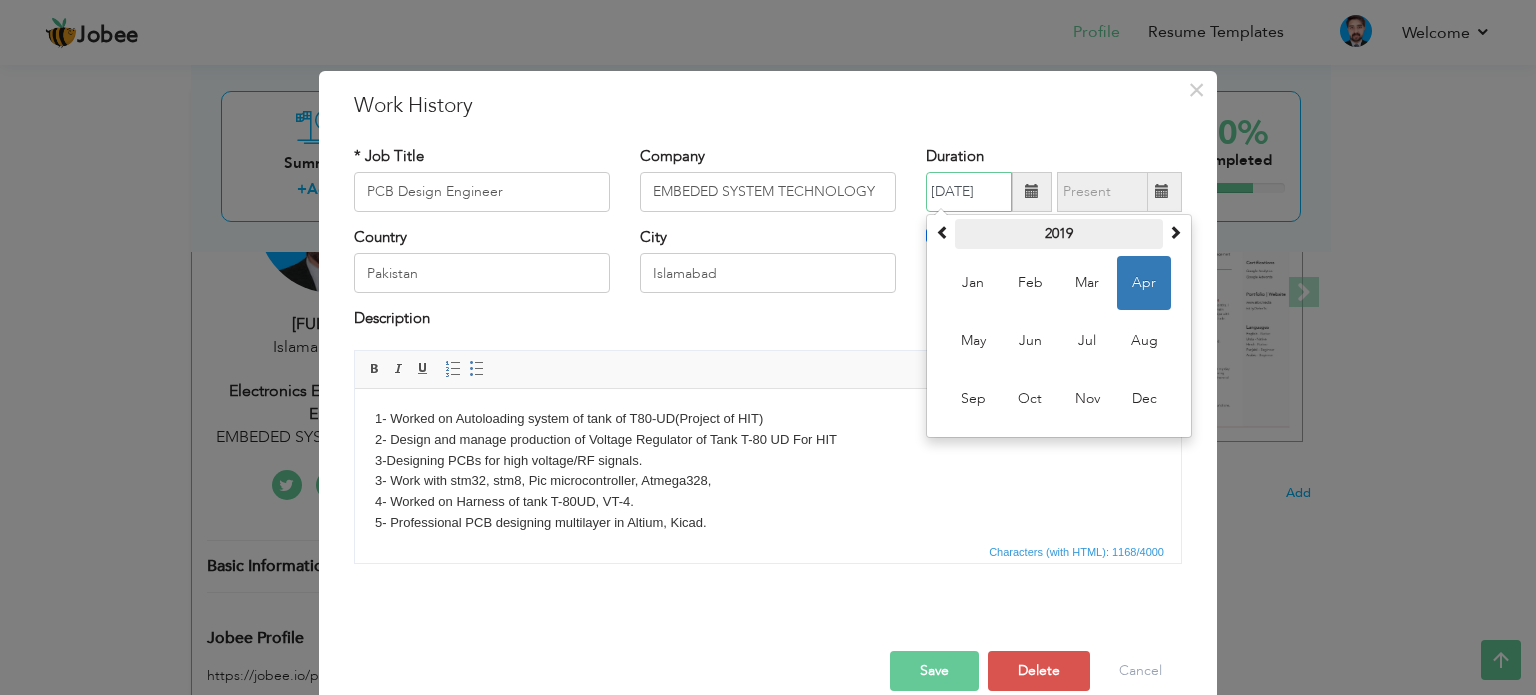 click on "2019" at bounding box center (1059, 234) 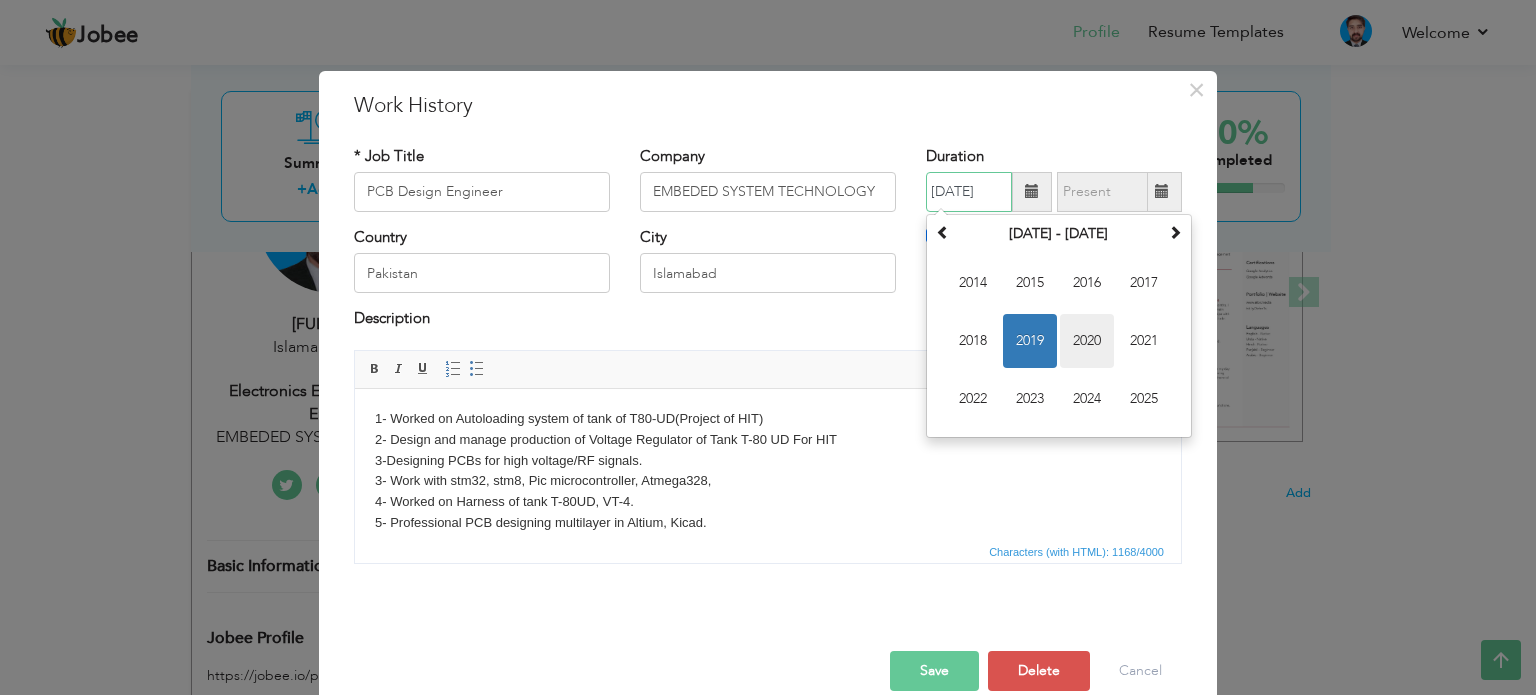 click on "2020" at bounding box center (1087, 341) 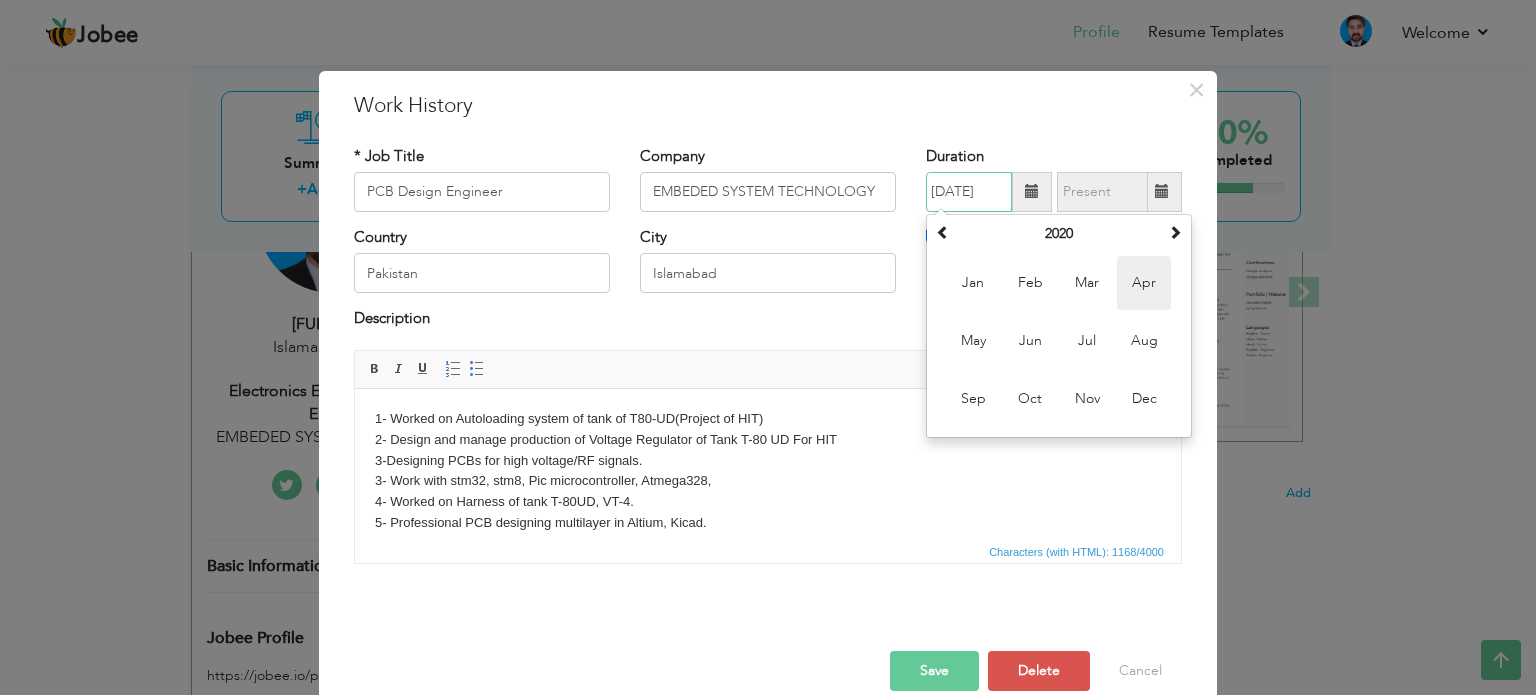 click on "Apr" at bounding box center (1144, 283) 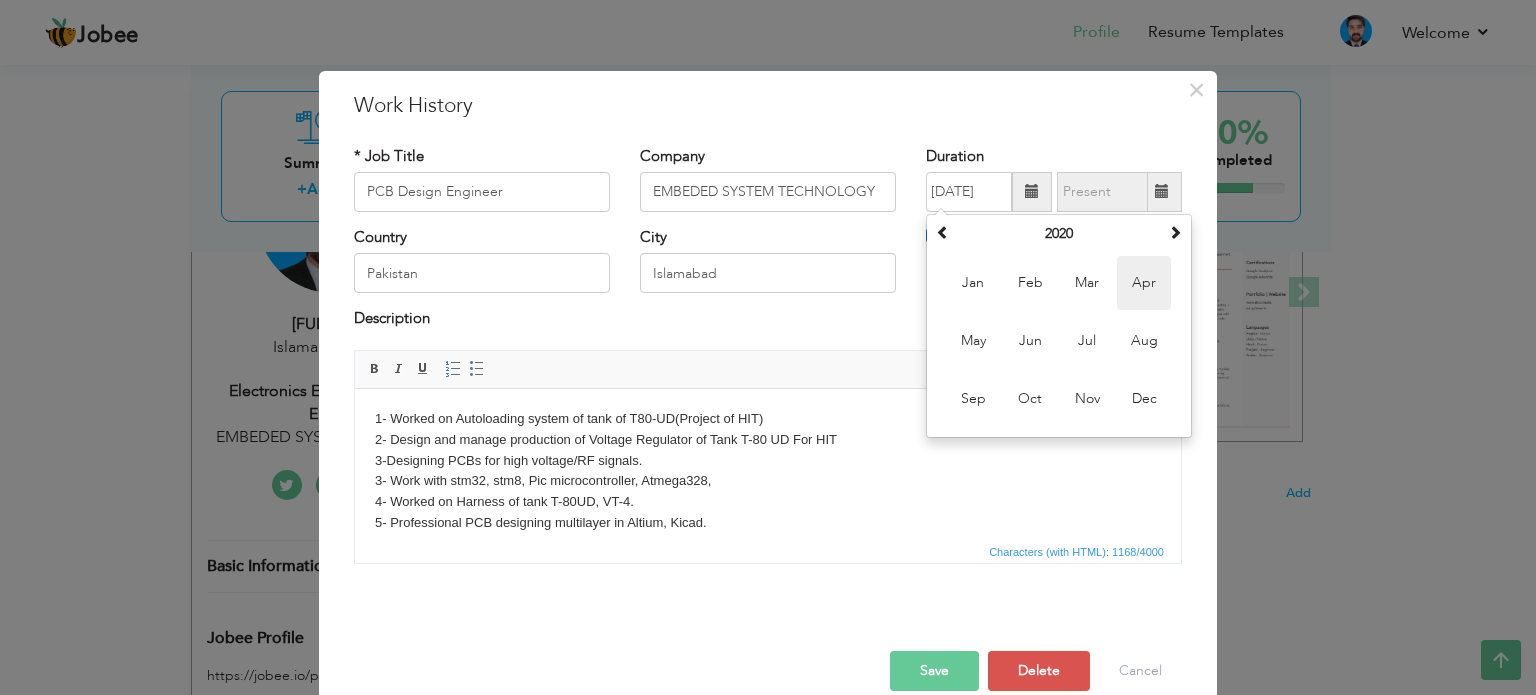 type on "[DATE]" 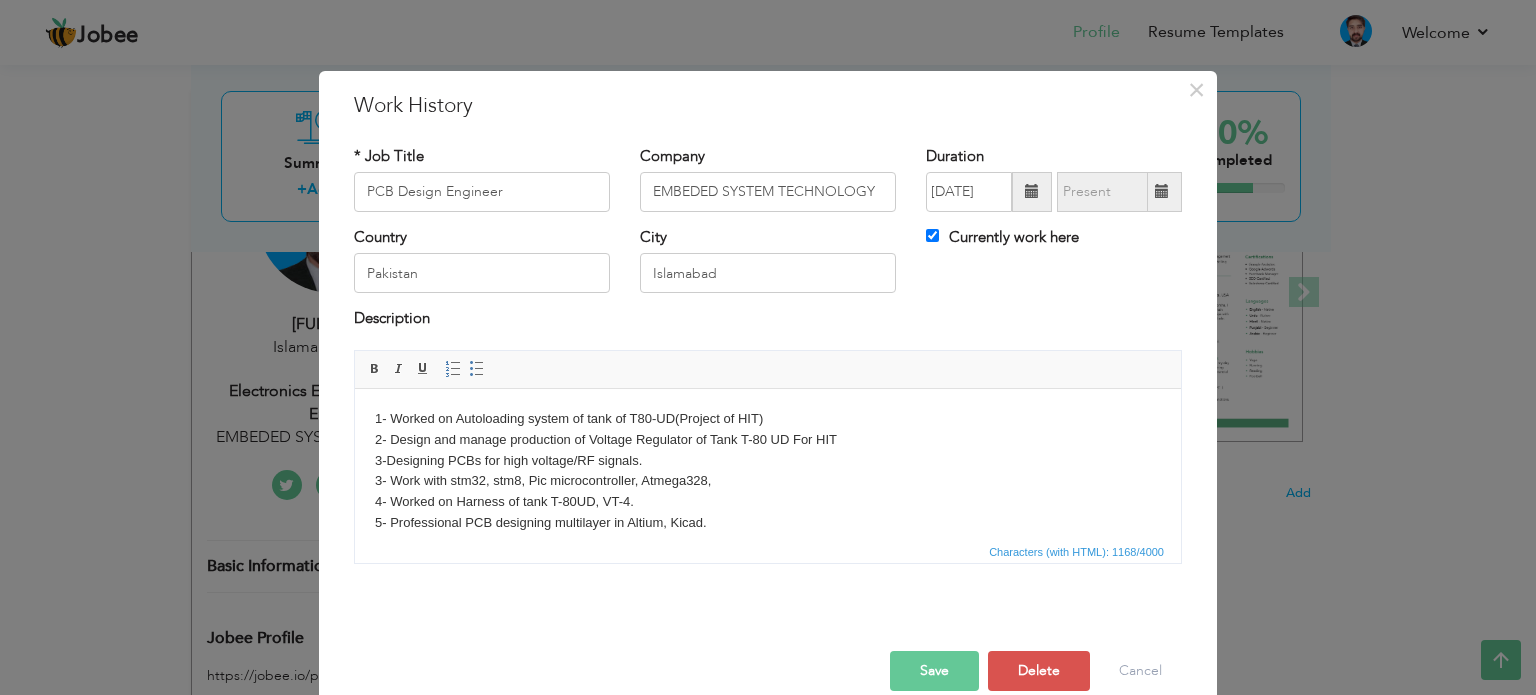 click on "Save" at bounding box center [934, 671] 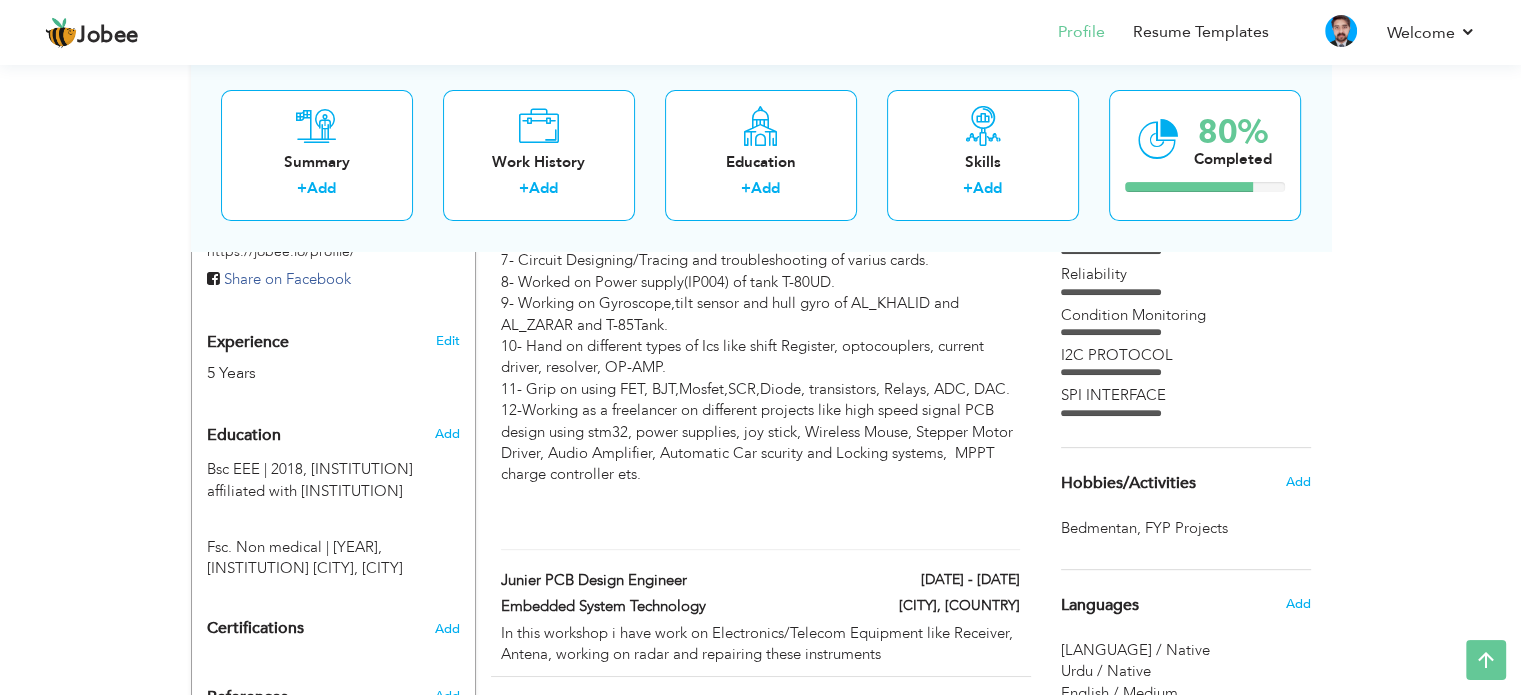 scroll, scrollTop: 887, scrollLeft: 0, axis: vertical 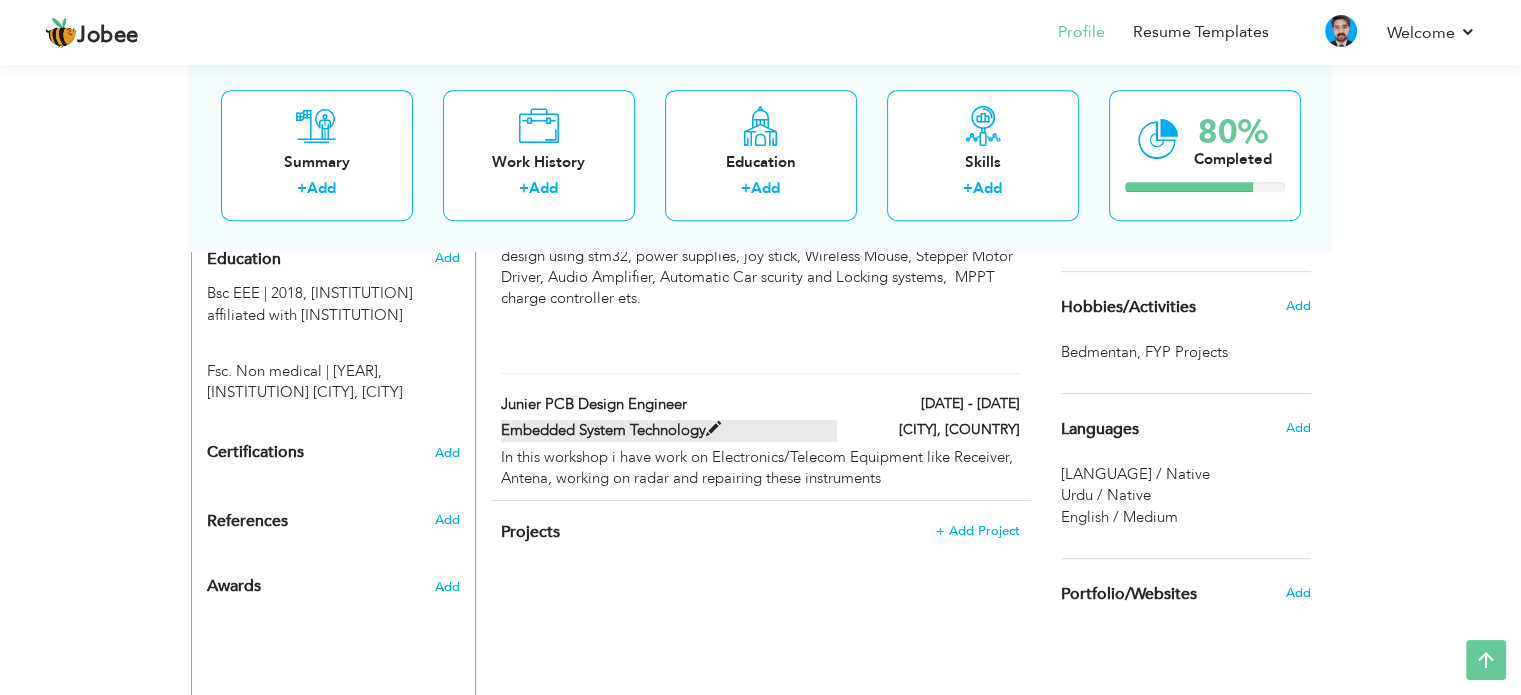 click on "Embedded System Technology" at bounding box center (669, 430) 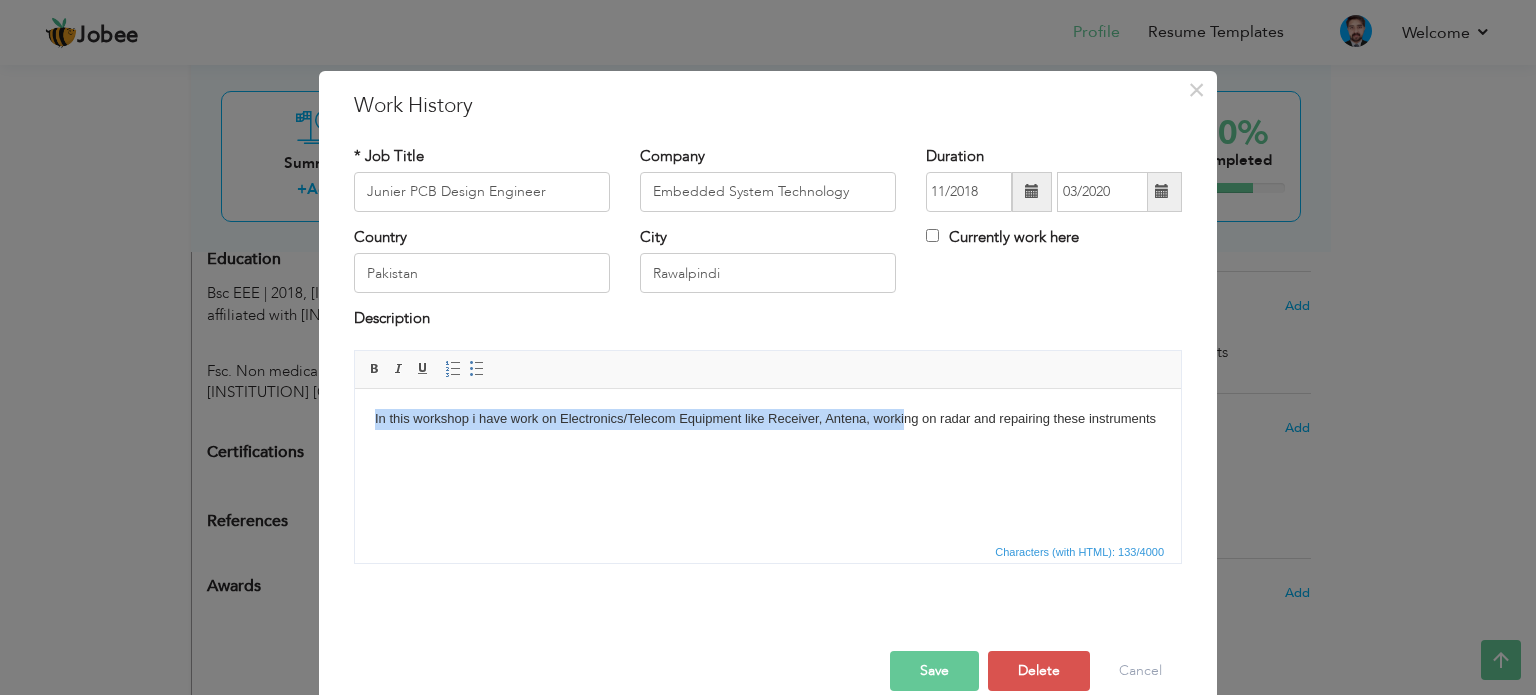 drag, startPoint x: 872, startPoint y: 474, endPoint x: 347, endPoint y: 453, distance: 525.41986 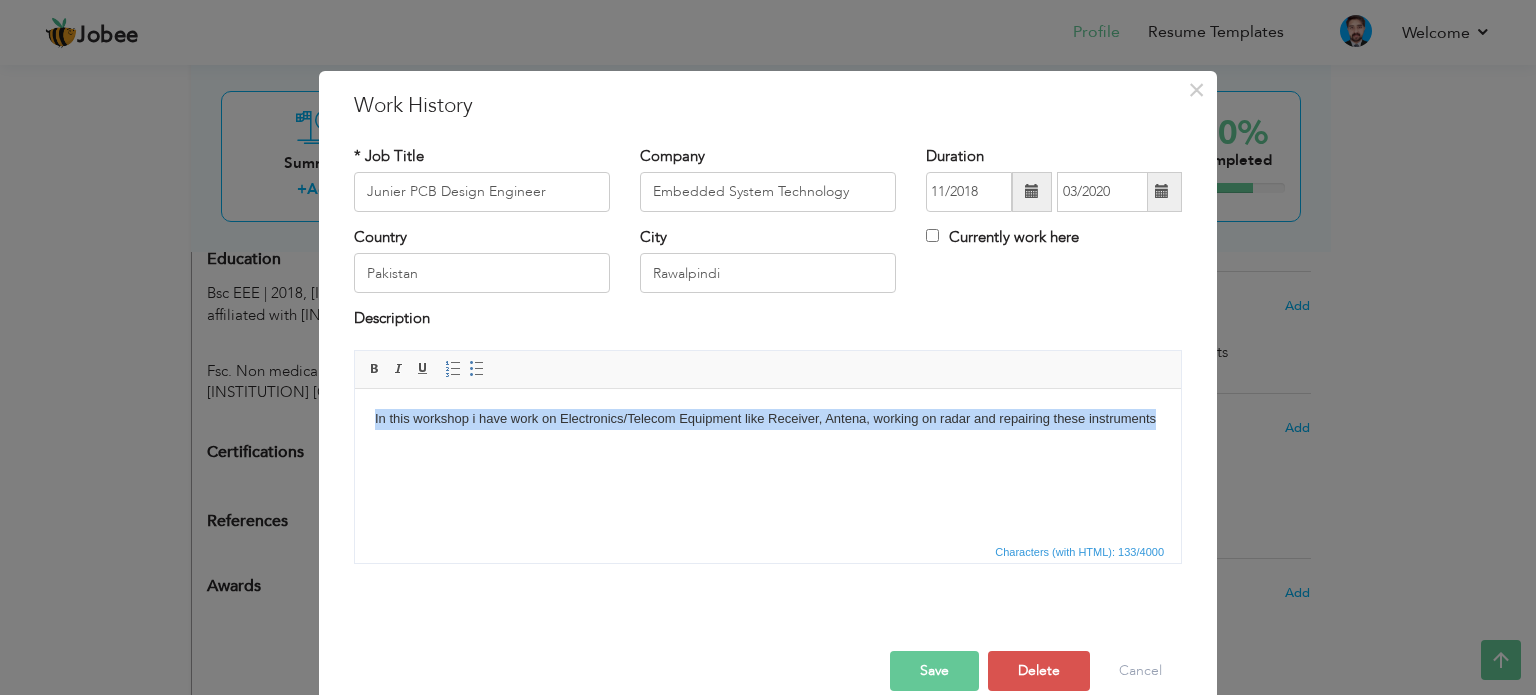 drag, startPoint x: 1163, startPoint y: 424, endPoint x: 275, endPoint y: 438, distance: 888.11035 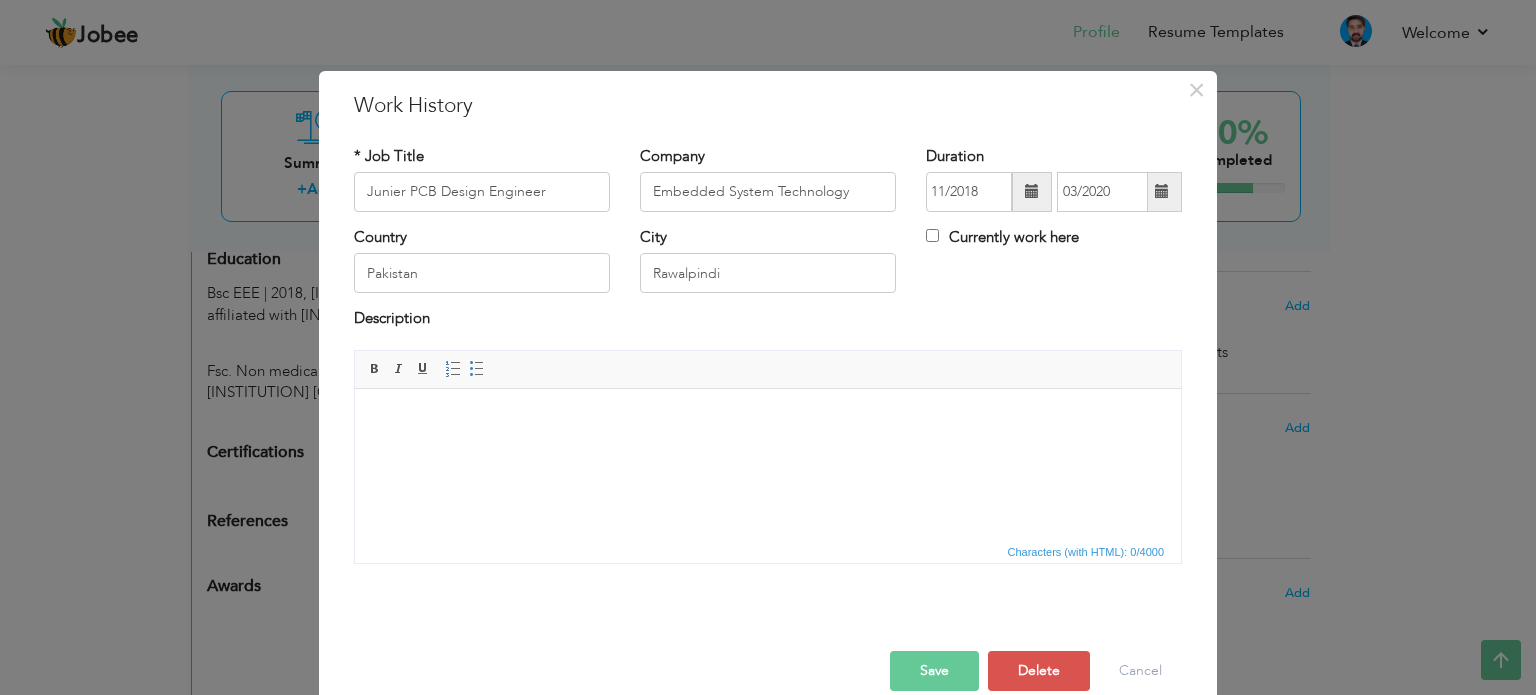 click on "Save" at bounding box center (934, 671) 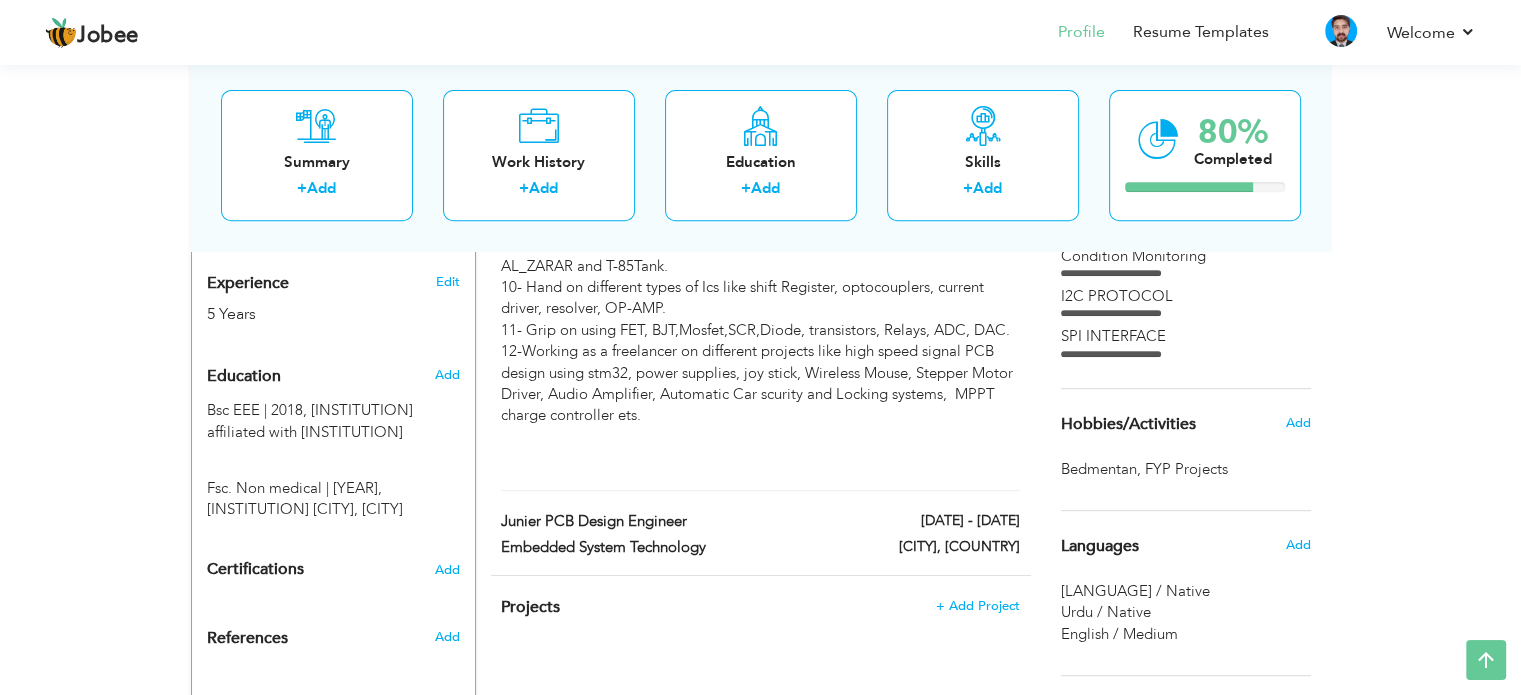 scroll, scrollTop: 887, scrollLeft: 0, axis: vertical 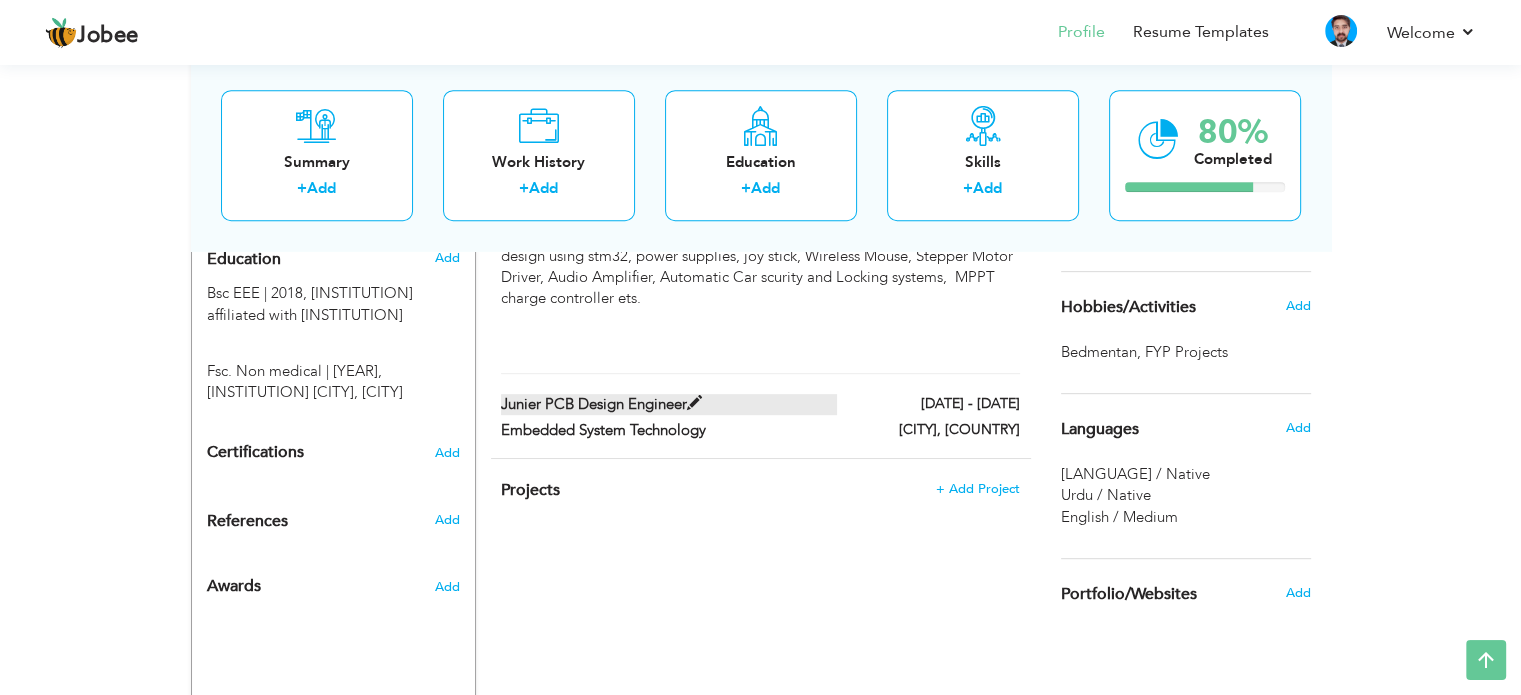 click on "Junier PCB Design Engineer" at bounding box center [669, 404] 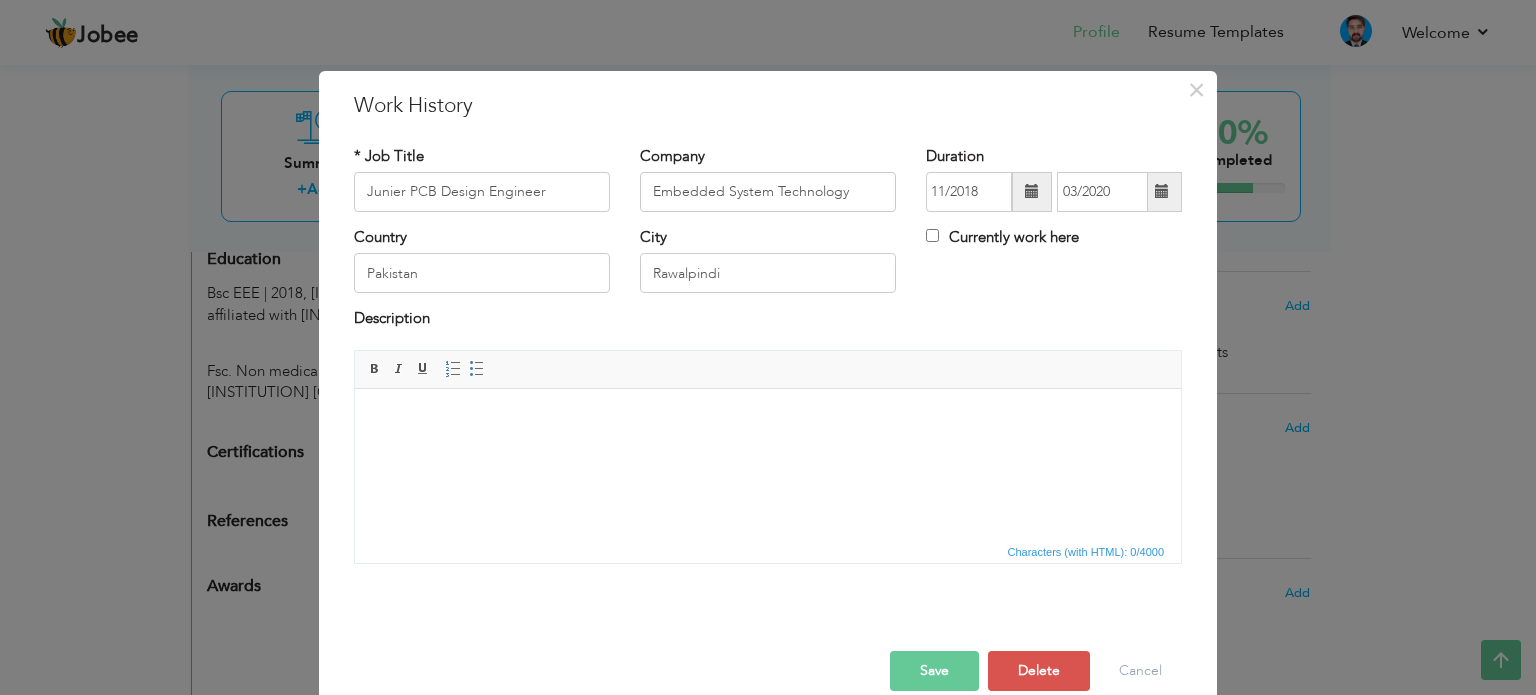 click at bounding box center (768, 418) 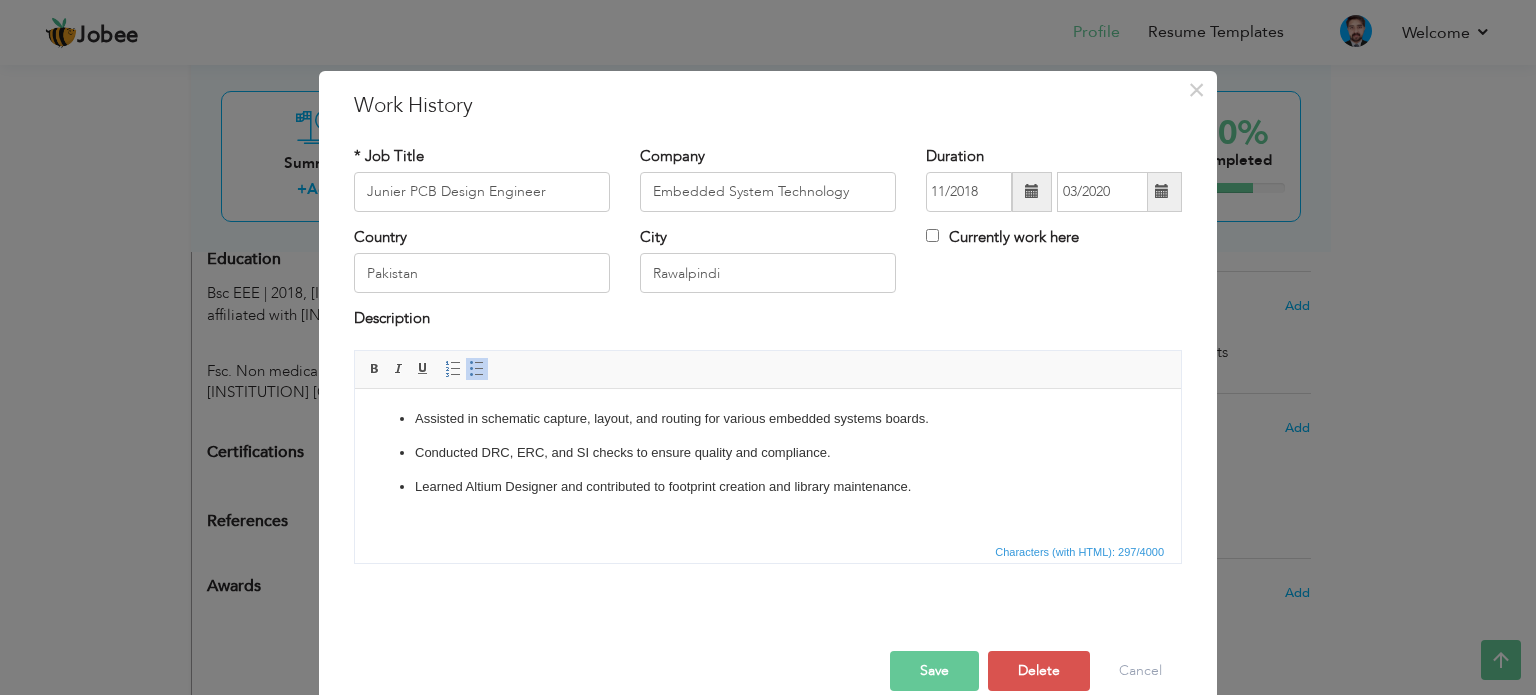 click on "Save" at bounding box center [934, 671] 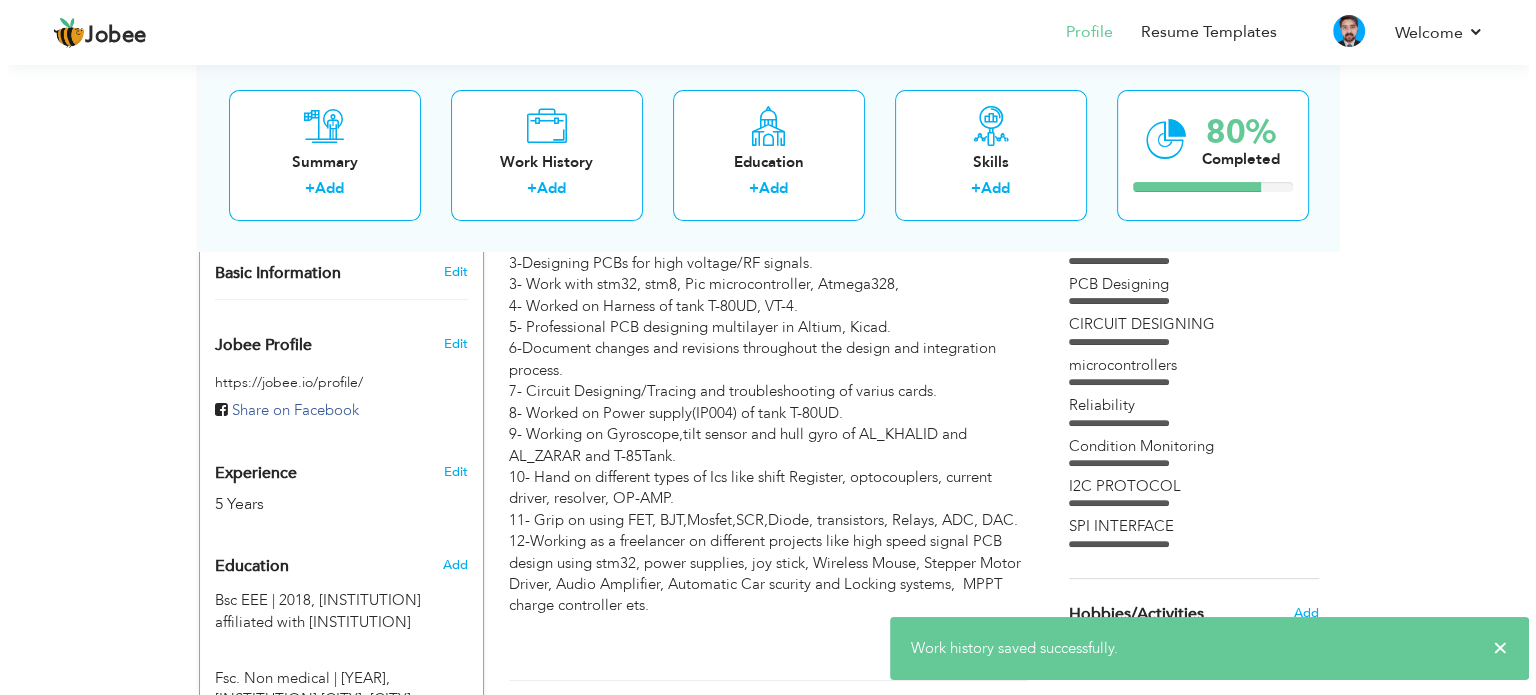 scroll, scrollTop: 487, scrollLeft: 0, axis: vertical 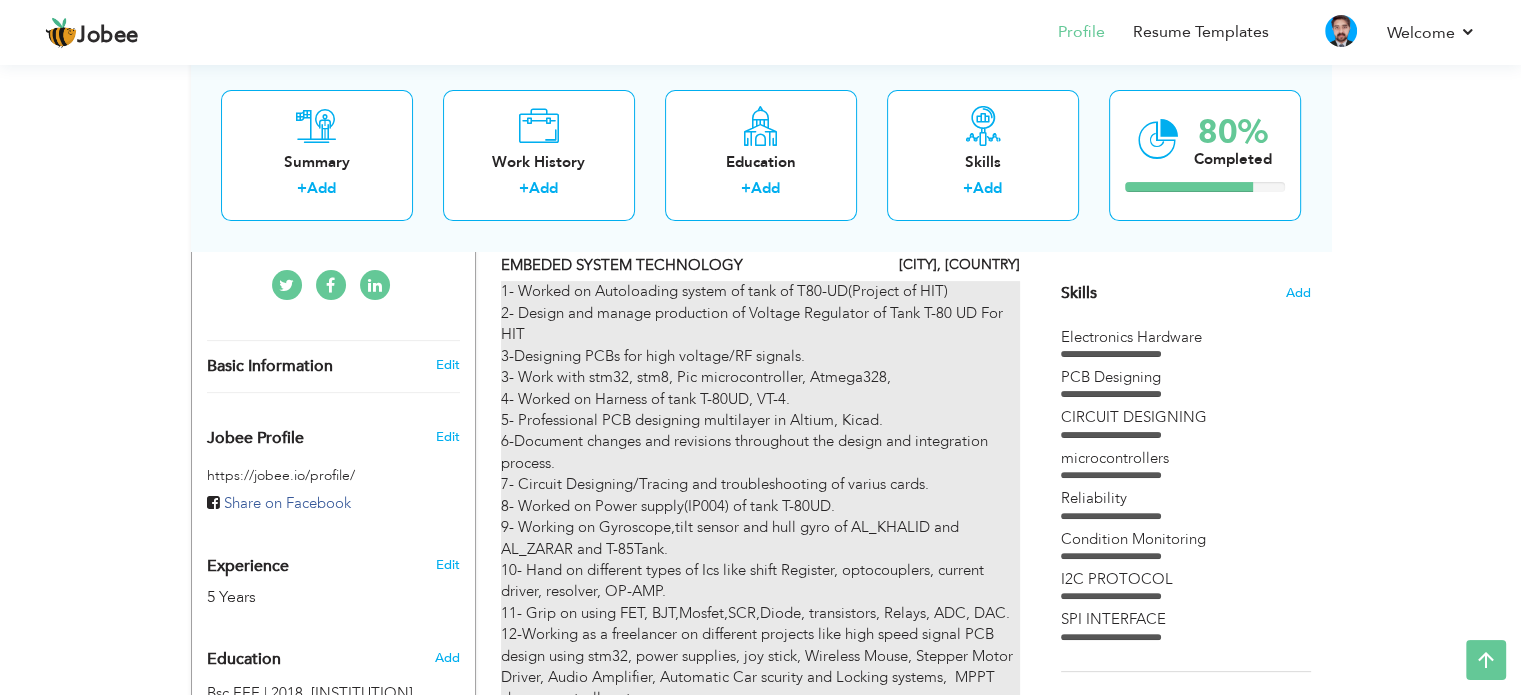 click on "1- Worked on Autoloading system of tank of T80-UD(Project of HIT)
2- Design and manage production of Voltage Regulator of Tank T-80 UD For HIT
3-Designing PCBs for high voltage/RF signals.
3- Work with stm32, stm8, Pic microcontroller, Atmega328,
4- Worked on Harness of tank T-80UD, VT-4.
5- Professional PCB designing multilayer in Altium, Kicad.
6-Document changes and revisions throughout the design and integration process.
7- Circuit Designing/Tracing and troubleshooting of varius cards.
8-  Worked on Power supply(IP004) of tank T-80UD.
9- Working on Gyroscope,tilt sensor and hull gyro of AL_KHALID and AL_ZARAR and T-85Tank.
10- Hand on different types of Ics like shift Register, optocouplers, current driver, resolver, OP-AMP.
11- Grip on using FET, BJT,Mosfet,SCR,Diode, transistors, Relays, ADC, DAC." at bounding box center (760, 516) 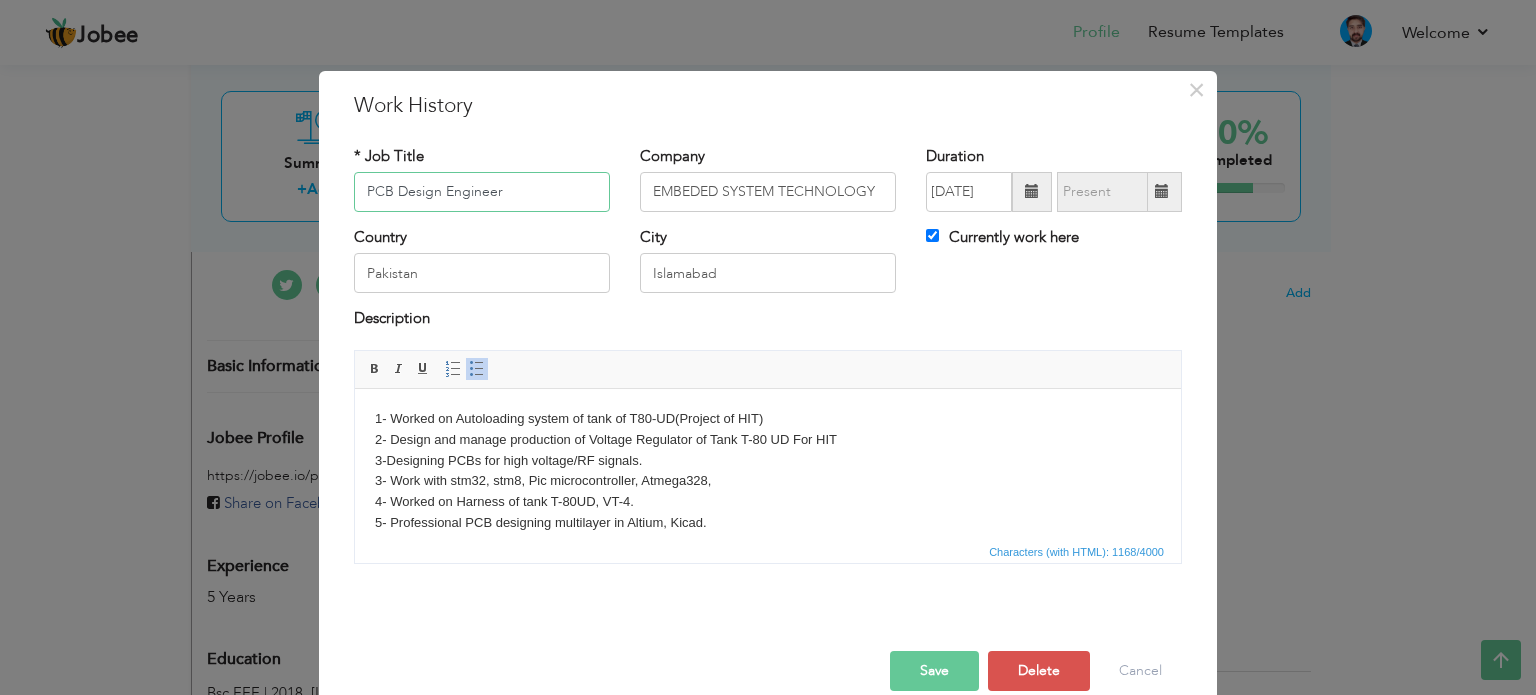 scroll, scrollTop: 222, scrollLeft: 0, axis: vertical 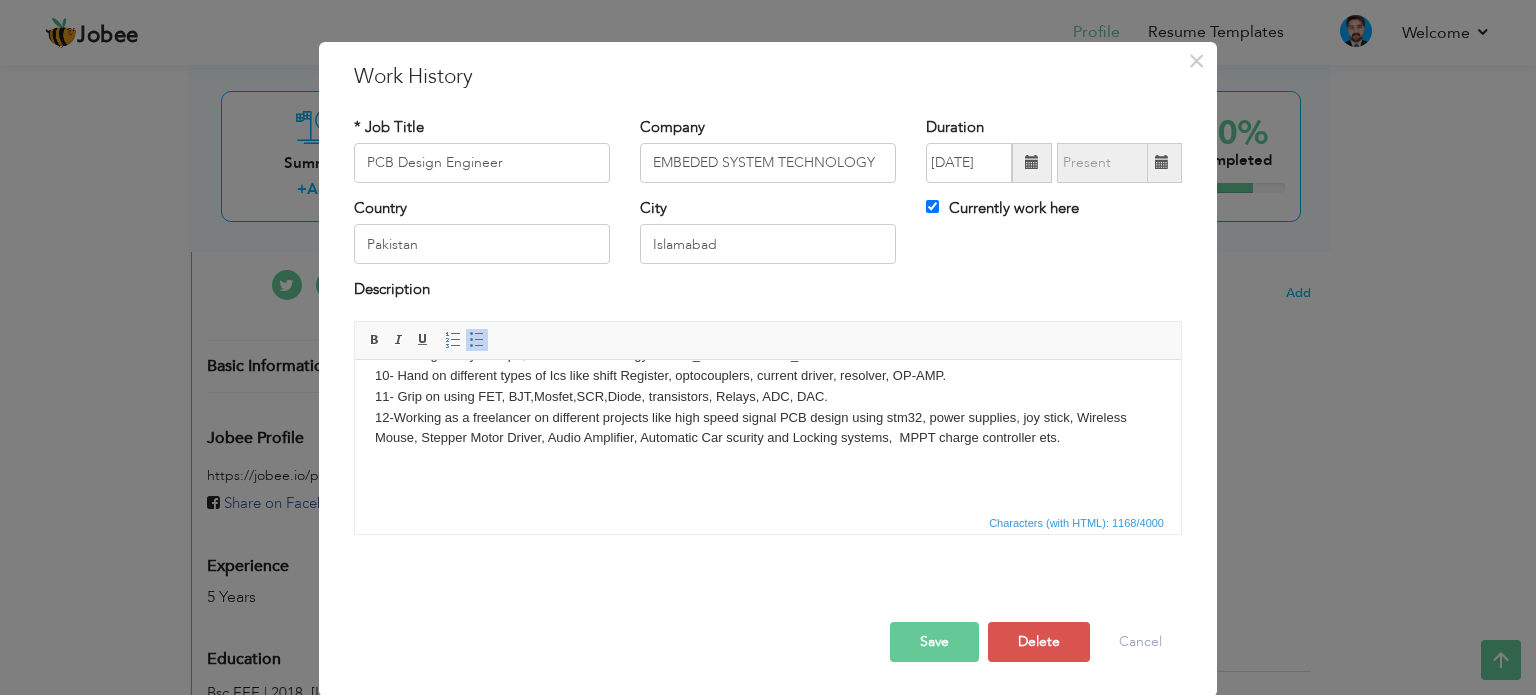 click on "Save" at bounding box center (934, 642) 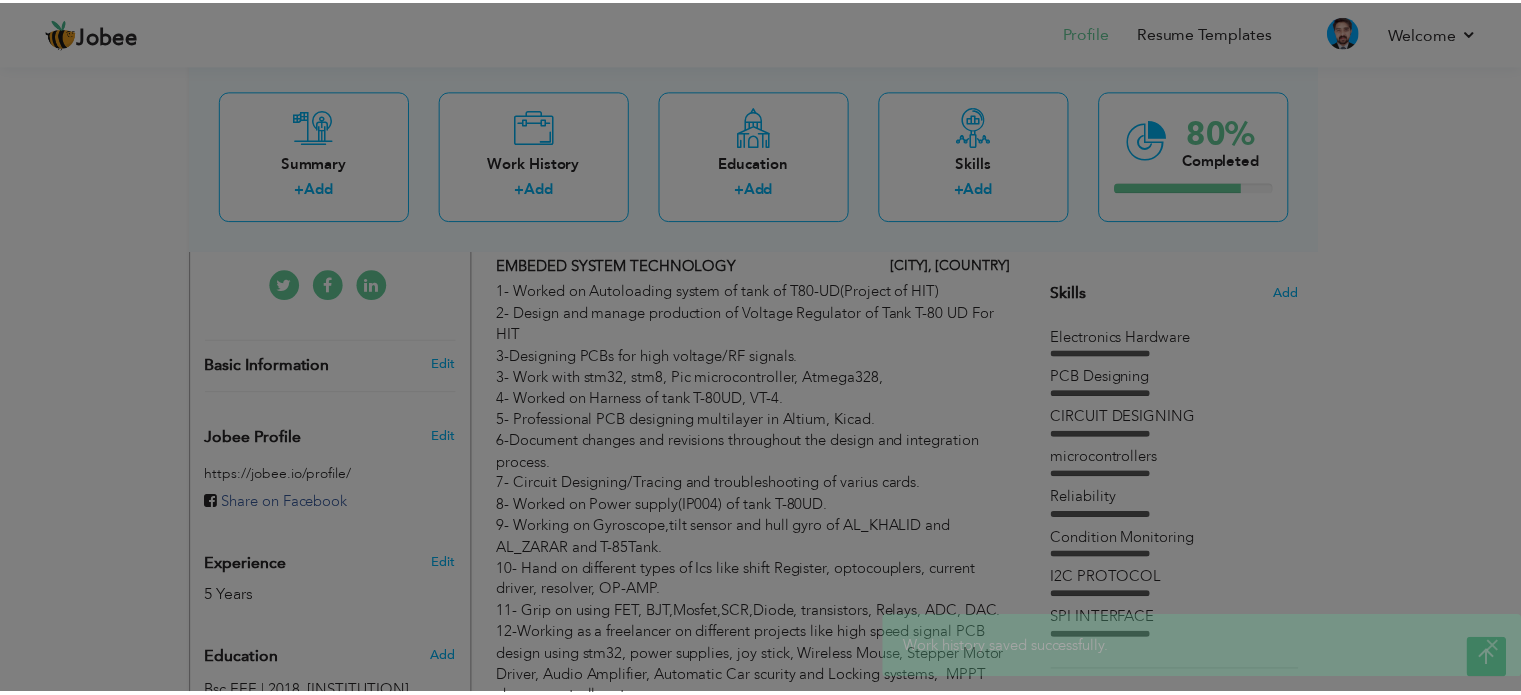 scroll, scrollTop: 0, scrollLeft: 0, axis: both 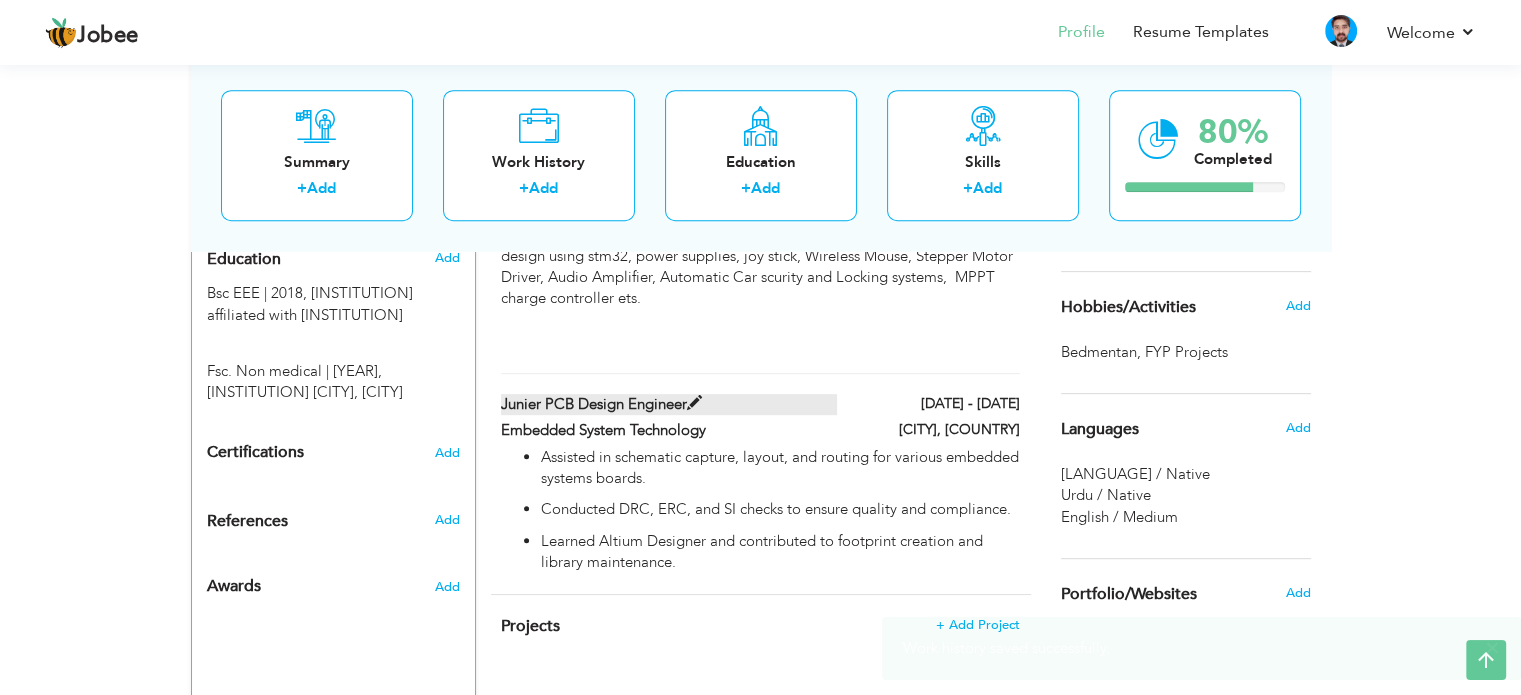 click on "Junier PCB Design Engineer" at bounding box center (669, 404) 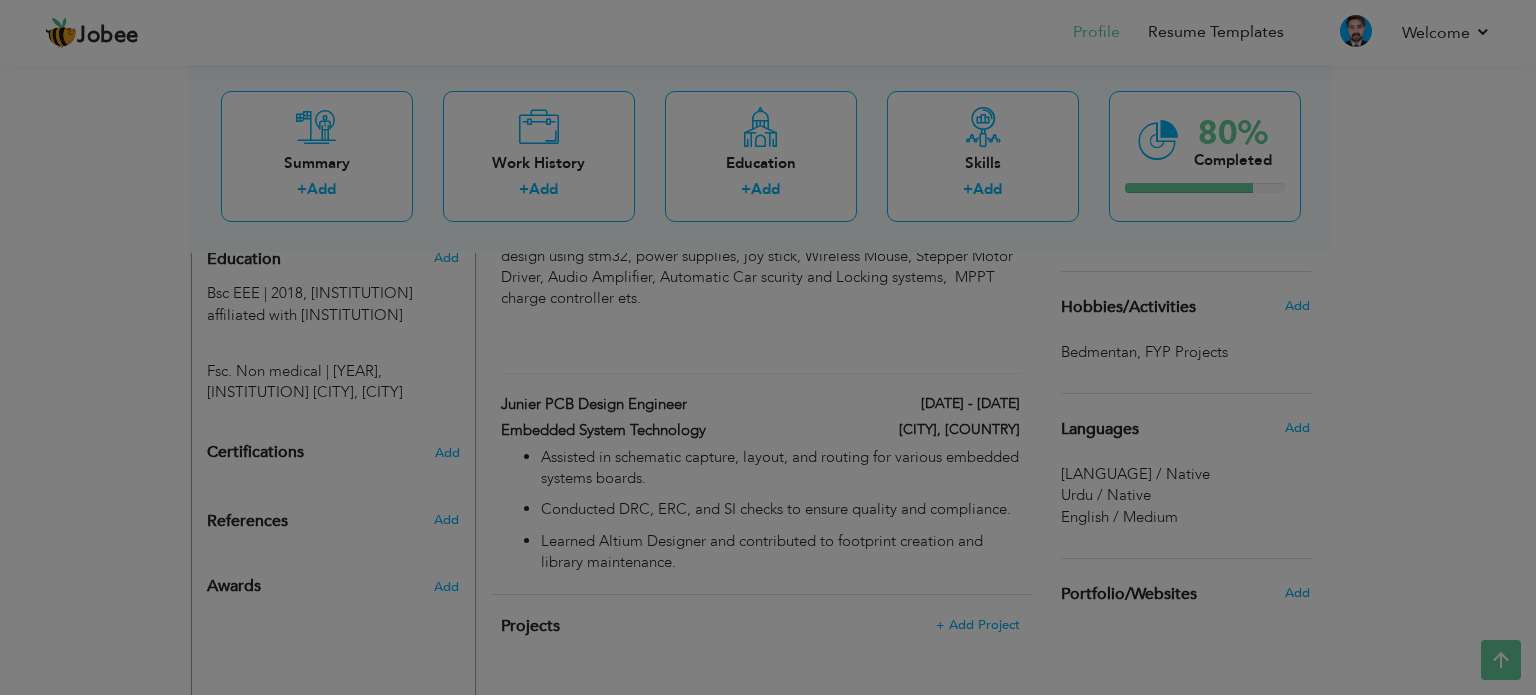 scroll, scrollTop: 0, scrollLeft: 0, axis: both 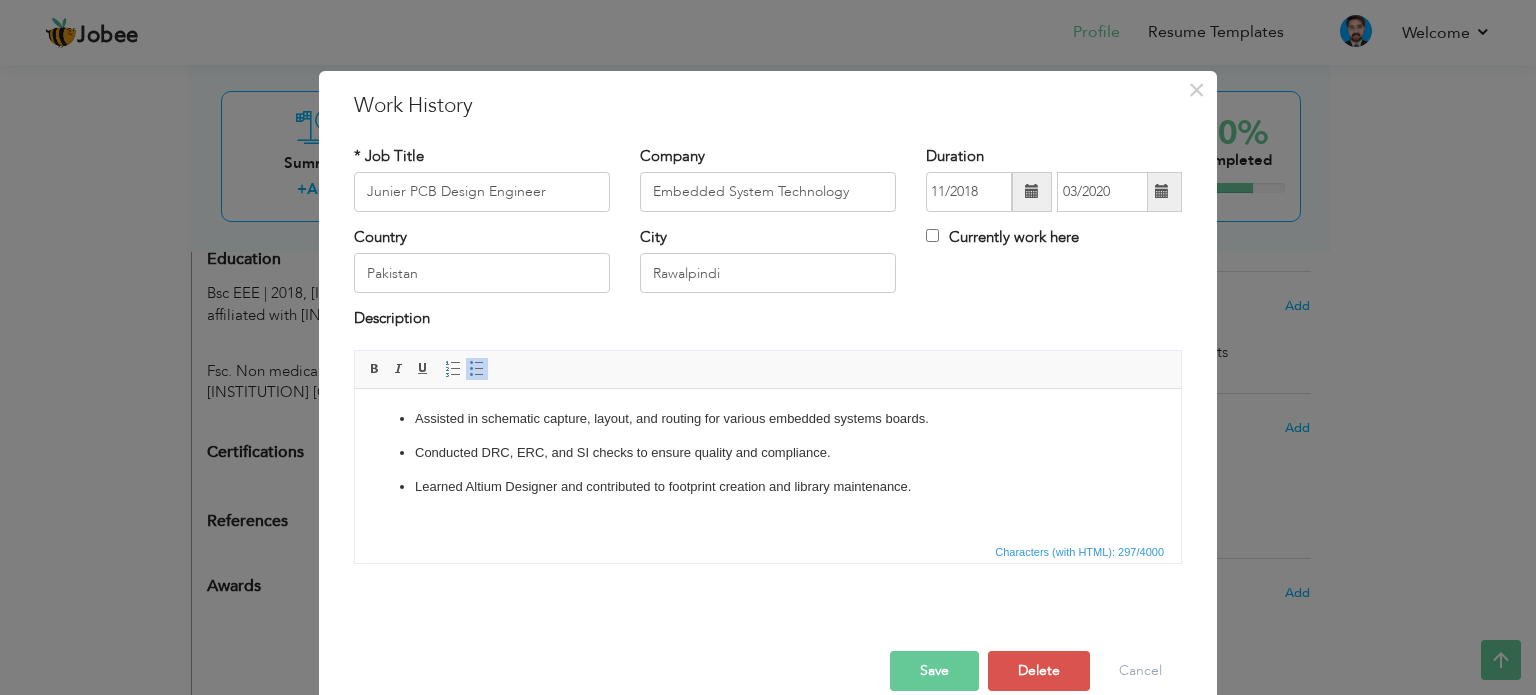 click on "Assisted in schematic capture, layout, and routing for various embedded systems boards. Conducted DRC, ERC, and SI checks to ensure quality and compliance. Learned Altium Designer and contributed to footprint creation and library maintenance." at bounding box center [768, 452] 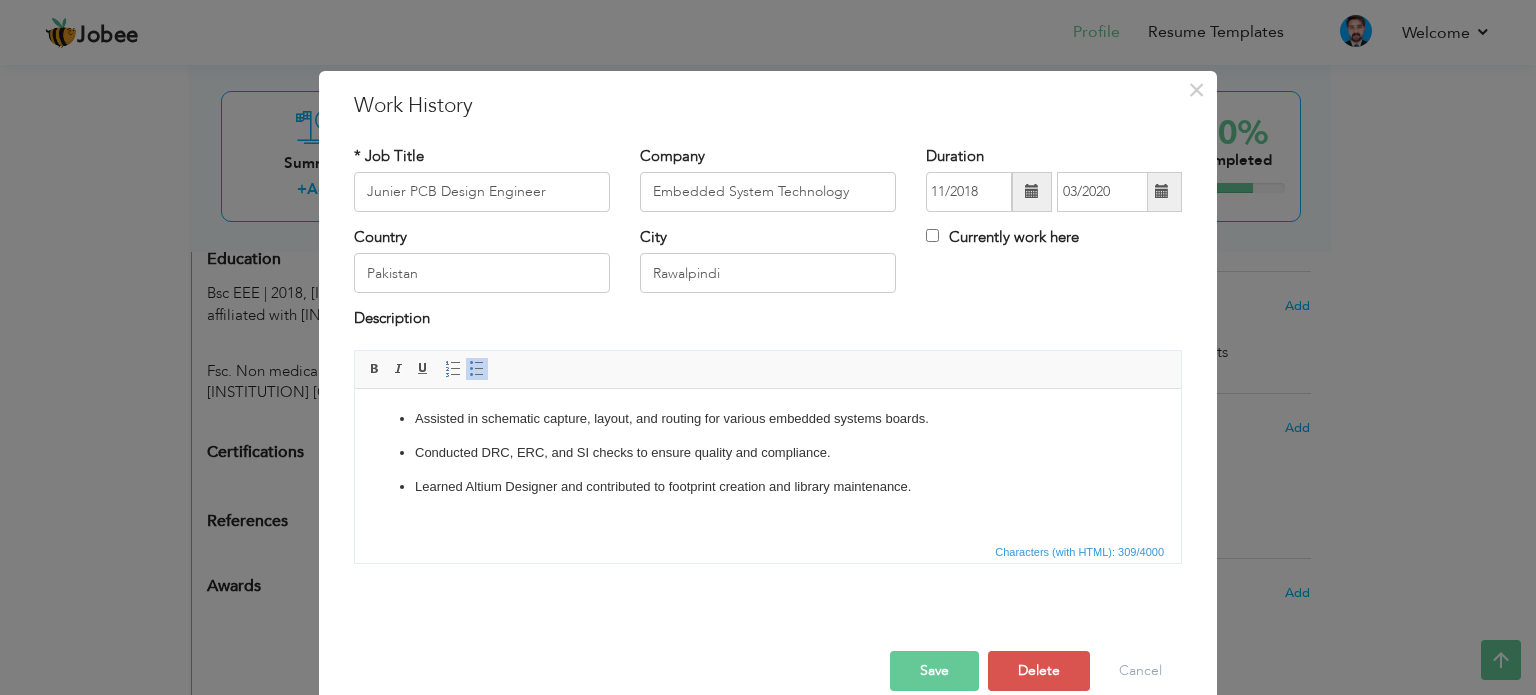 scroll, scrollTop: 111, scrollLeft: 0, axis: vertical 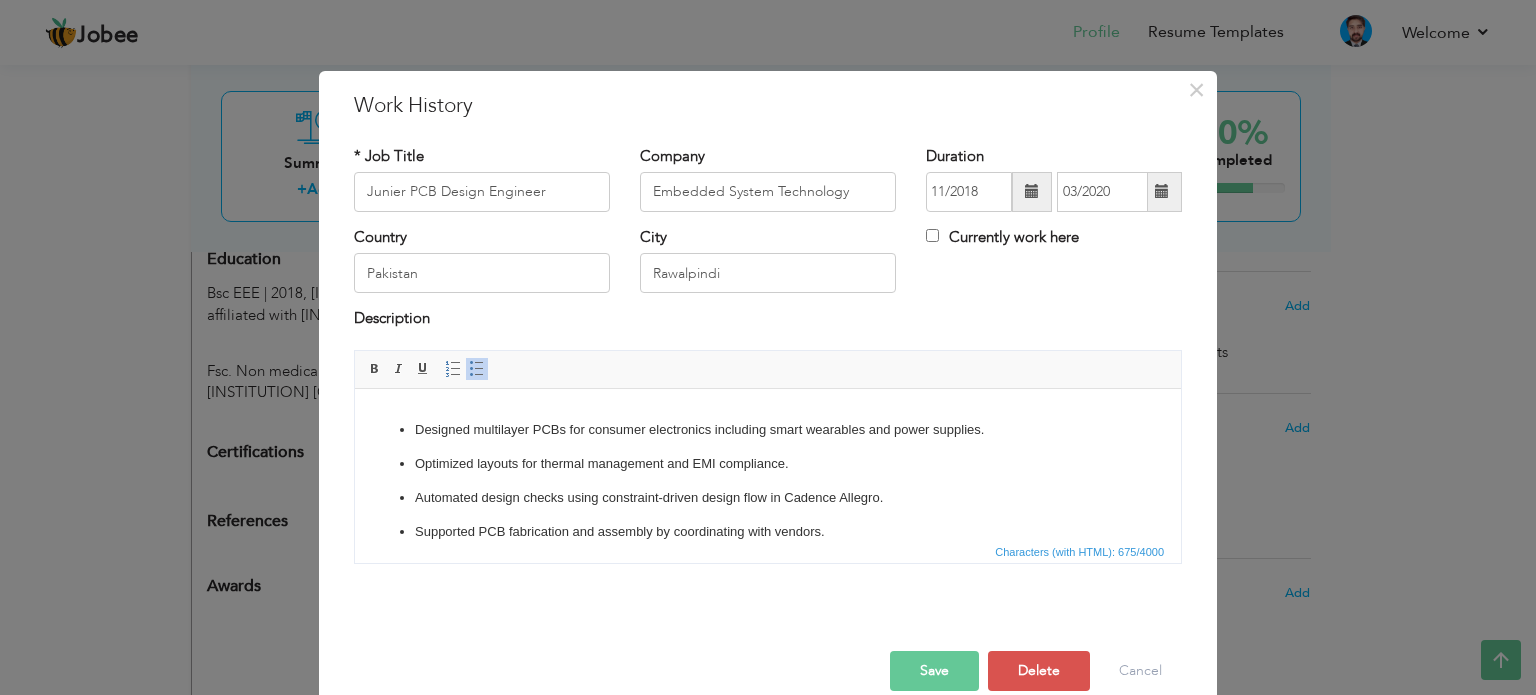 click on "Save" at bounding box center (934, 671) 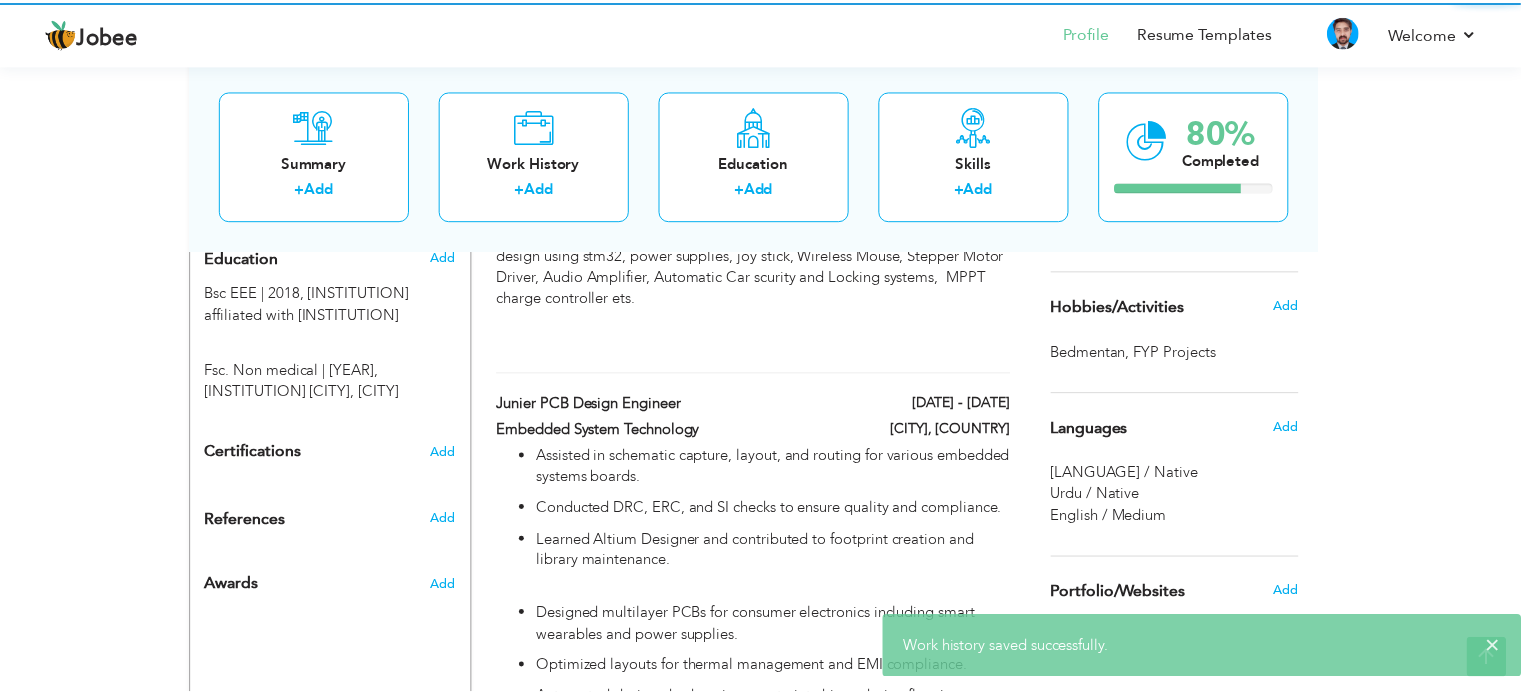 scroll, scrollTop: 0, scrollLeft: 0, axis: both 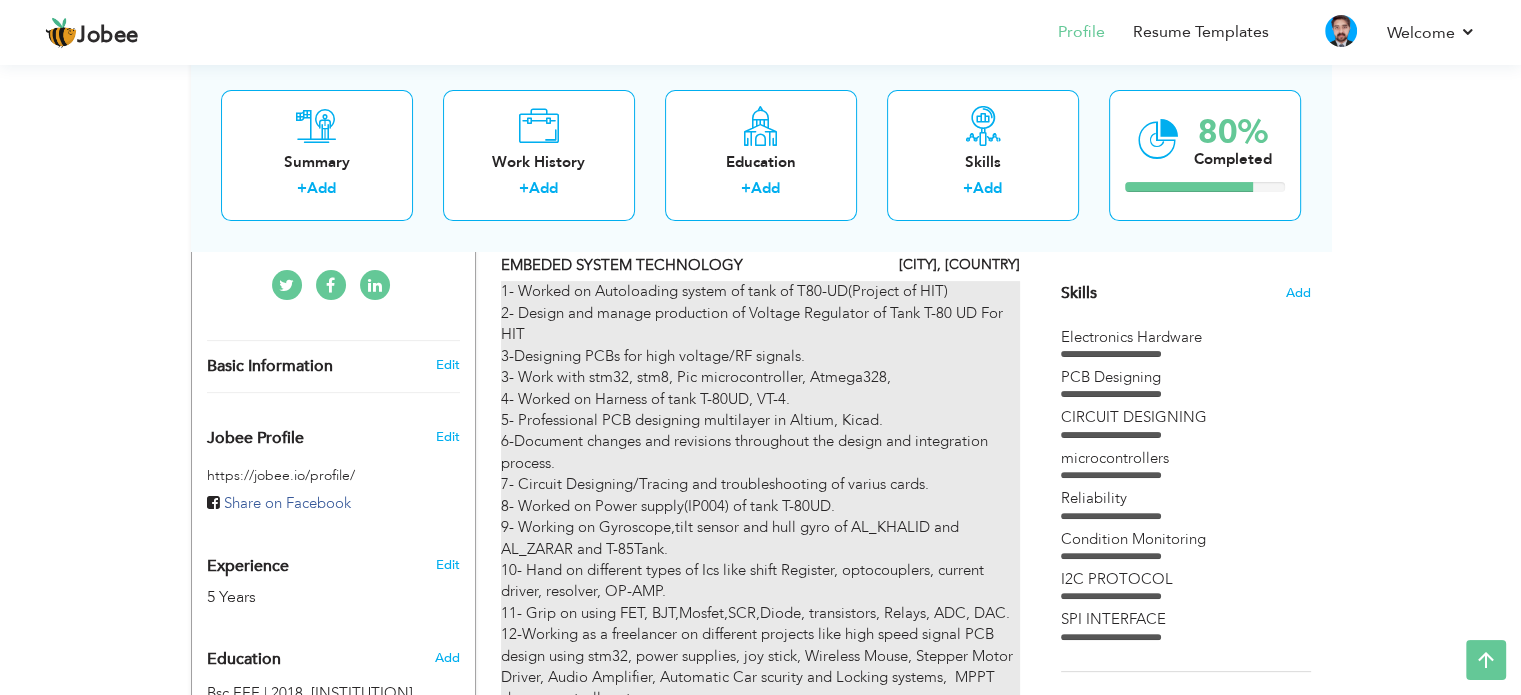 click on "1- Worked on Autoloading system of tank of T80-UD(Project of HIT)
2- Design and manage production of Voltage Regulator of Tank T-80 UD For HIT
3-Designing PCBs for high voltage/RF signals.
3- Work with stm32, stm8, Pic microcontroller, Atmega328,
4- Worked on Harness of tank T-80UD, VT-4.
5- Professional PCB designing multilayer in Altium, Kicad.
6-Document changes and revisions throughout the design and integration process.
7- Circuit Designing/Tracing and troubleshooting of varius cards.
8-  Worked on Power supply(IP004) of tank T-80UD.
9- Working on Gyroscope,tilt sensor and hull gyro of AL_KHALID and AL_ZARAR and T-85Tank.
10- Hand on different types of Ics like shift Register, optocouplers, current driver, resolver, OP-AMP.
11- Grip on using FET, BJT,Mosfet,SCR,Diode, transistors, Relays, ADC, DAC." at bounding box center (760, 516) 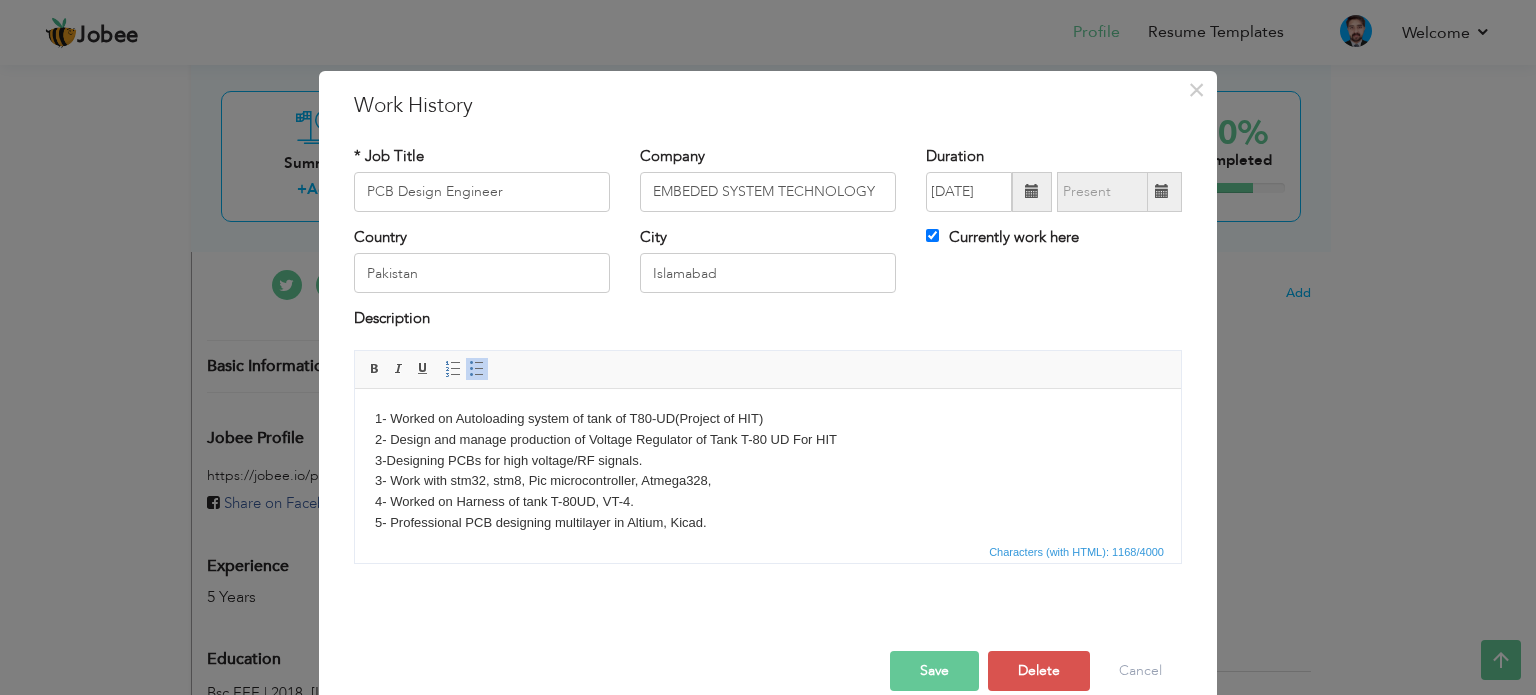 click on "1- Worked on Autoloading system of tank of T80-UD(Project of HIT) 2- Design and manage production of Voltage Regulator of Tank T-80 UD For HIT  3-Designing PCBs for high voltage/RF signals. 3- Work with stm32, stm8, Pic microcontroller, Atmega328, 4- Worked on Harness of tank T-80UD, VT-4. 5- Professional PCB designing multilayer in Altium, Kicad. 6-Document changes and revisions throughout the design and integration process. 7- Circuit Designing/Tracing and troubleshooting of varius cards. 8-  Worked on Power supply(IP004) of tank T-80UD. 9- Working on Gyroscope,tilt sensor and hull gyro of AL_KHALID and AL_ZARAR and T-85Tank. 10- Hand on different types of Ics like shift Register, optocouplers, current driver, resolver, OP-AMP. 11- Grip on using FET, BJT,Mosfet,SCR,Diode, transistors, Relays, ADC, DAC." at bounding box center (768, 574) 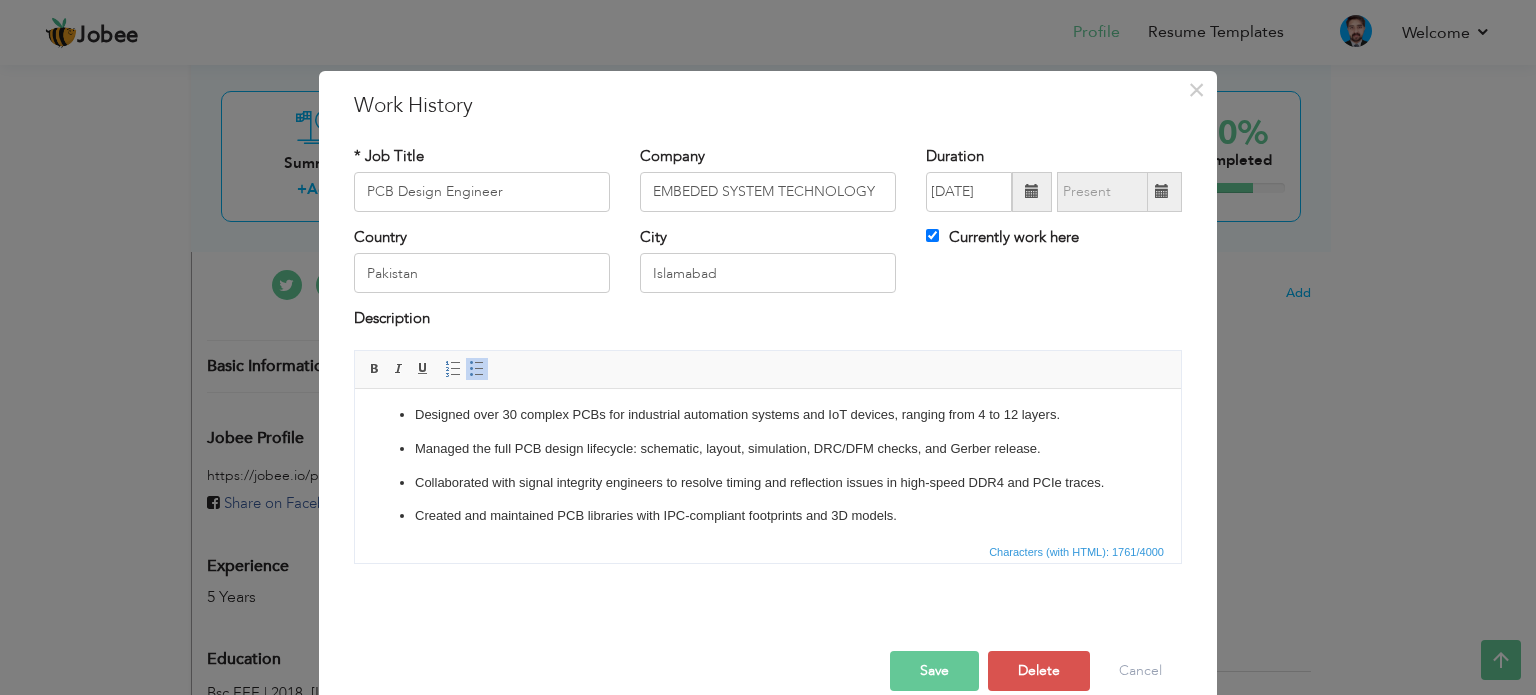 scroll, scrollTop: 0, scrollLeft: 0, axis: both 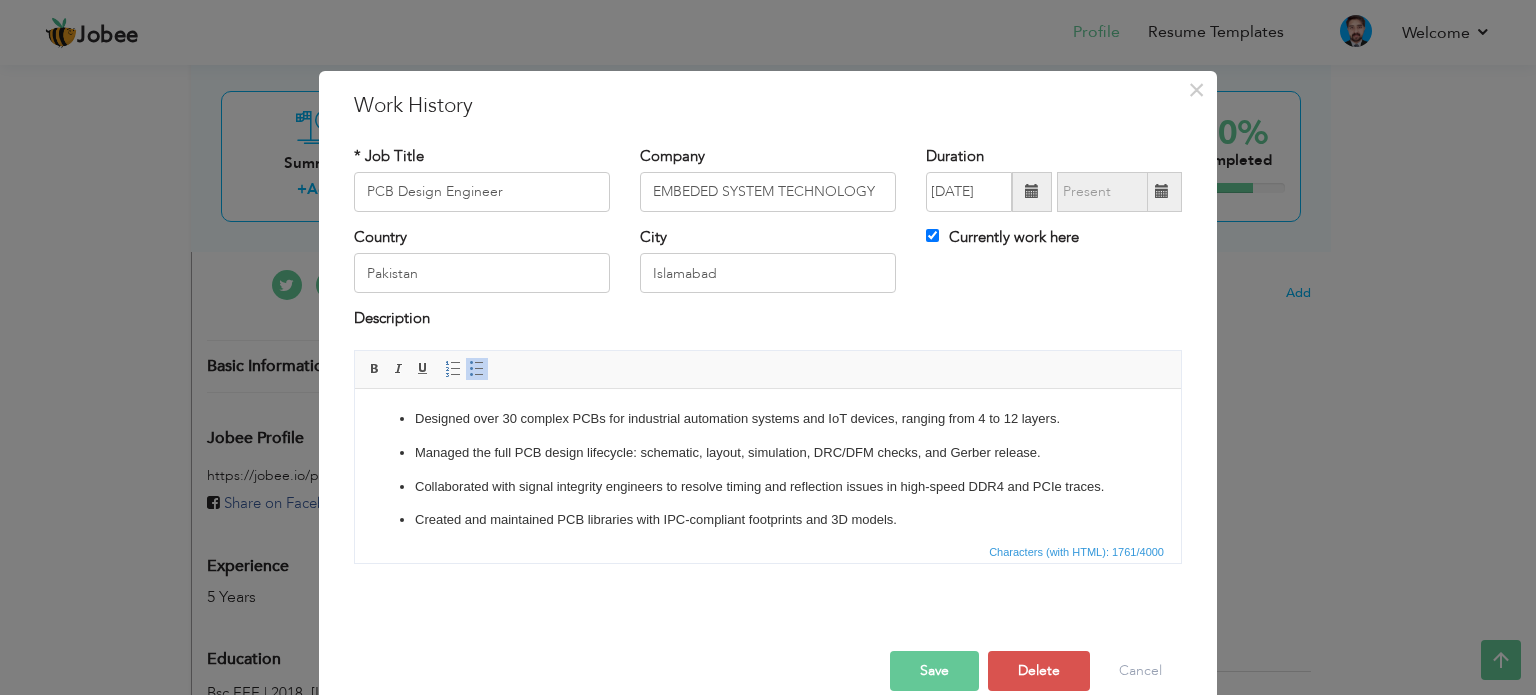 click on "Designed over 30 complex PCBs for industrial automation systems and IoT devices, ranging from 4 to 12 layers." at bounding box center [768, 418] 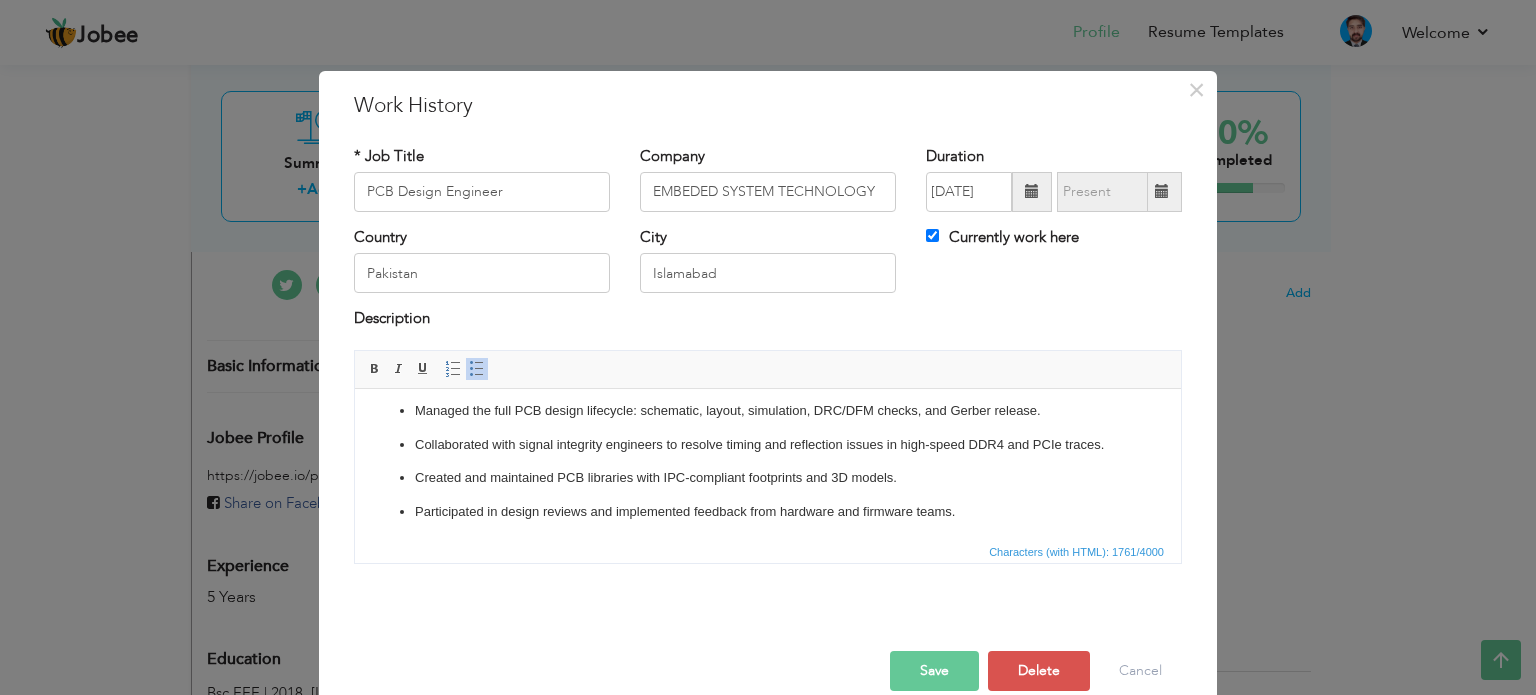 scroll, scrollTop: 57, scrollLeft: 0, axis: vertical 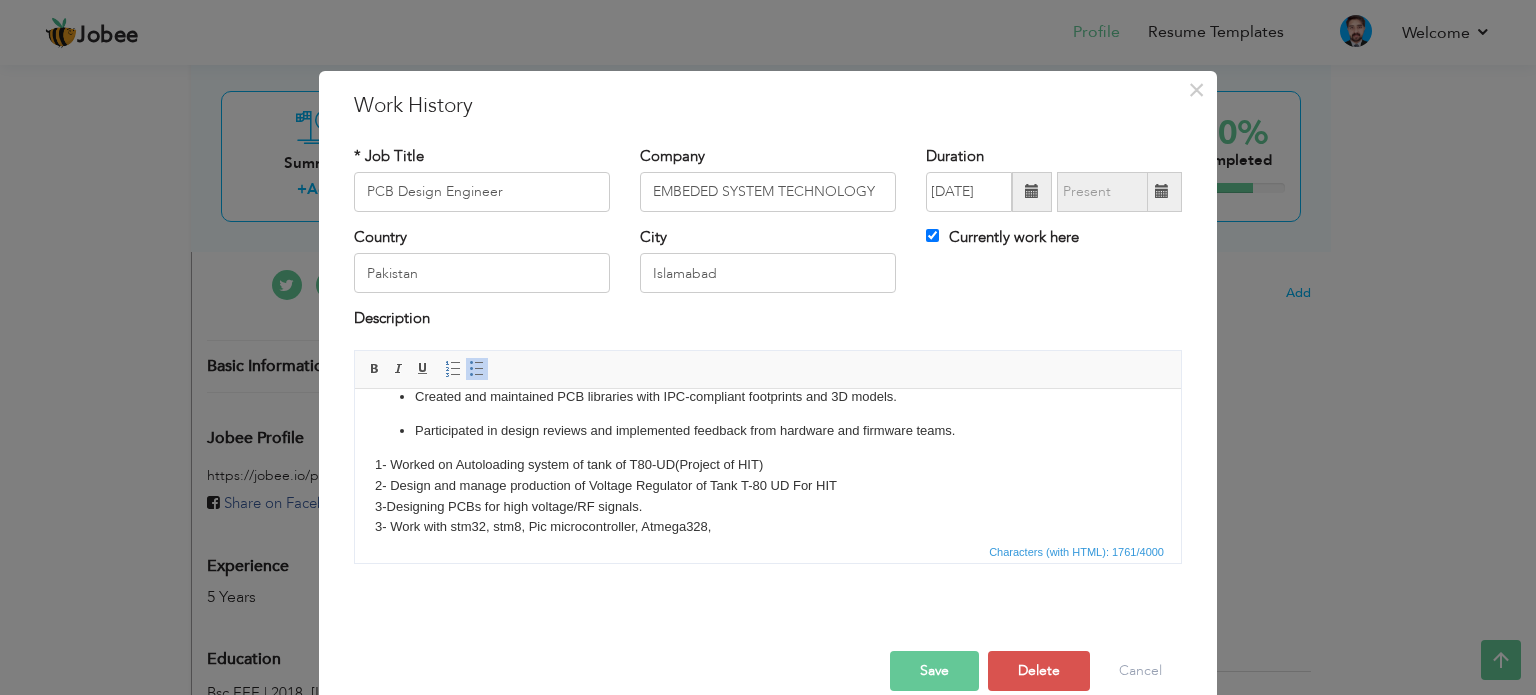 click on "Designed over 30+ complex PCBs for industrial automation systems and IoT devices, ranging from 4 to 12 layers. Managed the full PCB design lifecycle: schematic, layout, simulation, DRC/DFM checks, and Gerber release. Collaborated with signal integrity engineers to resolve timing and reflection issues in high-speed DDR4 and PCIe traces. Created and maintained PCB libraries with IPC-compliant footprints and 3D models. Participated in design reviews and implemented feedback from hardware and firmware teams. 1- Worked on Autoloading system of tank of T80-UD(Project of HIT) 2- Design and manage production of Voltage Regulator of Tank T-80 UD For HIT 3-Designing PCBs for high voltage/RF signals. 3- Work with stm32, stm8, Pic microcontroller, Atmega328, 4- Worked on Harness of tank T-80UD, VT-4. 5- Professional PCB designing multilayer in Altium, Kicad. 6-Document changes and revisions throughout the design and integration process. 7- Circuit Designing/Tracing and troubleshooting of varius cards." at bounding box center (768, 536) 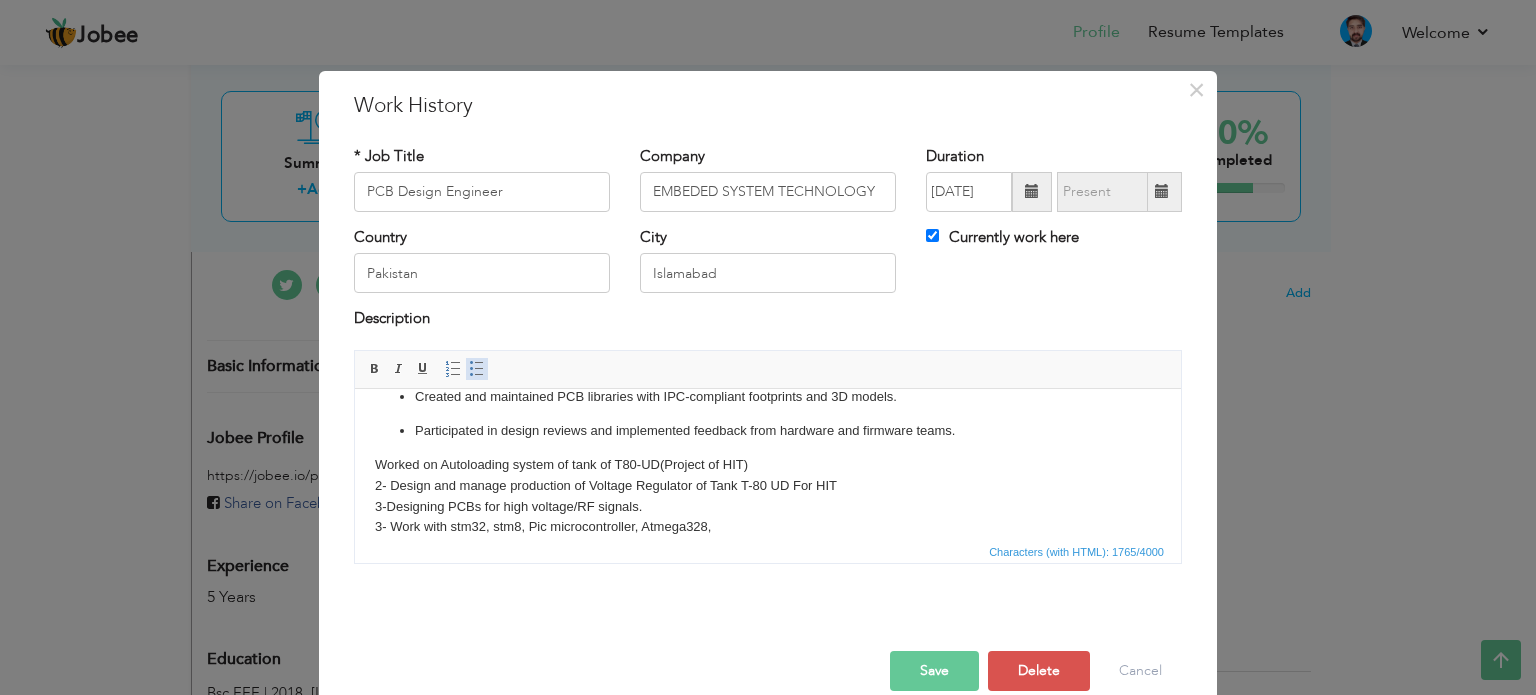 click at bounding box center (477, 369) 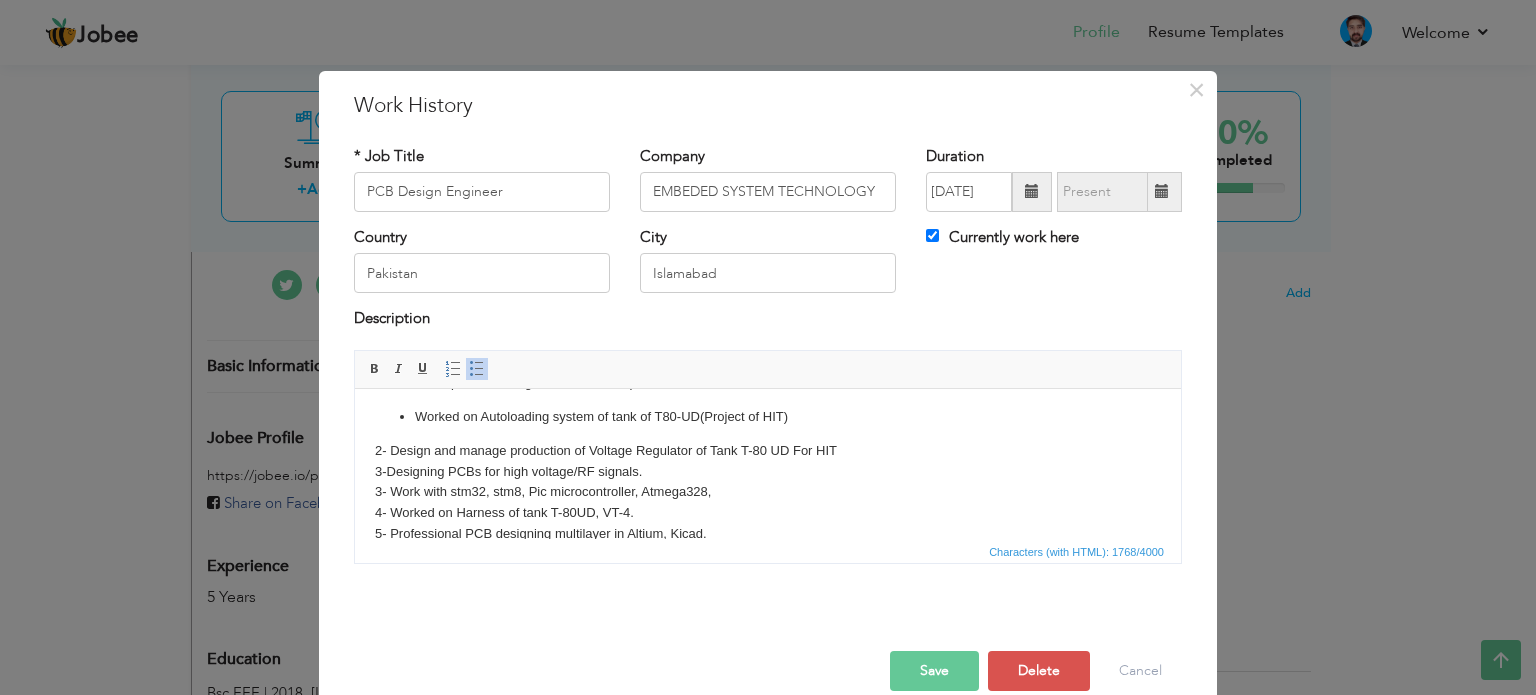 scroll, scrollTop: 175, scrollLeft: 0, axis: vertical 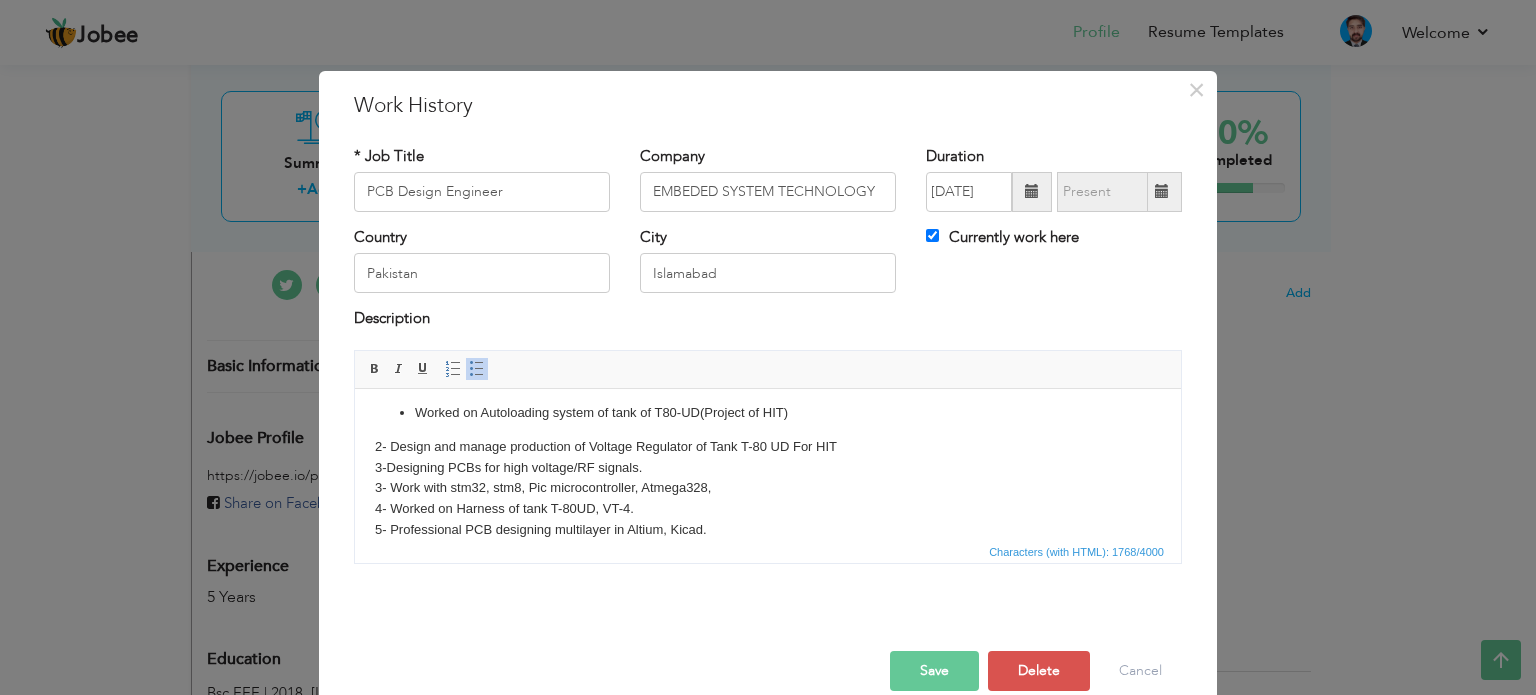 click on "Designed over 30+ complex PCBs for industrial automation systems and IoT devices, ranging from 4 to 12 layers. Managed the full PCB design lifecycle: schematic, layout, simulation, DRC/DFM checks, and Gerber release. Collaborated with signal integrity engineers to resolve timing and reflection issues in high-speed DDR4 and PCIe traces. Created and maintained PCB libraries with IPC-compliant footprints and 3D models. Participated in design reviews and implemented feedback from hardware and firmware teams.  Worked on Autoloading system of tank of T80-UD(Project of HIT) 2- Design and manage production of Voltage Regulator of Tank T-80 UD For HIT  3-Designing PCBs for high voltage/RF signals. 3- Work with stm32, stm8, Pic microcontroller, Atmega328, 4- Worked on Harness of tank T-80UD, VT-4. 5- Professional PCB designing multilayer in Altium, Kicad. 6-Document changes and revisions throughout the design and integration process. 7- Circuit Designing/Tracing and troubleshooting of varius cards." at bounding box center (768, 490) 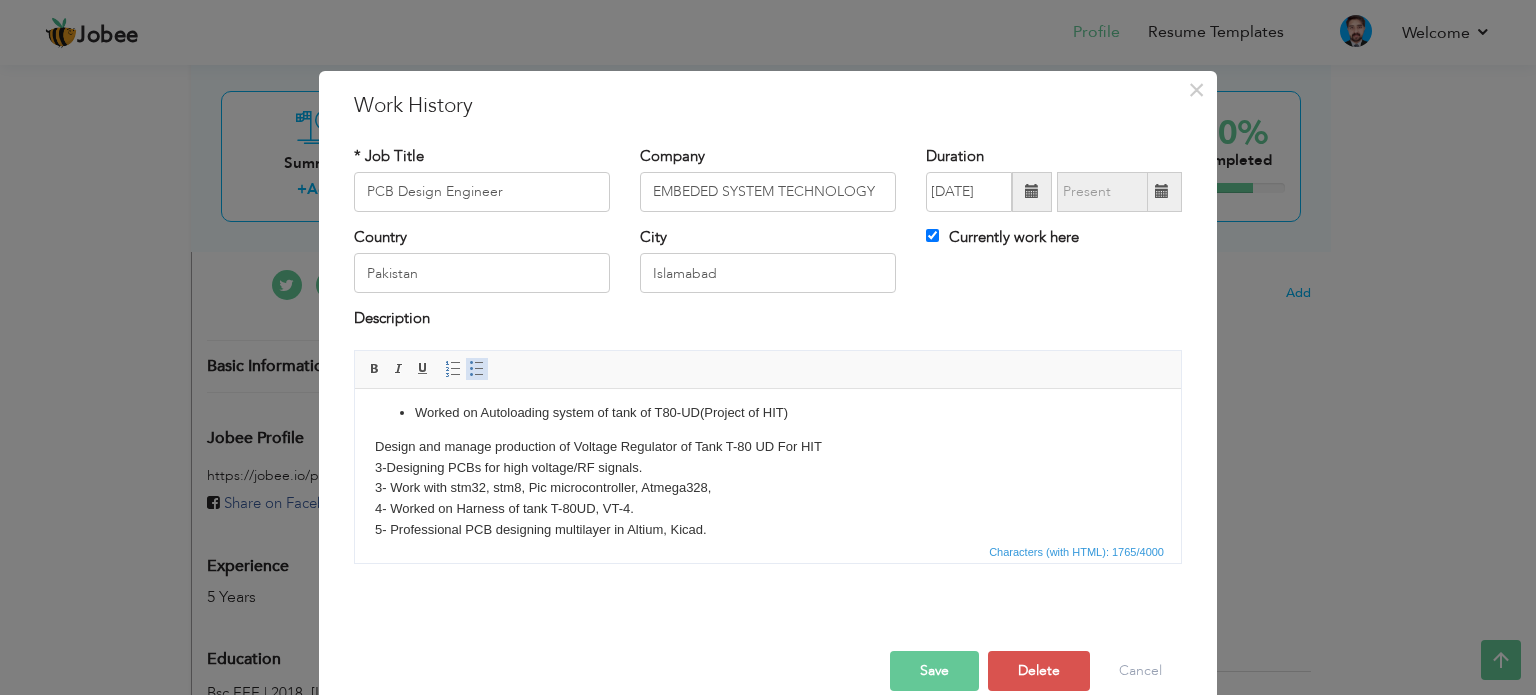 click at bounding box center [477, 369] 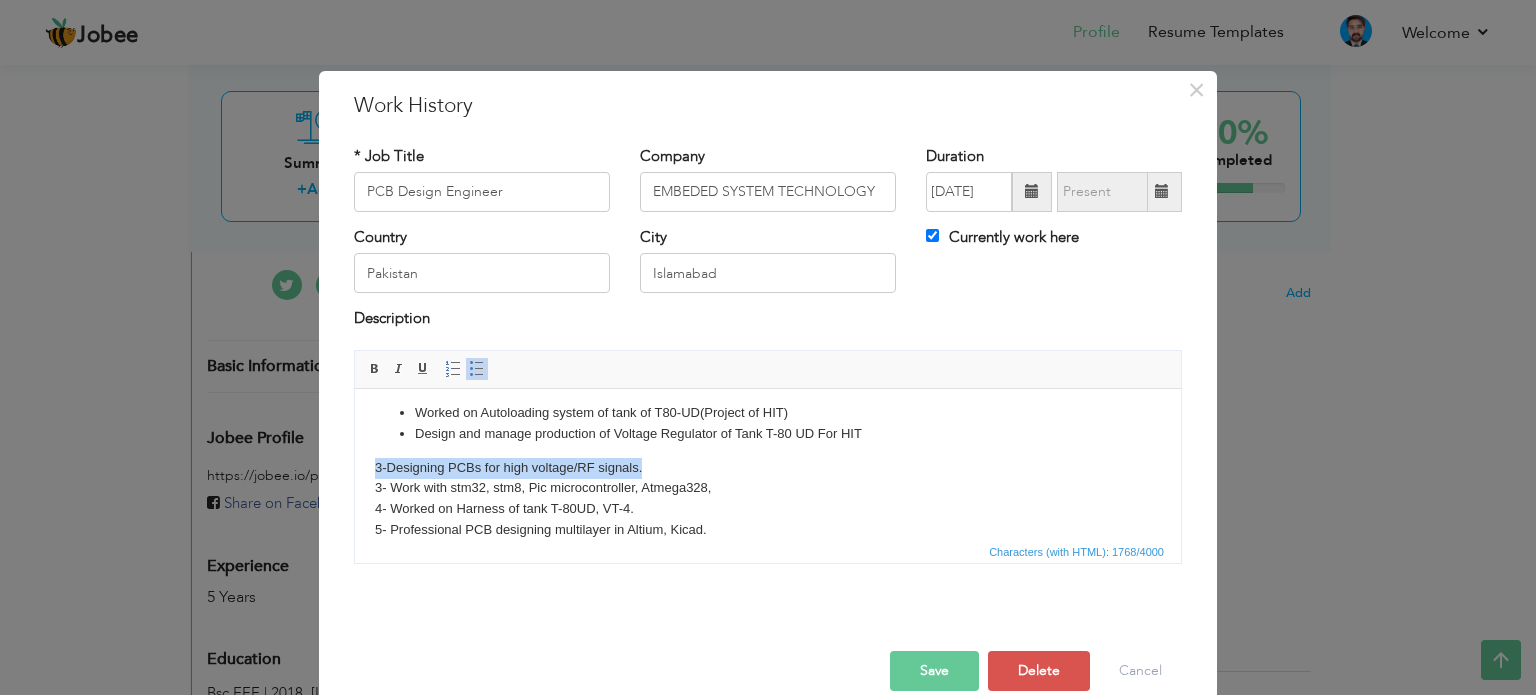 drag, startPoint x: 653, startPoint y: 469, endPoint x: 369, endPoint y: 466, distance: 284.01584 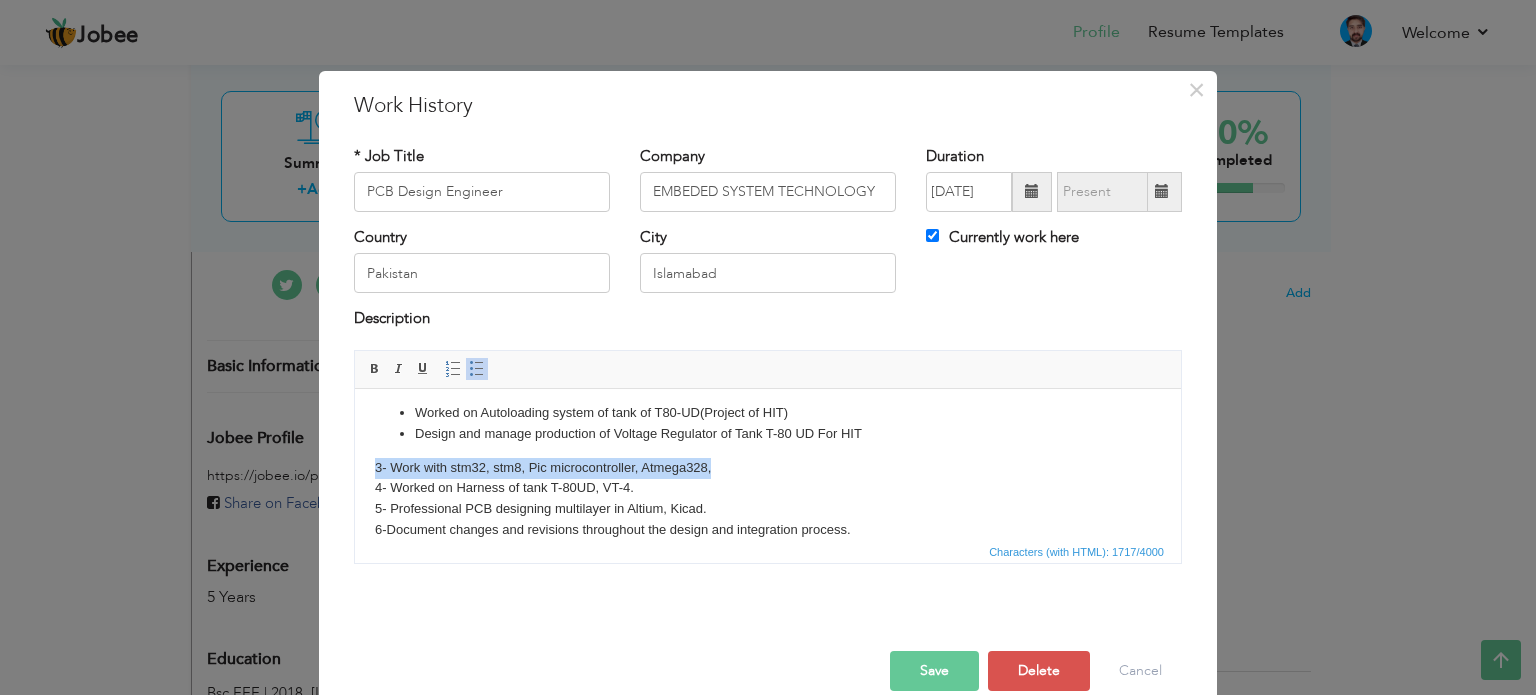 drag, startPoint x: 712, startPoint y: 469, endPoint x: 350, endPoint y: 472, distance: 362.01242 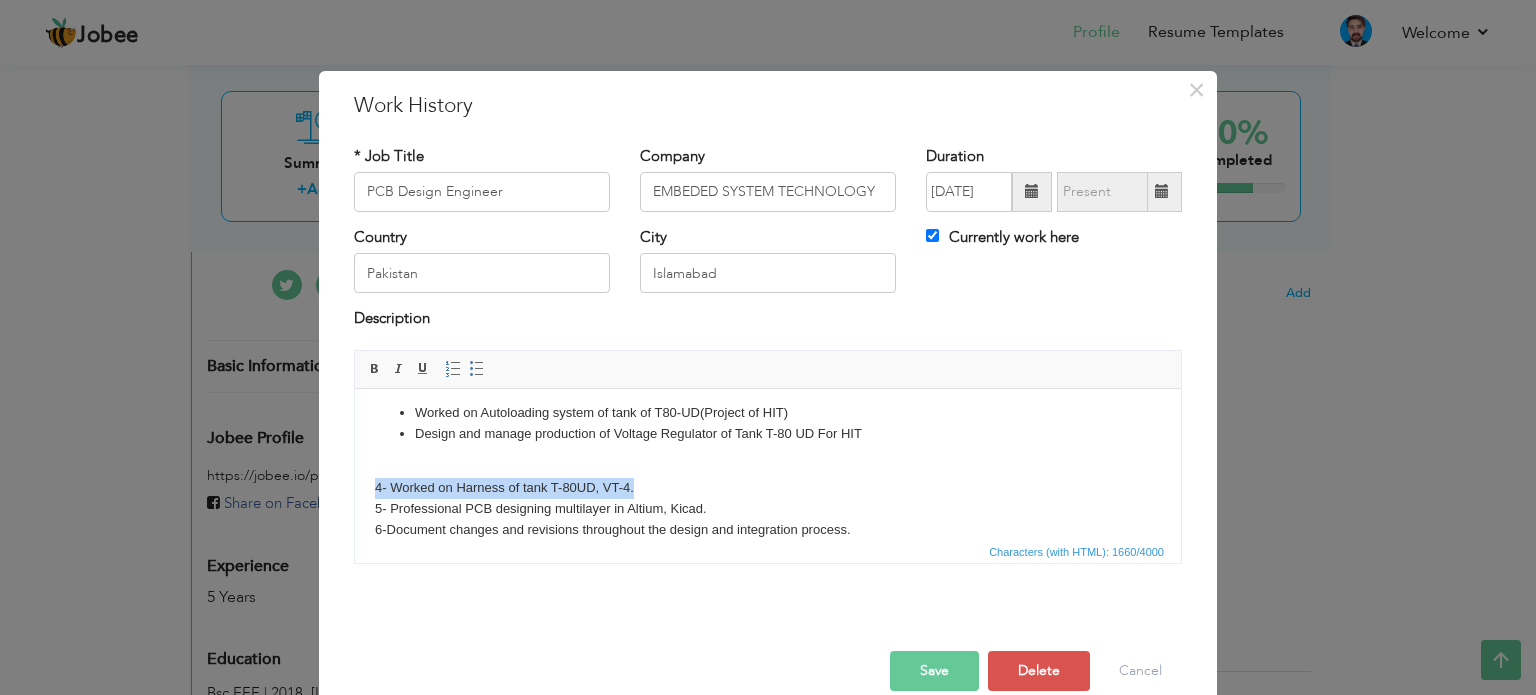 drag, startPoint x: 619, startPoint y: 495, endPoint x: 373, endPoint y: 468, distance: 247.47726 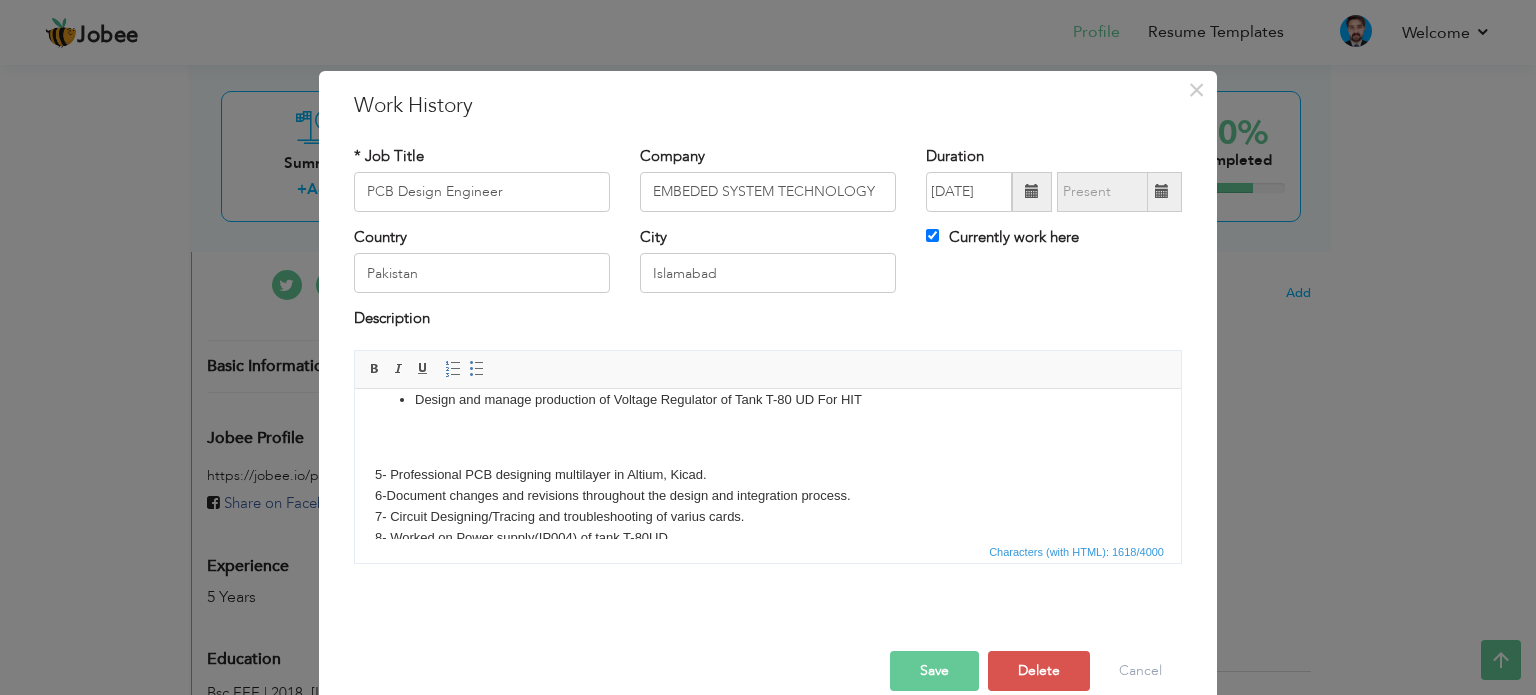 scroll, scrollTop: 175, scrollLeft: 0, axis: vertical 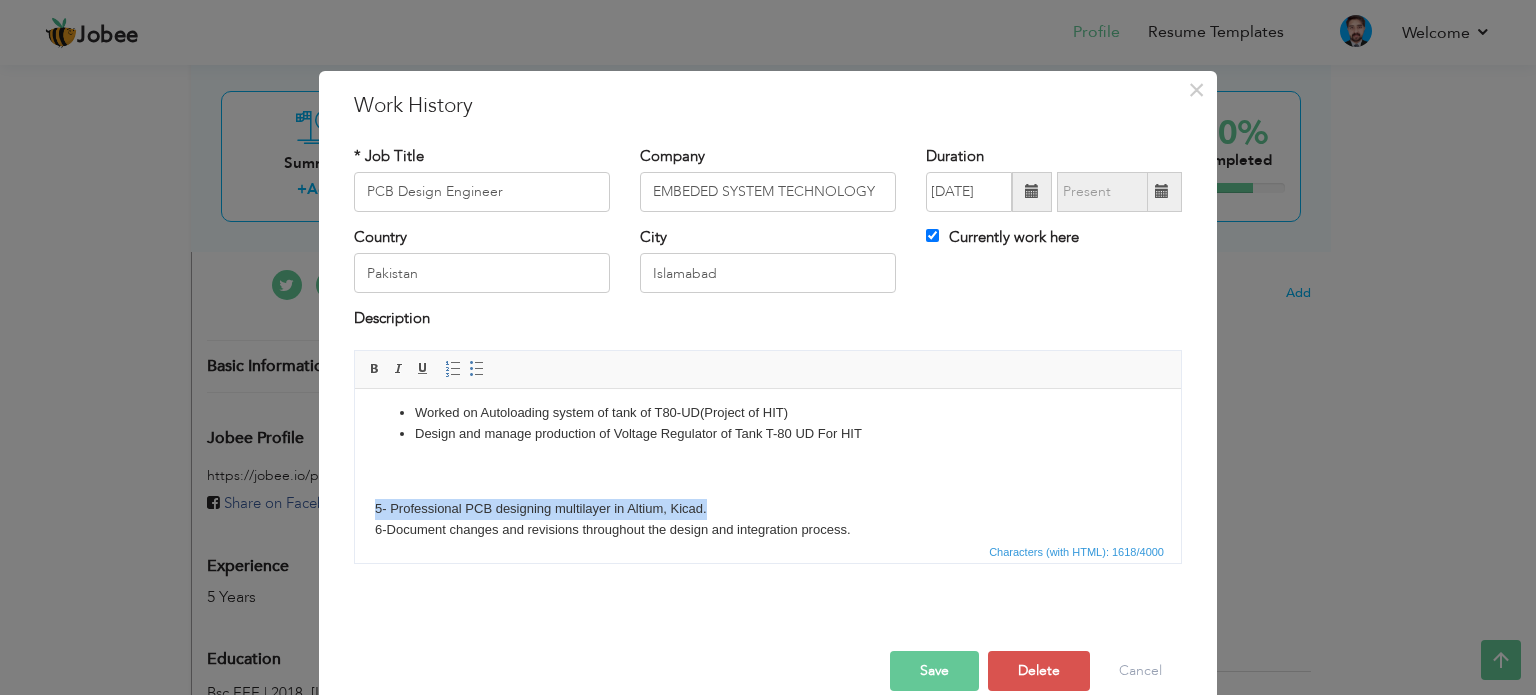 drag, startPoint x: 716, startPoint y: 503, endPoint x: 354, endPoint y: 505, distance: 362.00552 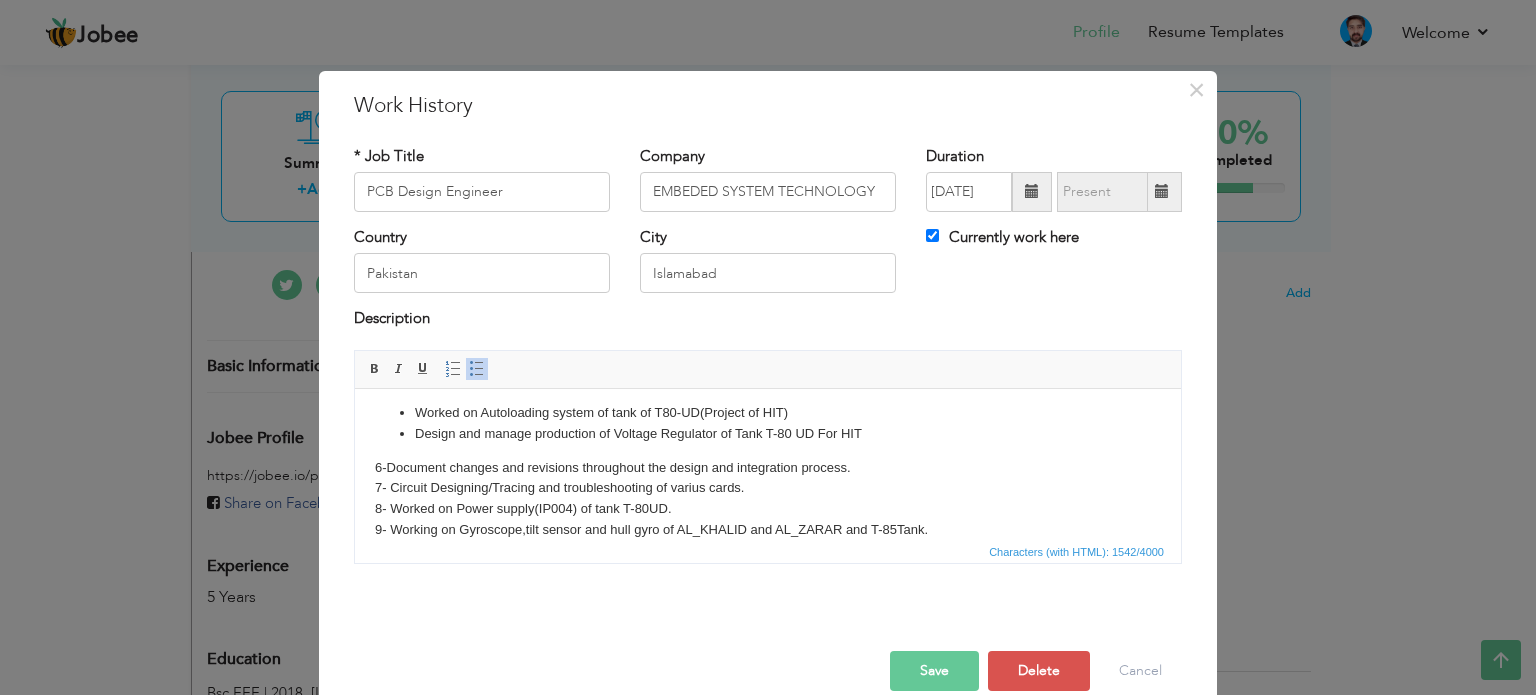 click on "Designed over 30+ complex PCBs for industrial automation systems and IoT devices, ranging from 4 to 12 layers. Managed the full PCB design lifecycle: schematic, layout, simulation, DRC/DFM checks, and Gerber release. Collaborated with signal integrity engineers to resolve timing and reflection issues in high-speed DDR4 and PCIe traces. Created and maintained PCB libraries with IPC-compliant footprints and 3D models. Participated in design reviews and implemented feedback from hardware and firmware teams.  Worked on Autoloading system of tank of T80-UD(Project of HIT) Design and manage production of Voltage Regulator of Tank T-80 UD For HIT  6-Document changes and revisions throughout the design and integration process. 7- Circuit Designing/Tracing and troubleshooting of varius cards. 8- Worked on Power supply(IP004) of tank T-80UD. 9- Working on Gyroscope,tilt sensor and hull gyro of [VEHICLE] and [VEHICLE] and T-85Tank. 11- Grip on using FET, BJT,Mosfet,SCR,Diode, transistors, Relays, ADC, DAC." at bounding box center [768, 449] 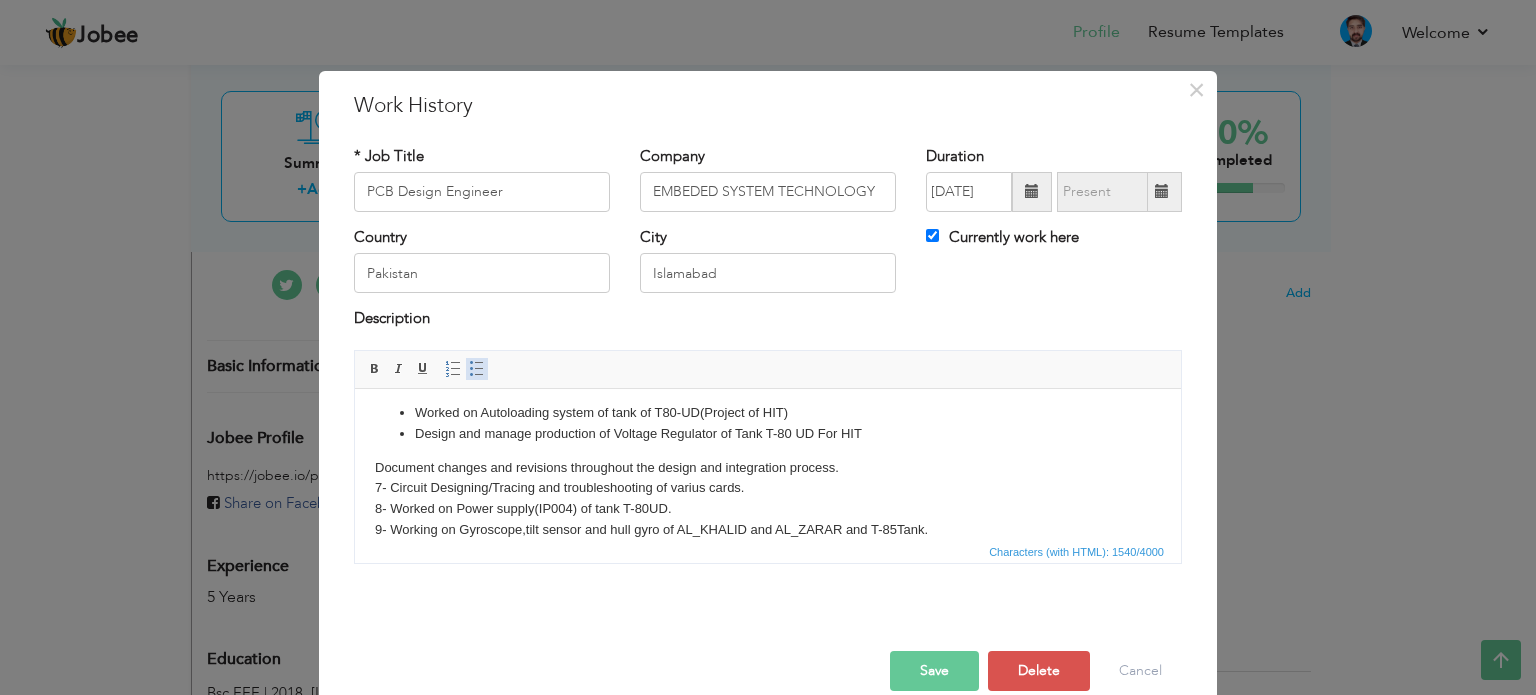 click at bounding box center (477, 369) 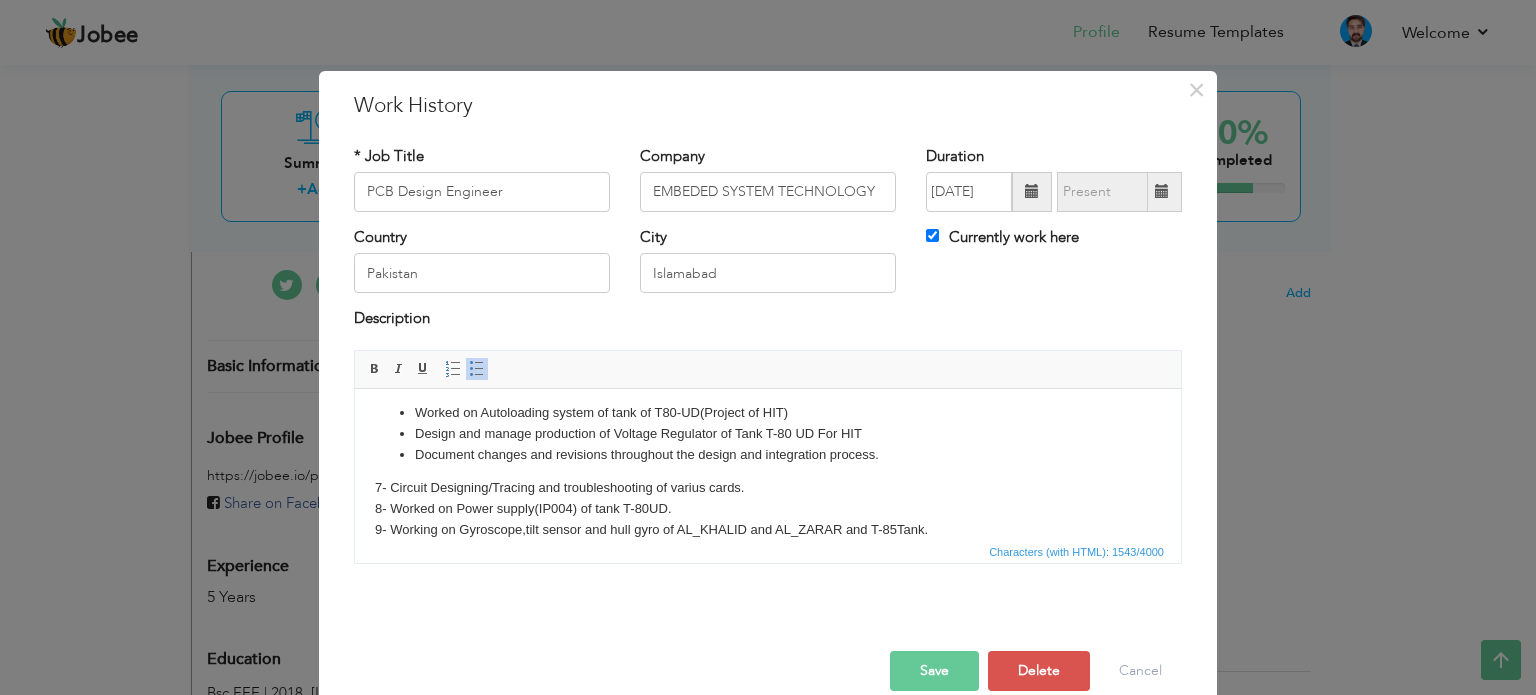 click on "Designed over 30+ complex PCBs for industrial automation systems and IoT devices, ranging from 4 to 12 layers. Managed the full PCB design lifecycle: schematic, layout, simulation, DRC/DFM checks, and Gerber release. Collaborated with signal integrity engineers to resolve timing and reflection issues in high-speed DDR4 and PCIe traces. Created and maintained PCB libraries with IPC-compliant footprints and 3D models. Participated in design reviews and implemented feedback from hardware and firmware teams. Worked on Autoloading system of tank of T80-UD(Project of HIT) Design and manage production of Voltage Regulator of Tank T-80 UD For HIT Document changes and revisions throughout the design and integration process. 7- Circuit Designing/Tracing and troubleshooting of varius cards. 8- Worked on Power supply(IP004) of tank T-80UD. 9- Working on Gyroscope,tilt sensor and hull gyro of AL_KHALID and AL_ZARAR and T-85Tank. 11- Grip on using FET, BJT,Mosfet,SCR,Diode, transistors, Relays, ADC, DAC." at bounding box center [768, 449] 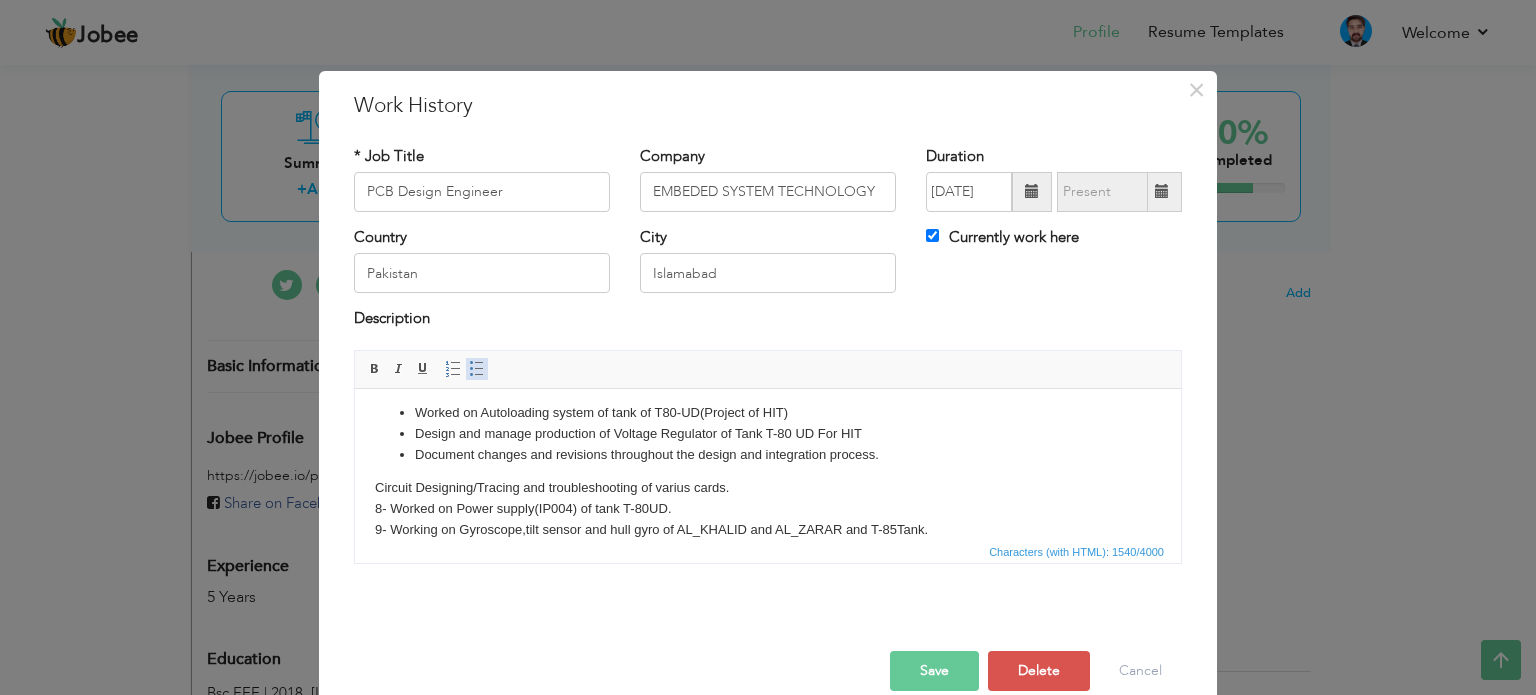 click on "Insert/Remove Bulleted List" at bounding box center [477, 369] 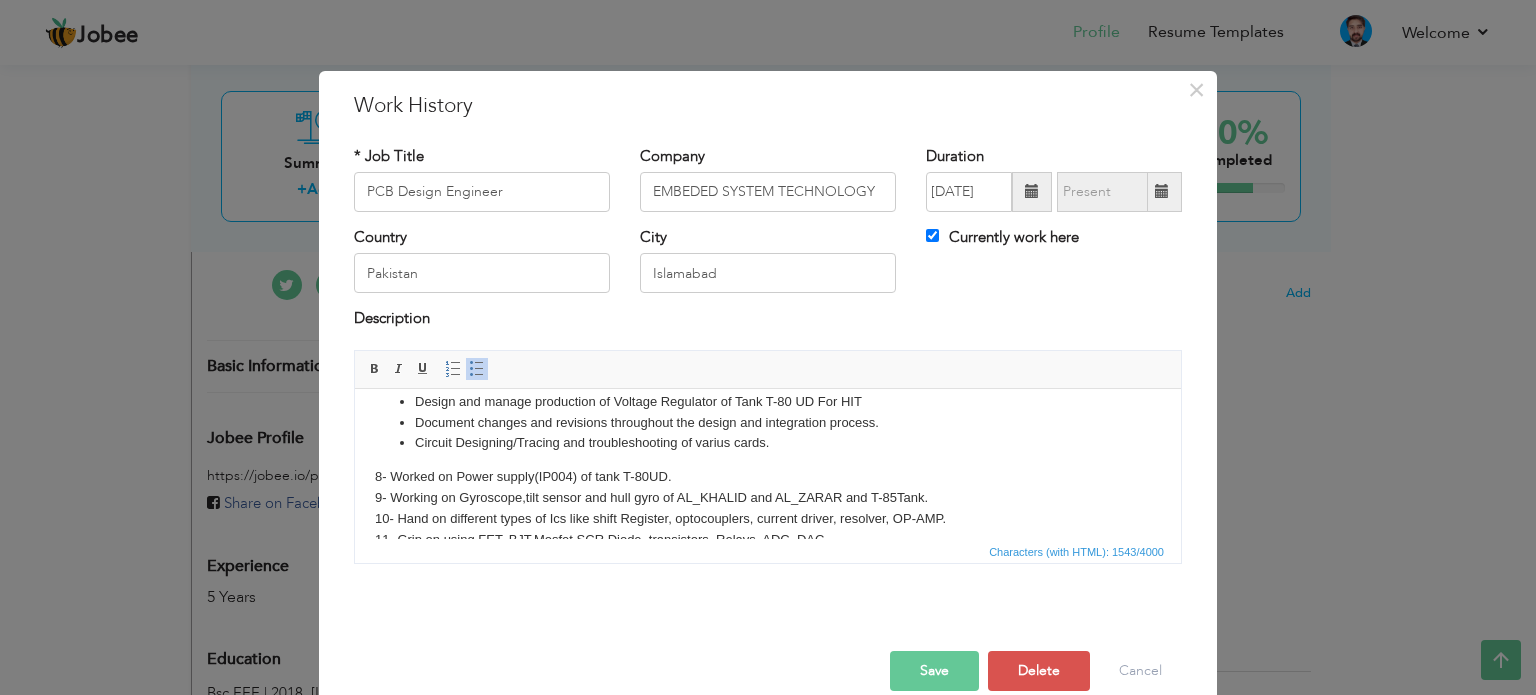 scroll, scrollTop: 175, scrollLeft: 0, axis: vertical 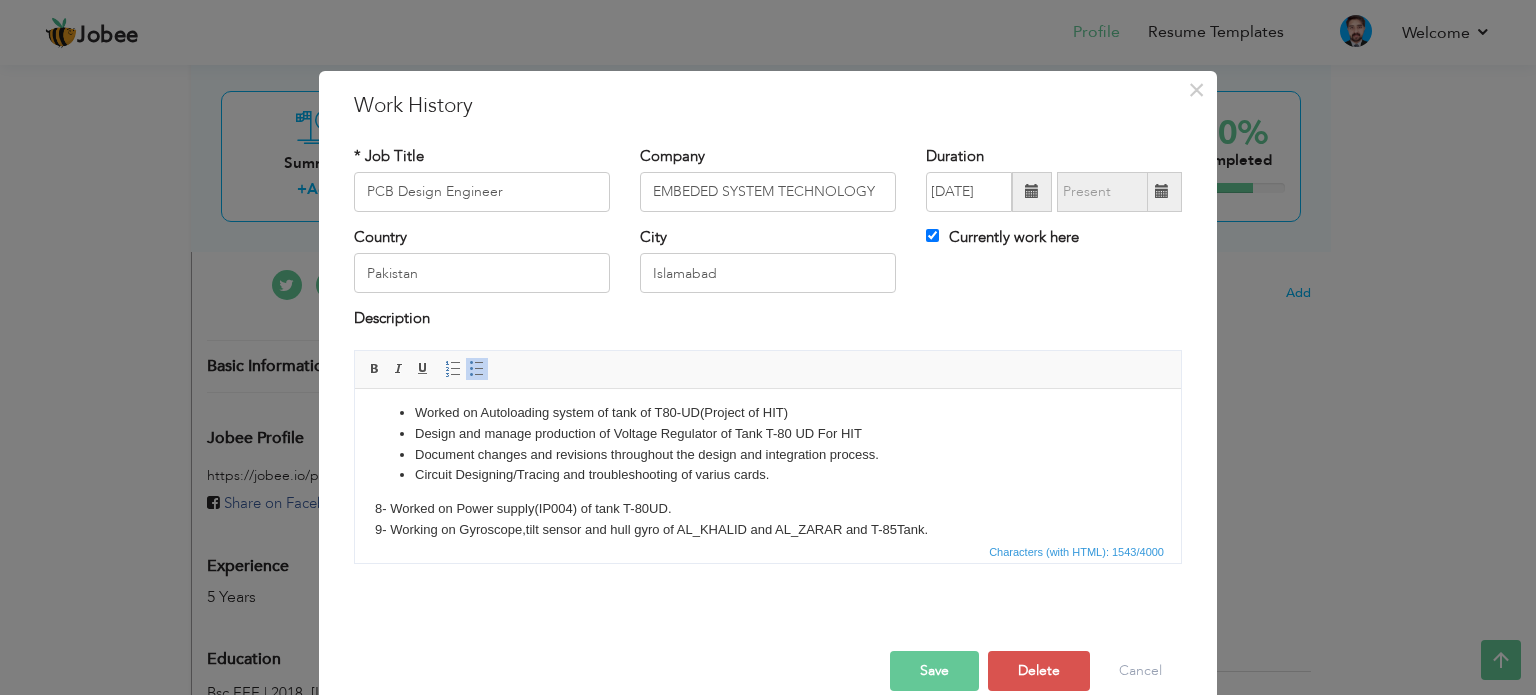 drag, startPoint x: 616, startPoint y: 506, endPoint x: 372, endPoint y: 504, distance: 244.0082 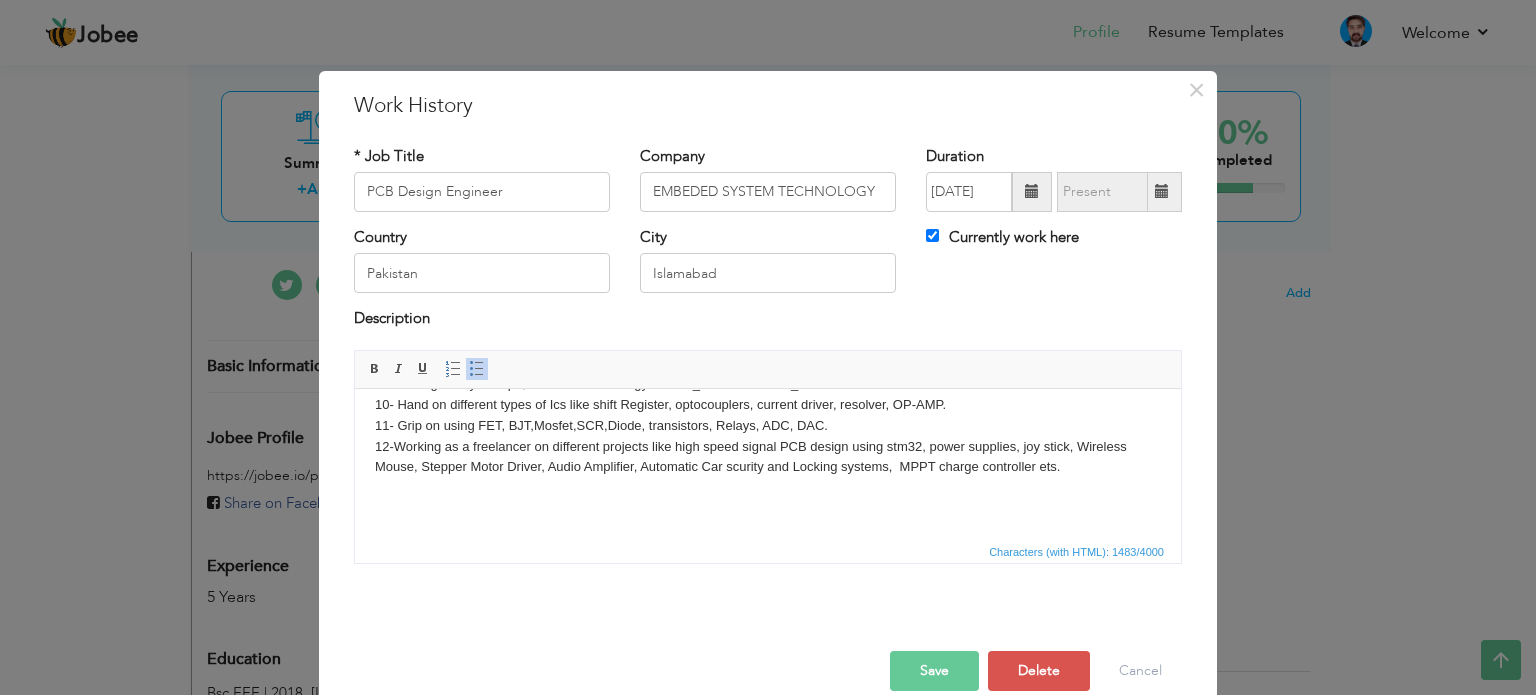 scroll, scrollTop: 200, scrollLeft: 0, axis: vertical 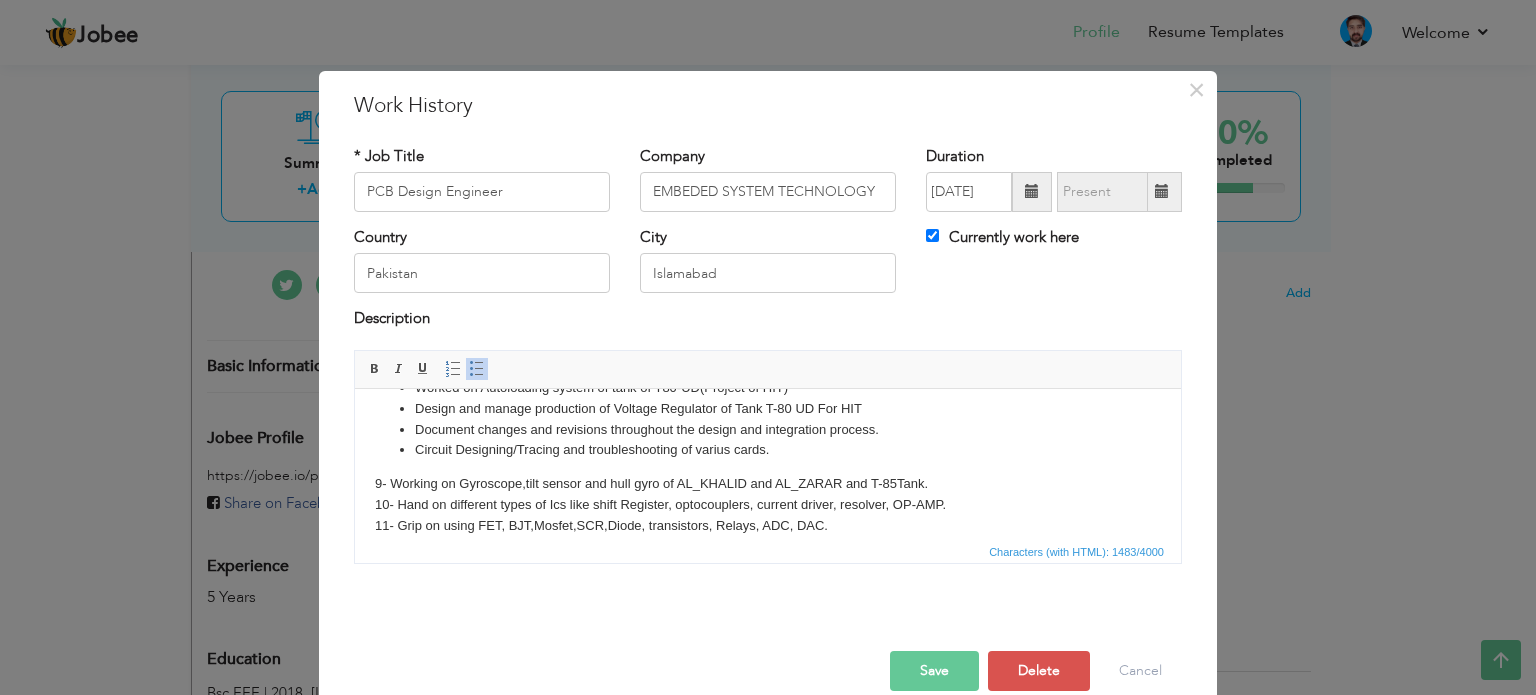 click on "Designed over 30+ complex PCBs for industrial automation systems and IoT devices, ranging from 4 to 12 layers. Managed the full PCB design lifecycle: schematic, layout, simulation, DRC/DFM checks, and Gerber release. Collaborated with signal integrity engineers to resolve timing and reflection issues in high-speed DDR4 and PCIe traces. Created and maintained PCB libraries with IPC-compliant footprints and 3D models. Participated in design reviews and implemented feedback from hardware and firmware teams.  Worked on Autoloading system of tank of T80-UD(Project of HIT) Design and manage production of Voltage Regulator of Tank T-80 UD For HIT  Document changes and revisions throughout the design and integration process. Circuit Designing/Tracing and troubleshooting of varius cards. 9-  Working on Gyroscope,tilt sensor and hull gyro of AL_KHALID and AL_ZARAR and T-85Tank. 10- Hand on different types of Ics like shift Register, optocouplers, current driver, resolver, OP-AMP." at bounding box center [768, 413] 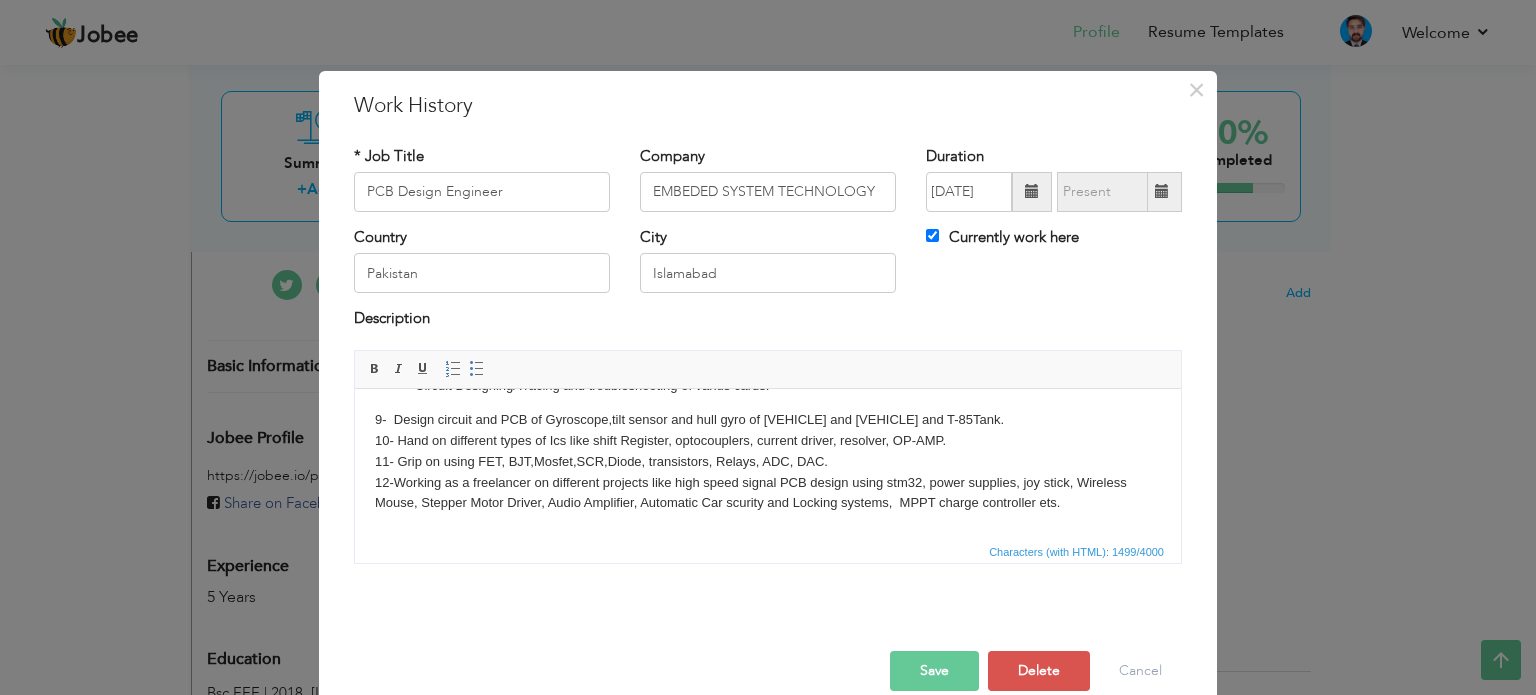 scroll, scrollTop: 268, scrollLeft: 0, axis: vertical 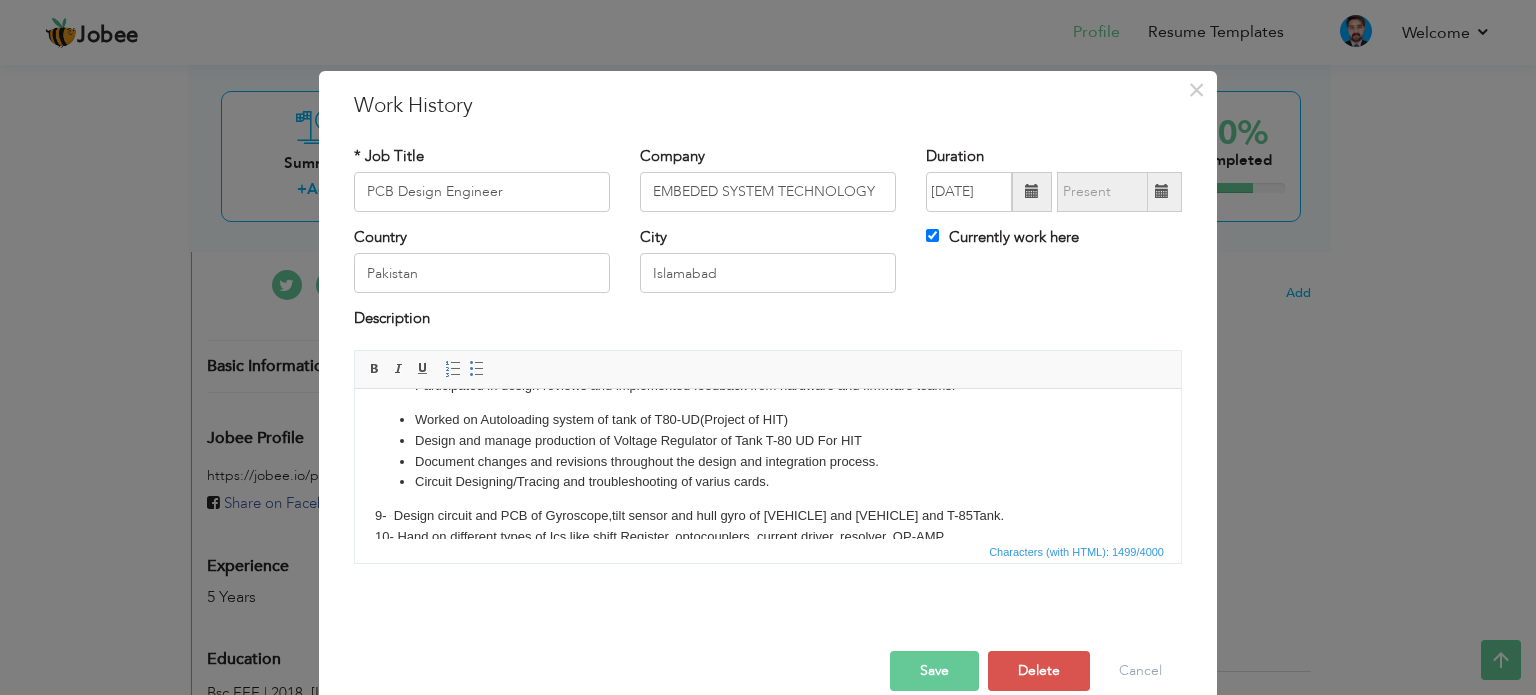 click on "Designed over 30+ complex PCBs for industrial automation systems and IoT devices, ranging from 4 to 12 layers. Managed the full PCB design lifecycle: schematic, layout, simulation, DRC/DFM checks, and Gerber release. Collaborated with signal integrity engineers to resolve timing and reflection issues in high-speed DDR4 and PCIe traces. Created and maintained PCB libraries with IPC-compliant footprints and 3D models. Participated in design reviews and implemented feedback from hardware and firmware teams. Worked on Autoloading system of tank of T80-UD(Project of HIT) Design and manage production of Voltage Regulator of Tank T-80 UD For HIT Document changes and revisions throughout the design and integration process. Circuit Designing/Tracing and troubleshooting of varius cards. 9- Design circuit and PCB of Gyroscope,tilt sensor and hull gyro of AL_KHALID and AL_ZARAR and T-85Tank. 10- Hand on different types of Ics like shift Register, optocouplers, current driver, resolver, OP-AMP." at bounding box center [768, 445] 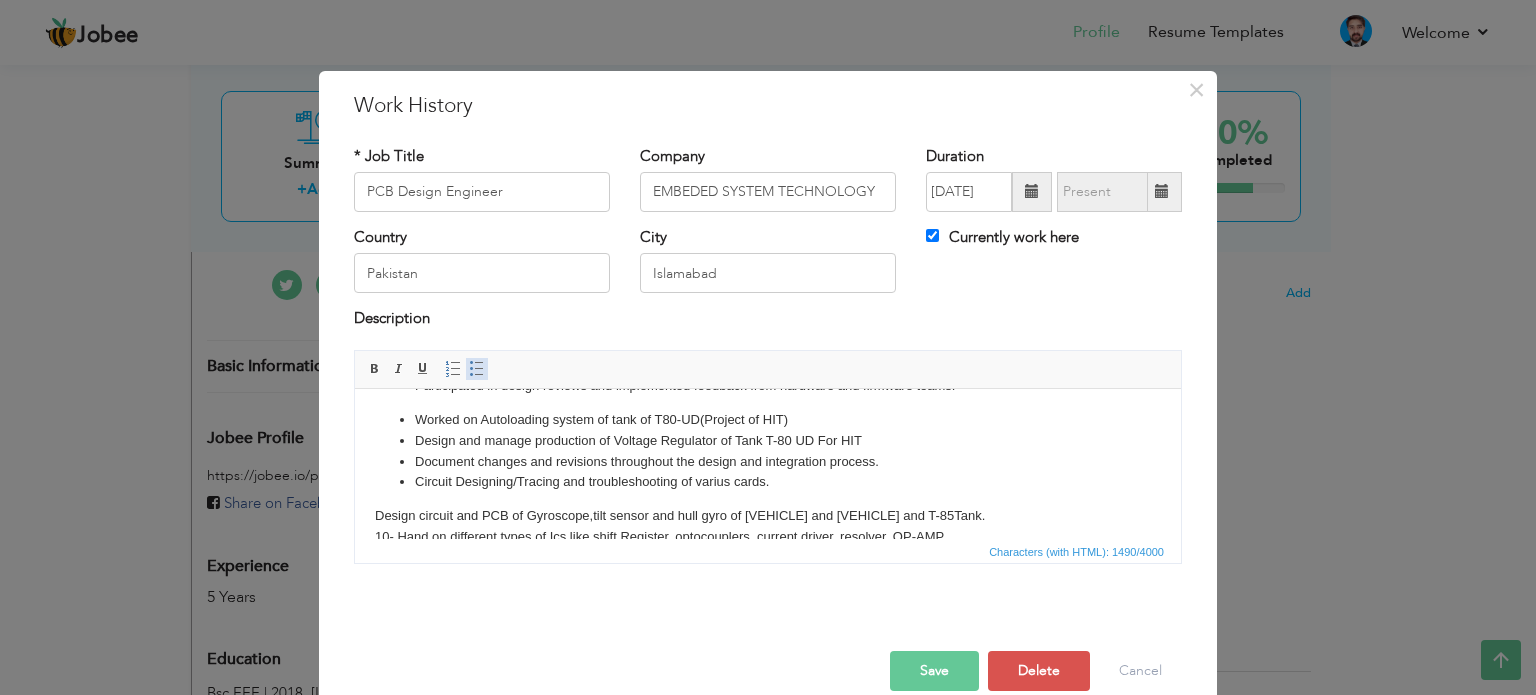 click at bounding box center (477, 369) 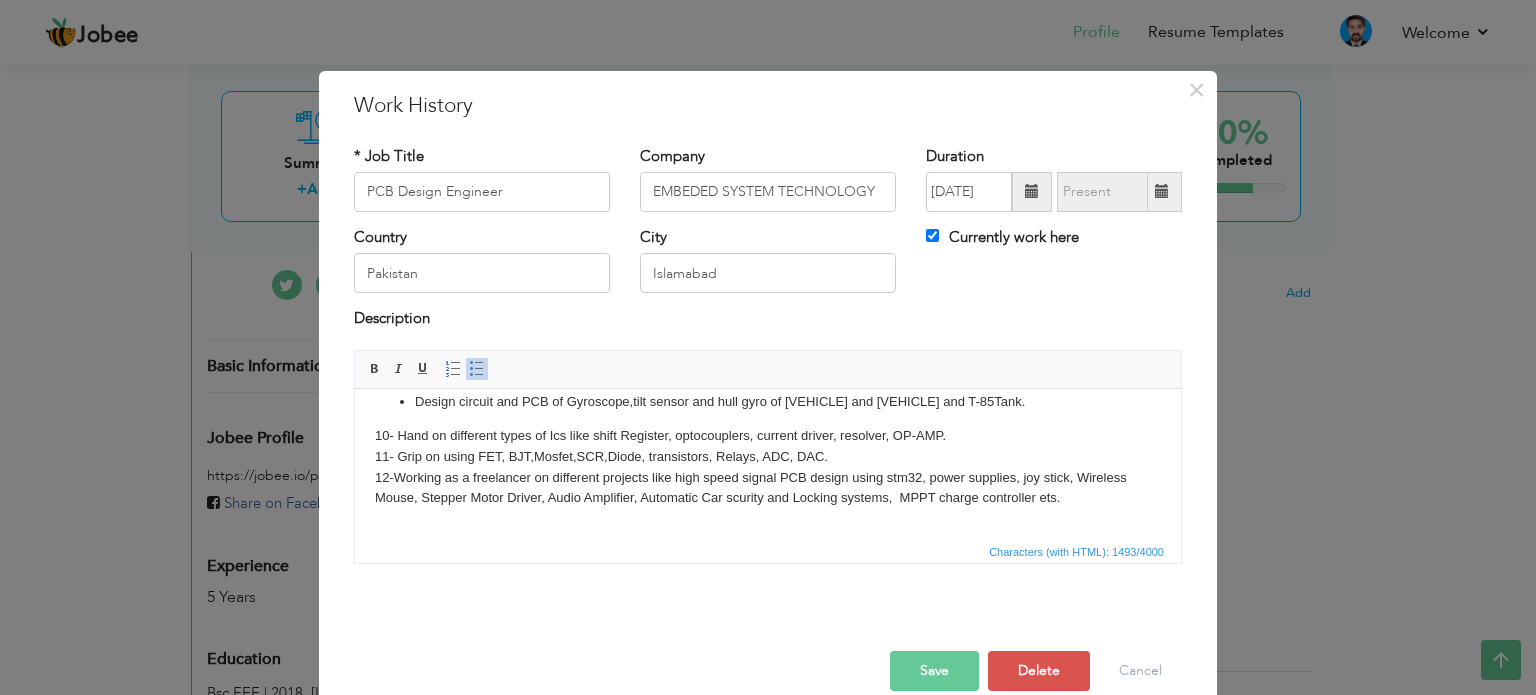 scroll, scrollTop: 300, scrollLeft: 0, axis: vertical 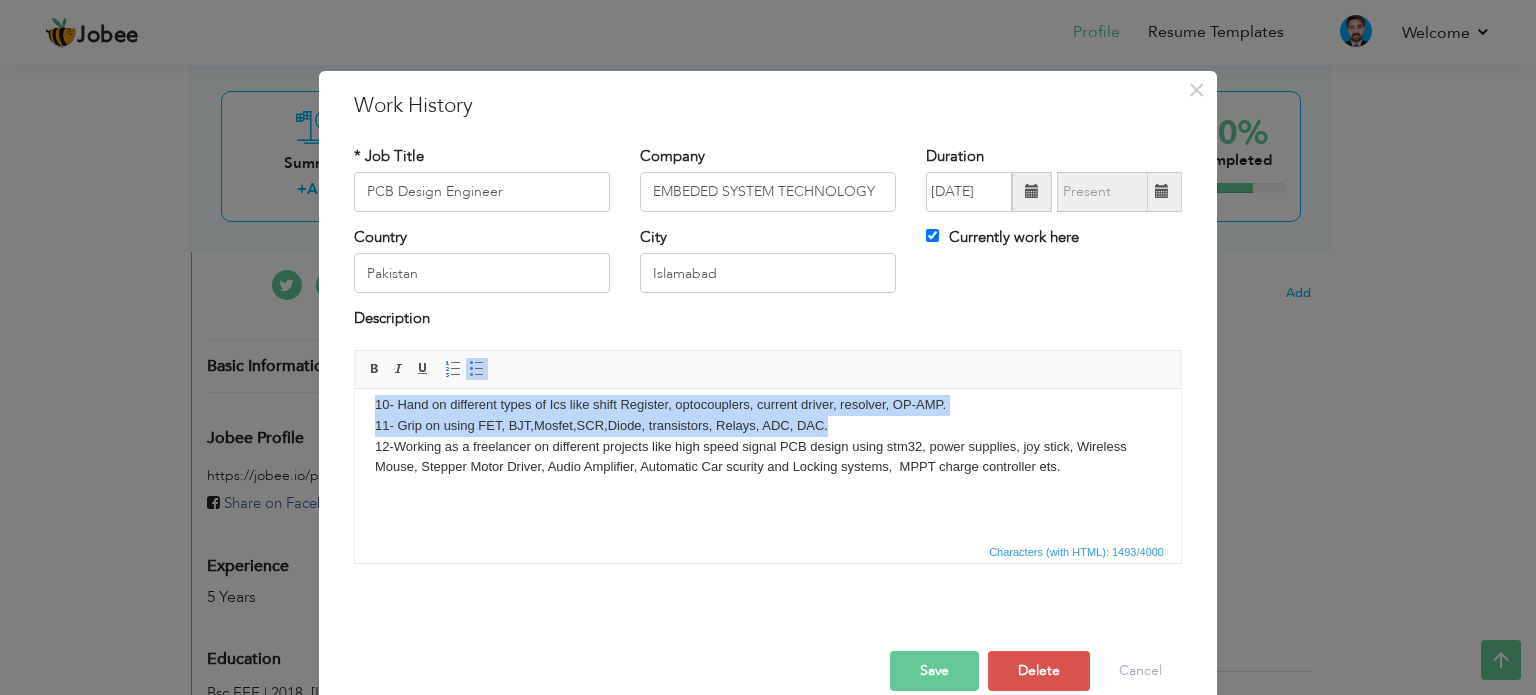 drag, startPoint x: 849, startPoint y: 426, endPoint x: 364, endPoint y: 405, distance: 485.45444 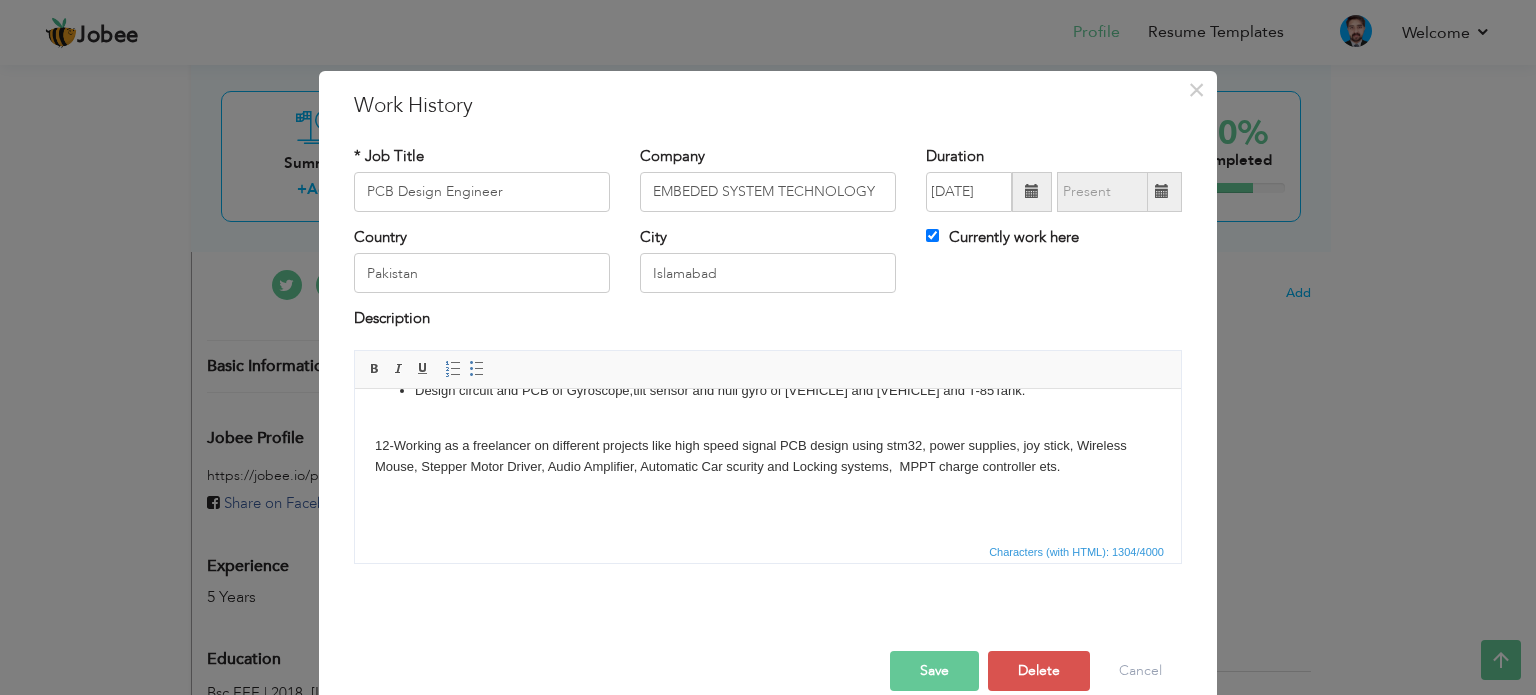 scroll, scrollTop: 259, scrollLeft: 0, axis: vertical 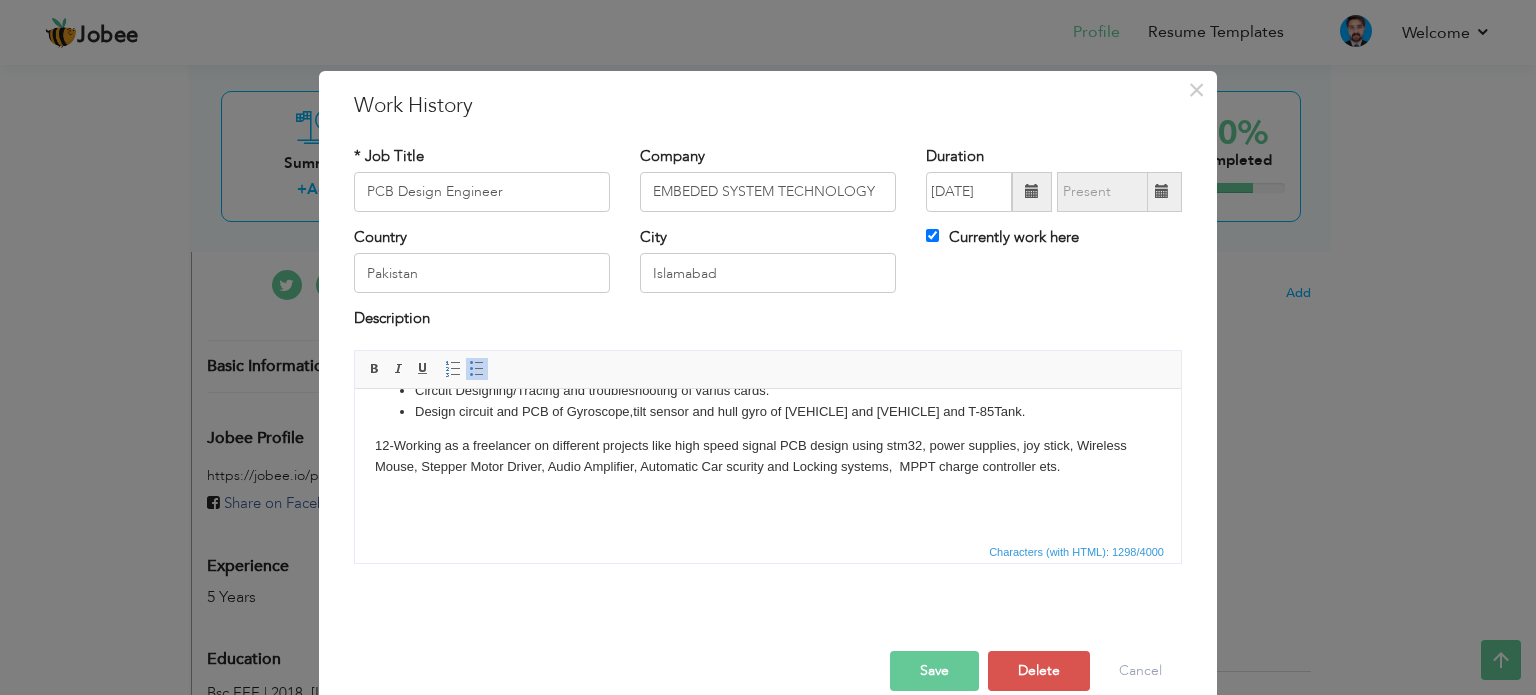 click on "Designed over 30+ complex PCBs for industrial automation systems and IoT devices, ranging from 4 to 12 layers. Managed the full PCB design lifecycle: schematic, layout, simulation, DRC/DFM checks, and Gerber release. Collaborated with signal integrity engineers to resolve timing and reflection issues in high-speed DDR4 and PCIe traces. Created and maintained PCB libraries with IPC-compliant footprints and 3D models. Participated in design reviews and implemented feedback from hardware and firmware teams. Worked on Autoloading system of tank of T80-UD(Project of HIT) Design and manage production of Voltage Regulator of Tank T-80 UD For HIT Document changes and revisions throughout the design and integration process. Circuit Designing/Tracing and troubleshooting of varius cards. Design circuit and PCB of Gyroscope,tilt sensor and hull gyro of AL_KHALID and AL_ZARAR and T-85Tank. 10- Hand on different types of Ics like shift Register, optocouplers, current driver, resolver, OP-AMP." at bounding box center [768, 333] 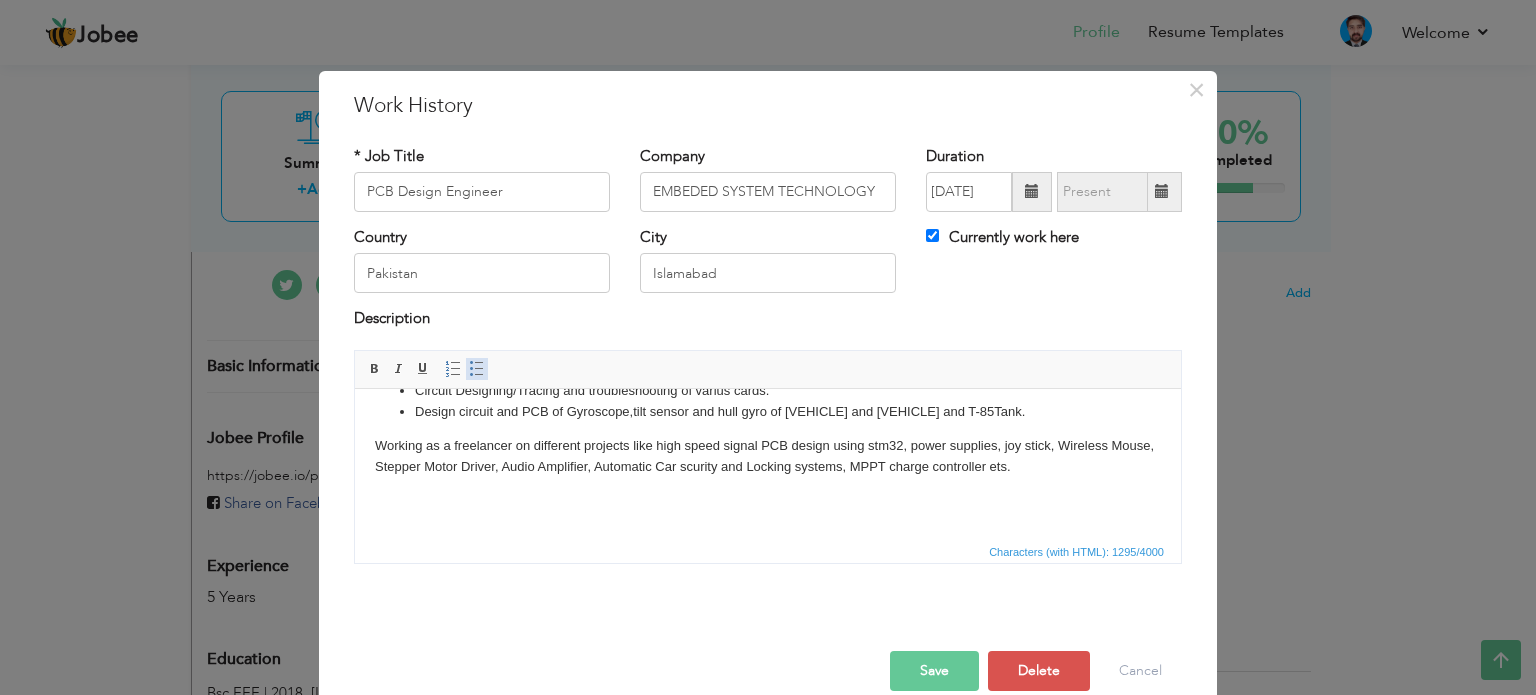click at bounding box center (477, 369) 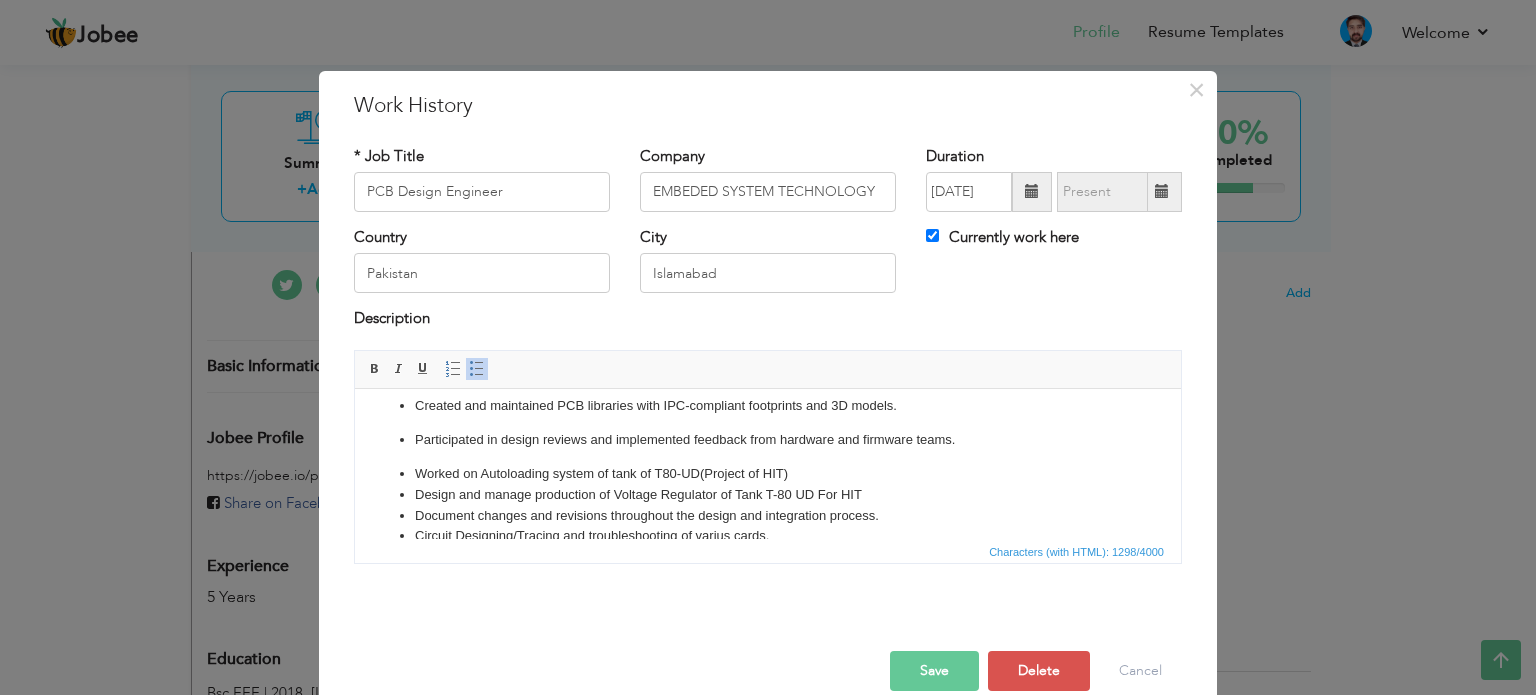 scroll, scrollTop: 80, scrollLeft: 0, axis: vertical 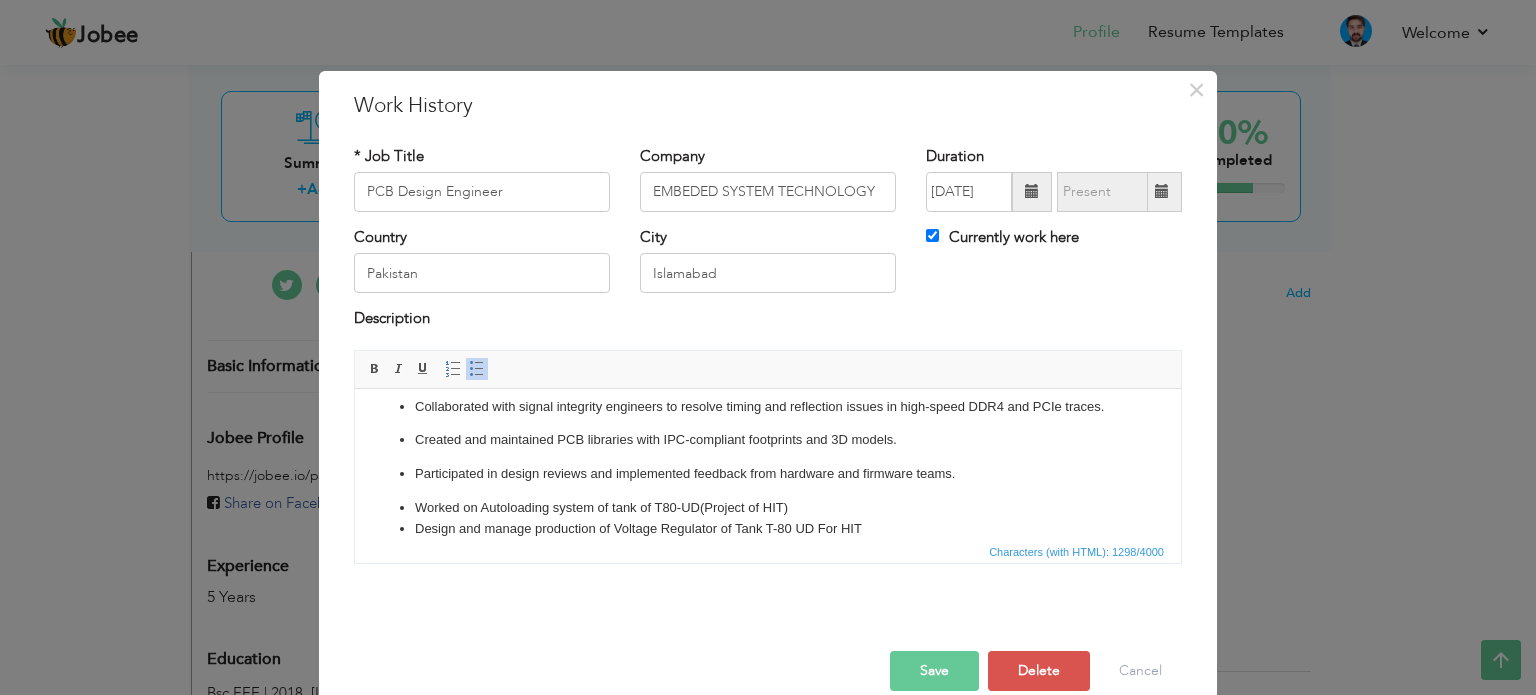 click on "Designed over 30+ complex PCBs for industrial automation systems and IoT devices, ranging from 4 to 12 layers. Managed the full PCB design lifecycle: schematic, layout, simulation, DRC/DFM checks, and Gerber release. Collaborated with signal integrity engineers to resolve timing and reflection issues in high-speed DDR4 and PCIe traces. Created and maintained PCB libraries with IPC-compliant footprints and 3D models. Participated in design reviews and implemented feedback from hardware and firmware teams. Worked on Autoloading system of tank of T80-UD(Project of HIT) Design and manage production of Voltage Regulator of Tank T-80 UD For HIT Document changes and revisions throughout the design and integration process. Circuit Designing/Tracing and troubleshooting of varius cards. Design circuit and PCB of Gyroscope,tilt sensor and hull gyro of AL_KHALID and AL_ZARAR and T-85Tank. 10- Hand on different types of Ics like shift Register, optocouplers, current driver, resolver, OP-AMP." at bounding box center [768, 495] 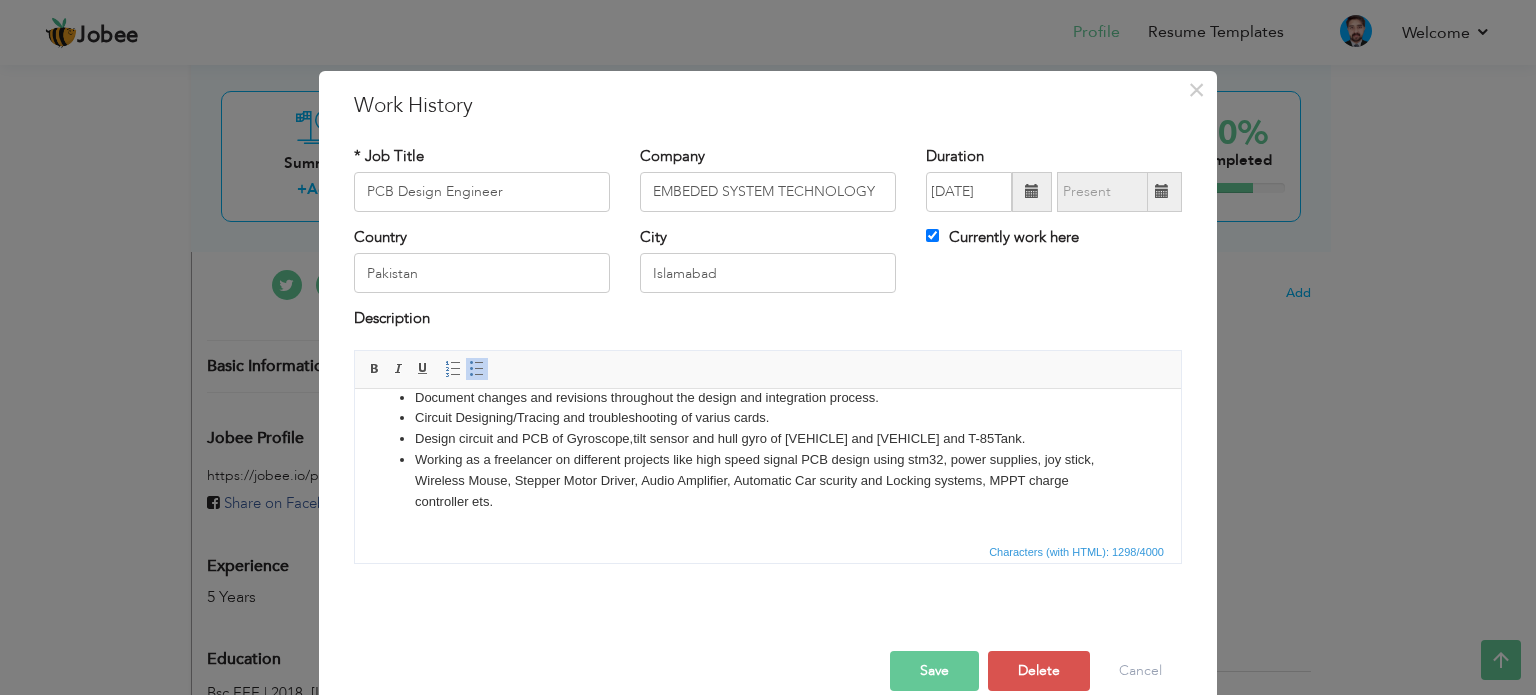 scroll, scrollTop: 280, scrollLeft: 0, axis: vertical 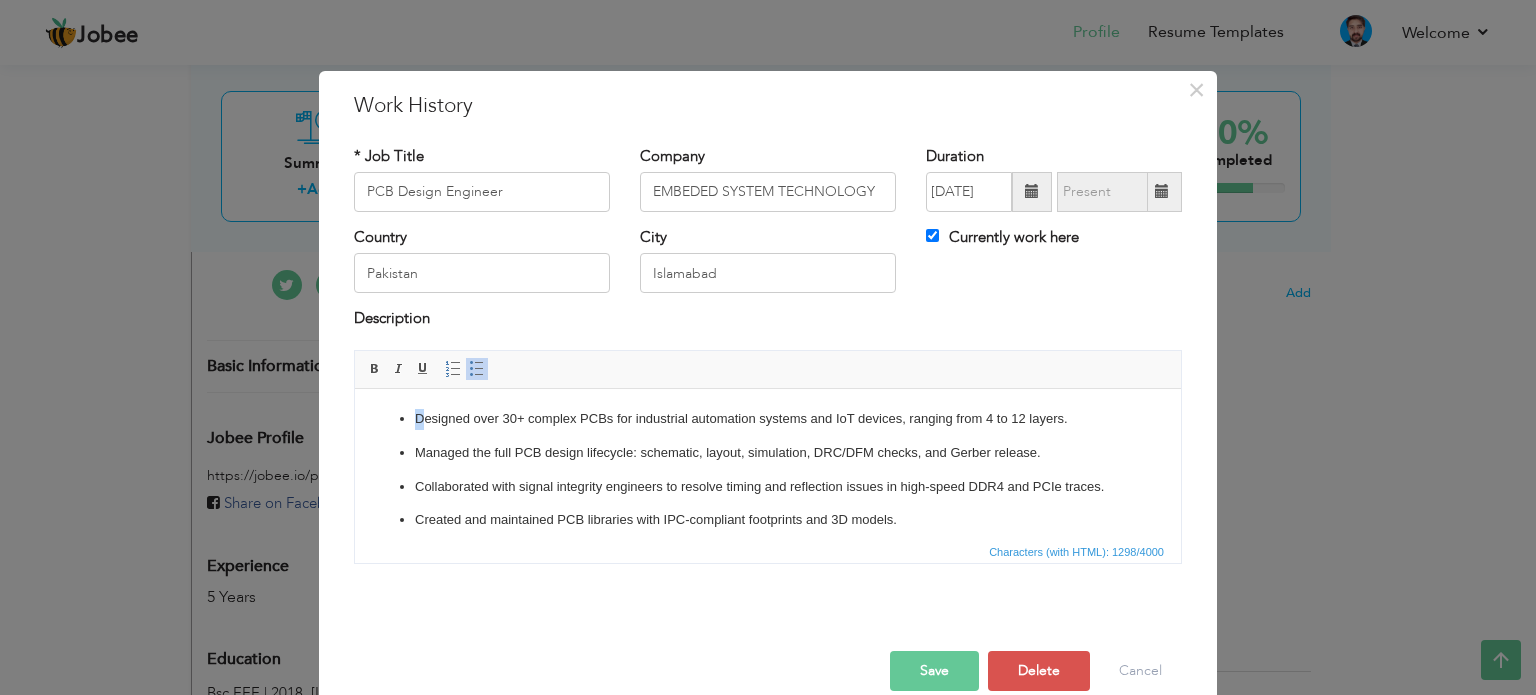 drag, startPoint x: 731, startPoint y: 495, endPoint x: 421, endPoint y: 409, distance: 321.70795 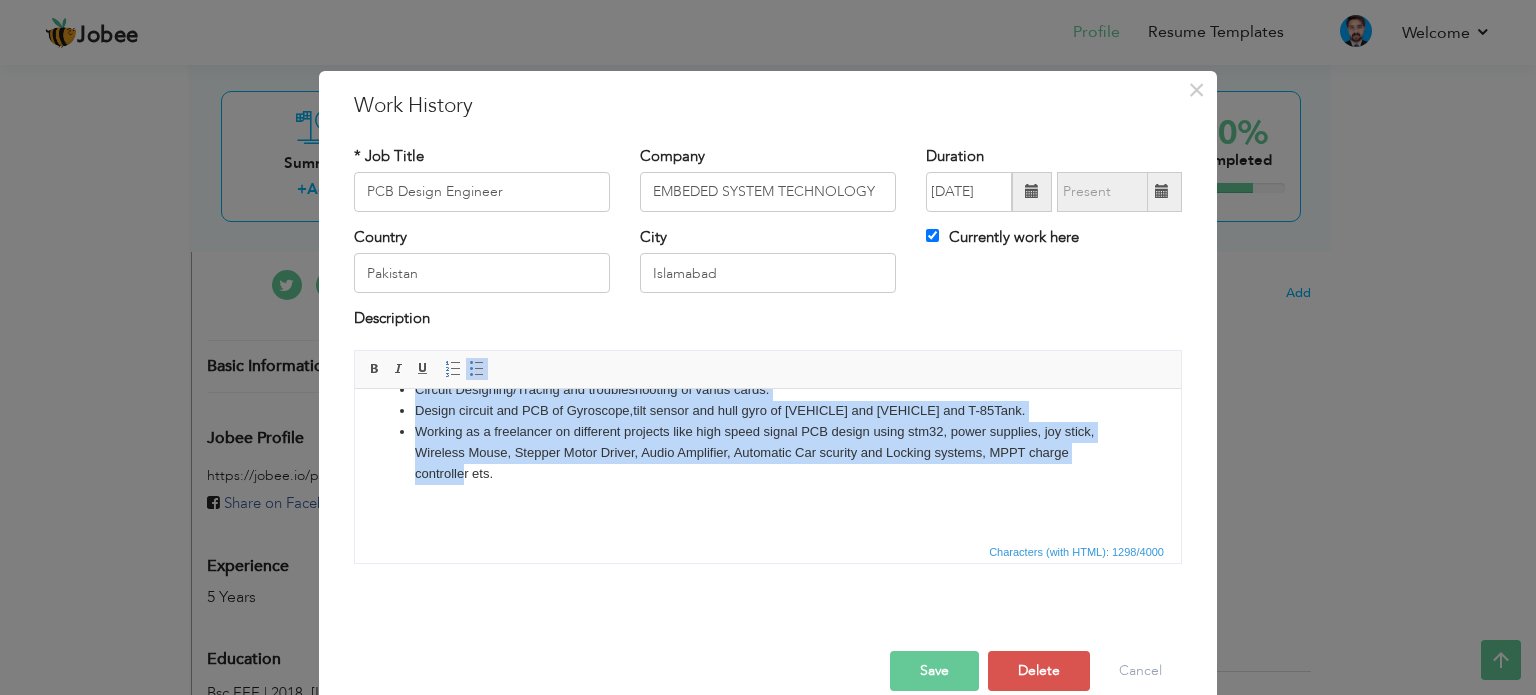 scroll, scrollTop: 280, scrollLeft: 0, axis: vertical 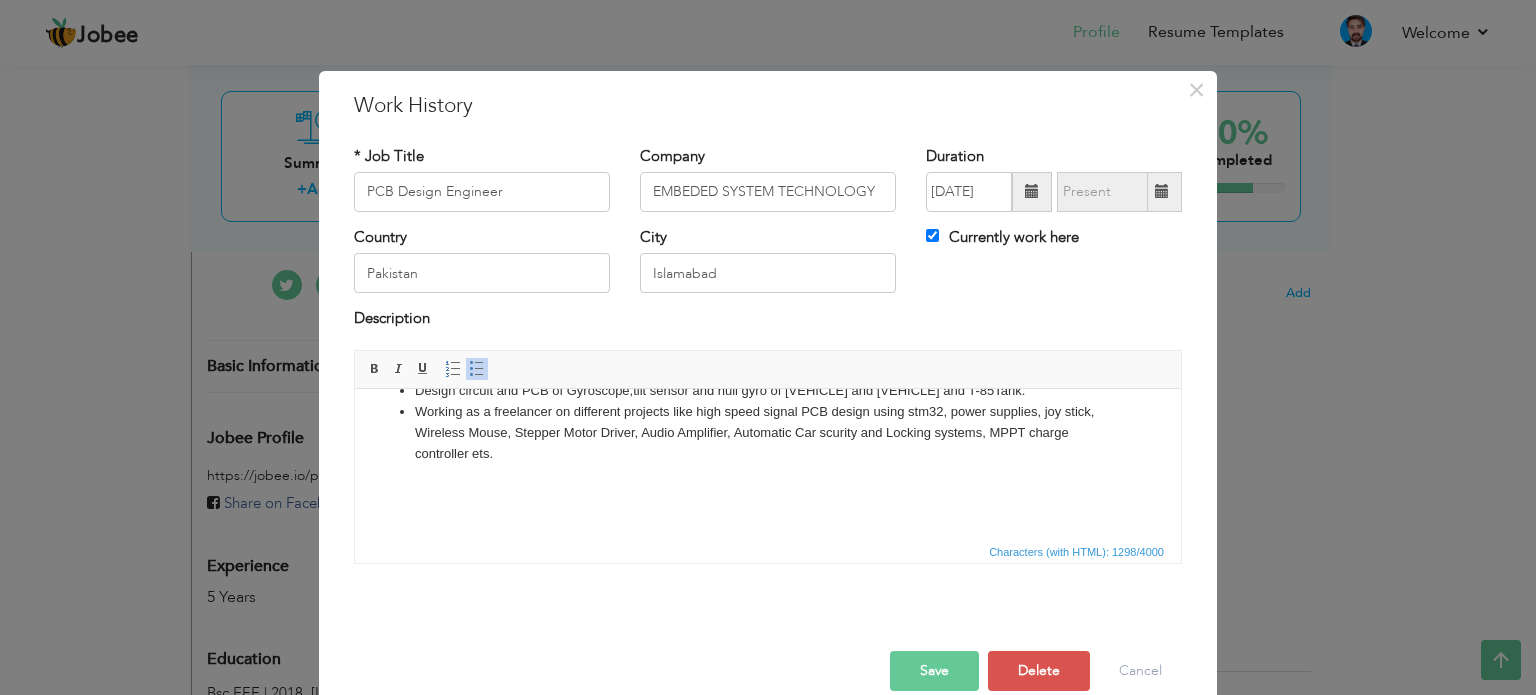 drag, startPoint x: 416, startPoint y: 410, endPoint x: 580, endPoint y: 485, distance: 180.3358 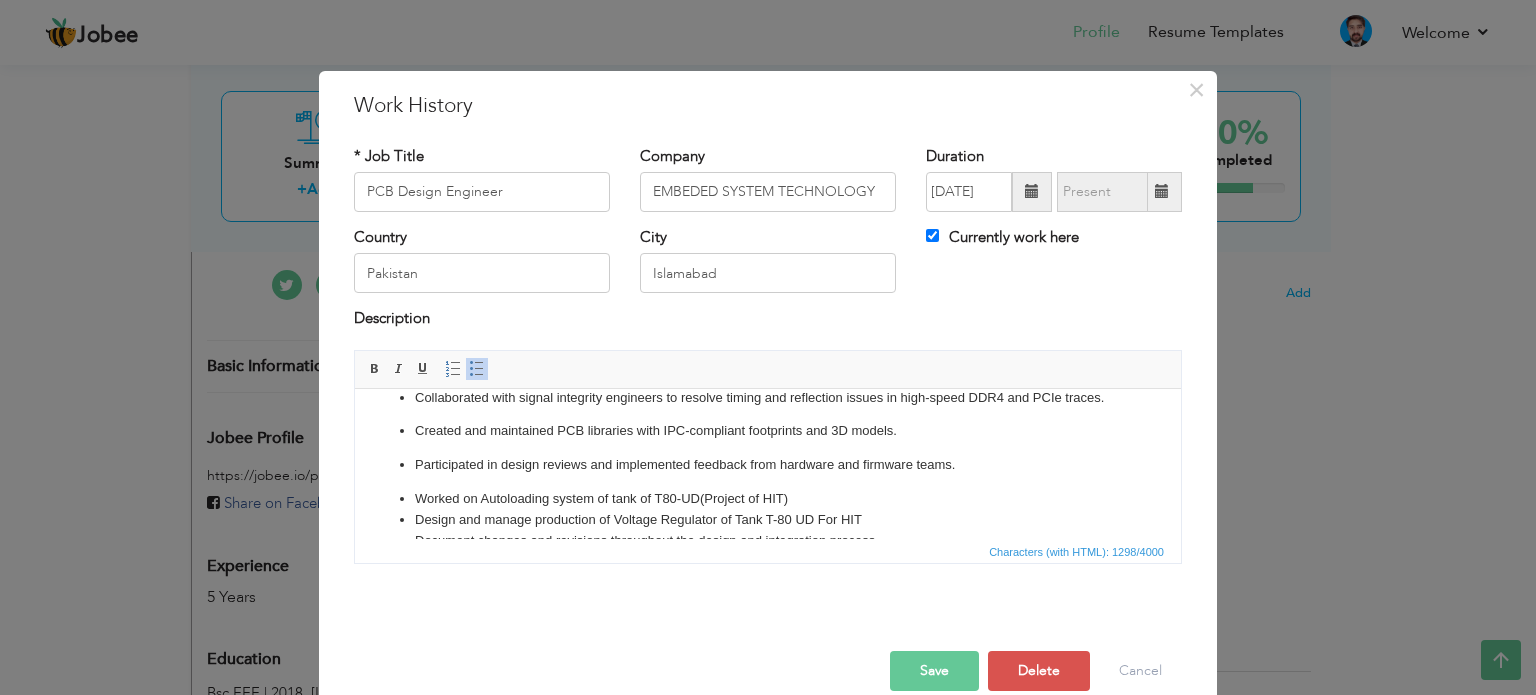 scroll, scrollTop: 80, scrollLeft: 0, axis: vertical 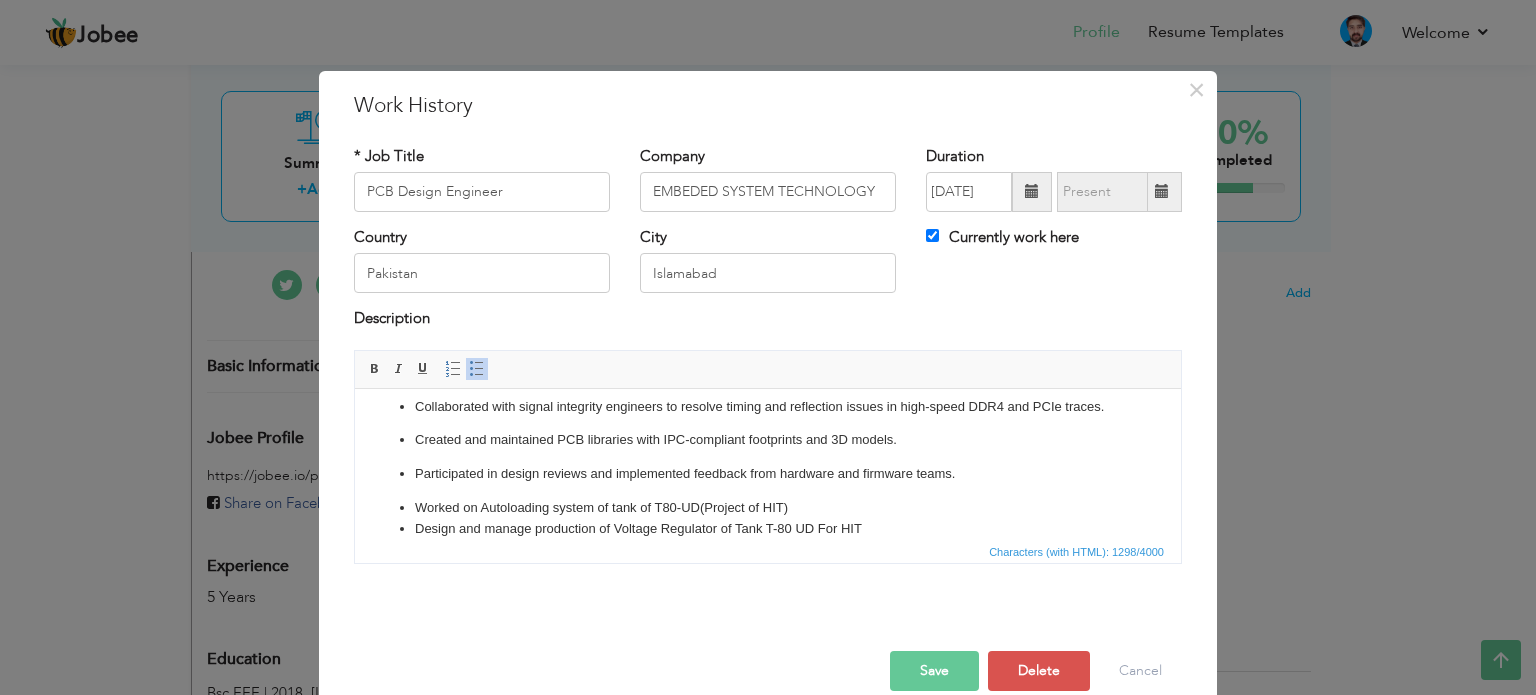 click at bounding box center [477, 369] 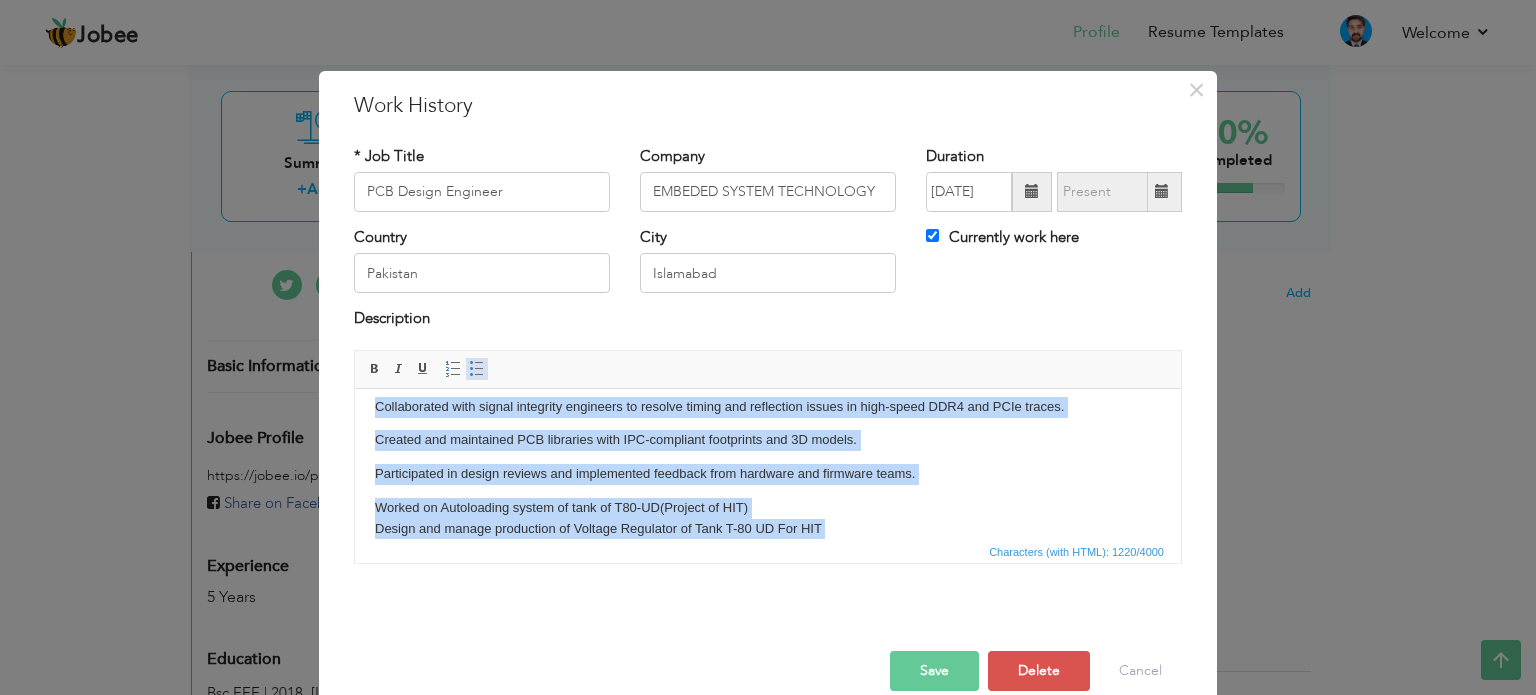 click at bounding box center (477, 369) 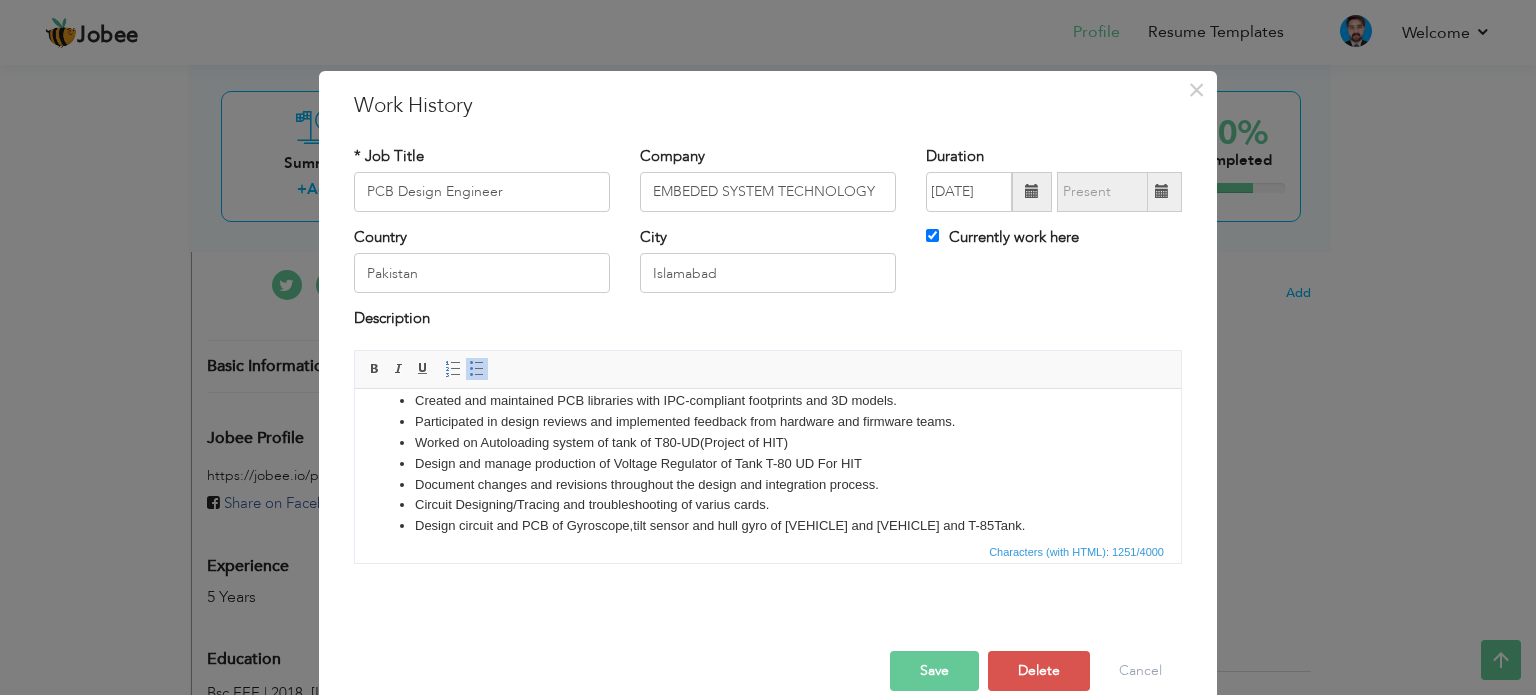 scroll, scrollTop: 0, scrollLeft: 0, axis: both 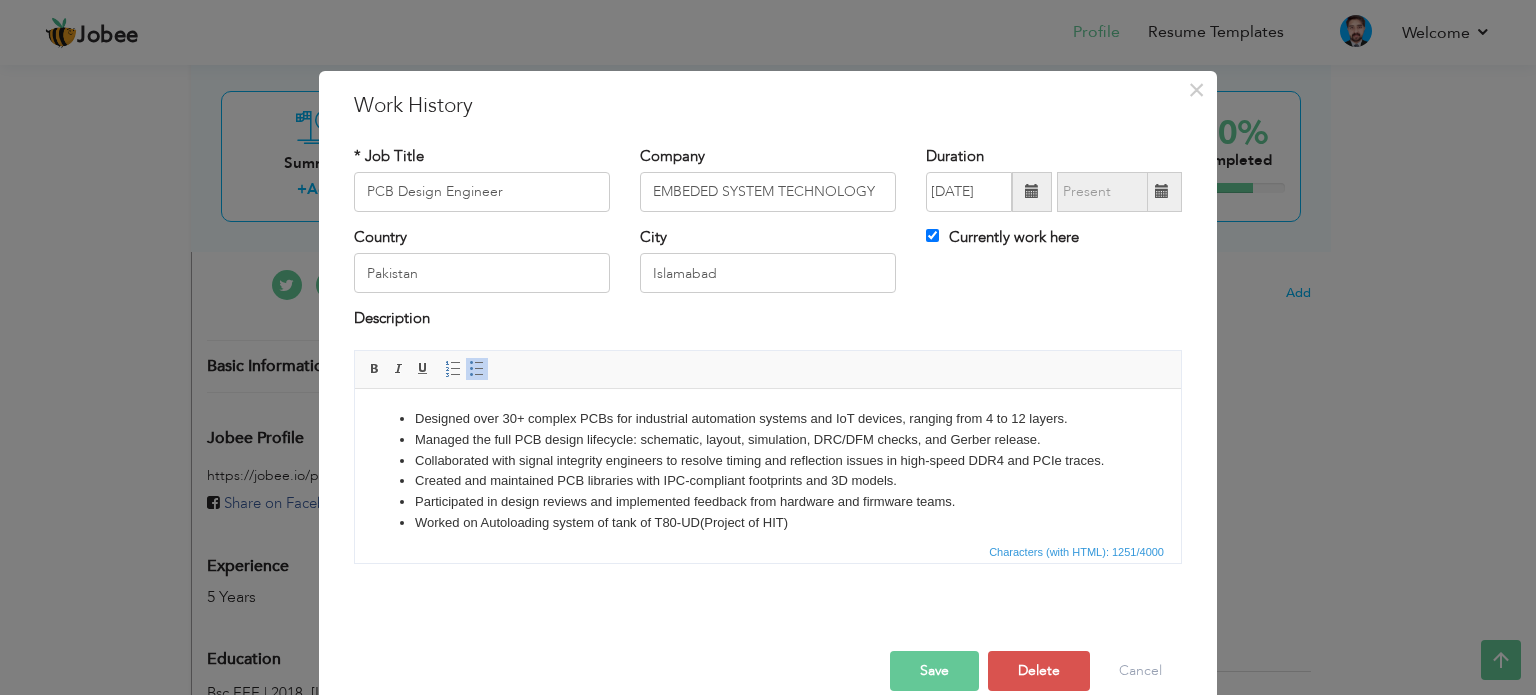 click on "Managed the full PCB design lifecycle: schematic, layout, simulation, DRC/DFM checks, and Gerber release." at bounding box center (768, 439) 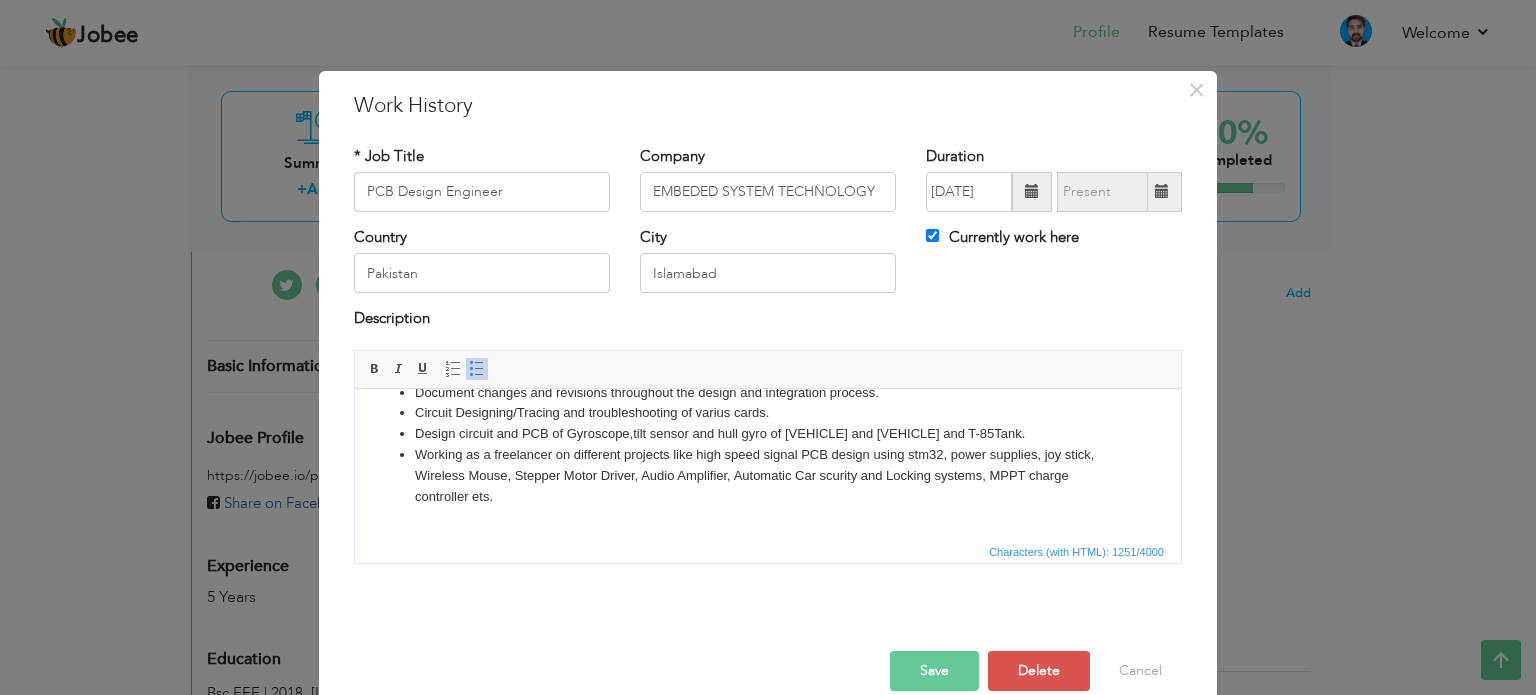 scroll, scrollTop: 193, scrollLeft: 0, axis: vertical 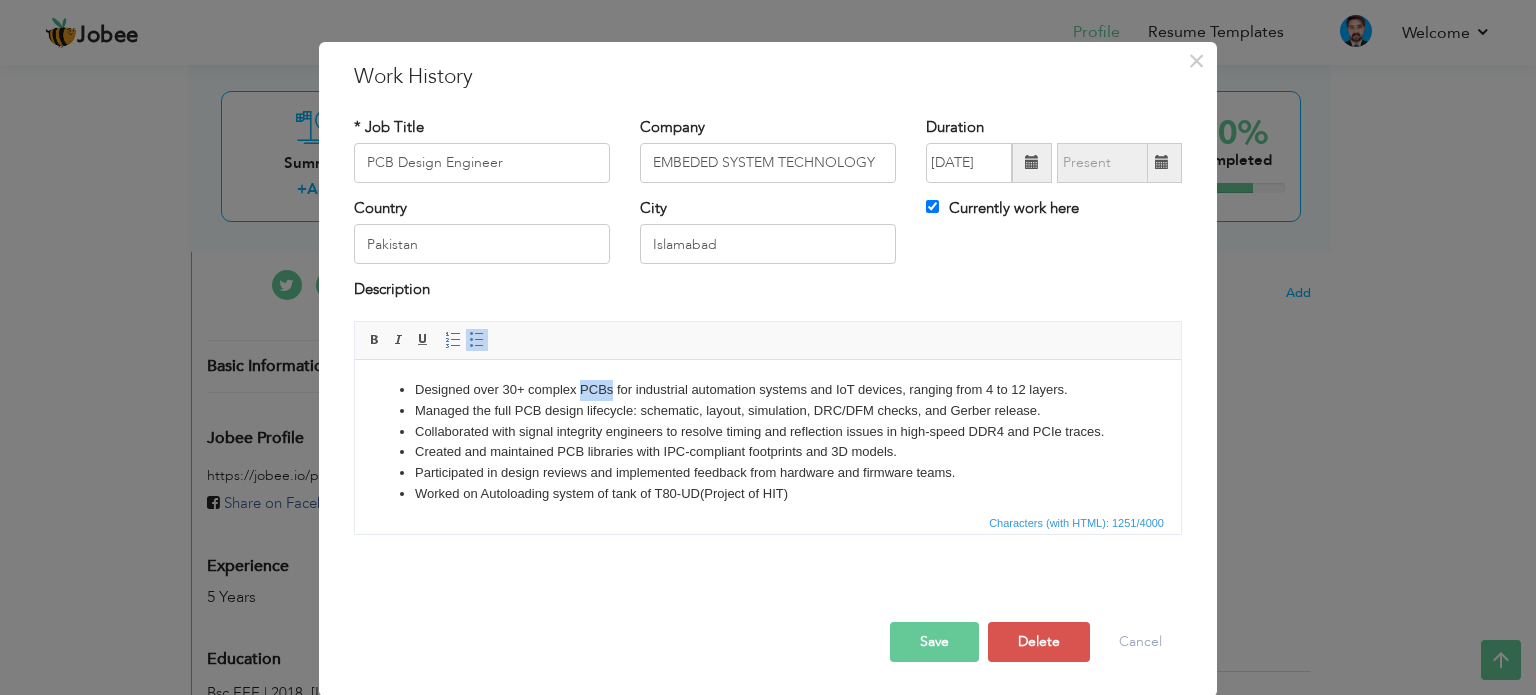 drag, startPoint x: 581, startPoint y: 391, endPoint x: 612, endPoint y: 387, distance: 31.257 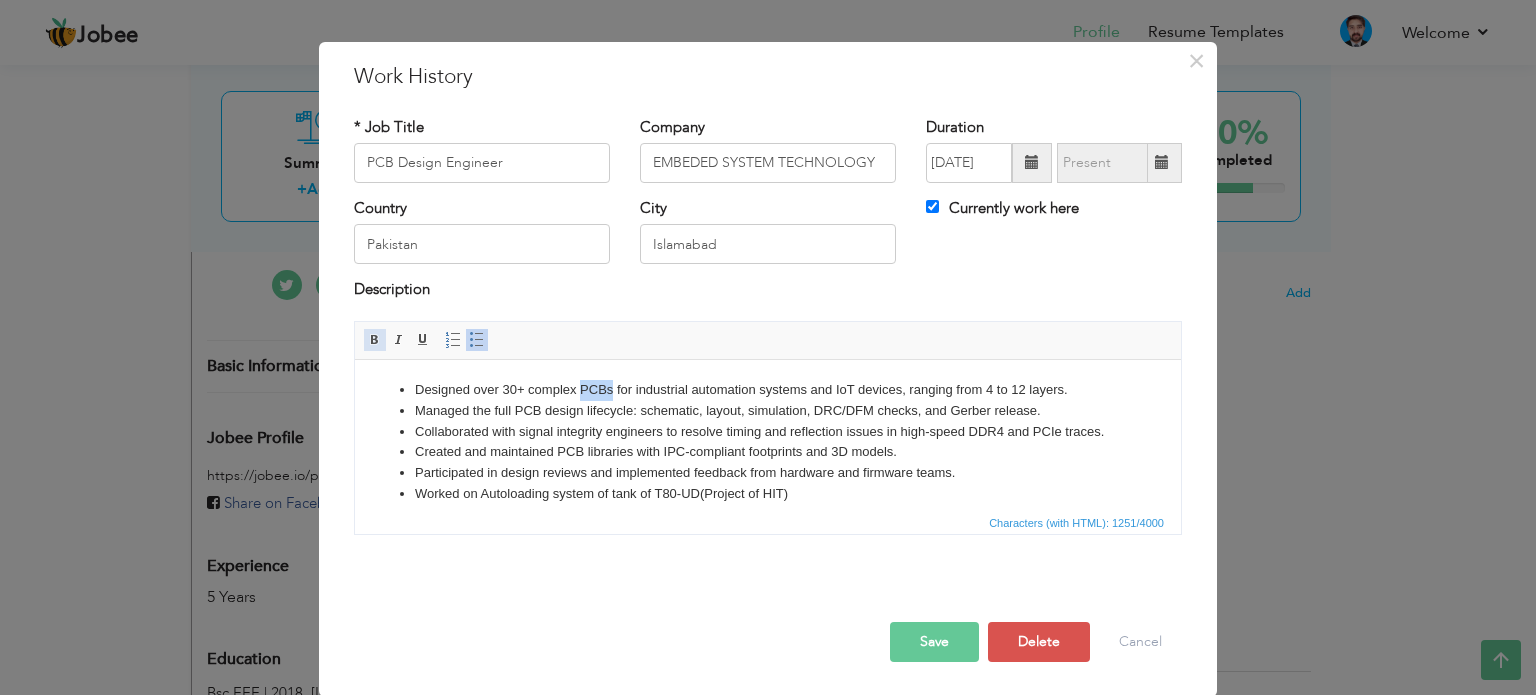 click at bounding box center [375, 340] 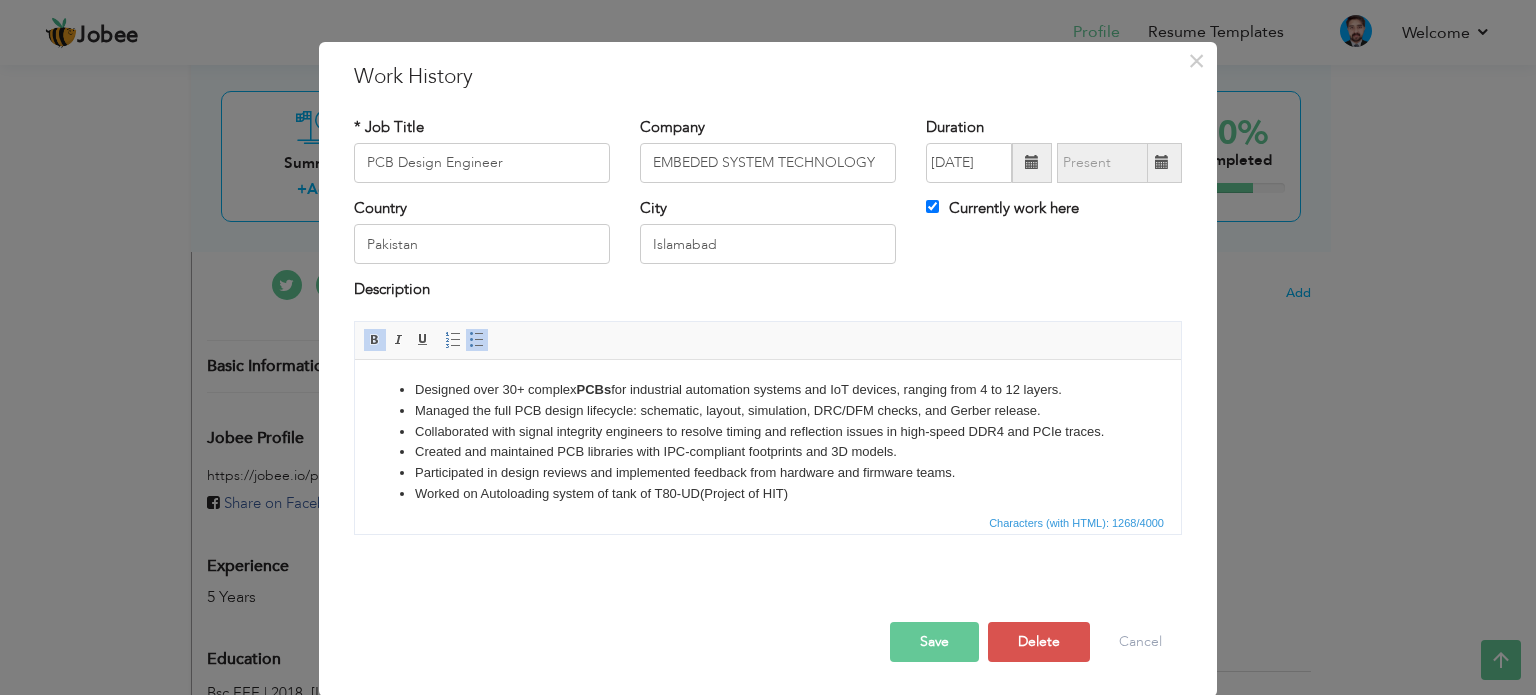 click on "Collaborated with signal integrity engineers to resolve timing and reflection issues in high-speed DDR4 and PCIe traces." at bounding box center (768, 431) 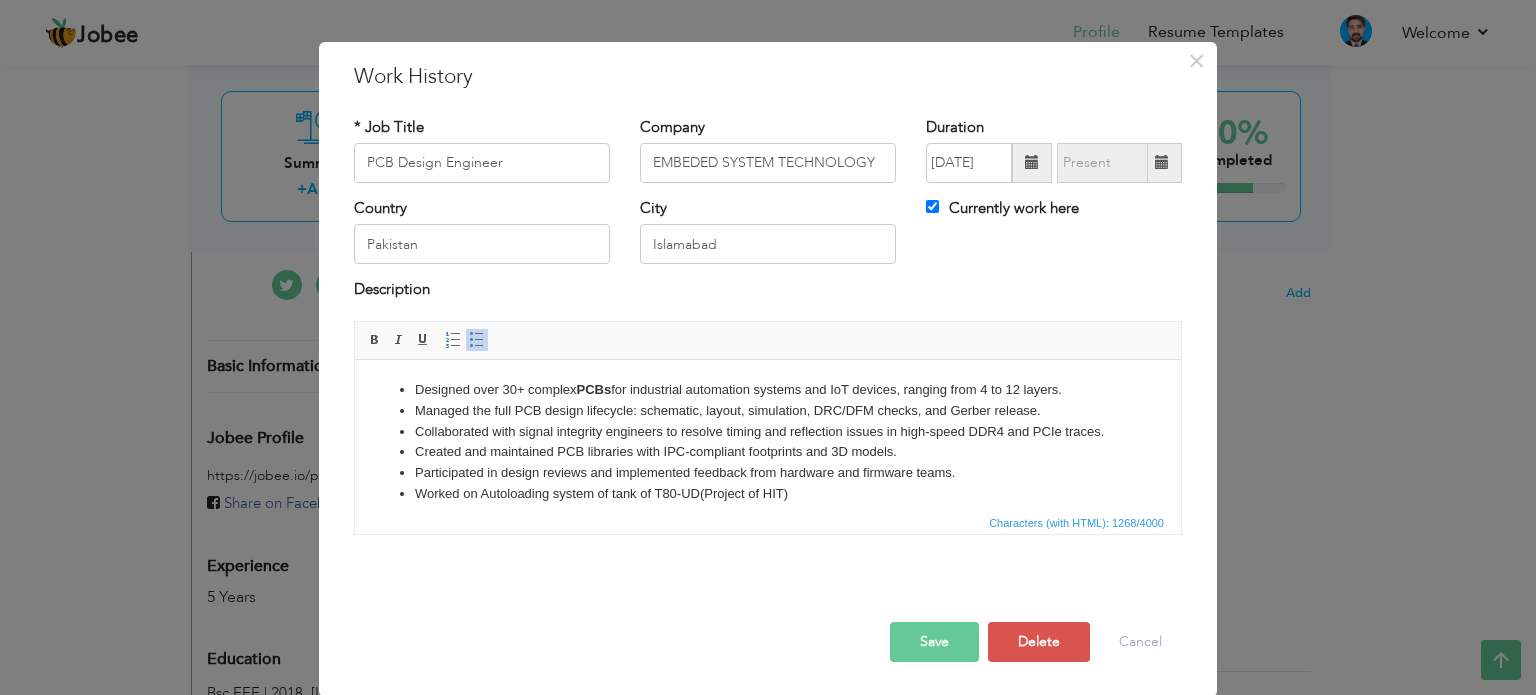 click on "Save" at bounding box center [934, 642] 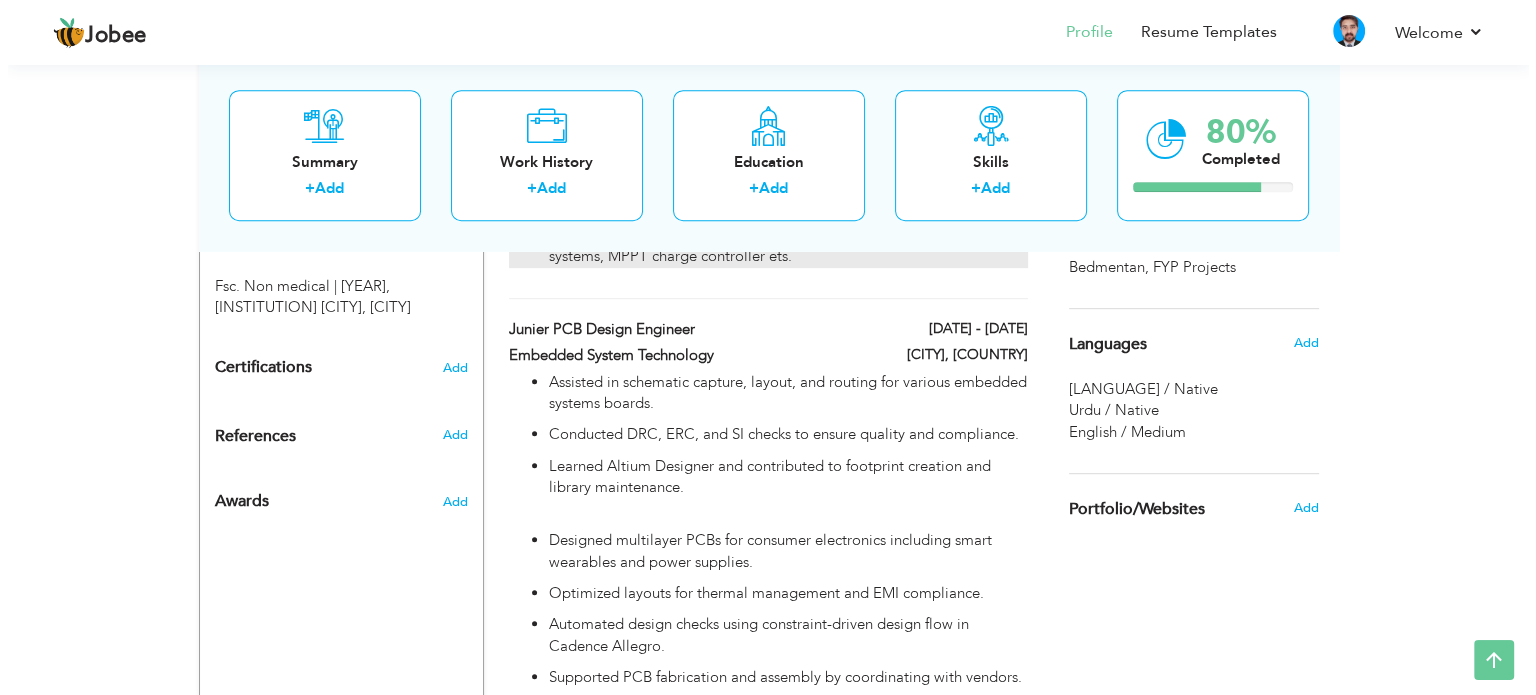 scroll, scrollTop: 1087, scrollLeft: 0, axis: vertical 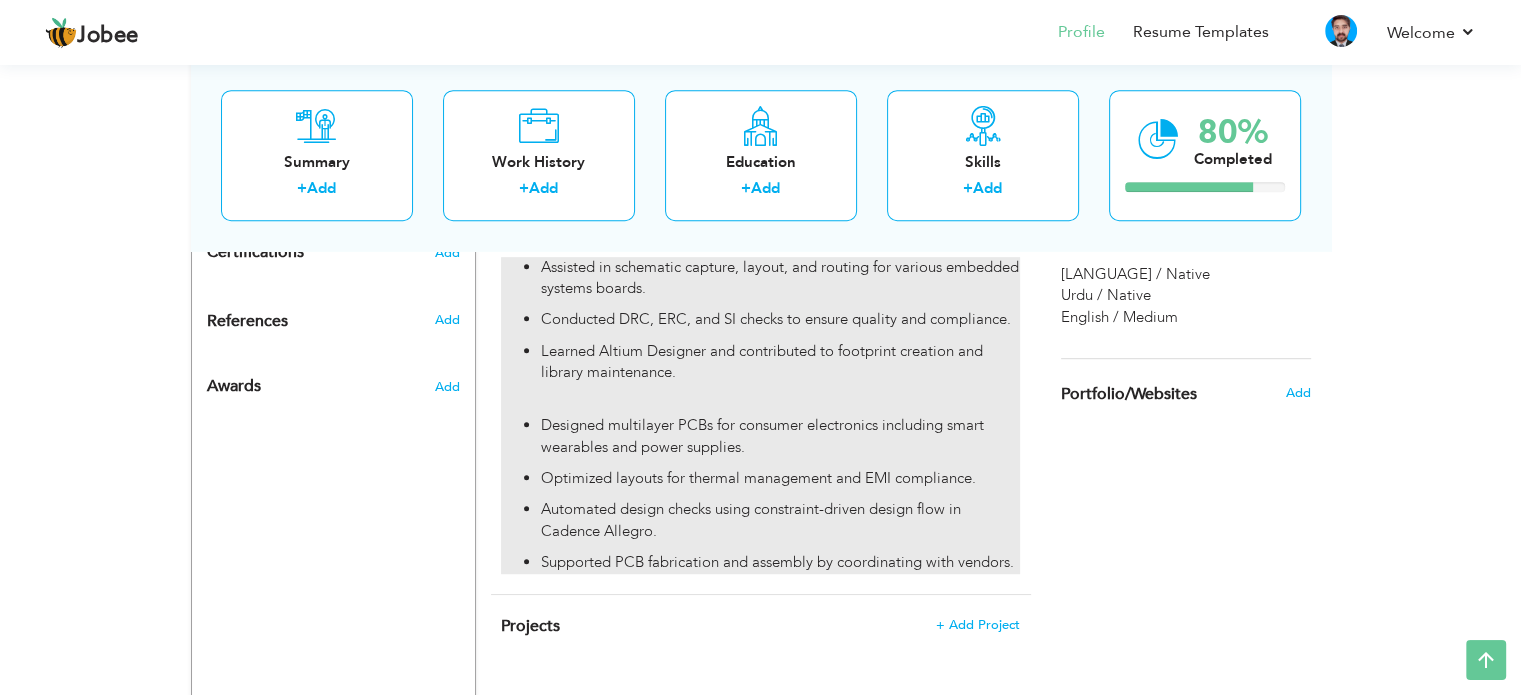 click on "Assisted in schematic capture, layout, and routing for various embedded systems boards.
Conducted DRC, ERC, and SI checks to ensure quality and compliance.
Learned Altium Designer and contributed to footprint creation and library maintenance.
Designed multilayer PCBs for consumer electronics including smart wearables and power supplies.
Optimized layouts for thermal management and EMI compliance.
Automated design checks using constraint-driven design flow in Cadence Allegro.
Supported PCB fabrication and assembly by coordinating with vendors." at bounding box center [760, 415] 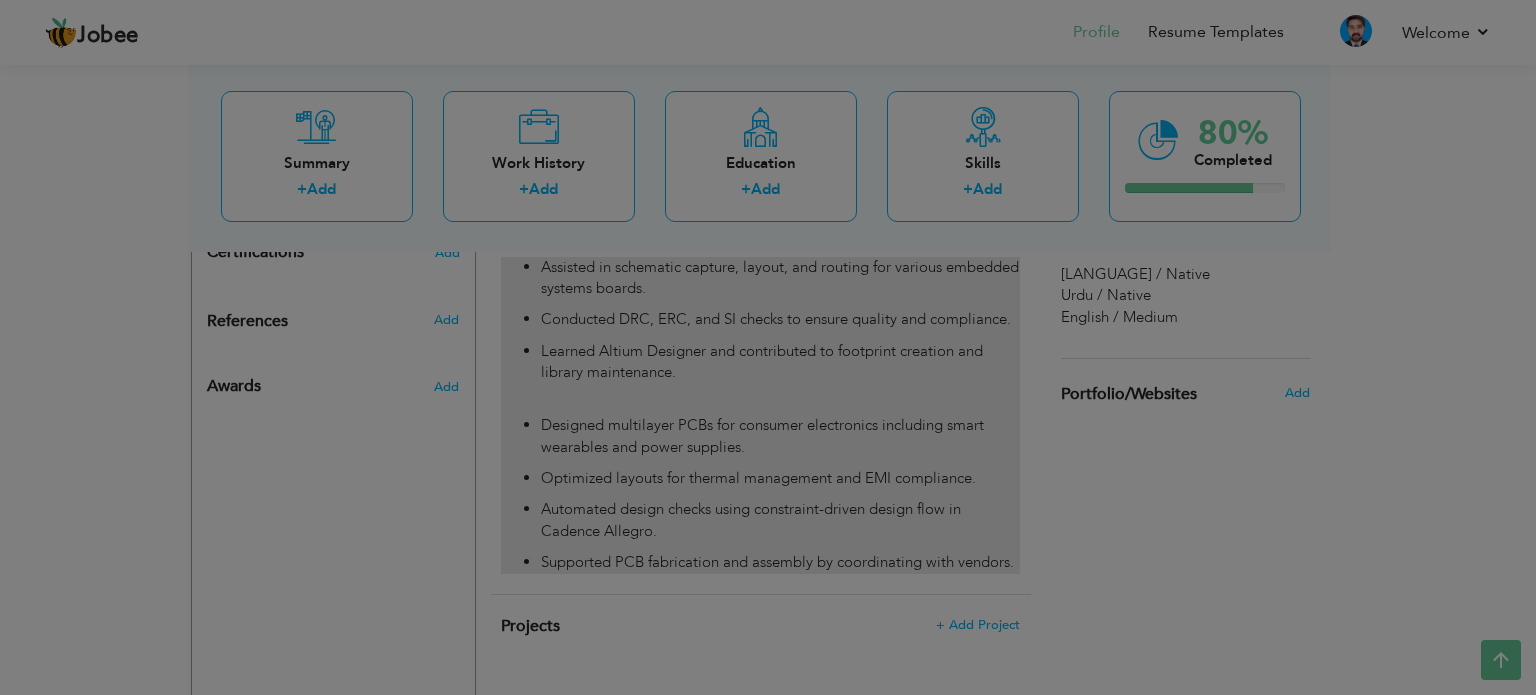 scroll, scrollTop: 0, scrollLeft: 0, axis: both 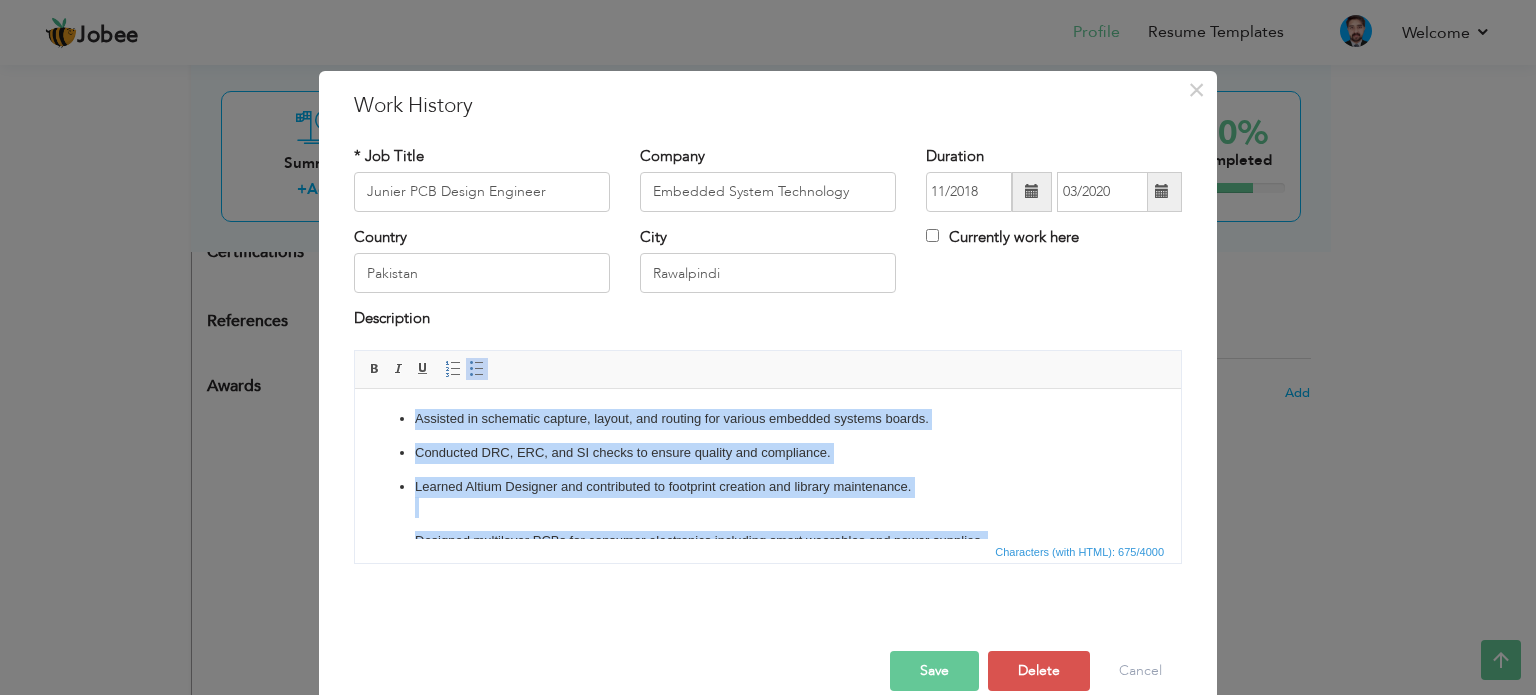 drag, startPoint x: 828, startPoint y: 522, endPoint x: 381, endPoint y: 413, distance: 460.0978 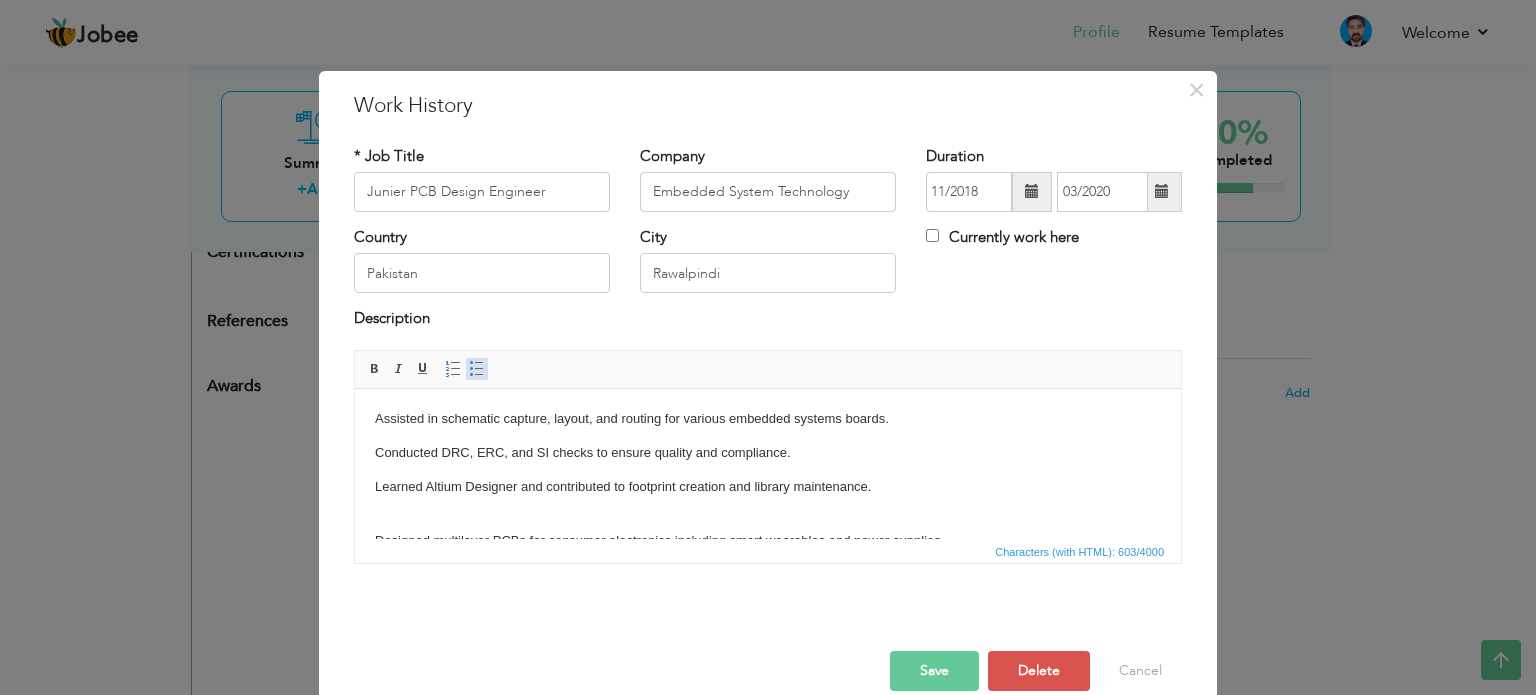 click at bounding box center [477, 369] 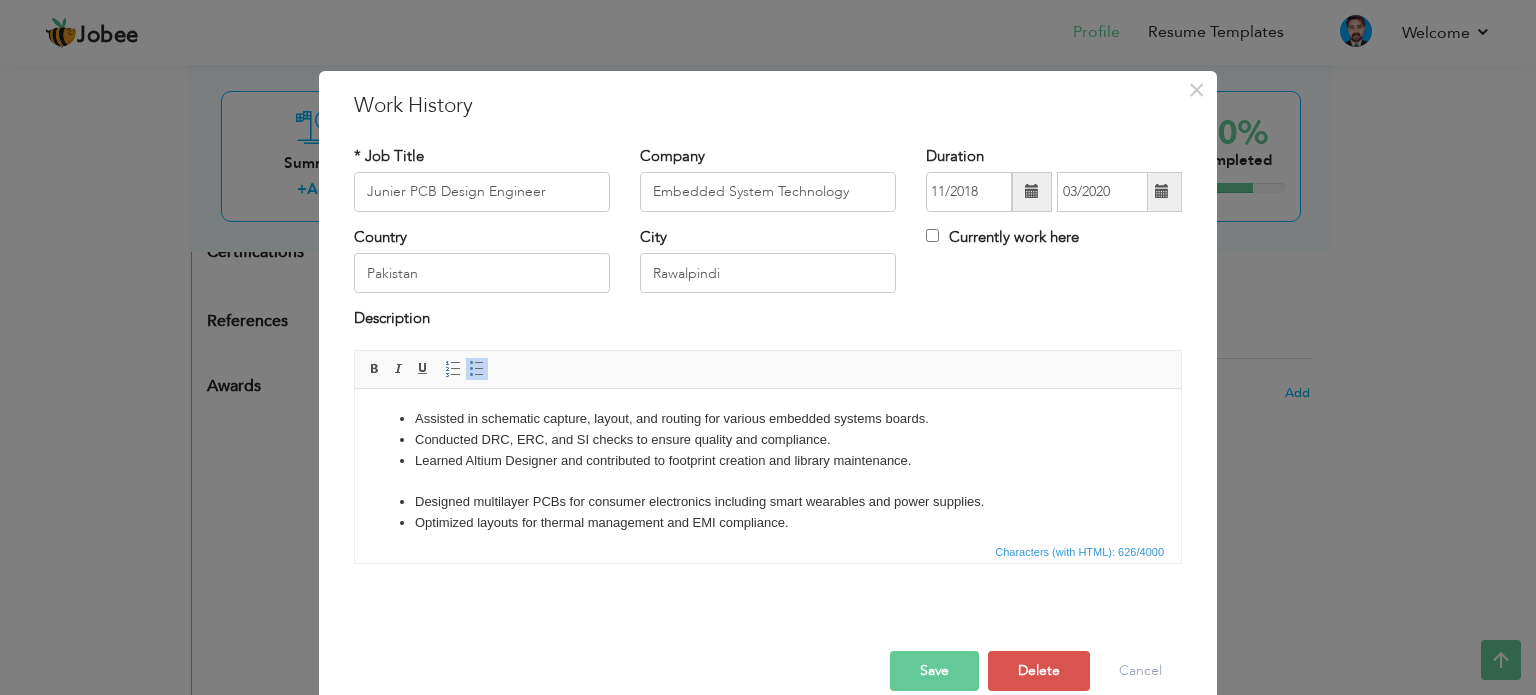 click on "Learned Altium Designer and contributed to footprint creation and library maintenance." at bounding box center [768, 471] 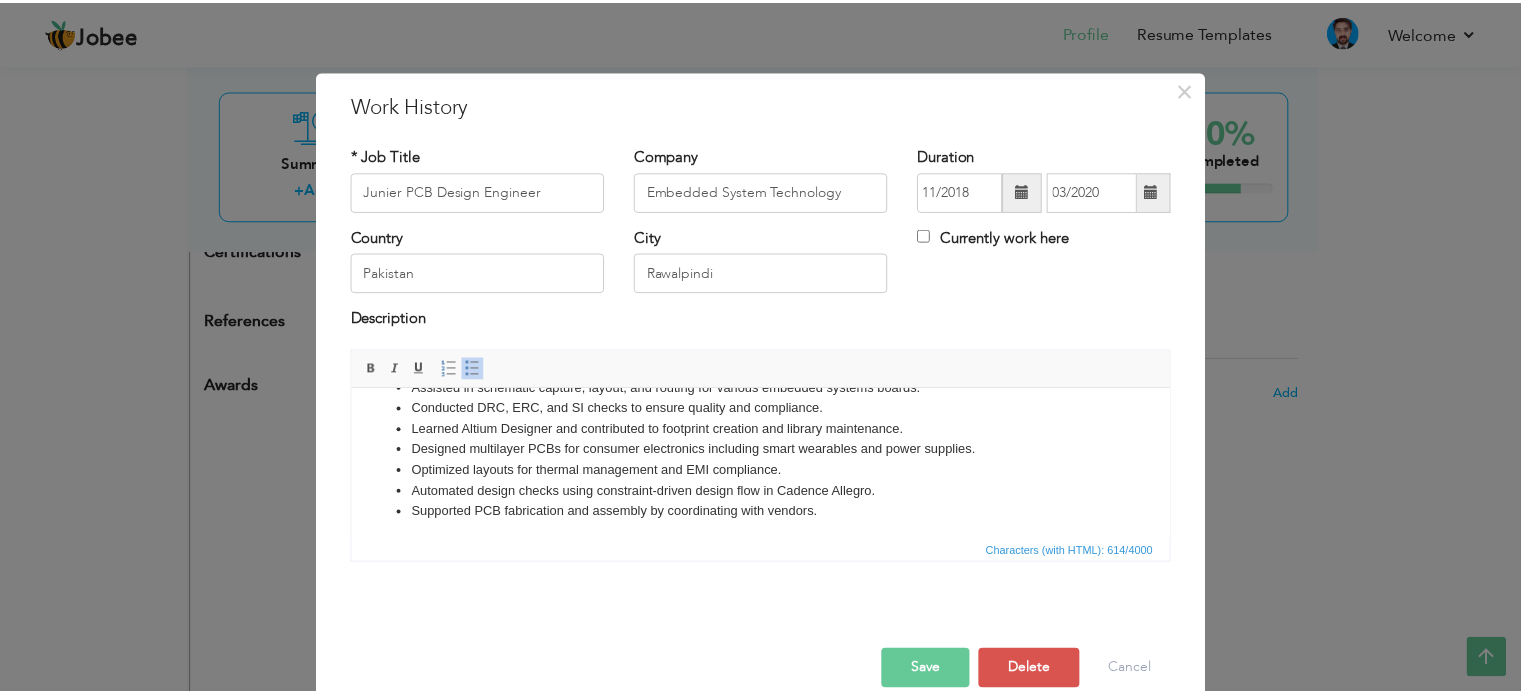 scroll, scrollTop: 0, scrollLeft: 0, axis: both 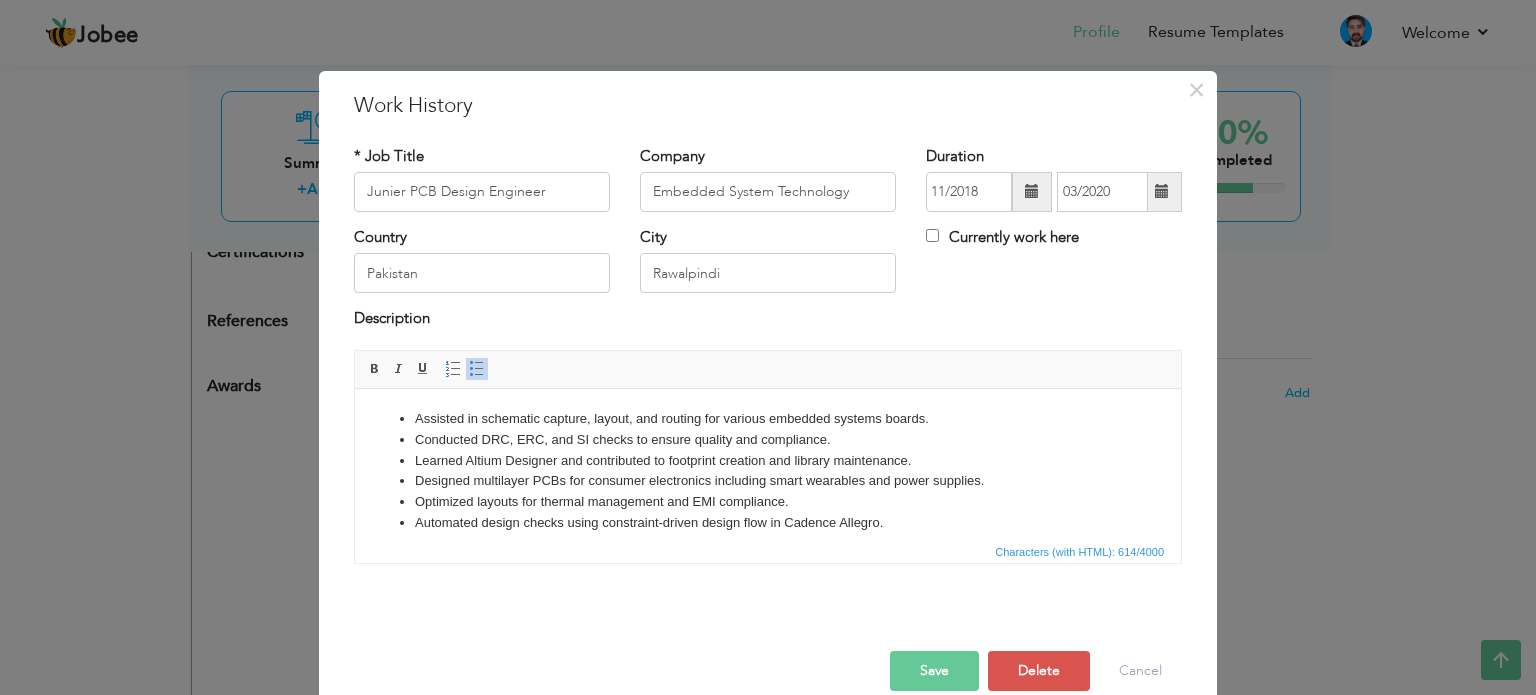 click on "Save" at bounding box center (934, 671) 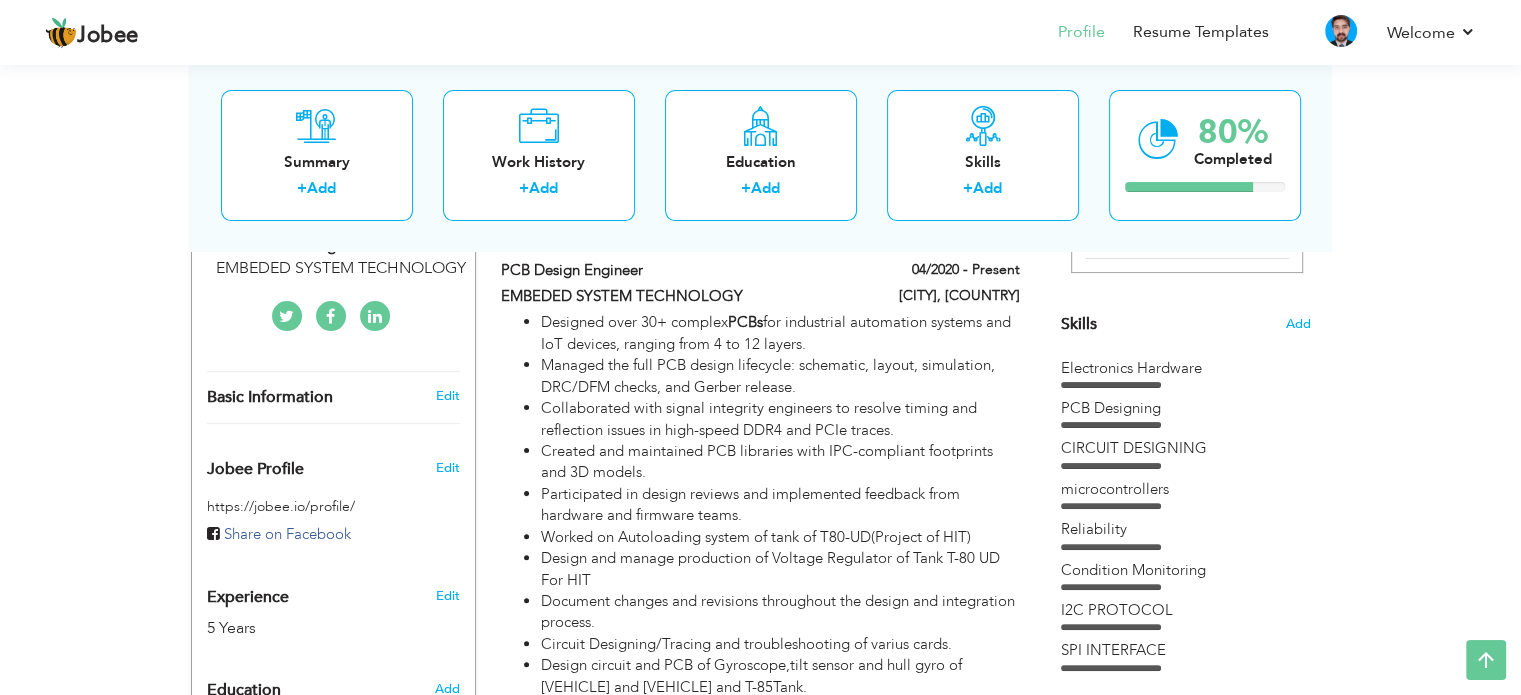 scroll, scrollTop: 287, scrollLeft: 0, axis: vertical 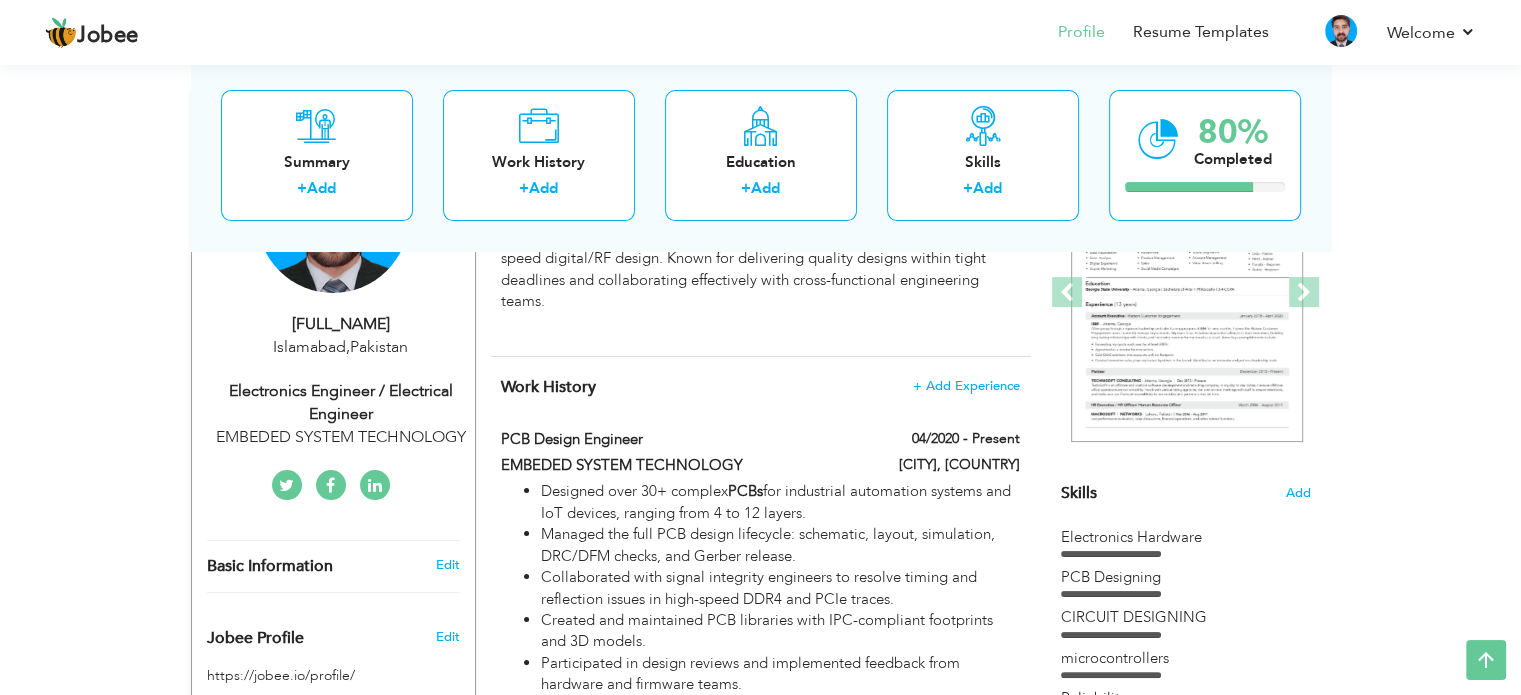 click on "Electronics Hardware" at bounding box center (1186, 537) 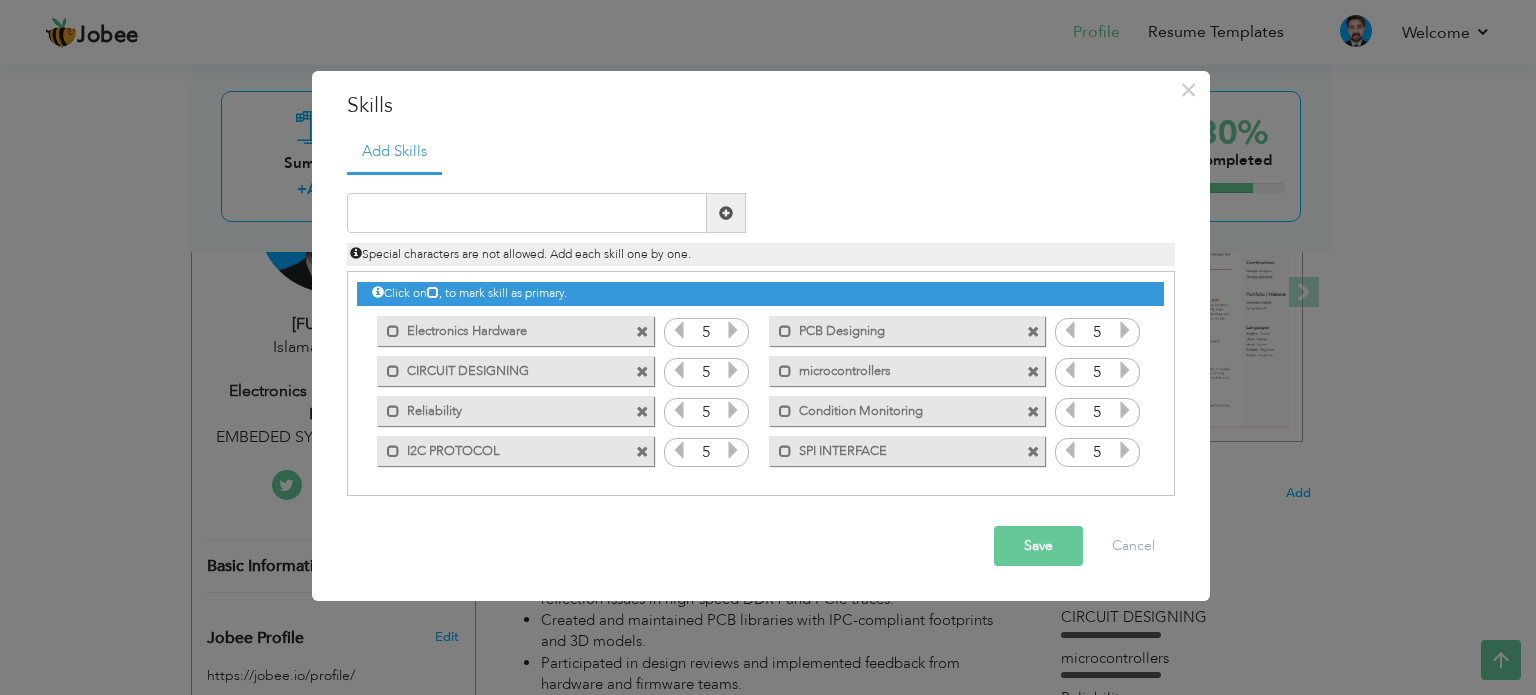 click at bounding box center (642, 452) 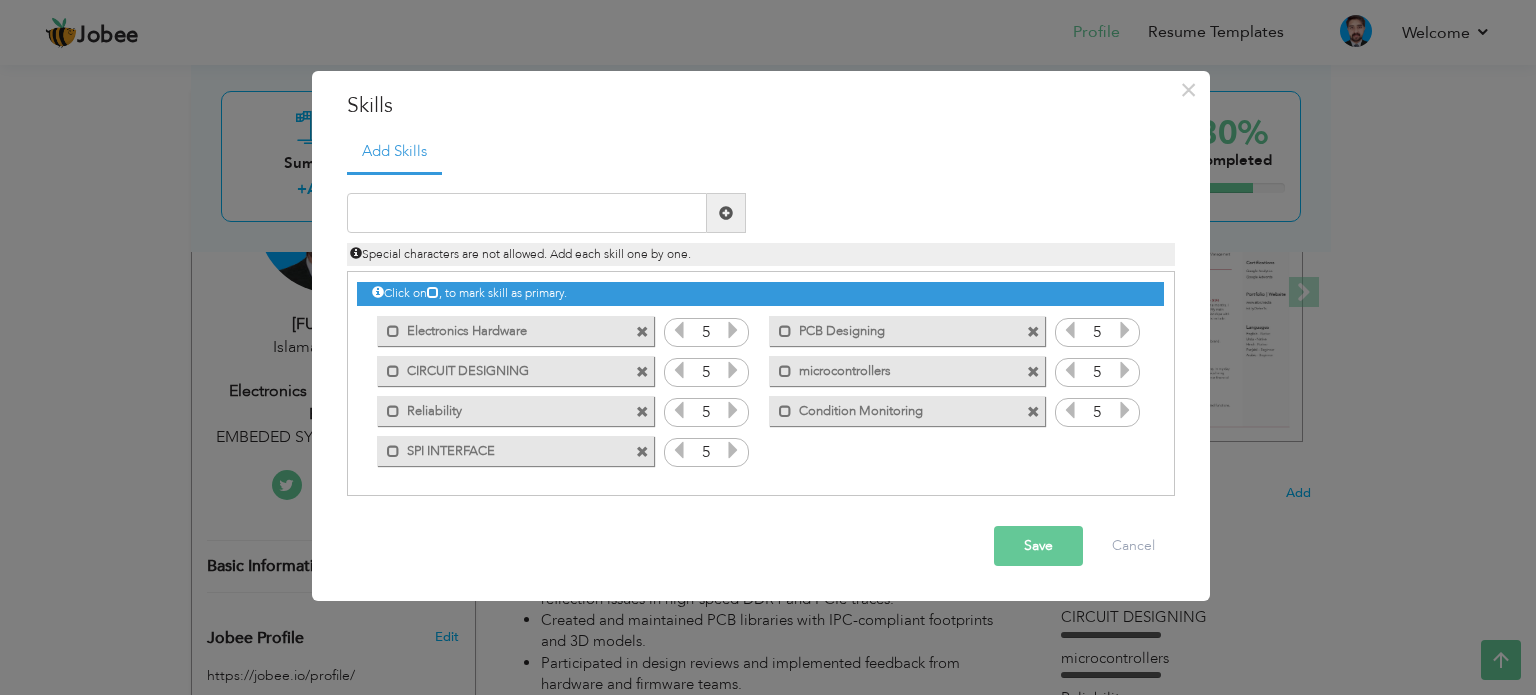 click at bounding box center (642, 452) 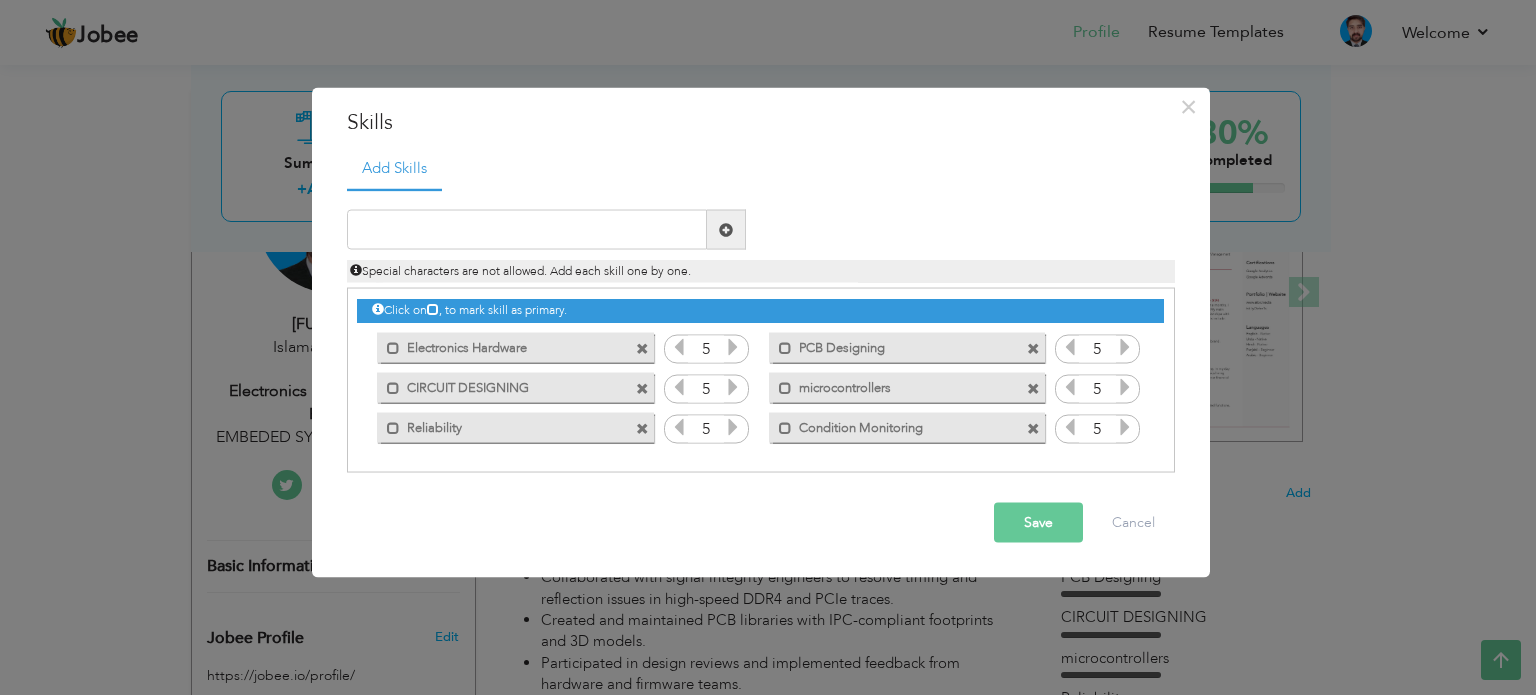 click at bounding box center [642, 428] 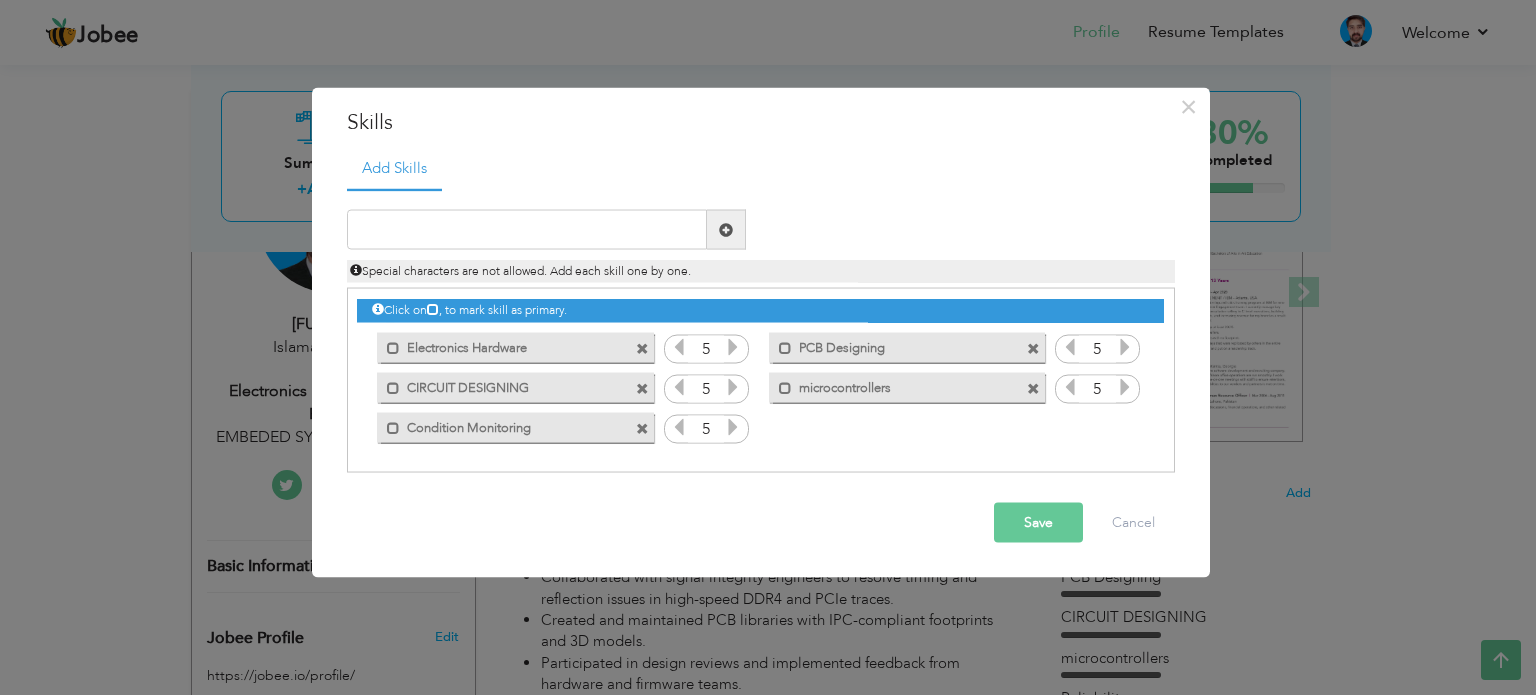 click at bounding box center [642, 428] 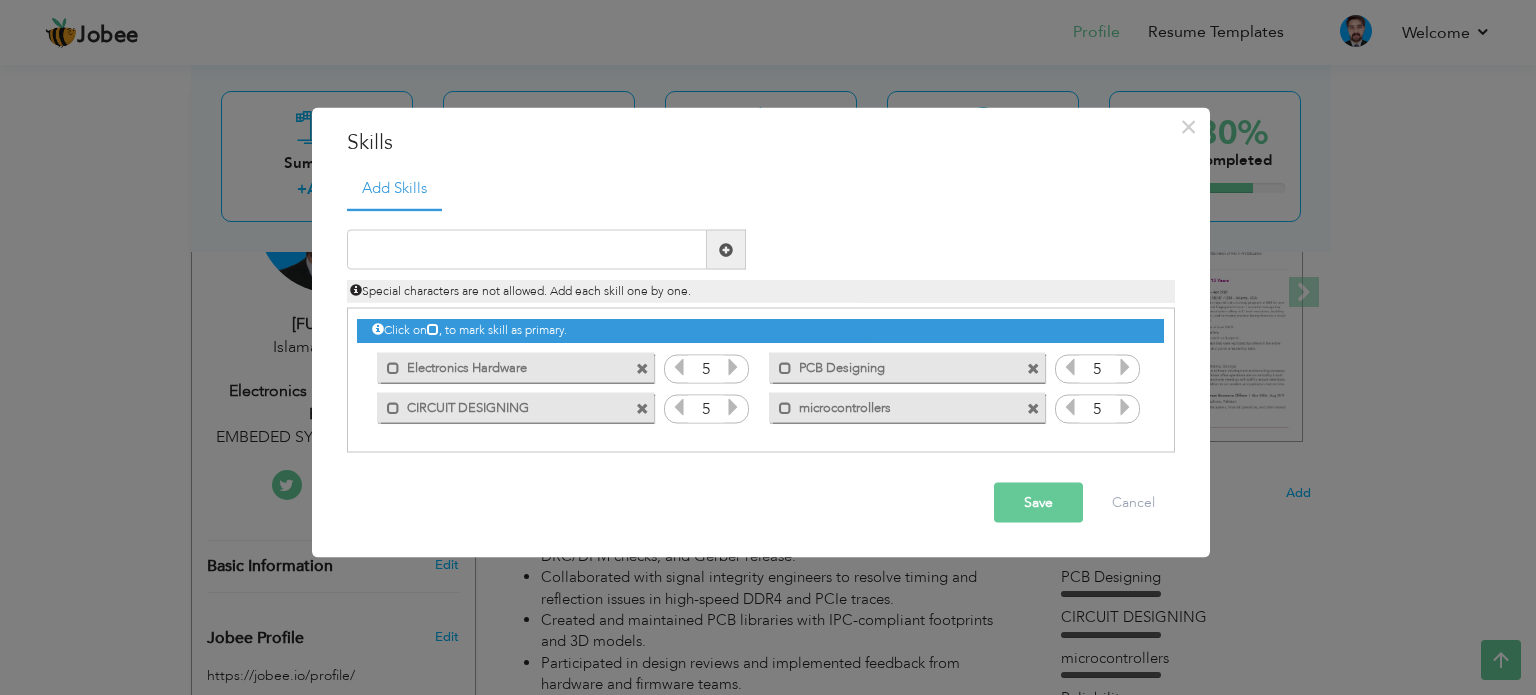 click at bounding box center [1033, 408] 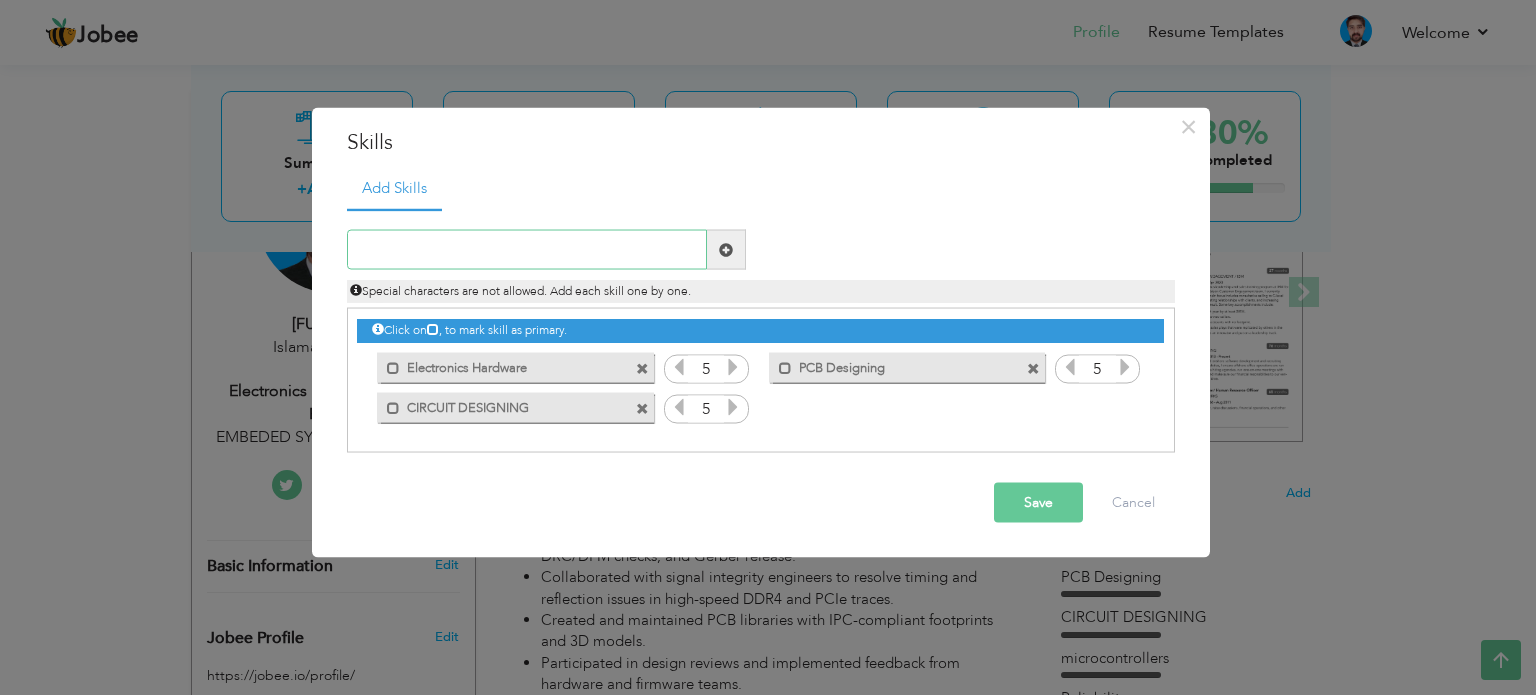 click at bounding box center [527, 250] 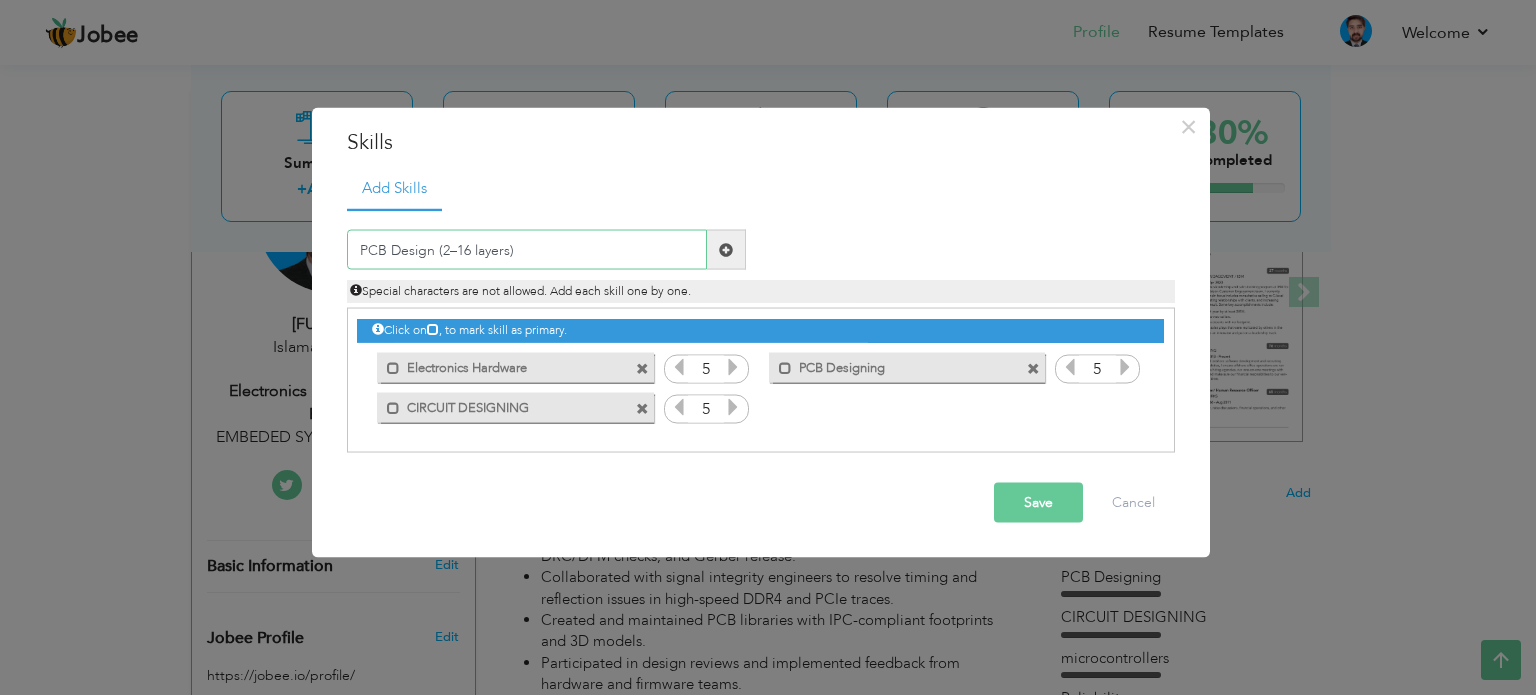 type on "PCB Design (2–16 layers)" 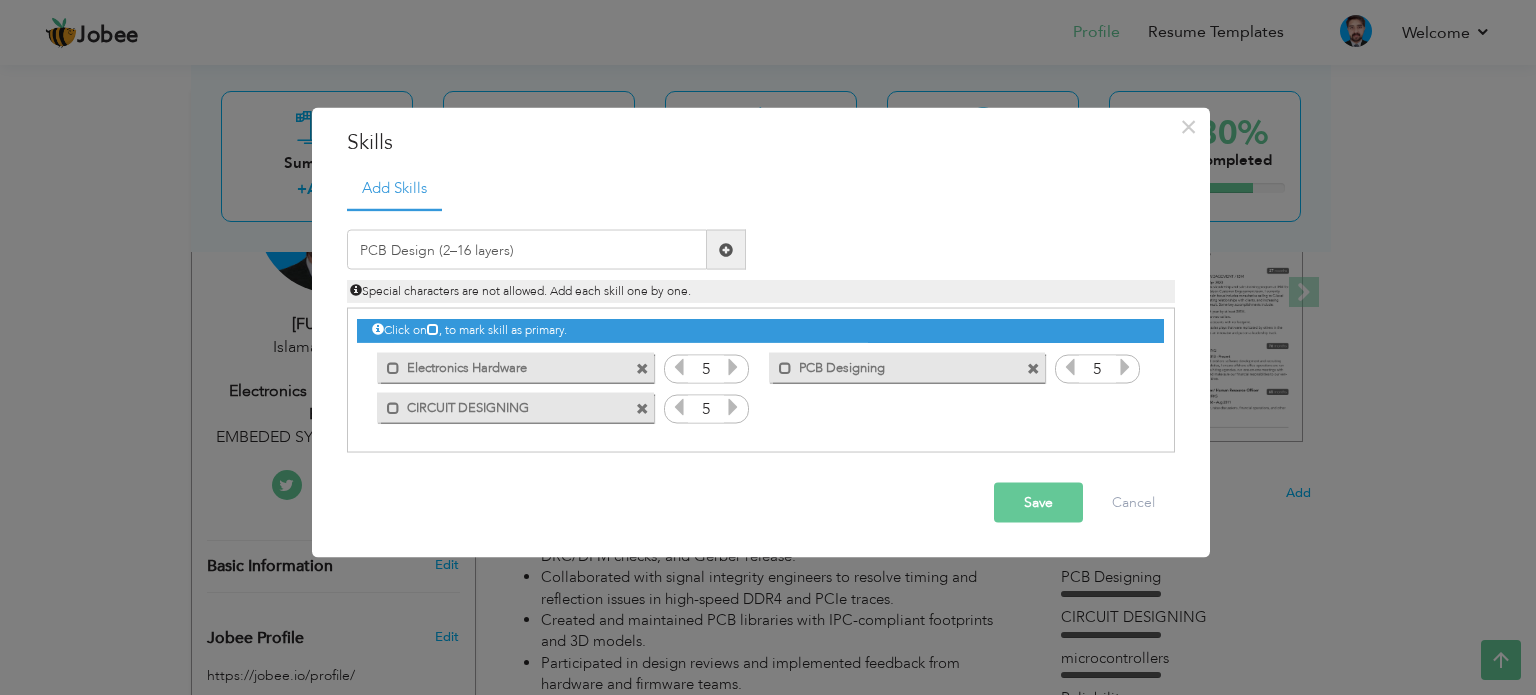 click at bounding box center [726, 249] 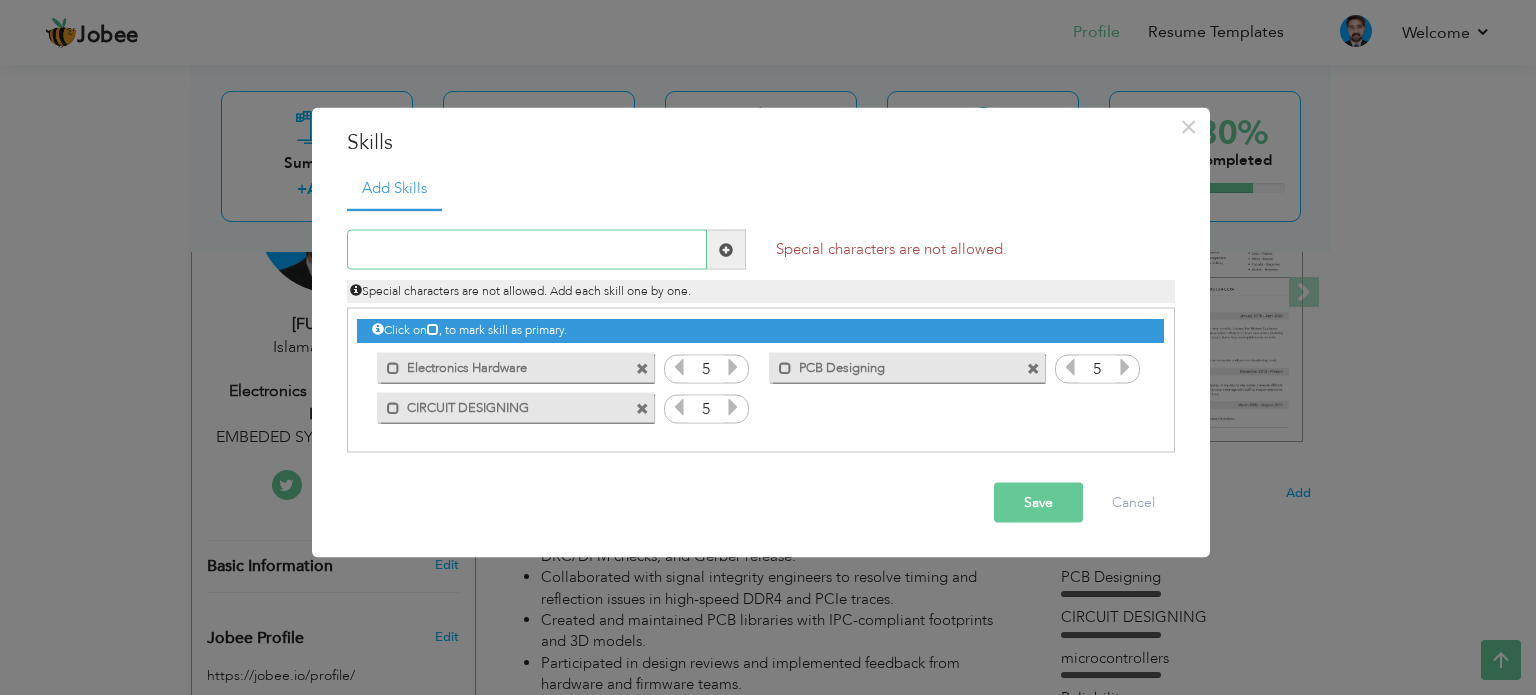 click at bounding box center (527, 250) 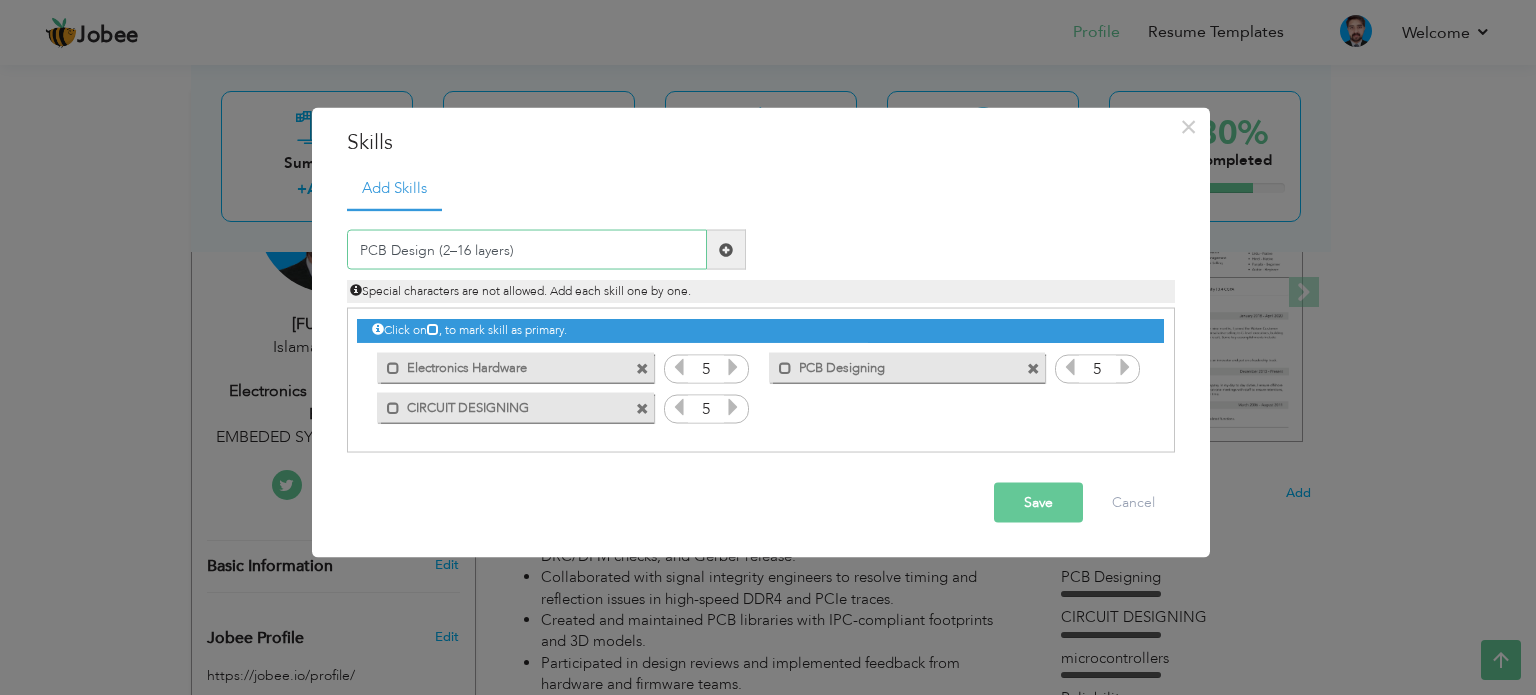 click on "PCB Design (2–16 layers)" at bounding box center [527, 250] 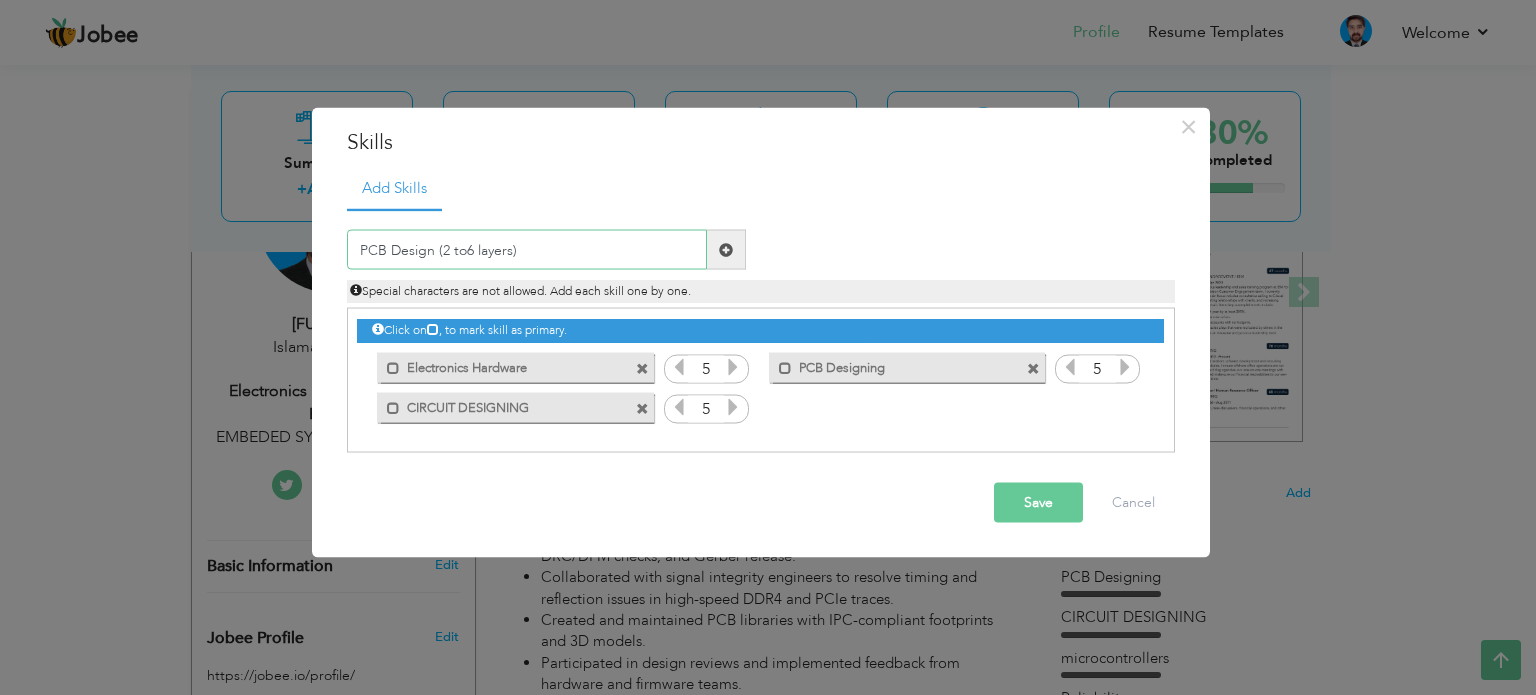 type on "PCB Design (2 to6 layers)" 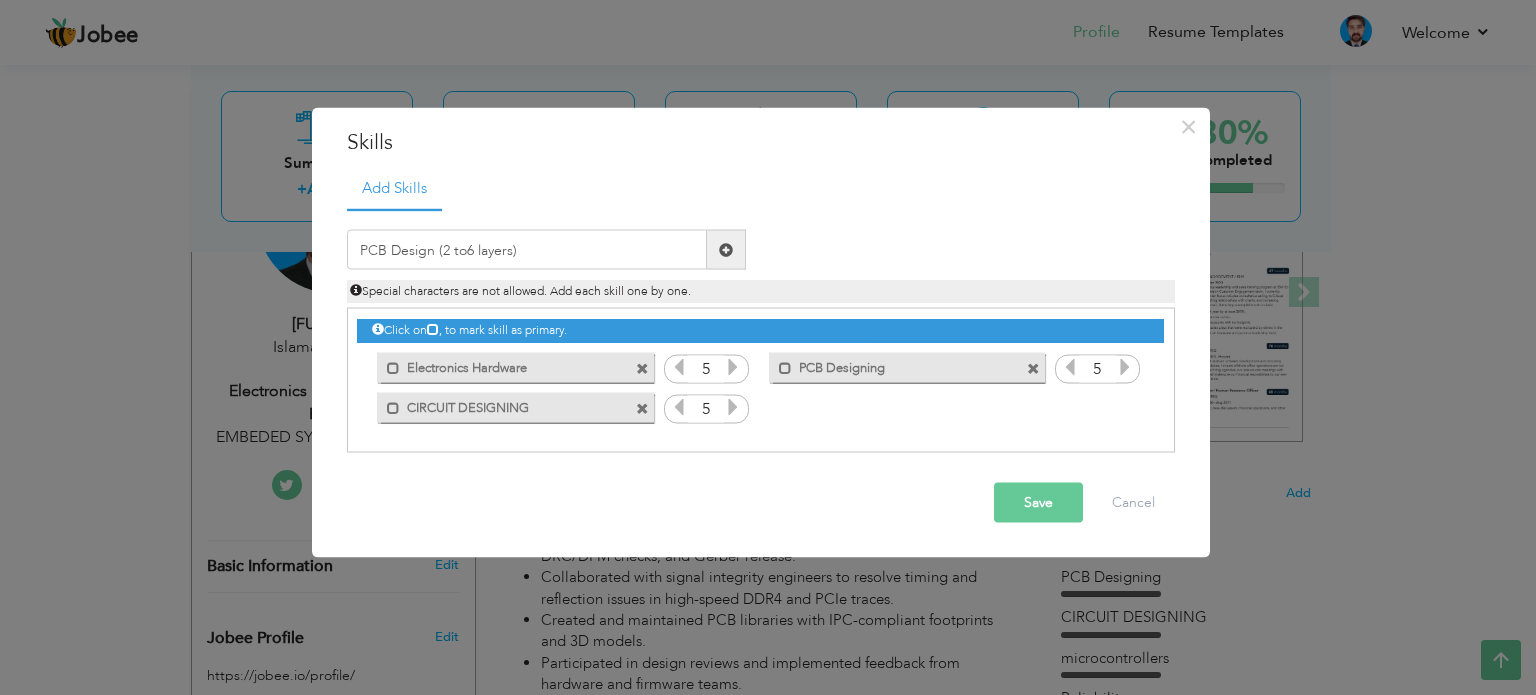 click at bounding box center [726, 249] 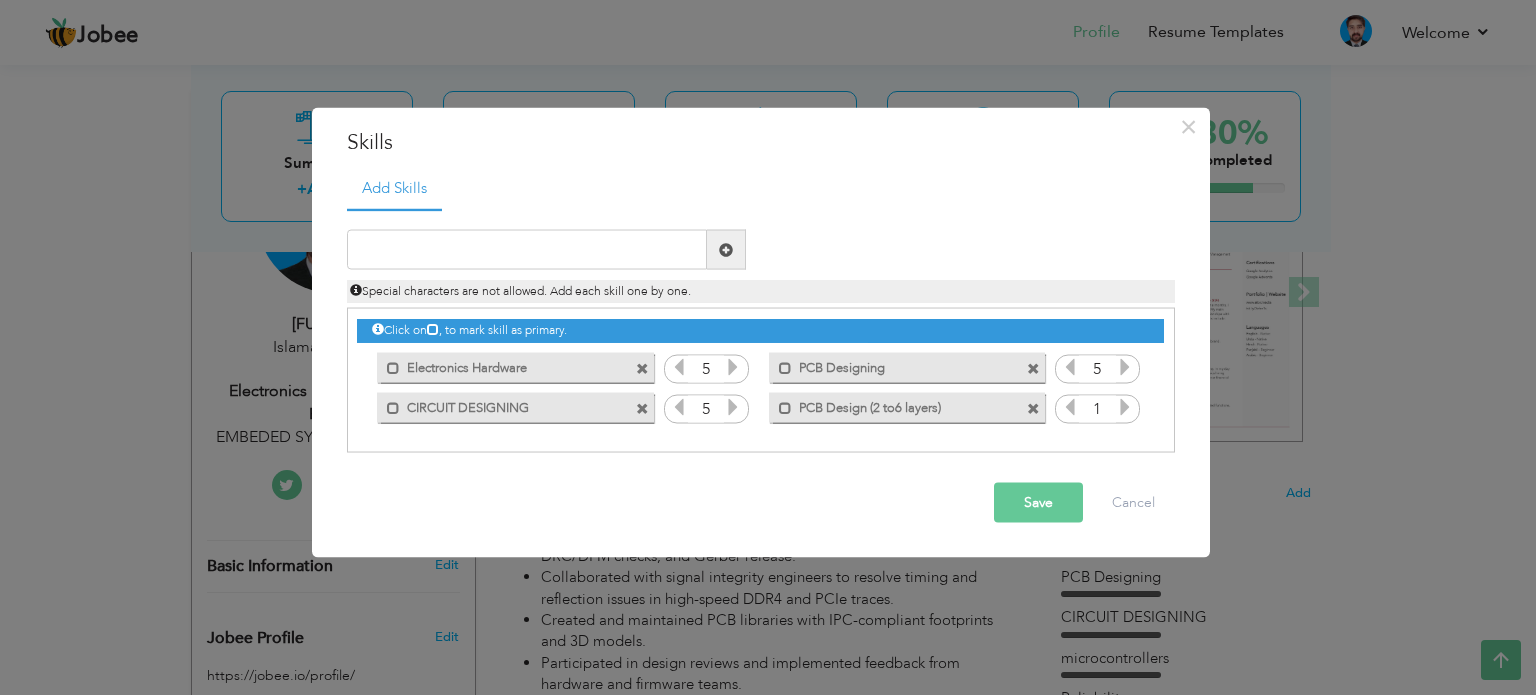 click at bounding box center [1033, 368] 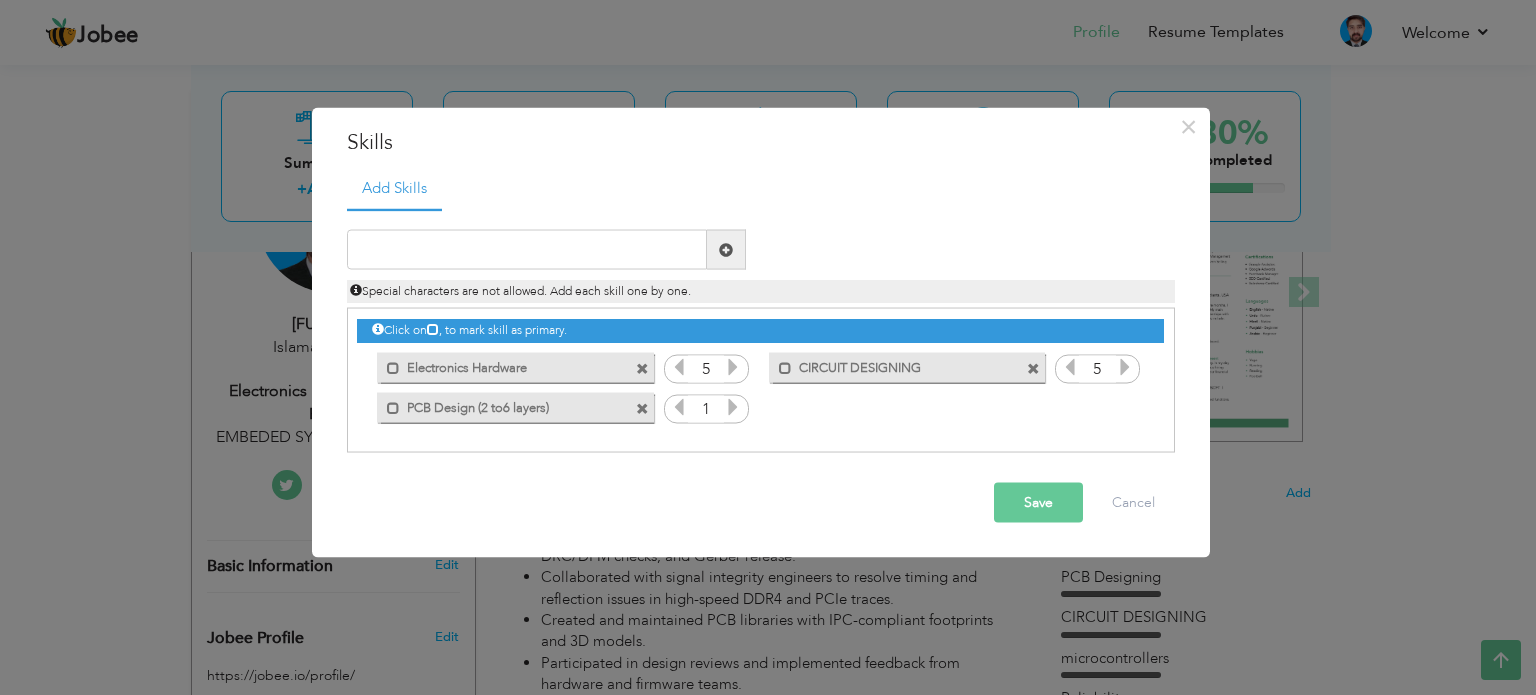 click at bounding box center (733, 407) 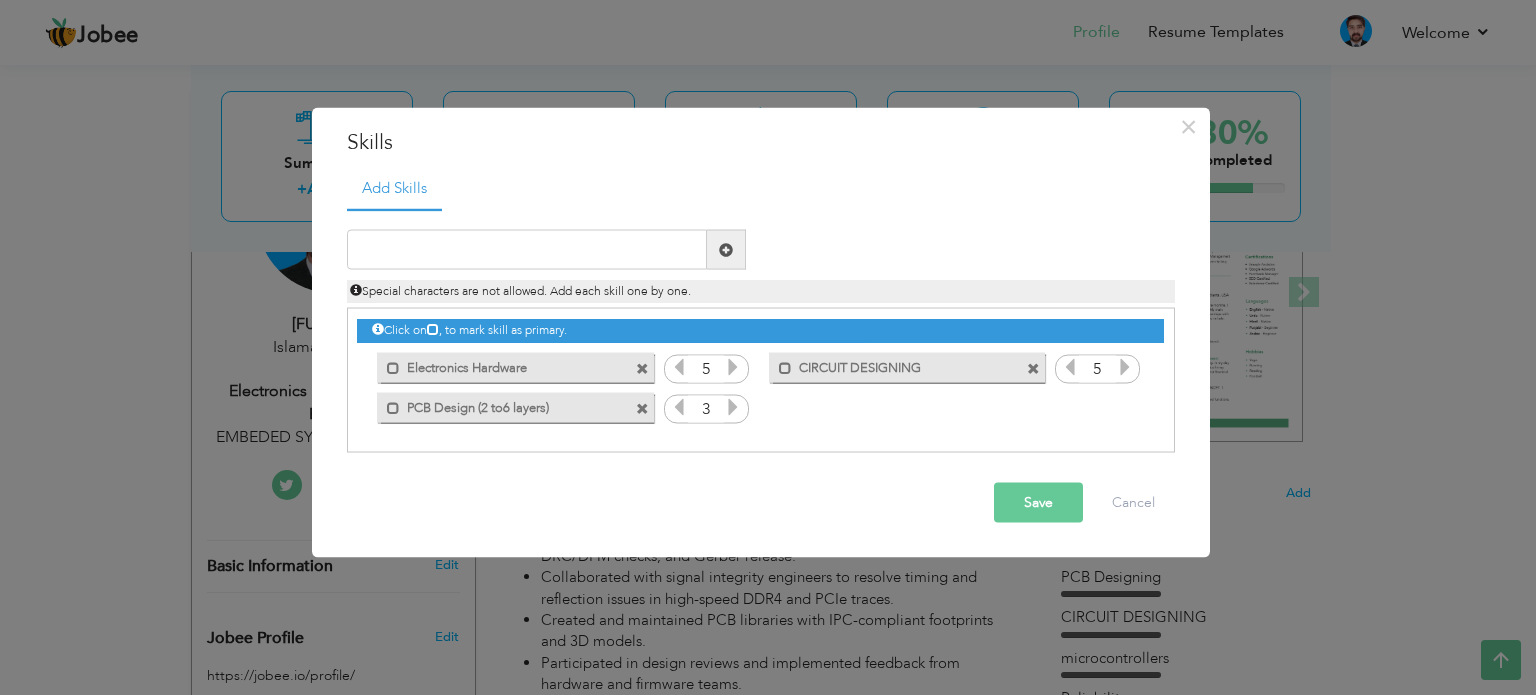 click at bounding box center (733, 407) 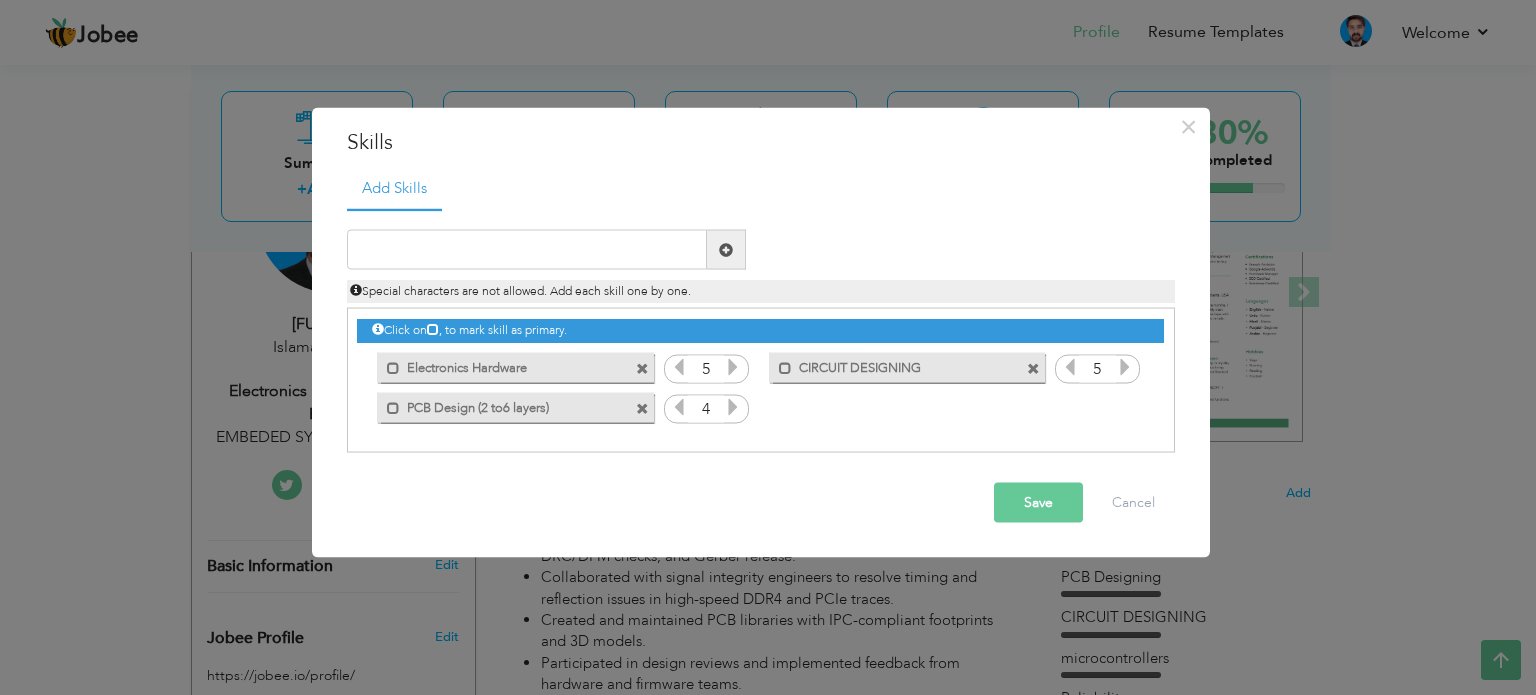 click at bounding box center [733, 407] 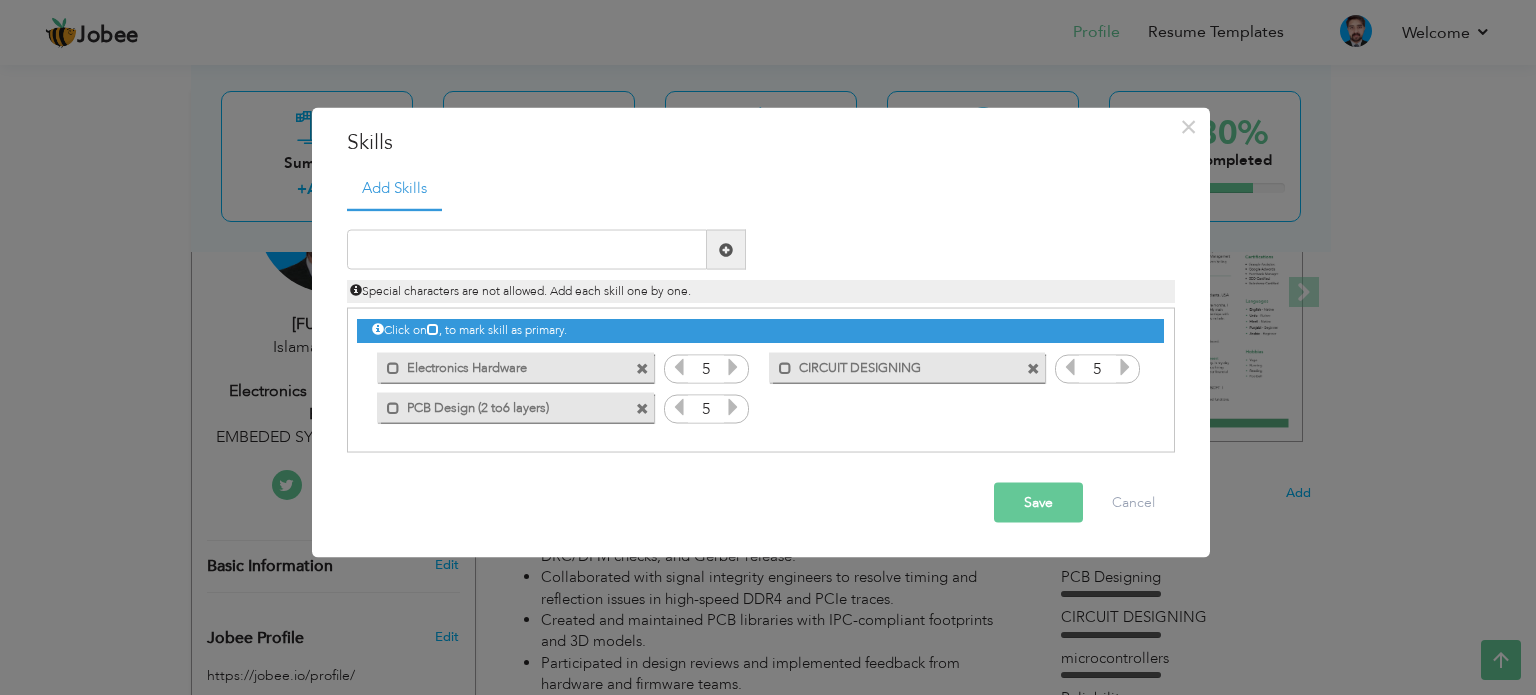 click at bounding box center [733, 407] 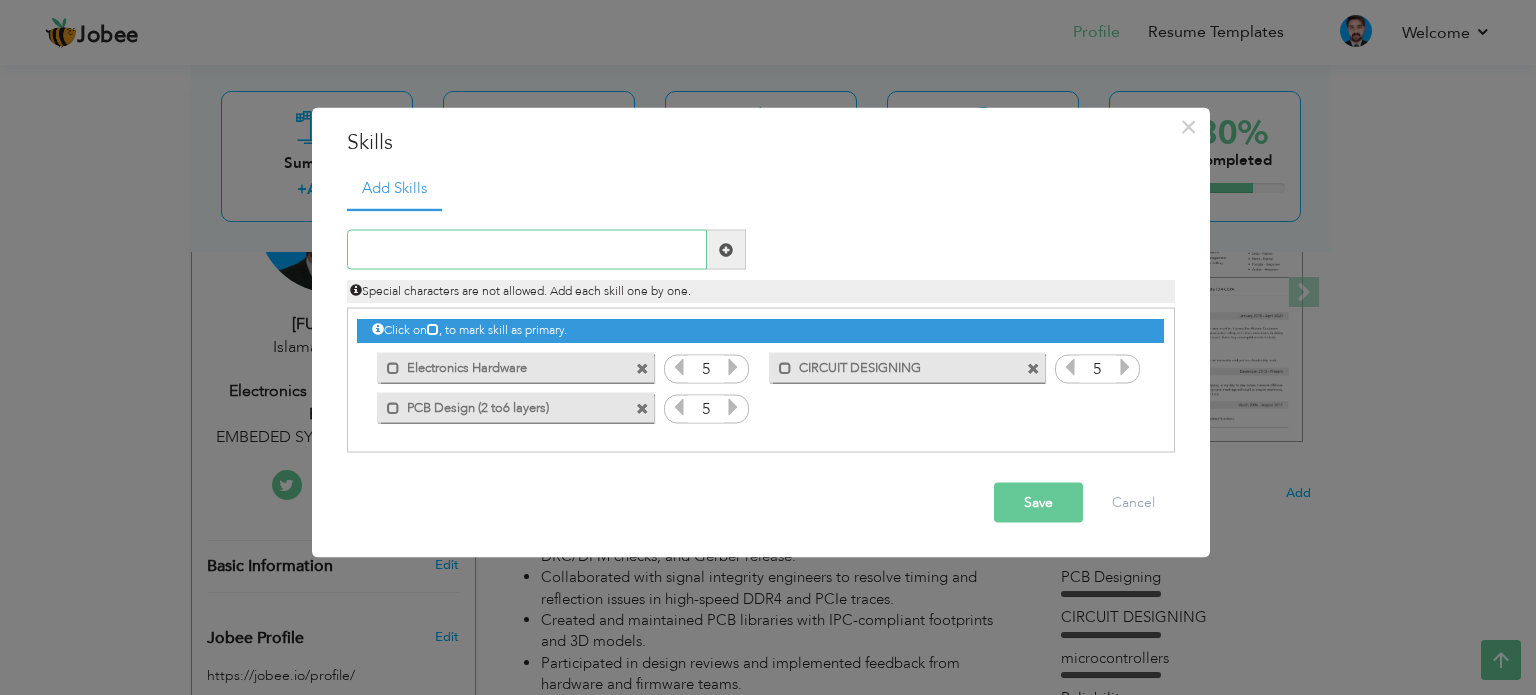 click at bounding box center (527, 250) 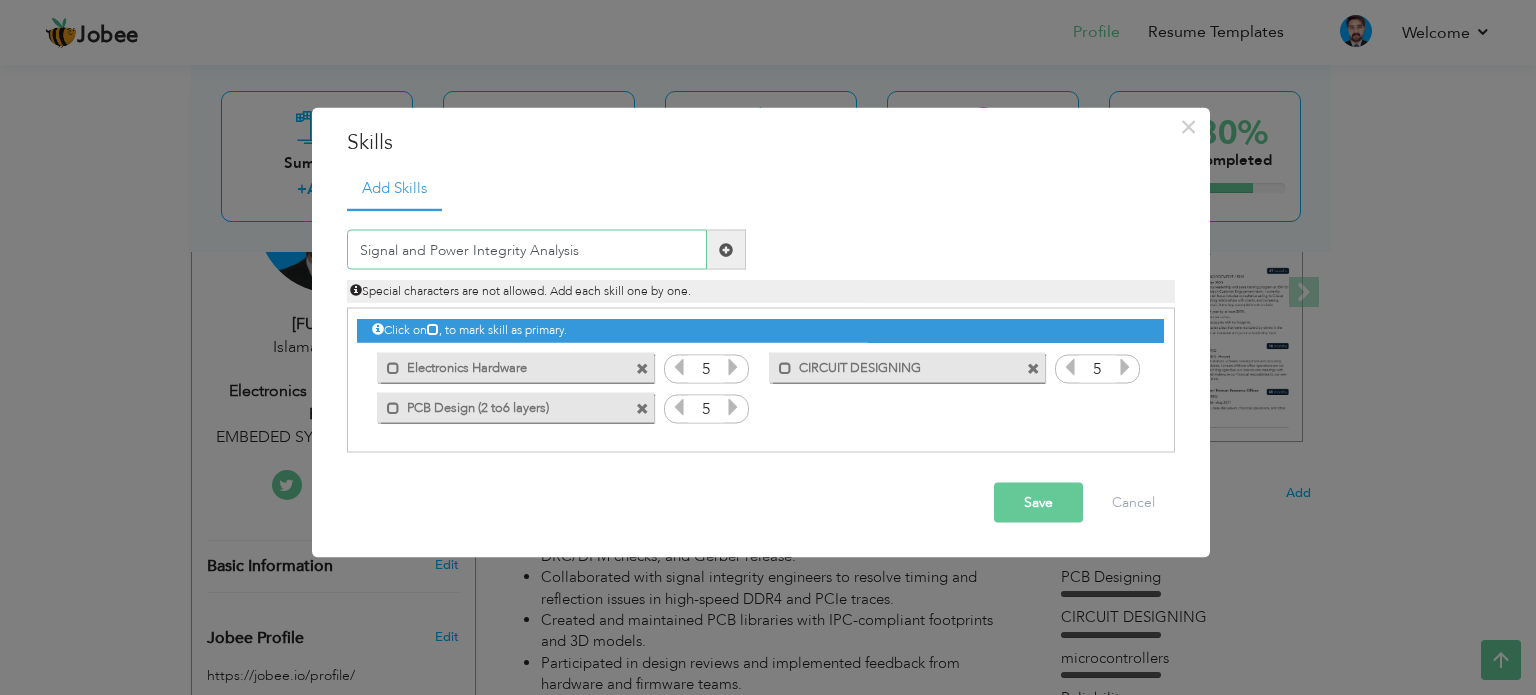 type on "Signal and Power Integrity Analysis" 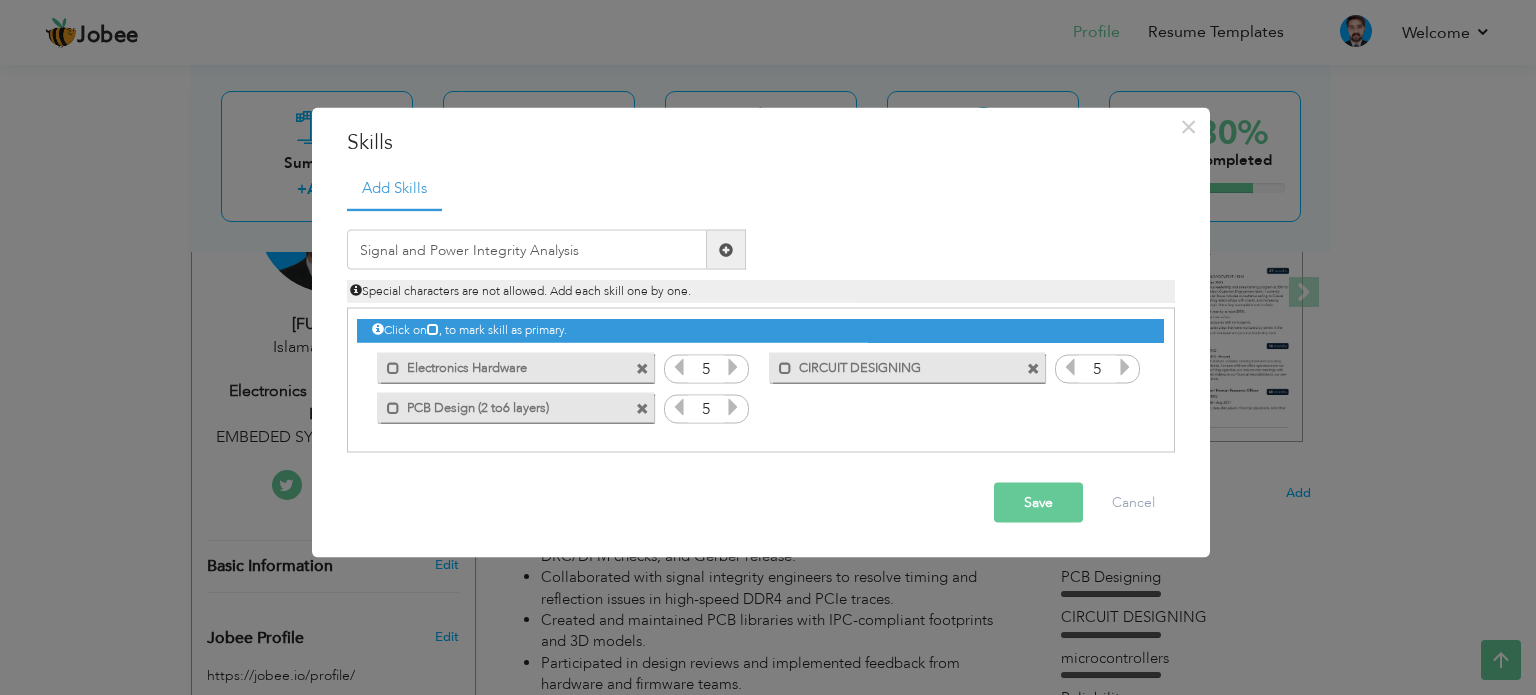click at bounding box center [726, 250] 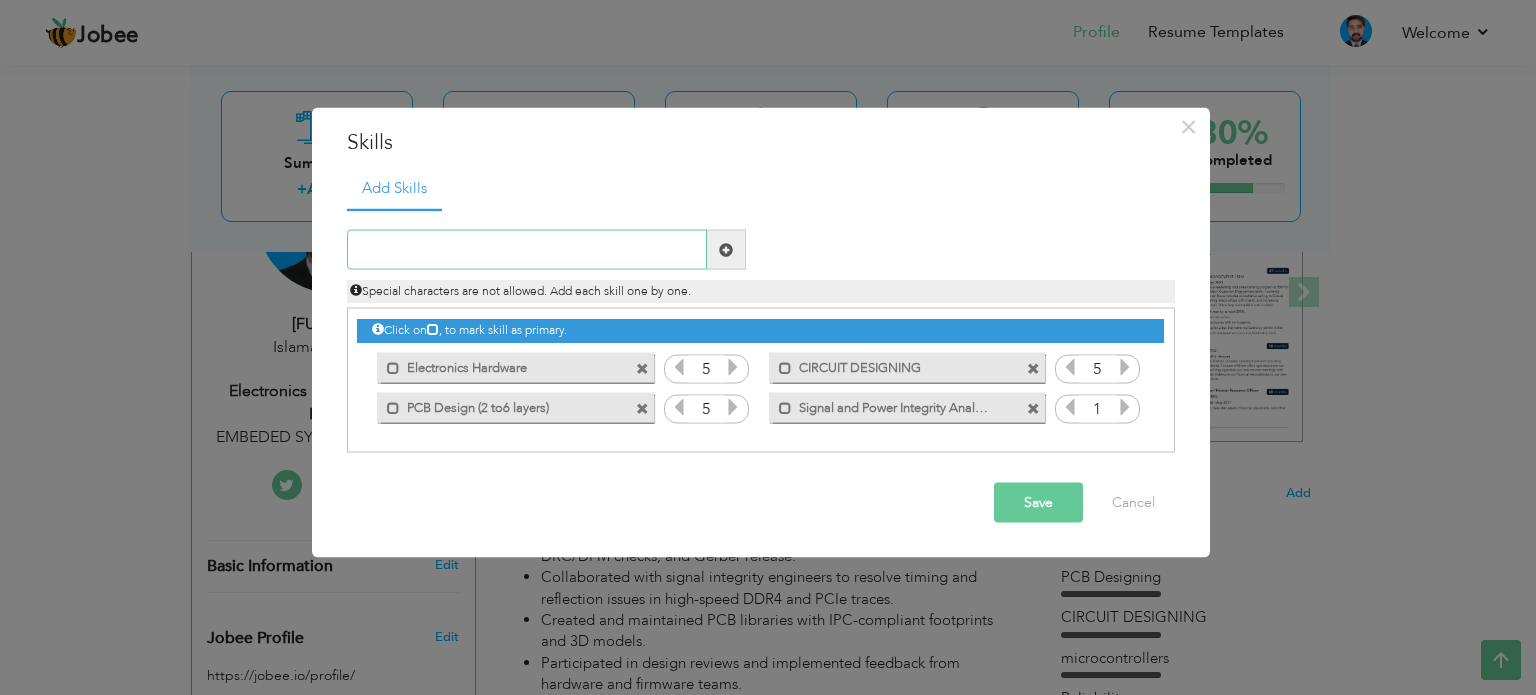 click at bounding box center (527, 250) 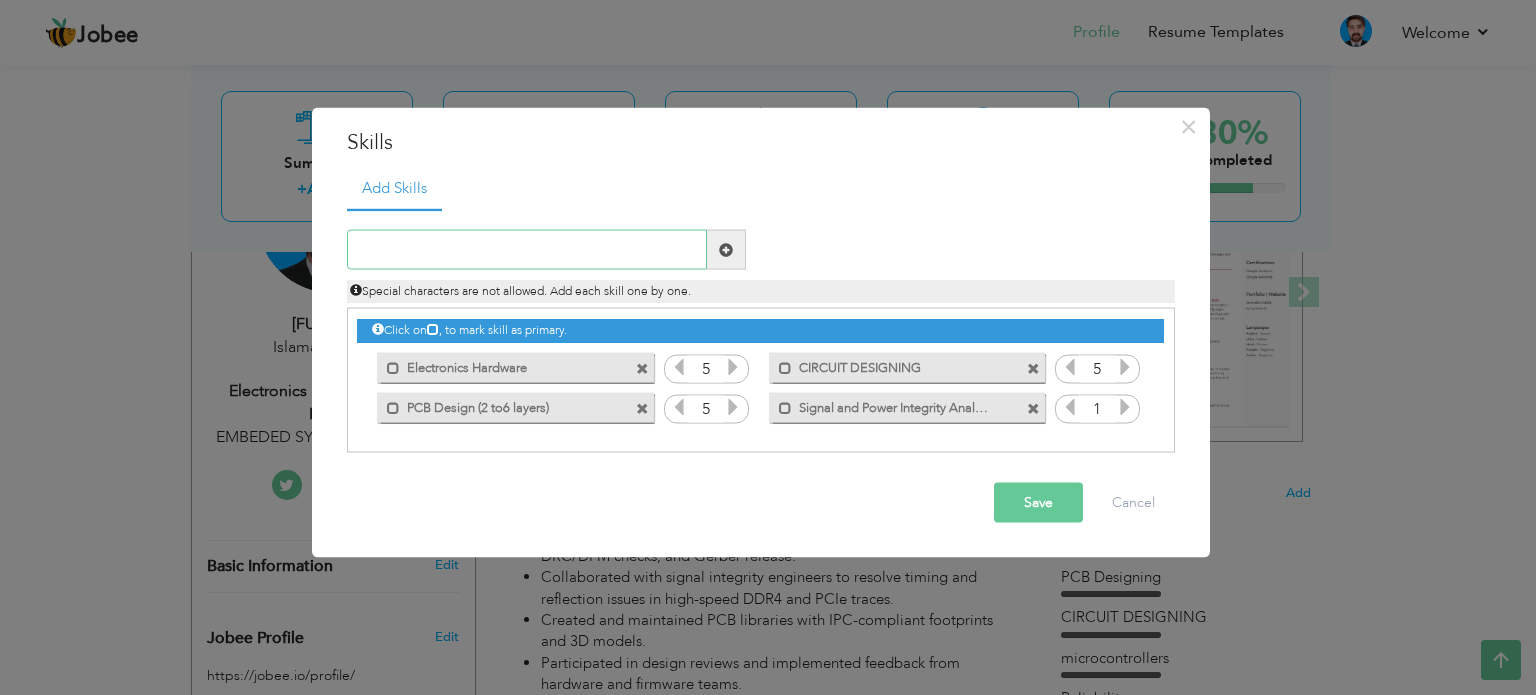paste on "EDA Tools: Altium, OrCAD, Allegro, KiCAD, PADS" 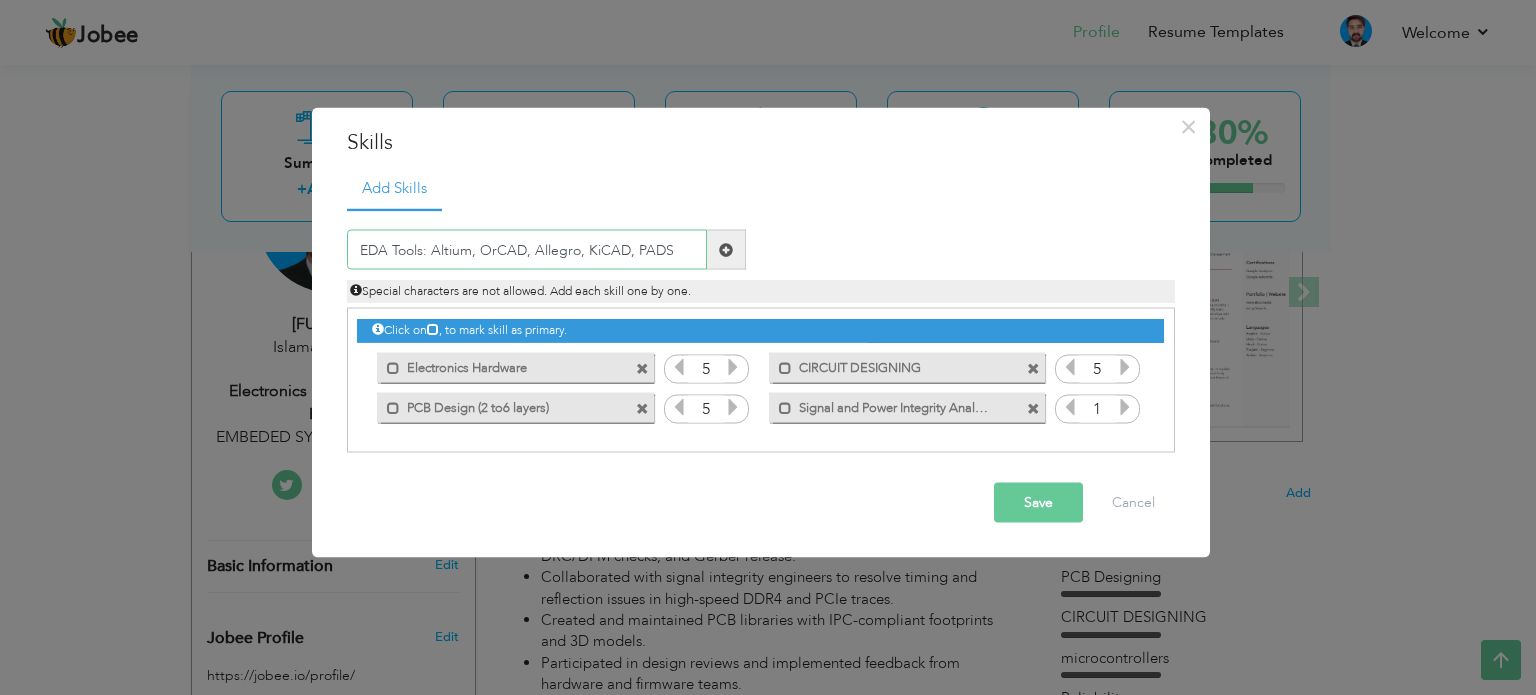 click on "EDA Tools: Altium, OrCAD, Allegro, KiCAD, PADS" at bounding box center [527, 250] 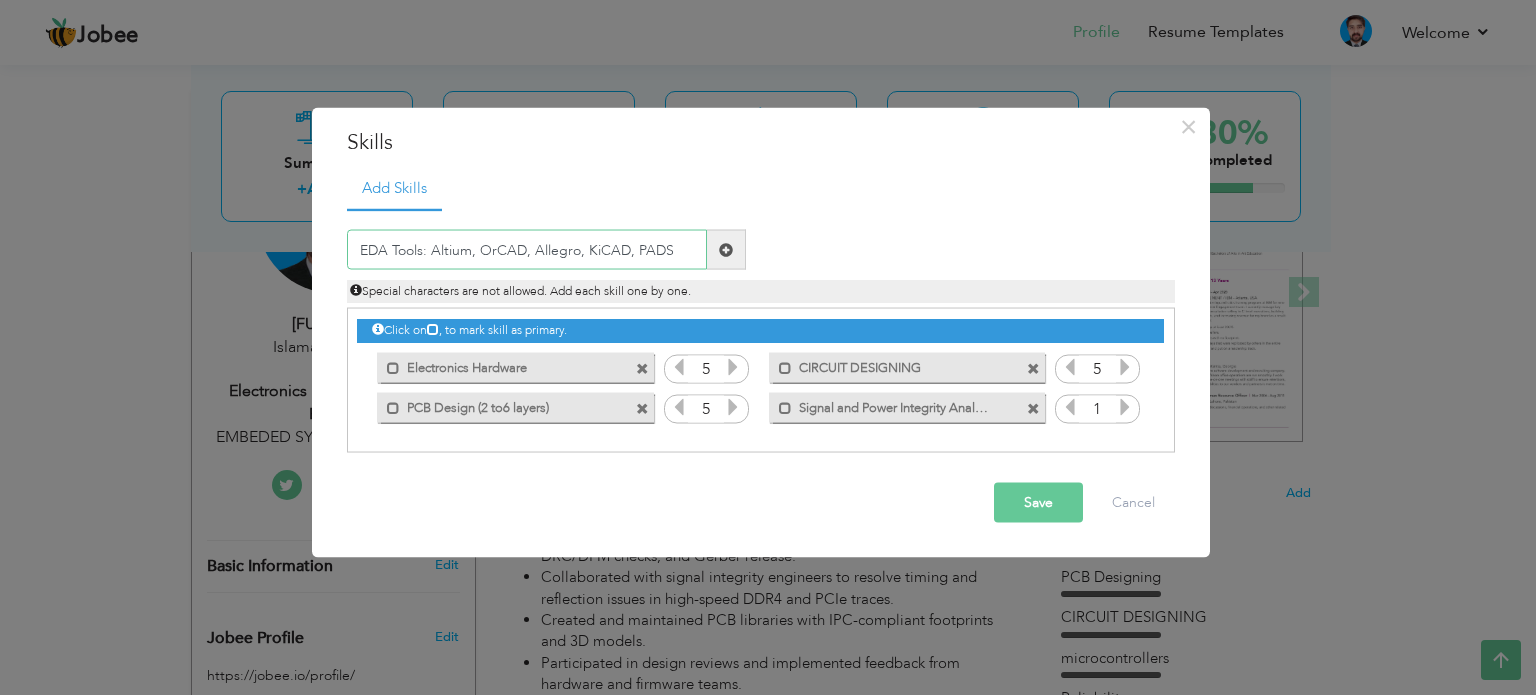 click on "EDA Tools: Altium, OrCAD, Allegro, KiCAD, PADS" at bounding box center (527, 250) 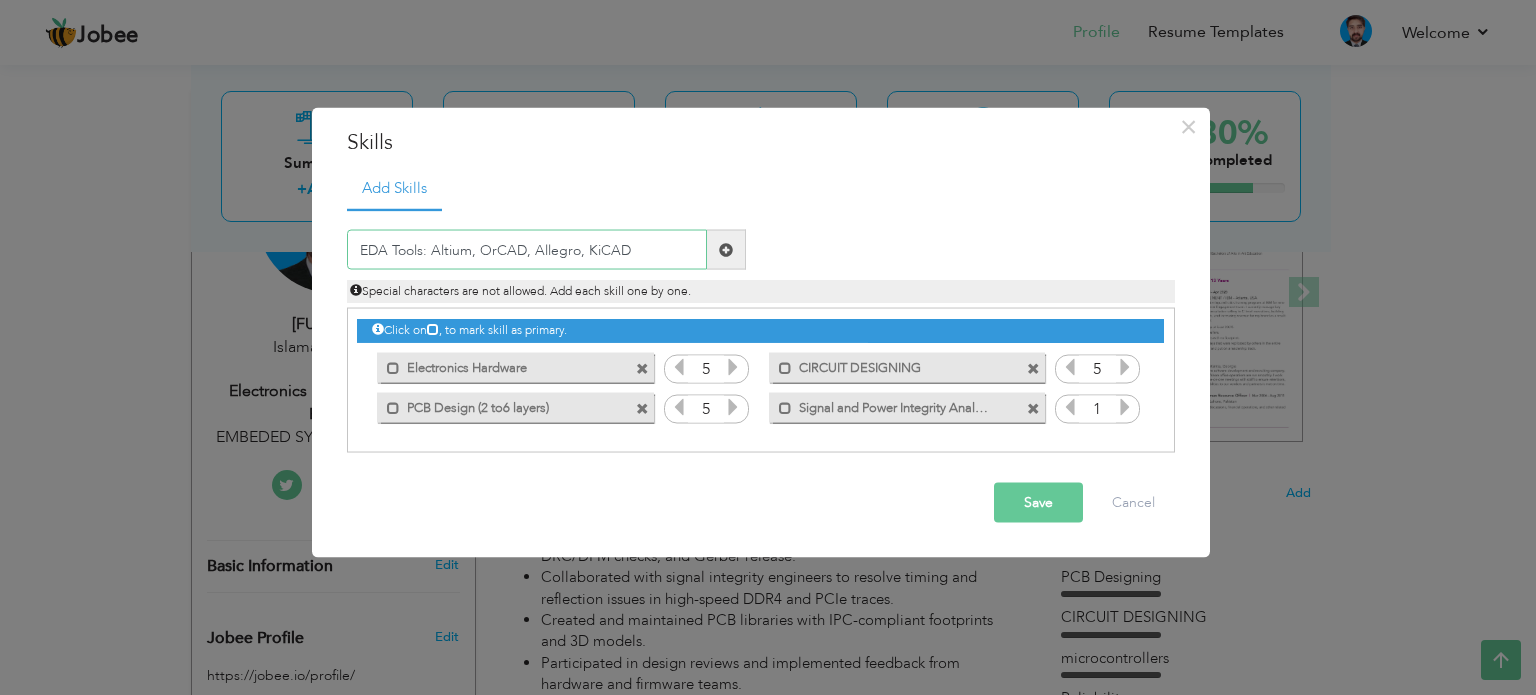 click on "EDA Tools: Altium, OrCAD, Allegro, KiCAD" at bounding box center [527, 250] 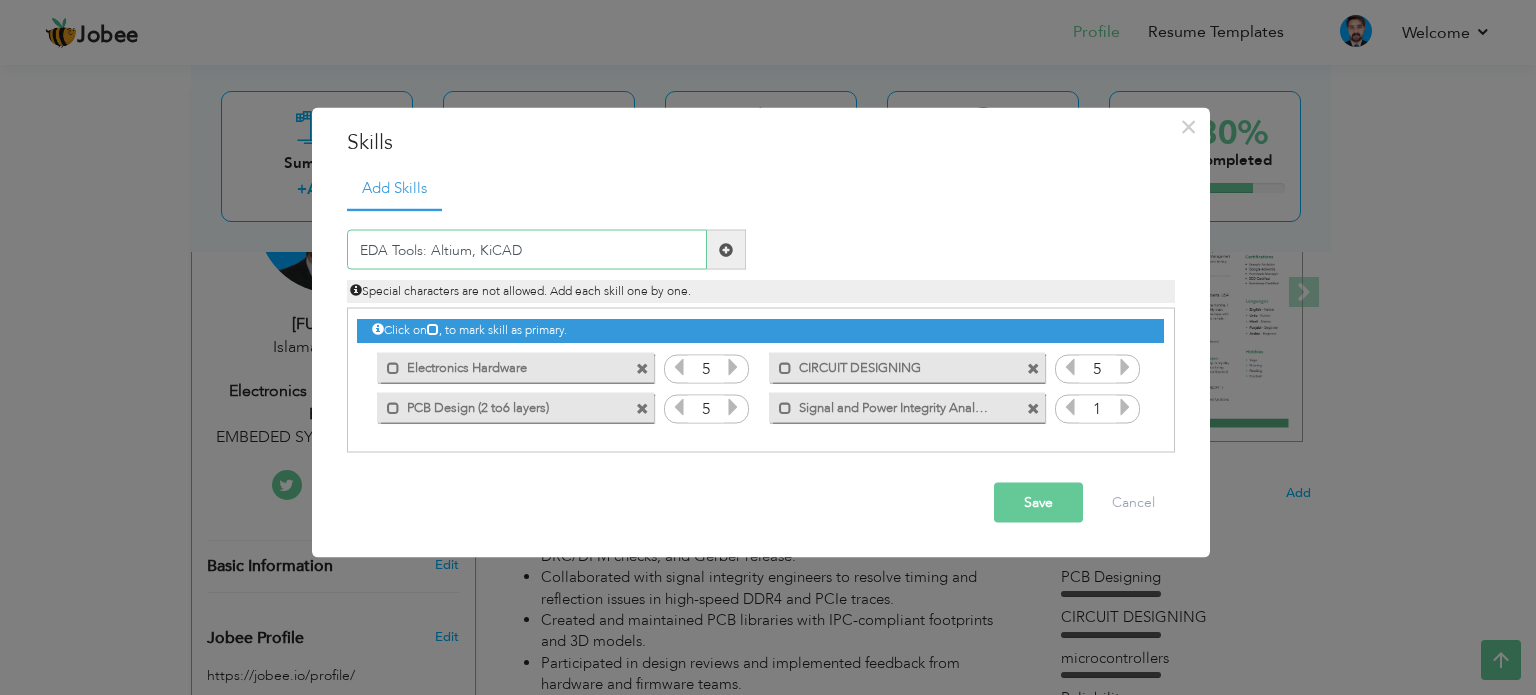 type on "EDA Tools: Altium, KiCAD" 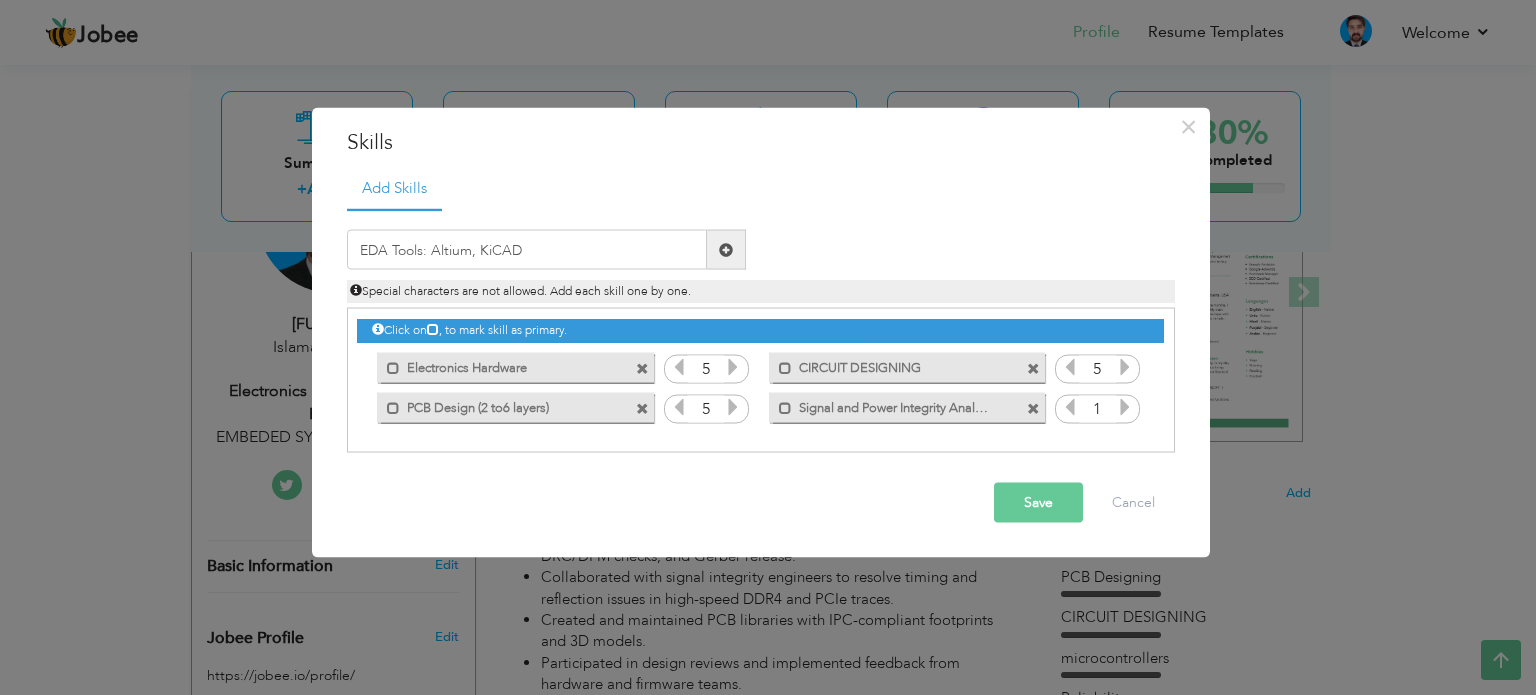 click at bounding box center [726, 250] 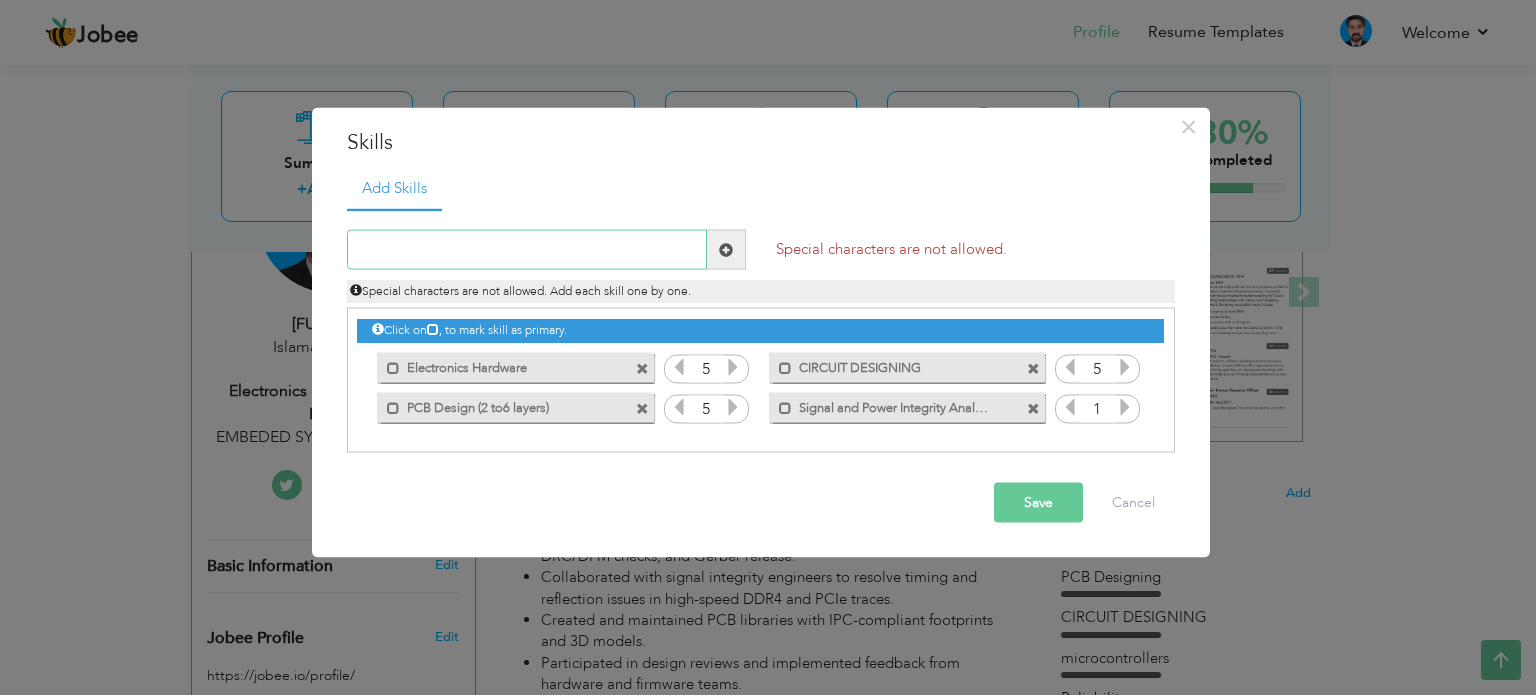click at bounding box center (527, 250) 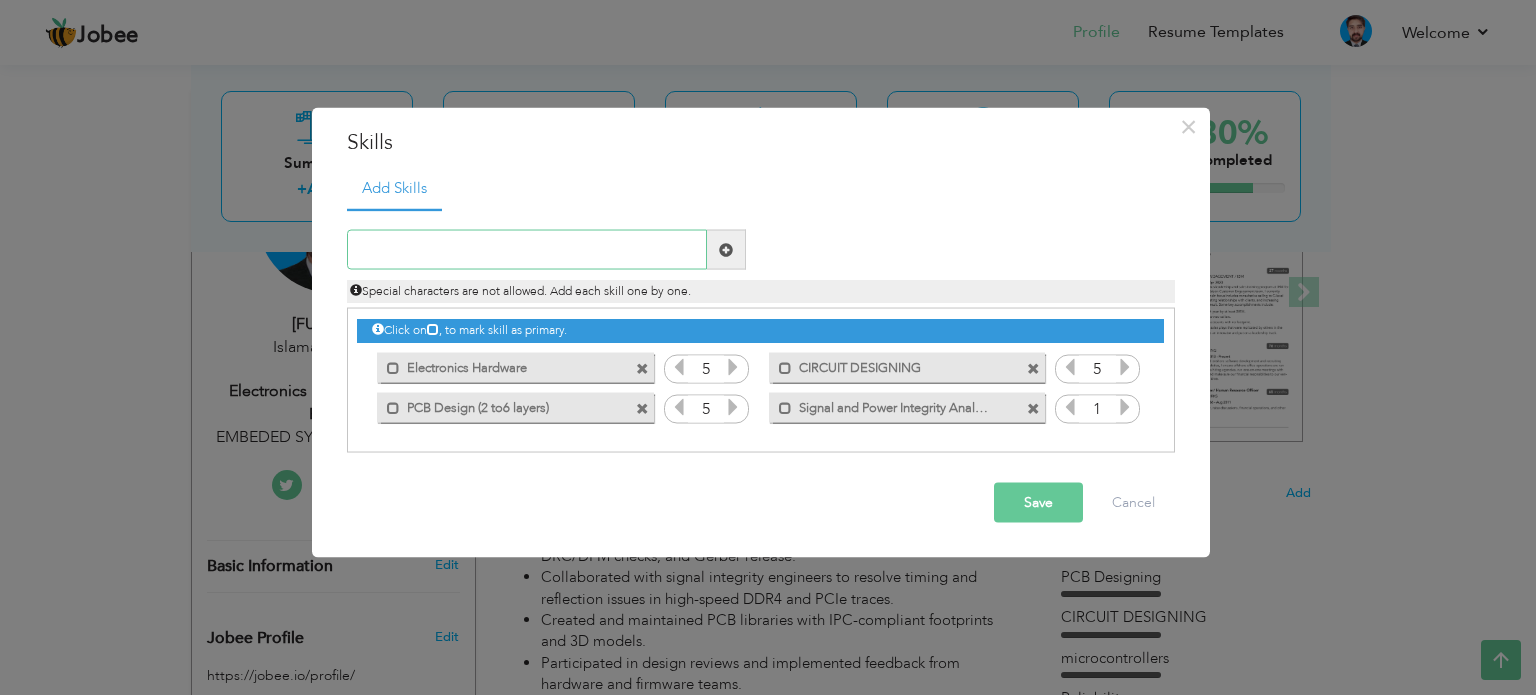 paste on "EDA Tools: Altium, OrCAD, Allegro, KiCAD, PADS" 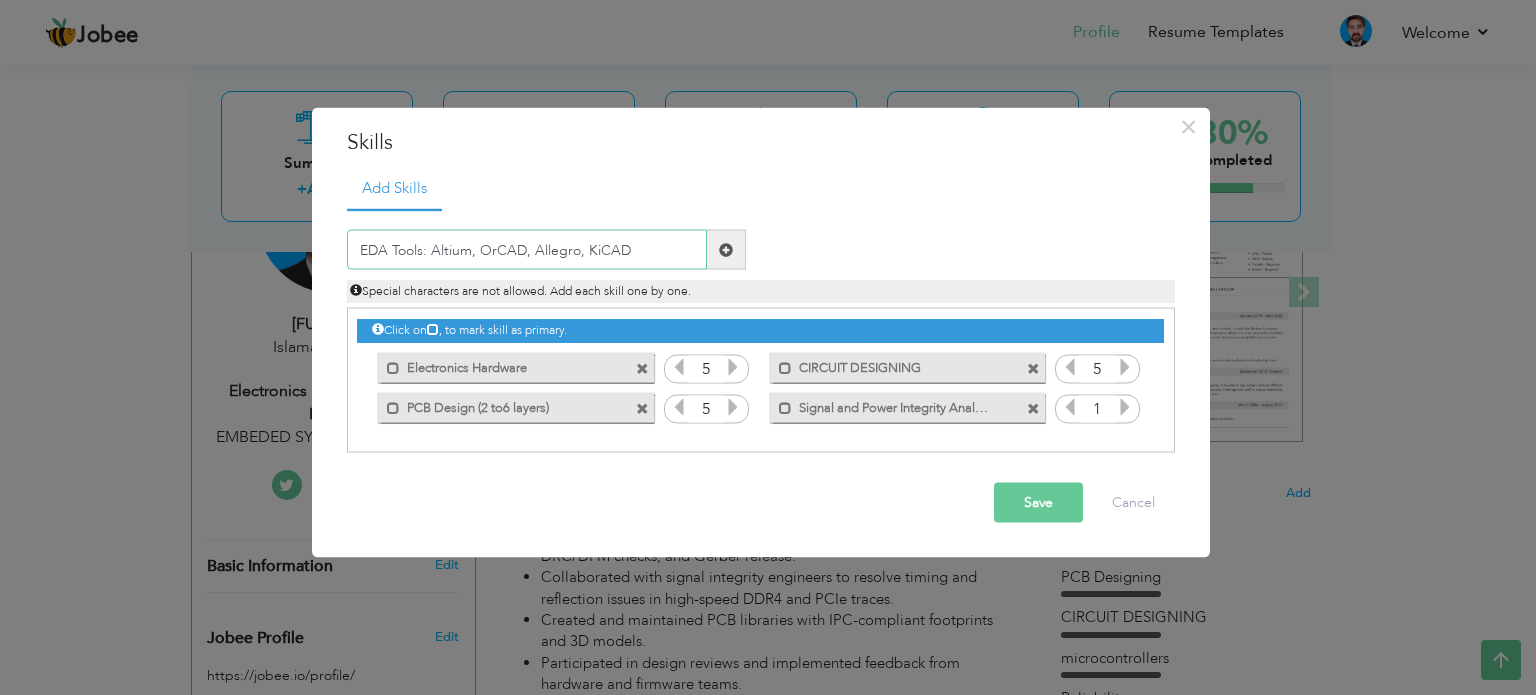 click on "EDA Tools: Altium, OrCAD, Allegro, KiCAD" at bounding box center [527, 250] 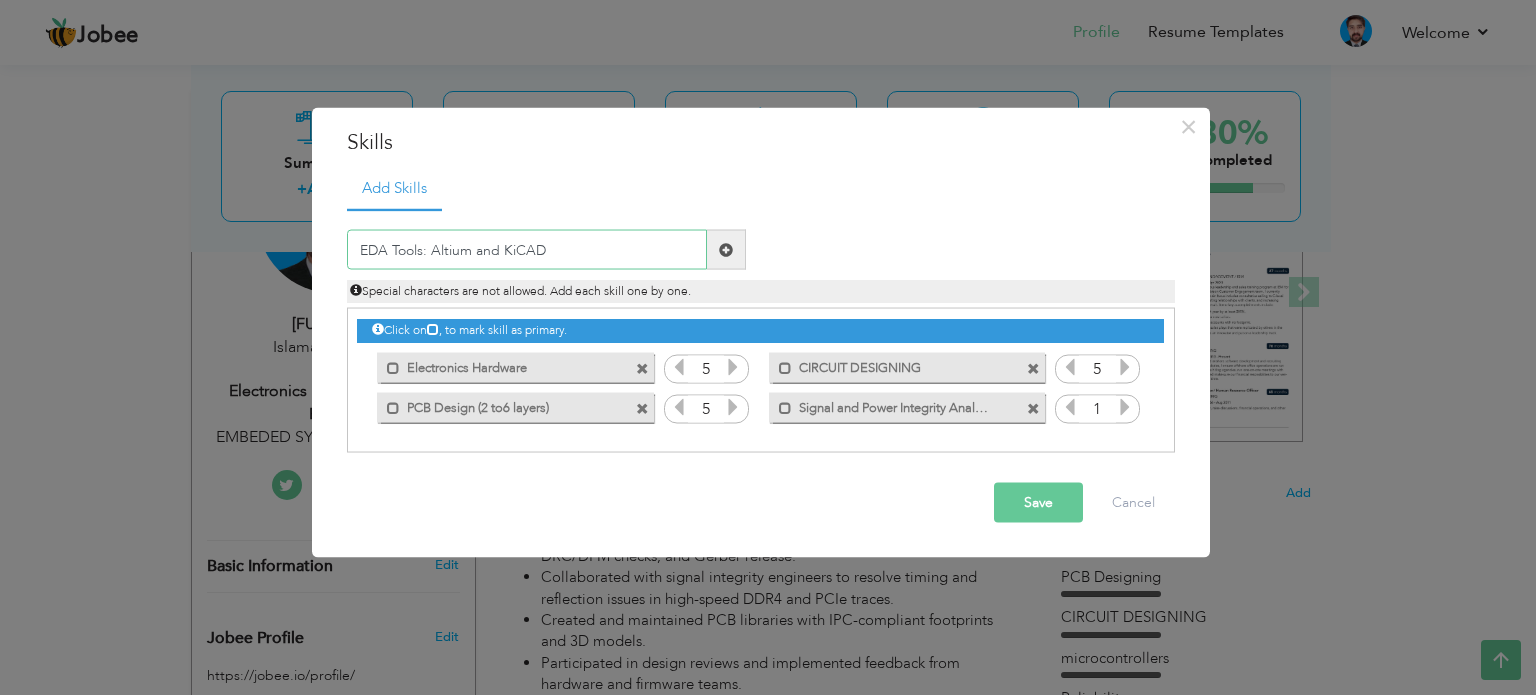 click on "EDA Tools: Altium and KiCAD" at bounding box center (527, 250) 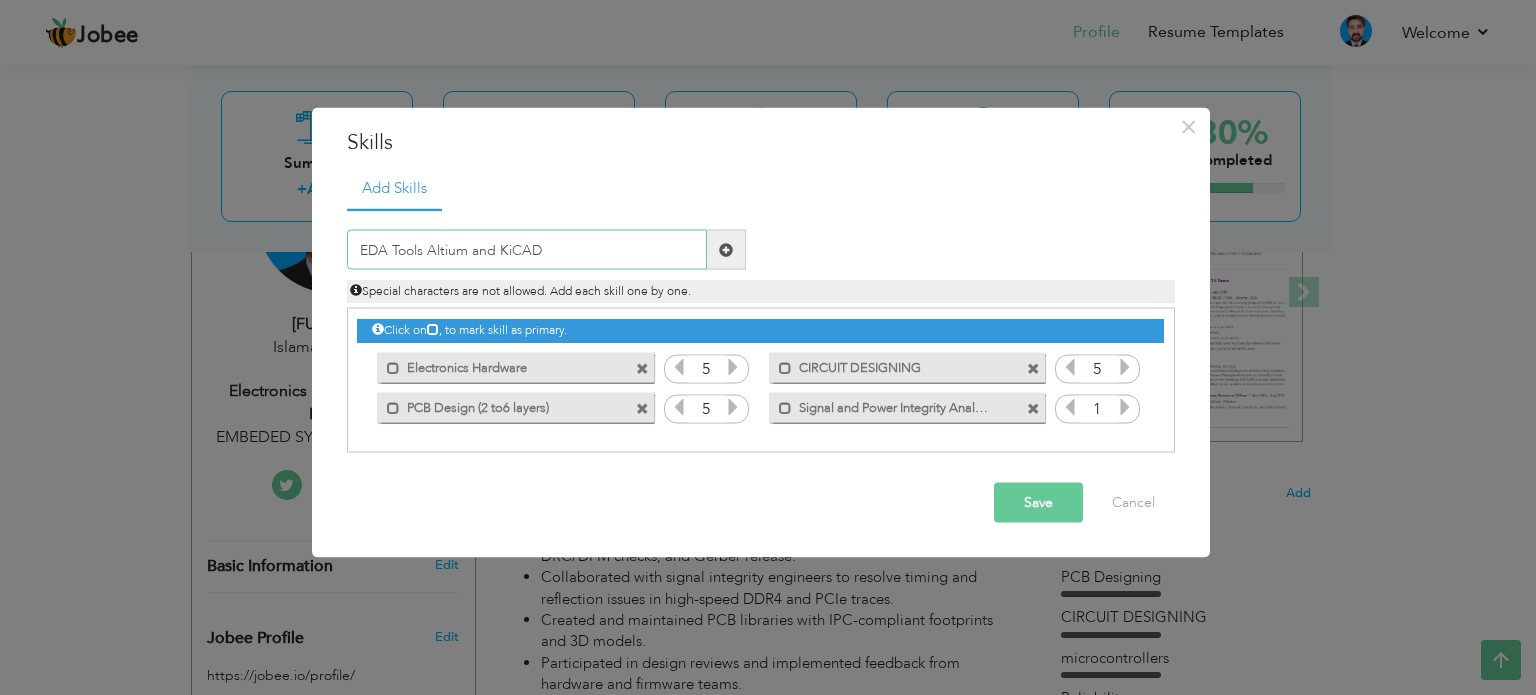 type on "EDA Tools Altium and KiCAD" 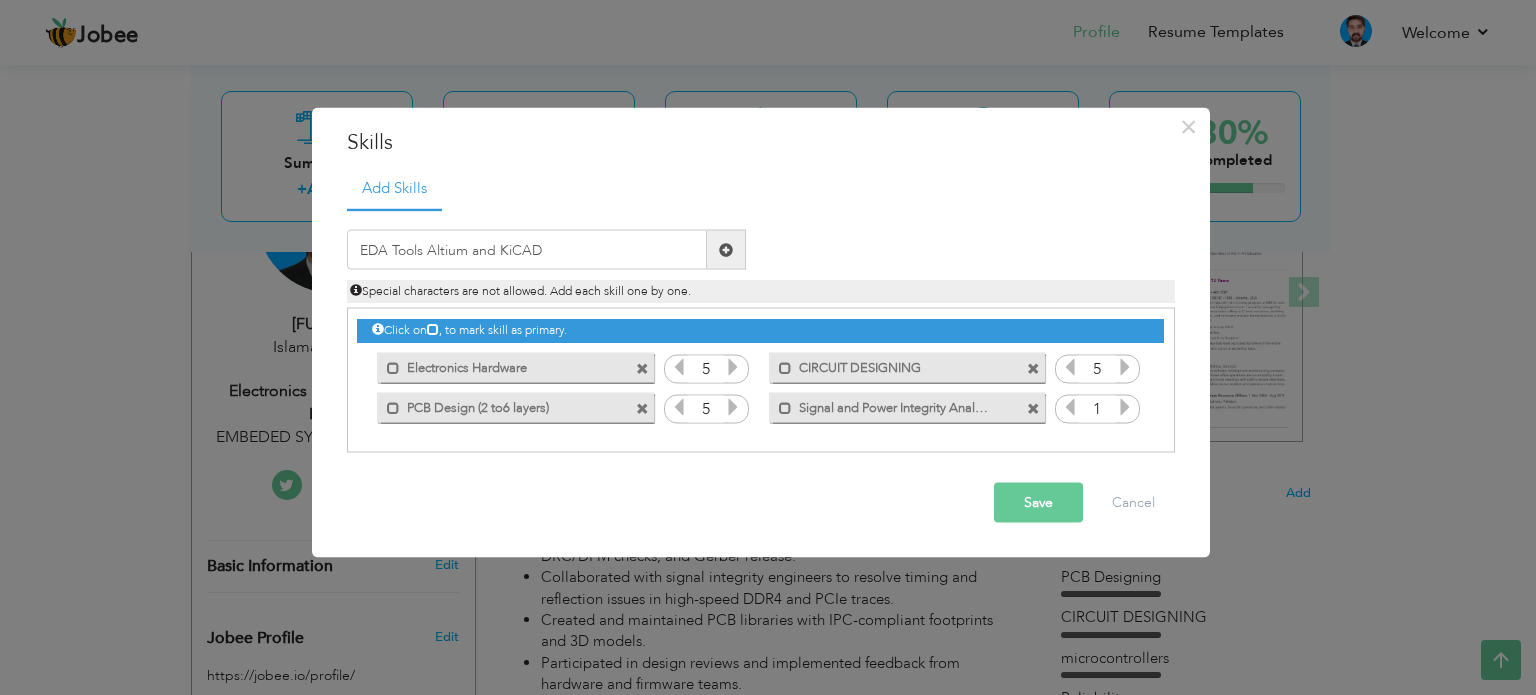 click on "Save" at bounding box center [1038, 503] 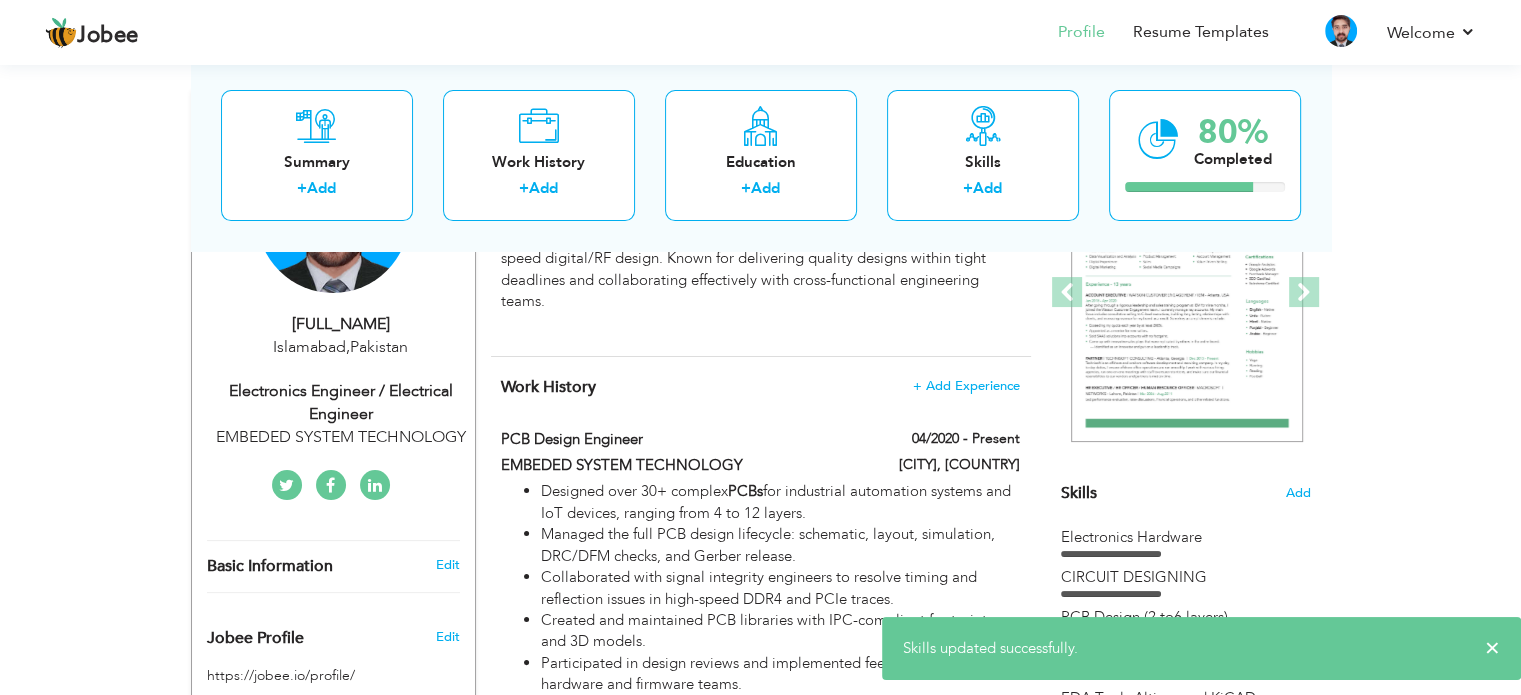 click on "Skills" at bounding box center [1079, 493] 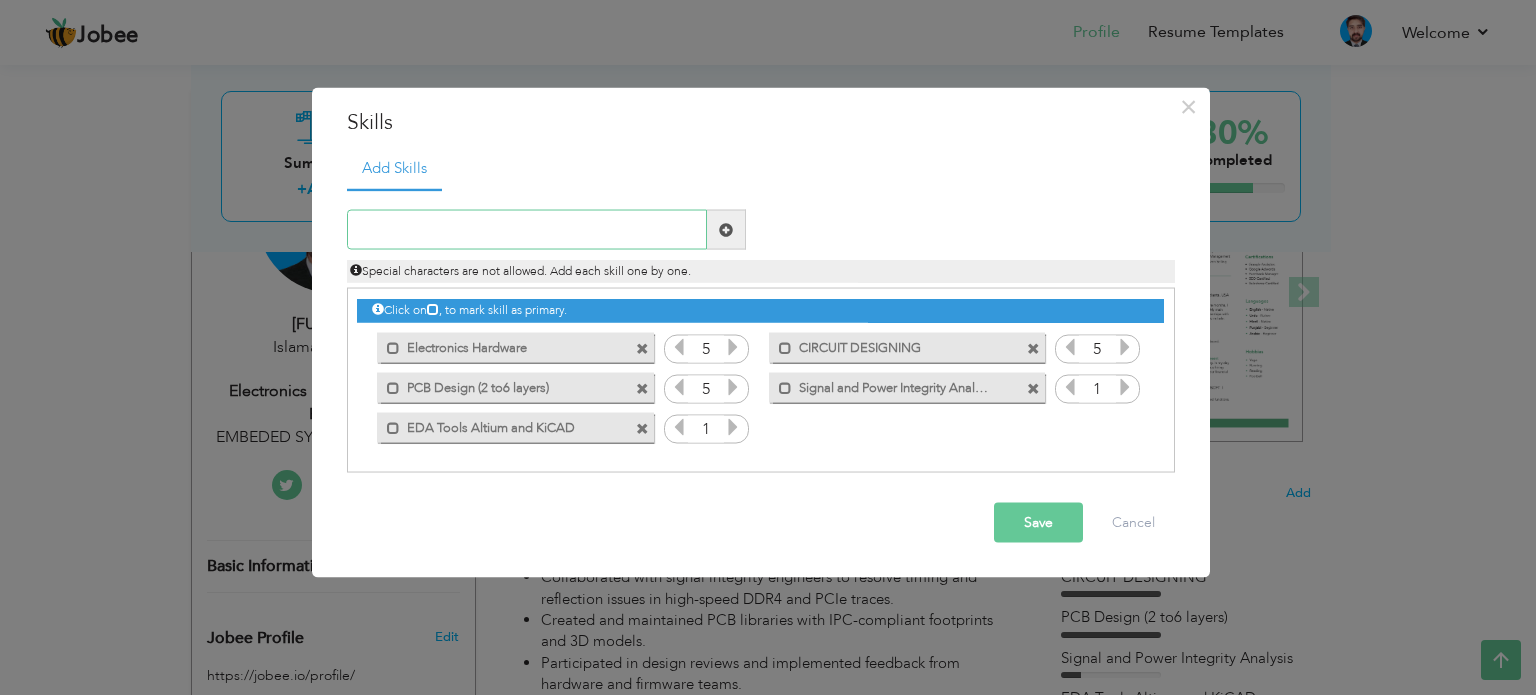 paste on "IPC Standards Compliance (IPC-2221, IPC-7351)" 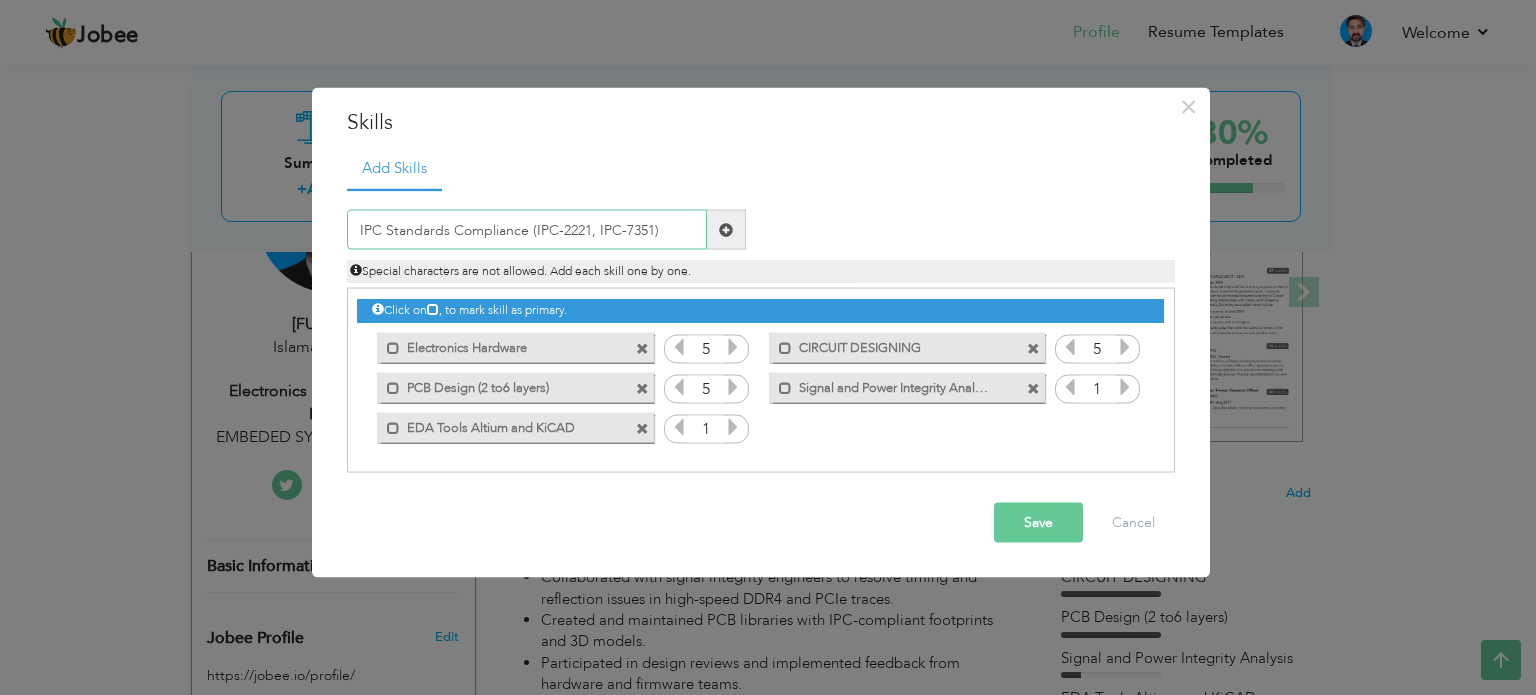 click on "IPC Standards Compliance (IPC-2221, IPC-7351)" at bounding box center (527, 230) 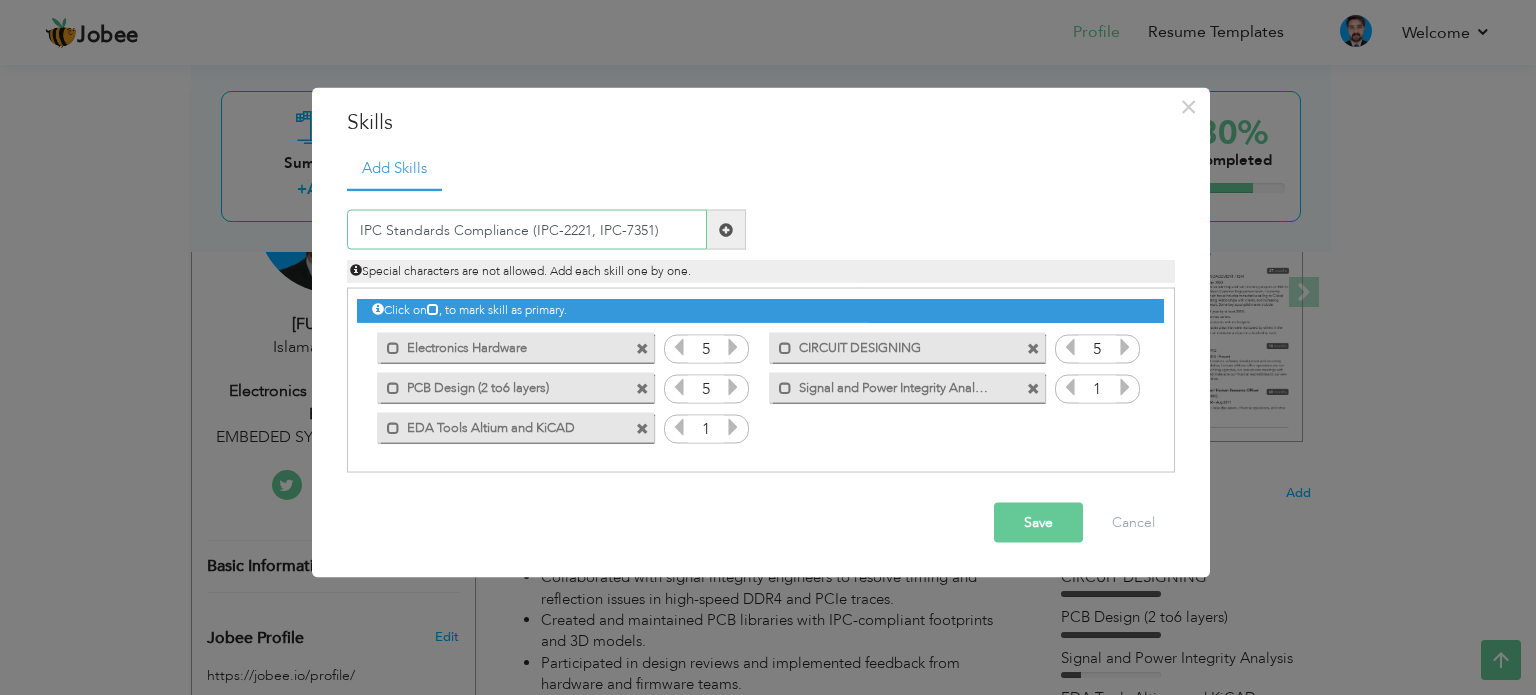 type on "IPC Standards Compliance (IPC-2221, IPC-7351)" 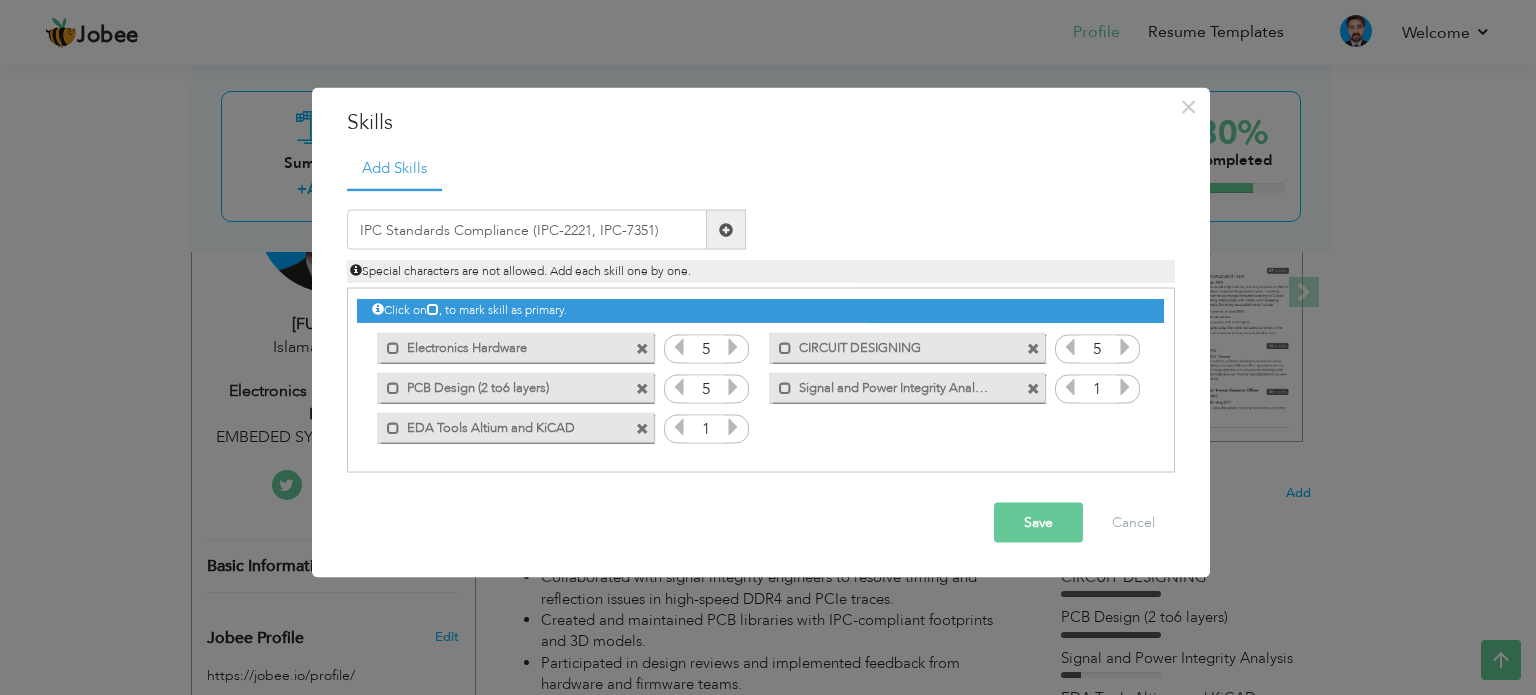 click at bounding box center [726, 229] 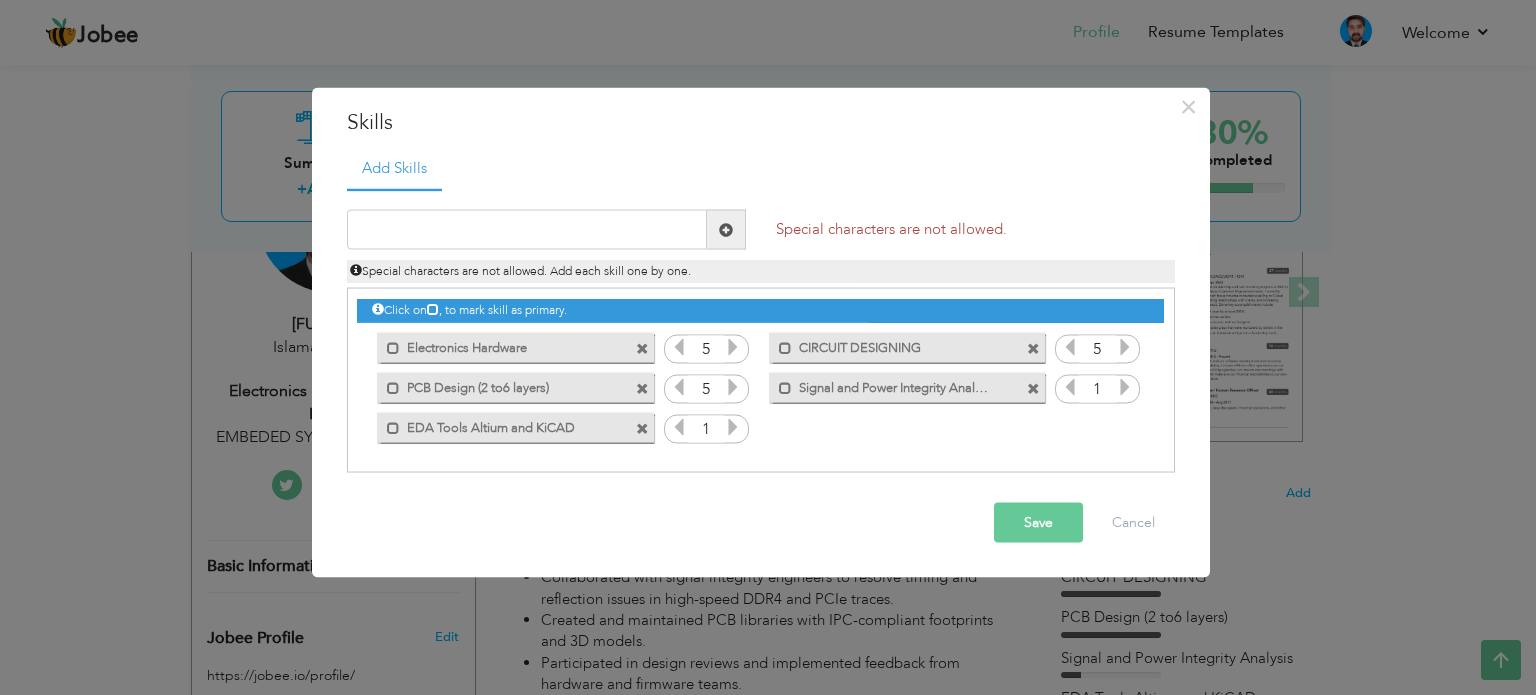 click at bounding box center [726, 229] 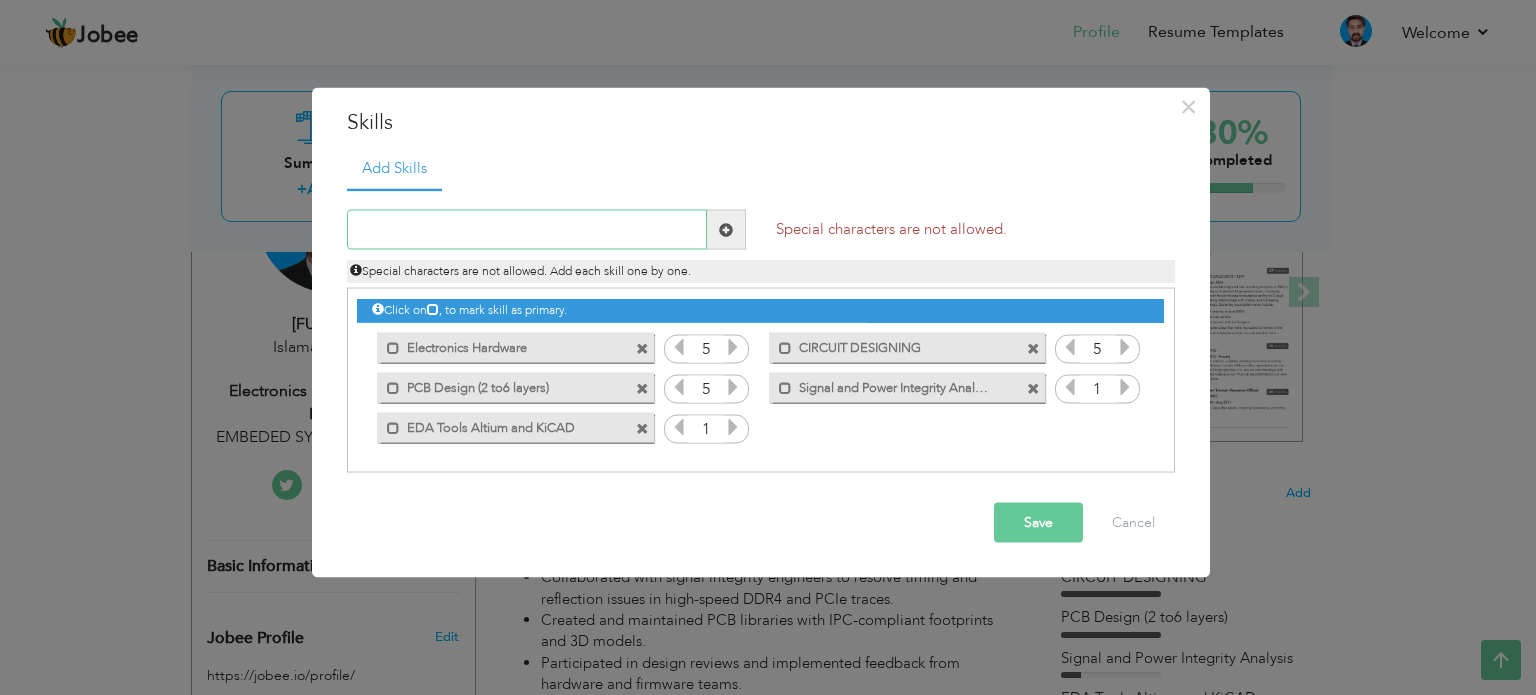 click at bounding box center [527, 230] 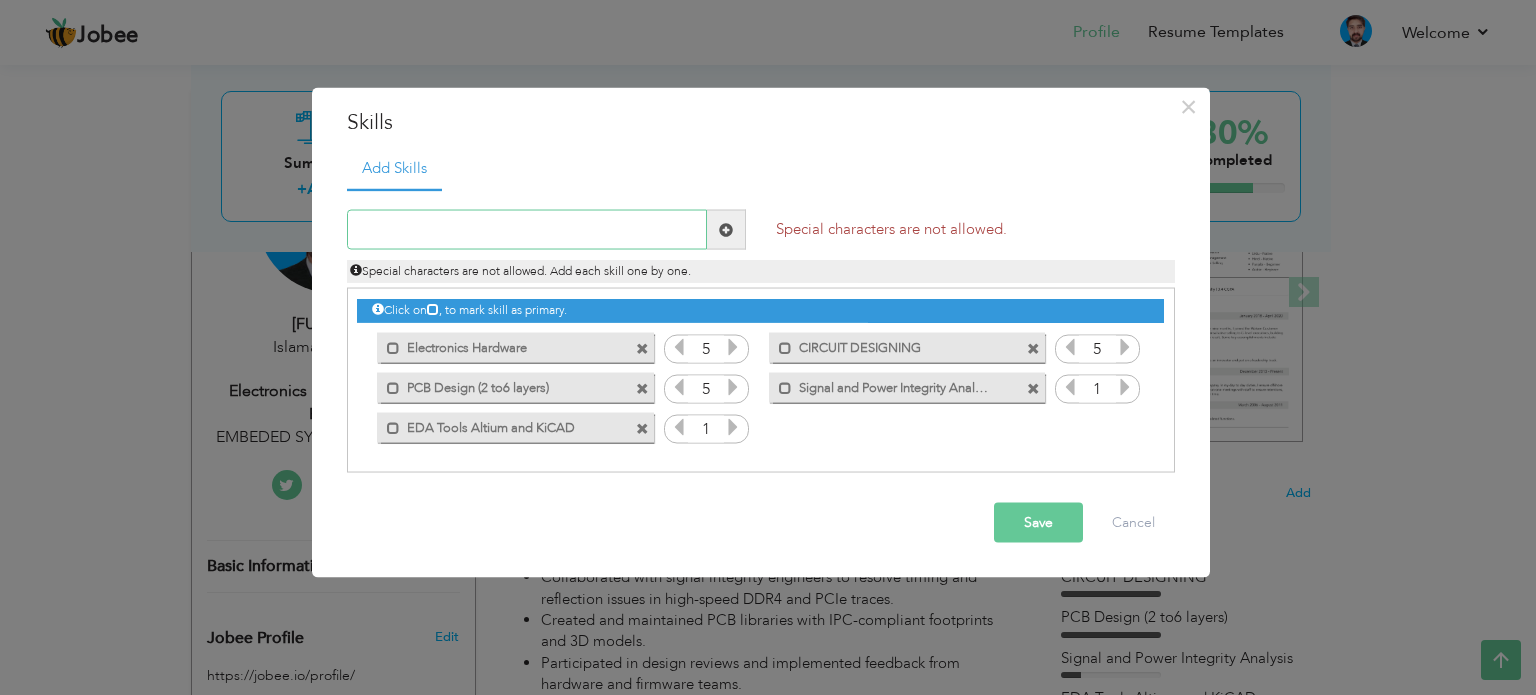 paste on "IPC Standards Compliance (IPC-2221, IPC-7351)" 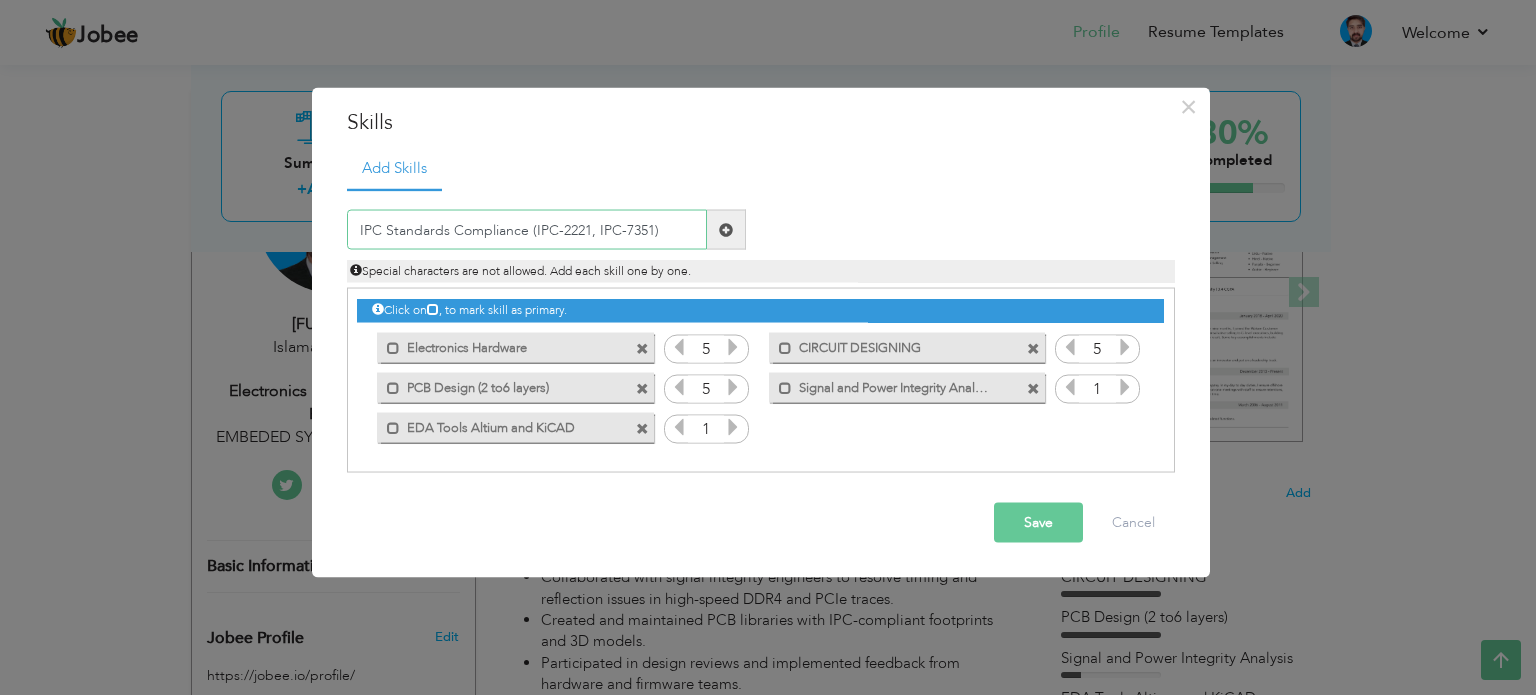 click on "IPC Standards Compliance (IPC-2221, IPC-7351)" at bounding box center (527, 230) 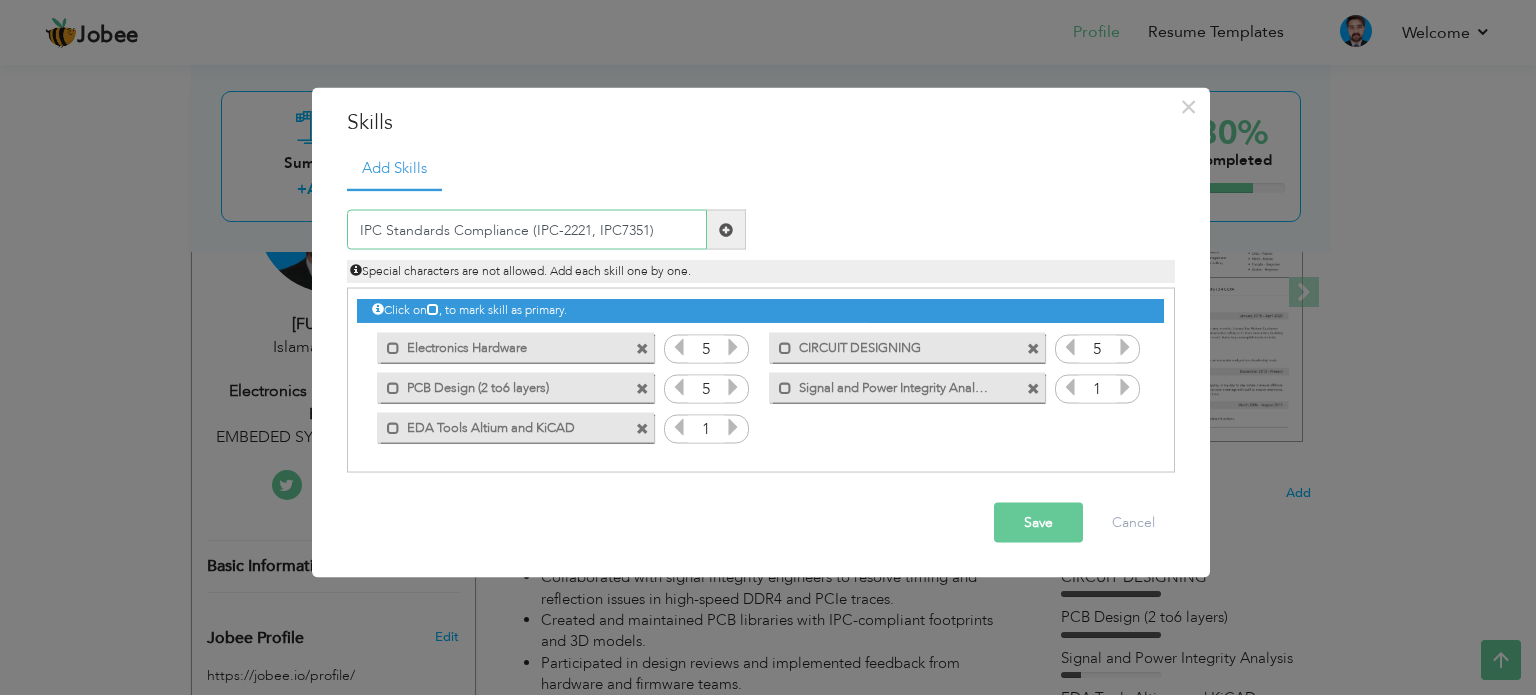 click on "IPC Standards Compliance (IPC-2221, IPC7351)" at bounding box center [527, 230] 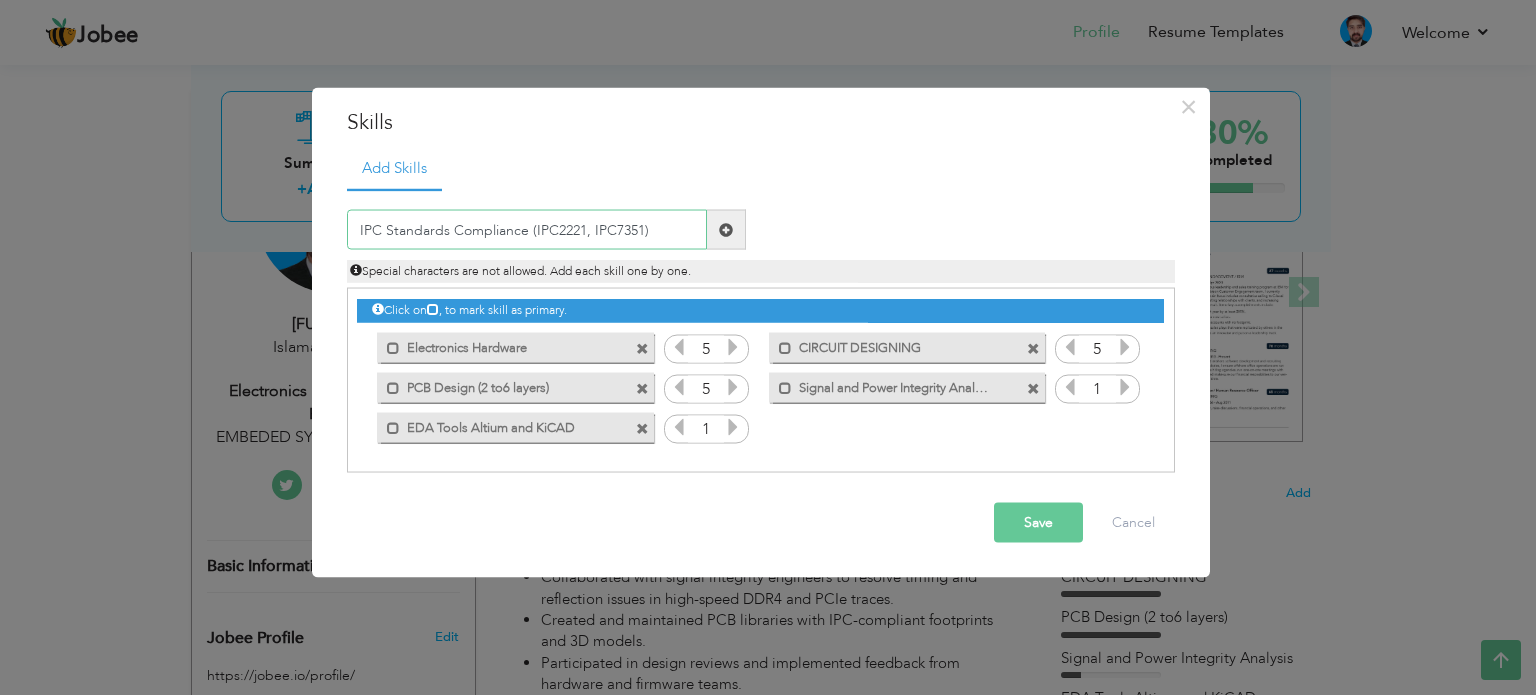 type on "IPC Standards Compliance (IPC2221, IPC7351)" 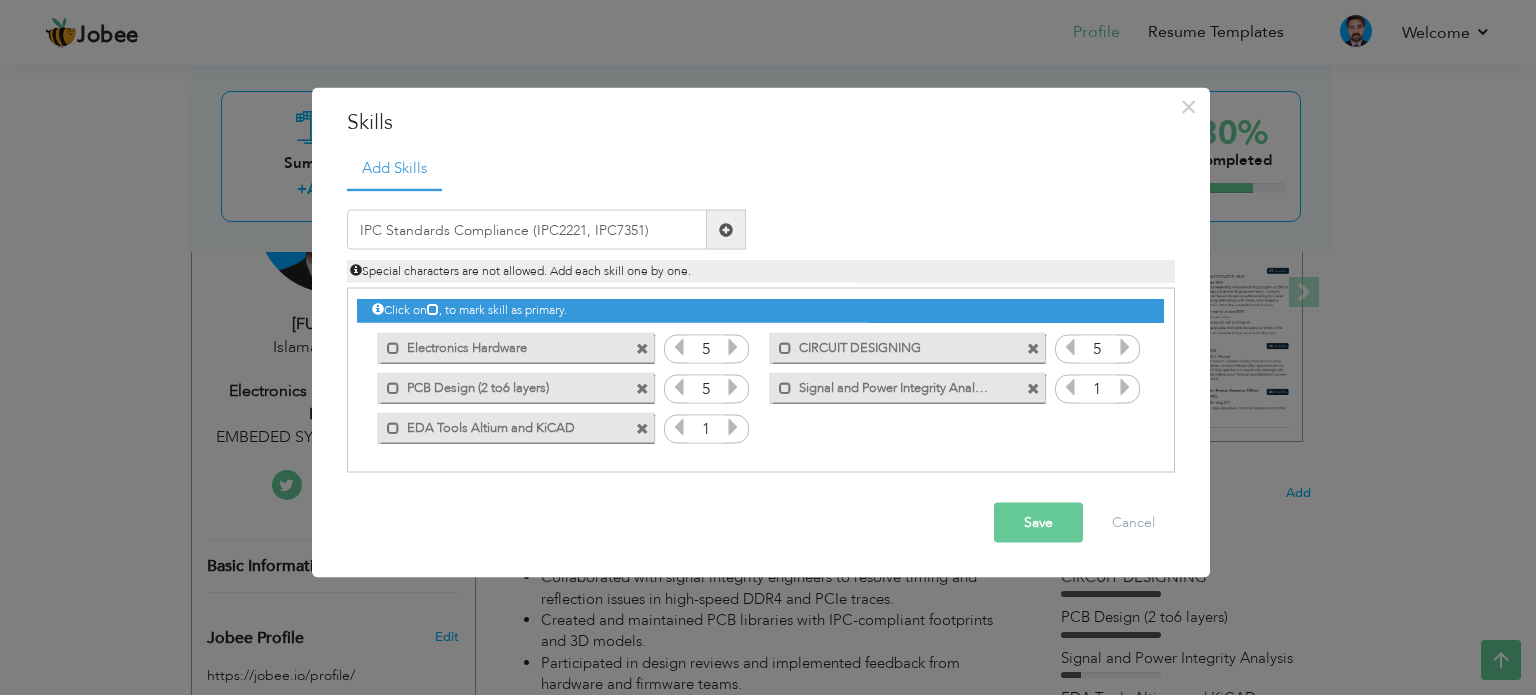 click at bounding box center [726, 230] 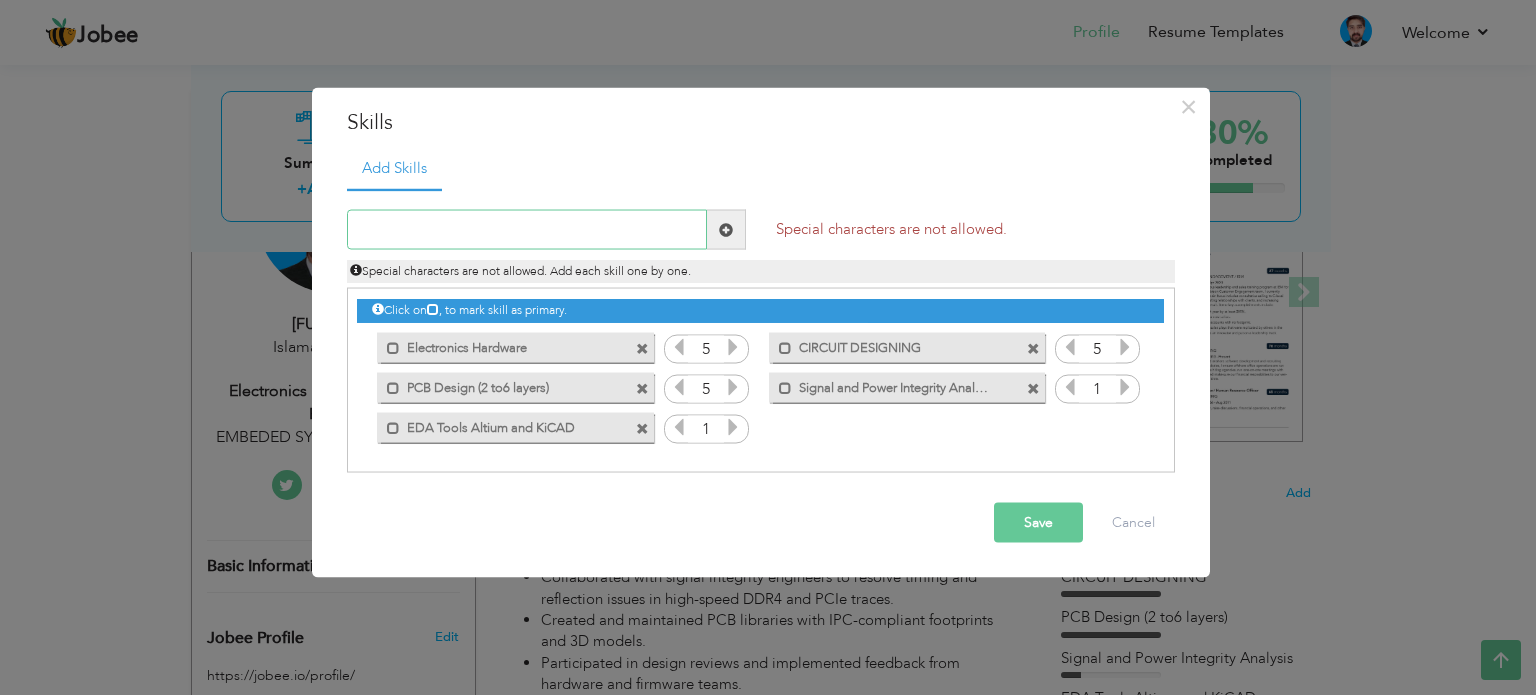 click at bounding box center [527, 230] 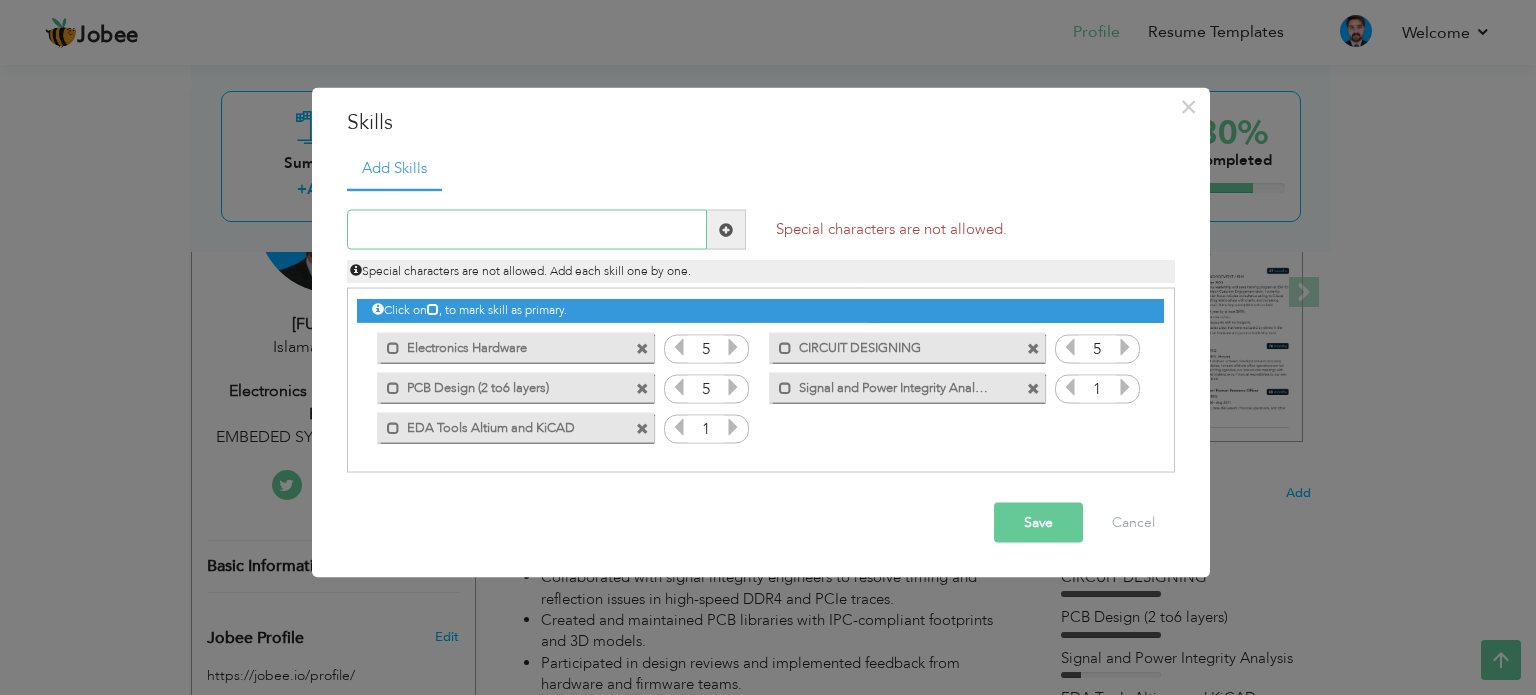 paste on "IPC Standards Compliance (IPC-2221, IPC-7351)" 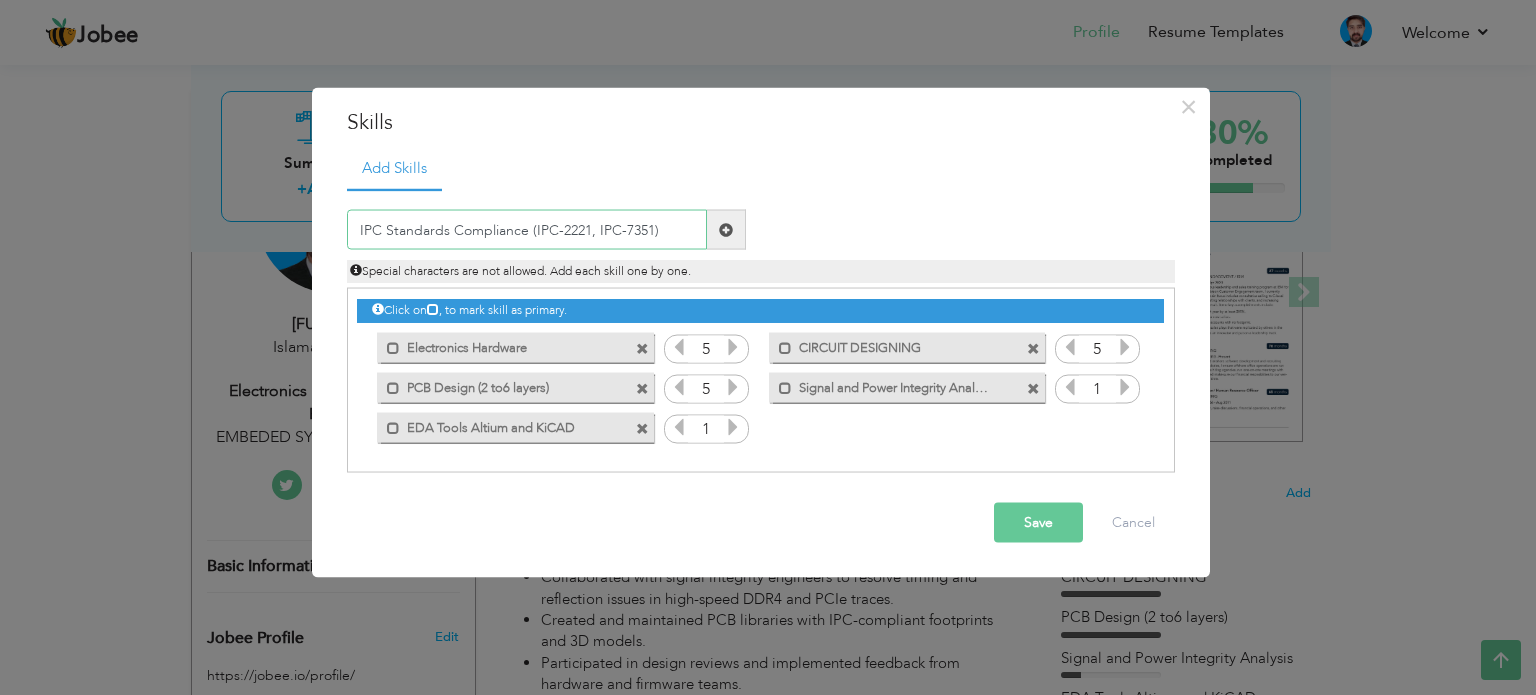 click on "IPC Standards Compliance (IPC-2221, IPC-7351)" at bounding box center [527, 230] 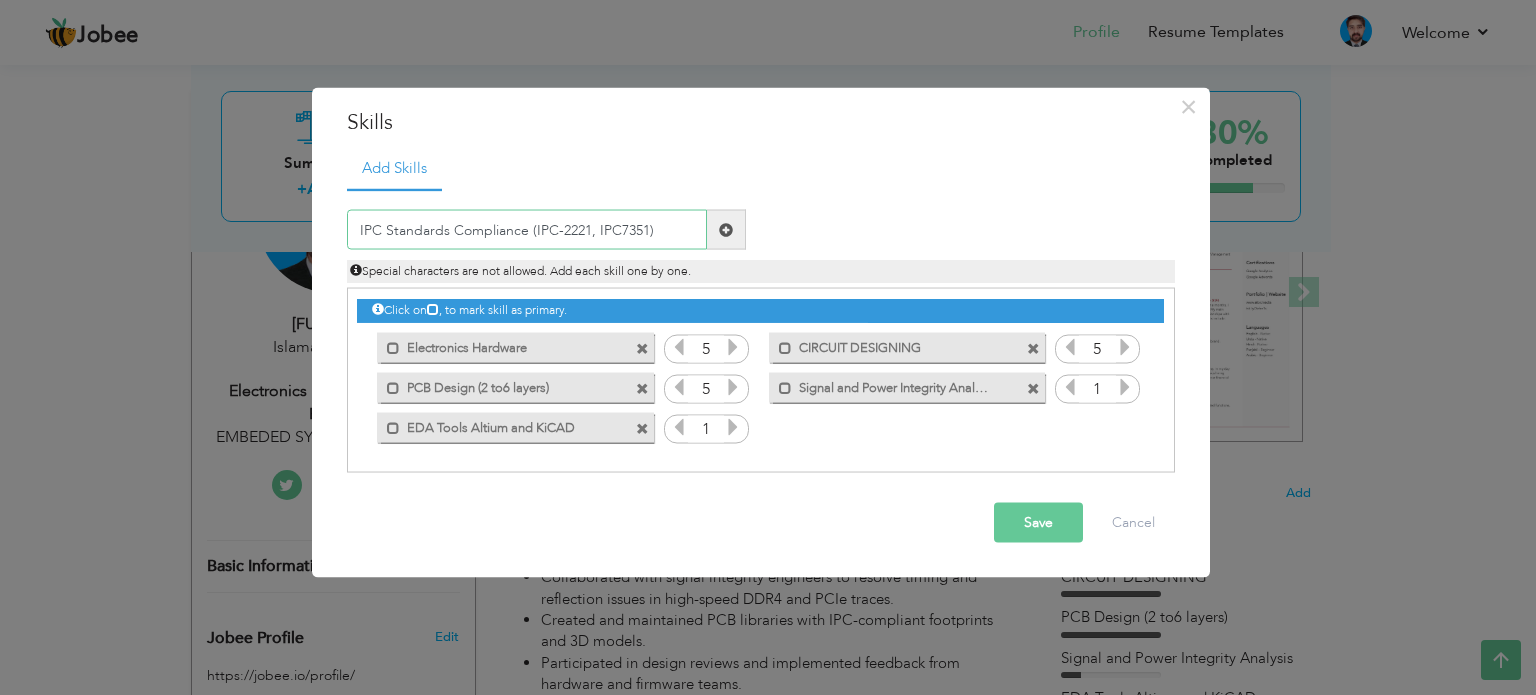 click on "IPC Standards Compliance (IPC-2221, IPC7351)" at bounding box center (527, 230) 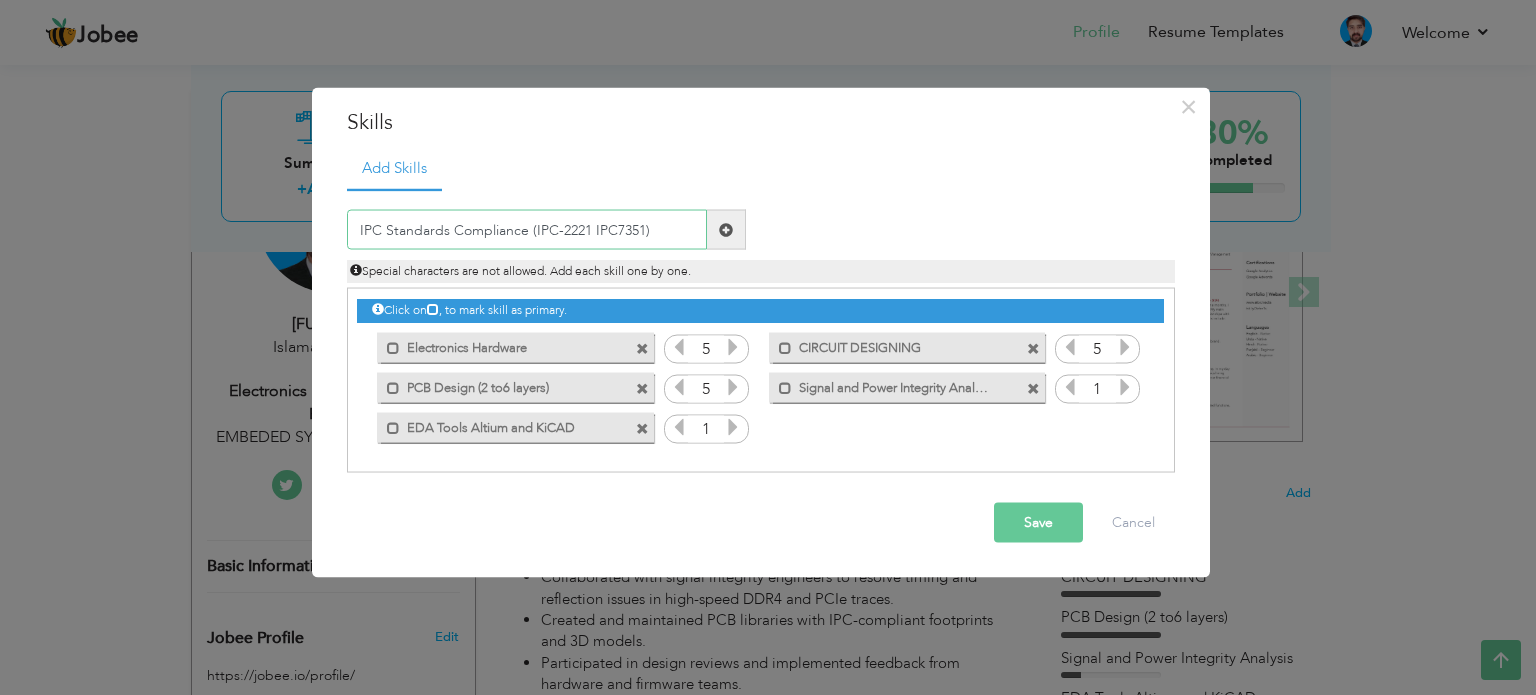 click on "IPC Standards Compliance (IPC-2221 IPC7351)" at bounding box center [527, 230] 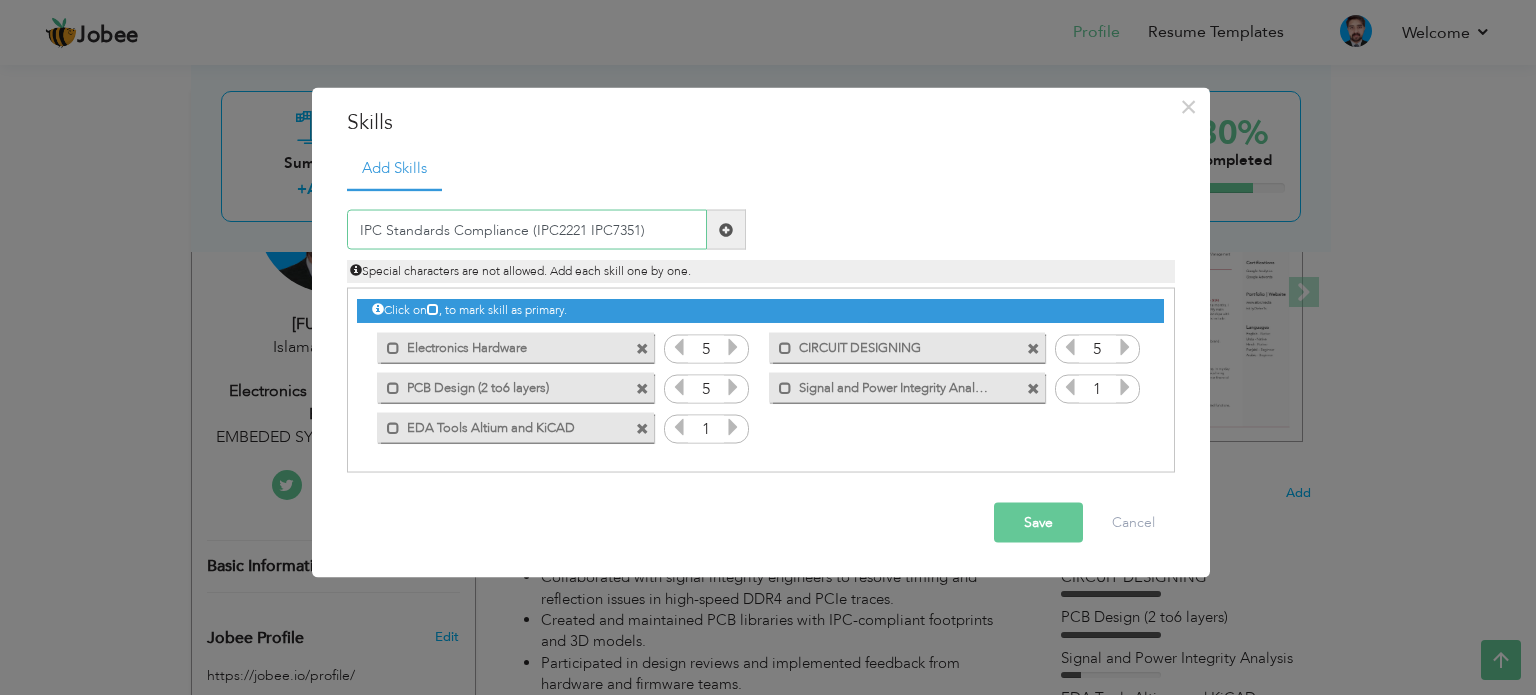 click on "IPC Standards Compliance (IPC2221 IPC7351)" at bounding box center (527, 230) 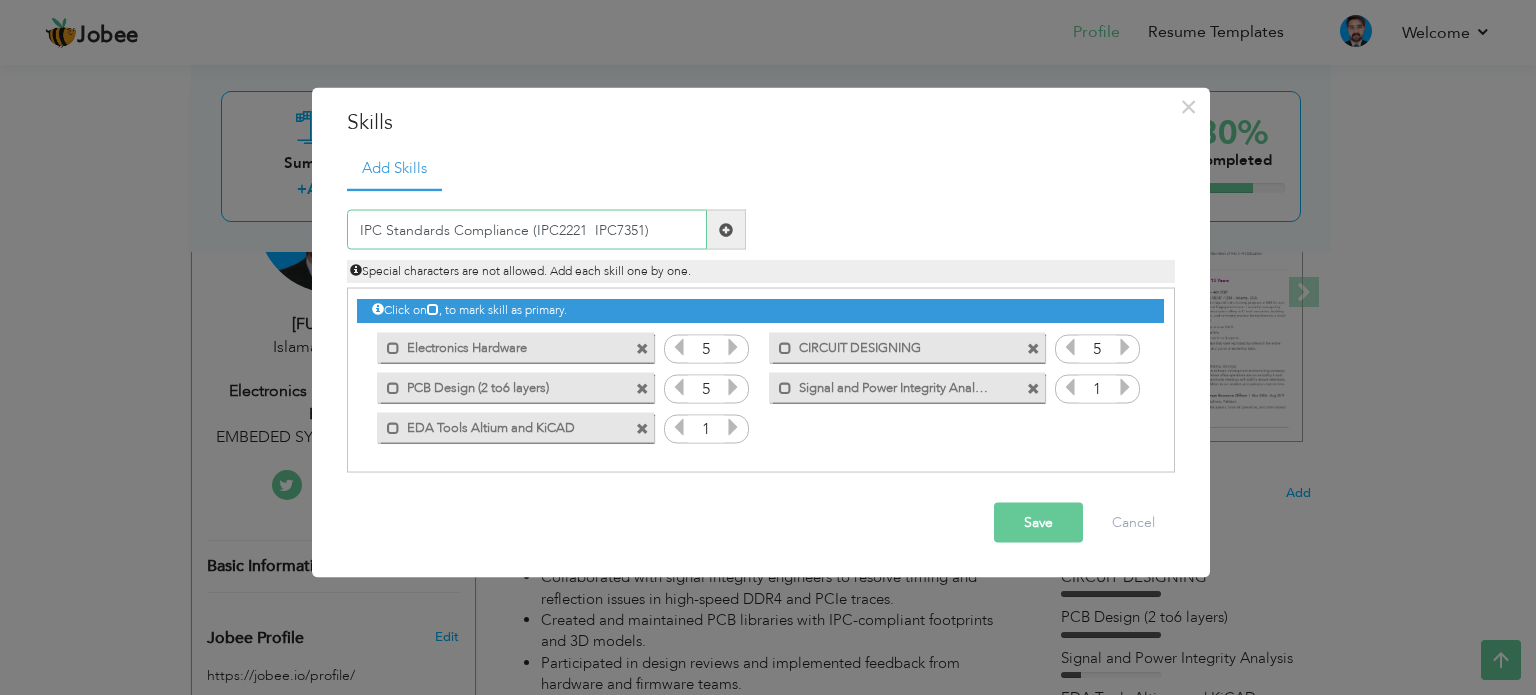 type on "IPC Standards Compliance (IPC2221  IPC7351)" 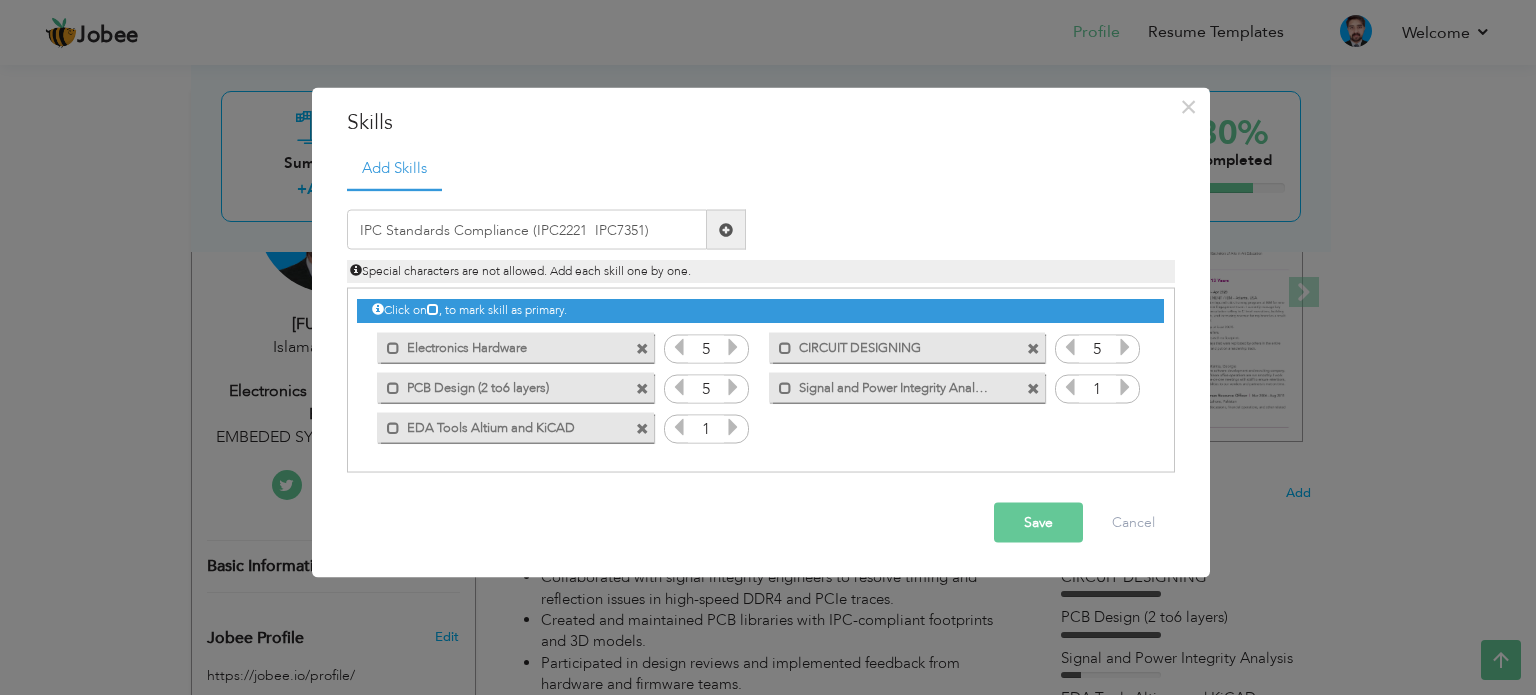 click at bounding box center [726, 229] 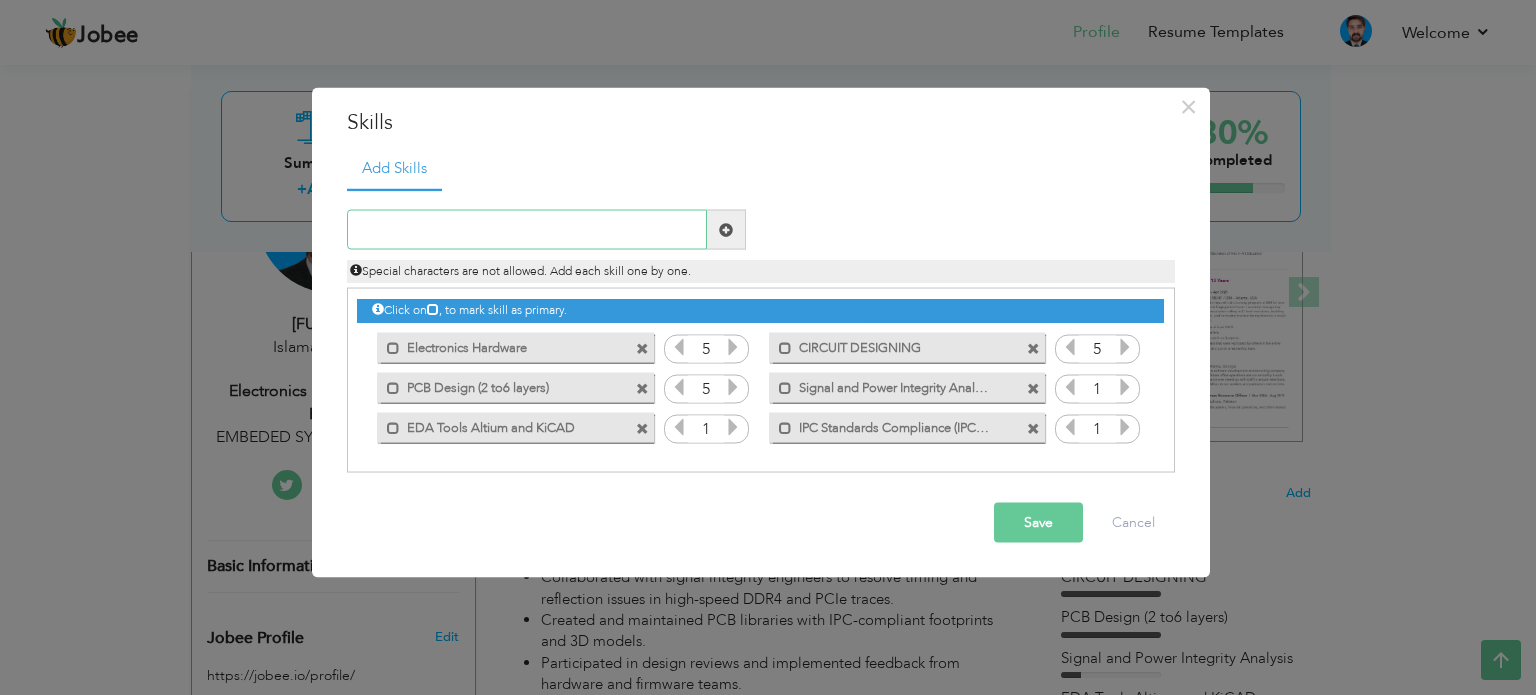 click at bounding box center [527, 230] 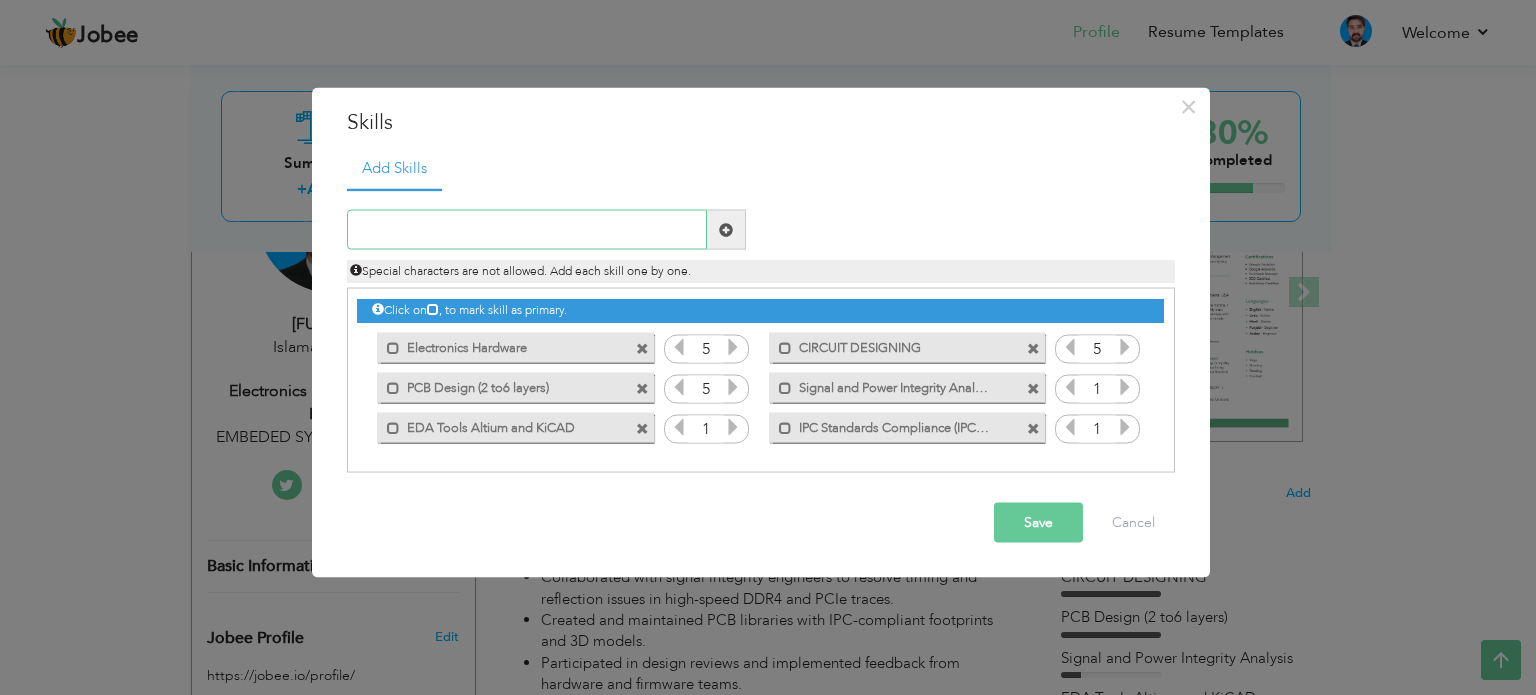 paste on "Design Review & Documentation" 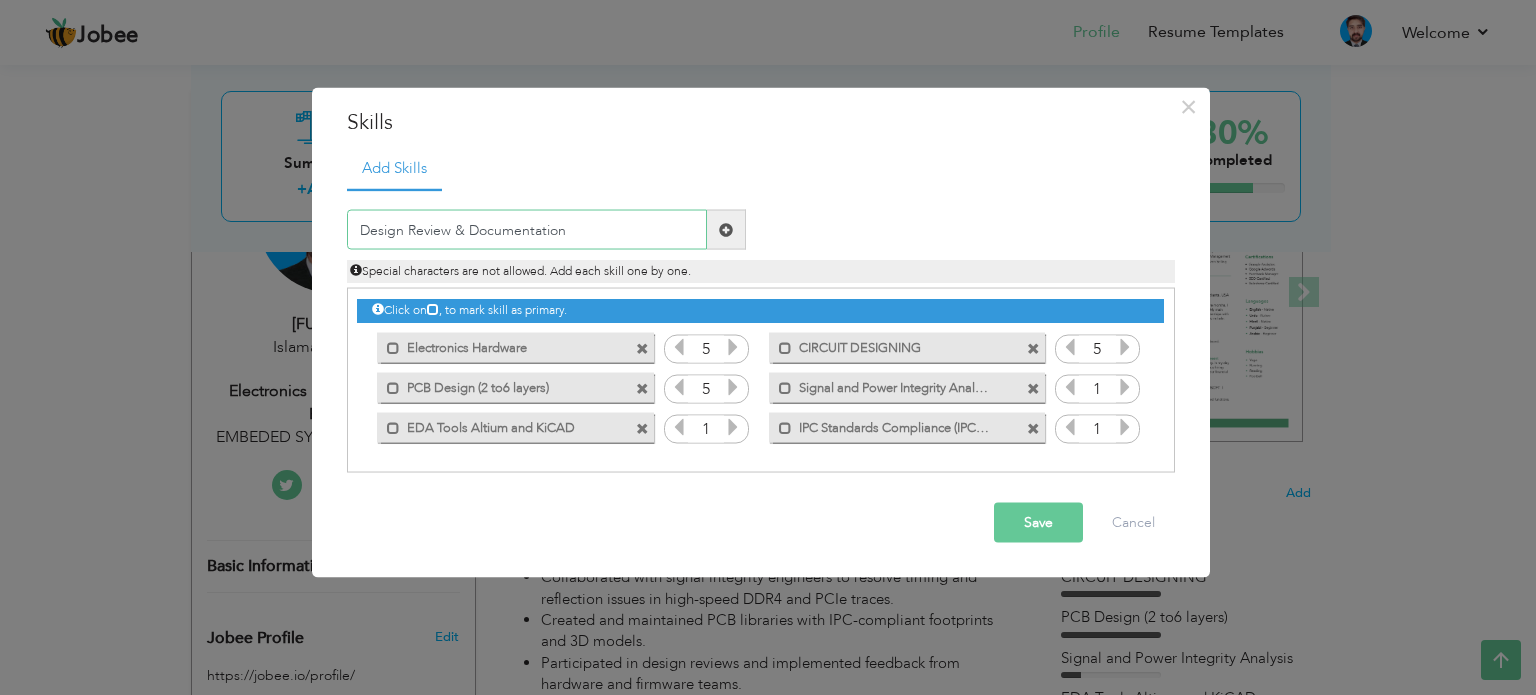 type on "Design Review & Documentation" 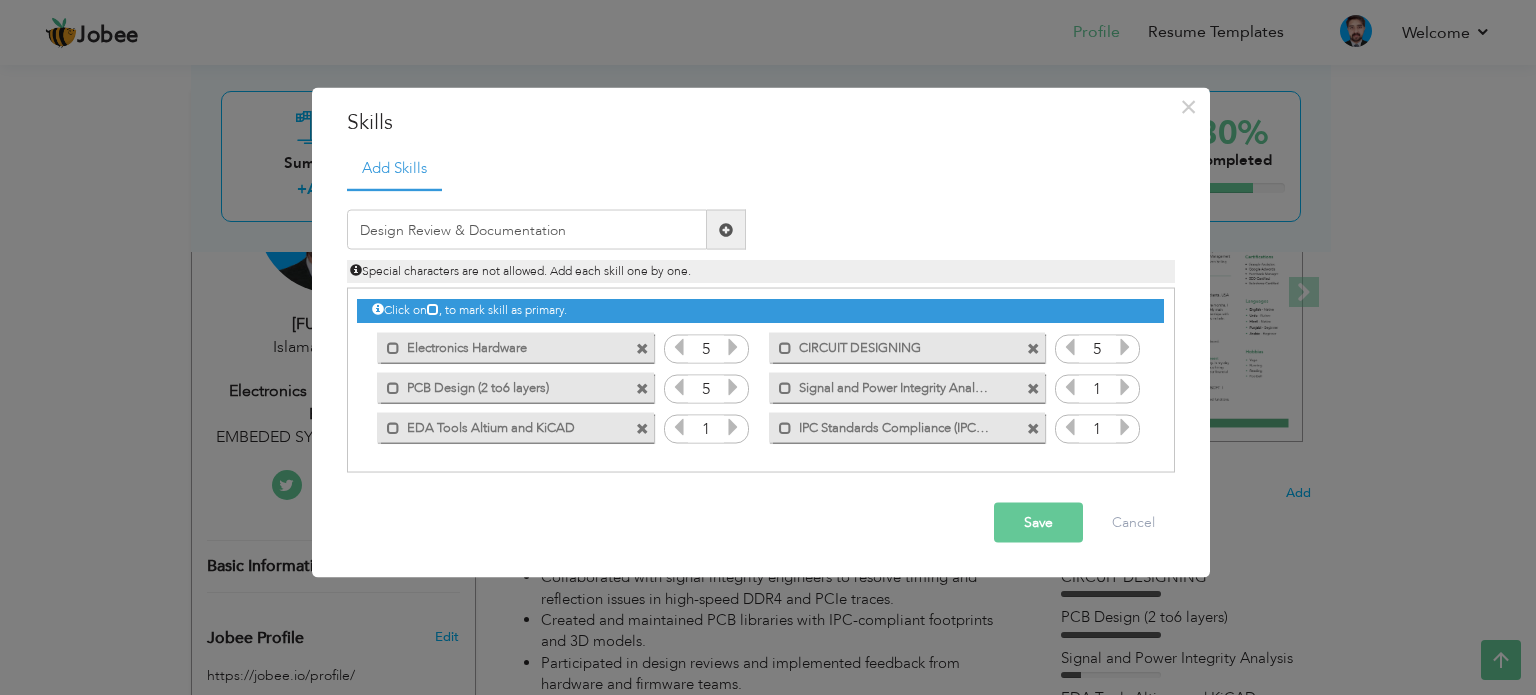 click at bounding box center (726, 230) 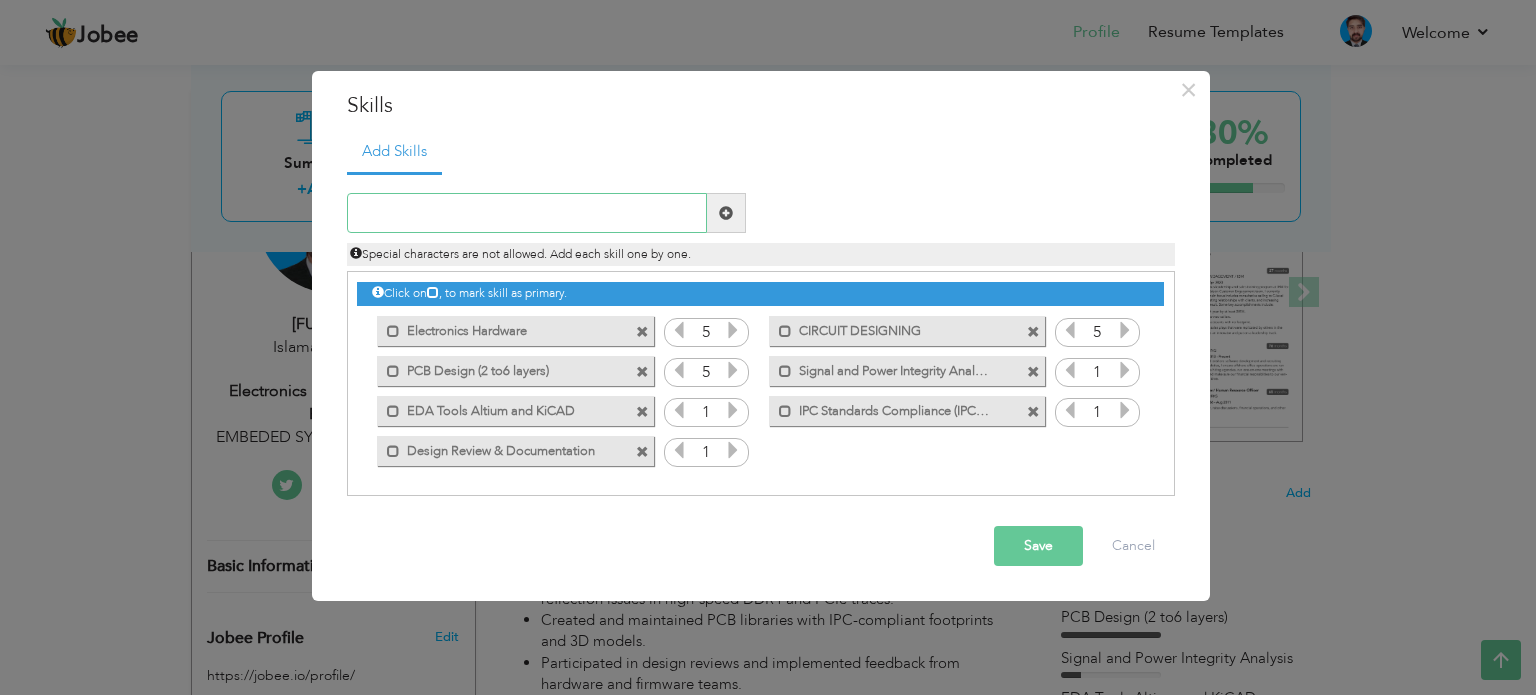 click at bounding box center (527, 213) 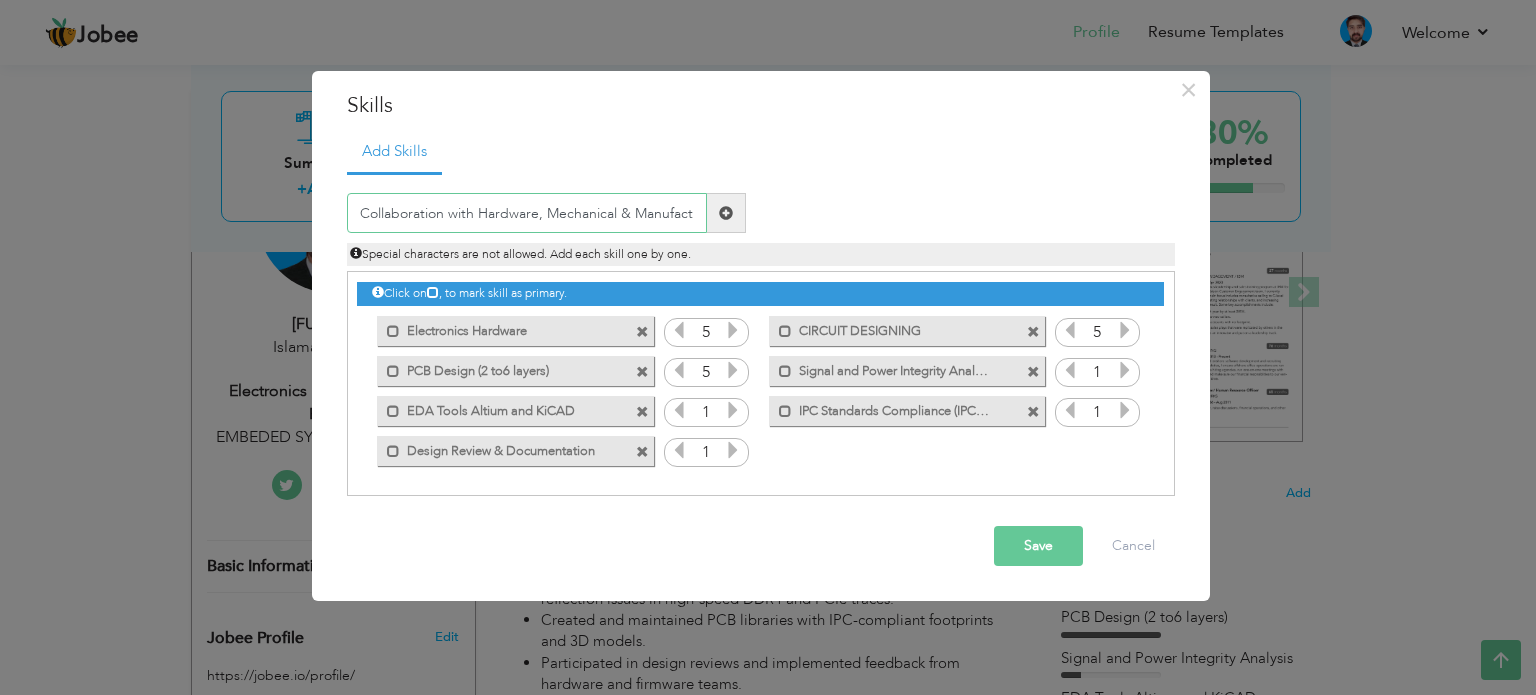 type on "Collaboration with Hardware, Mechanical & Manufact" 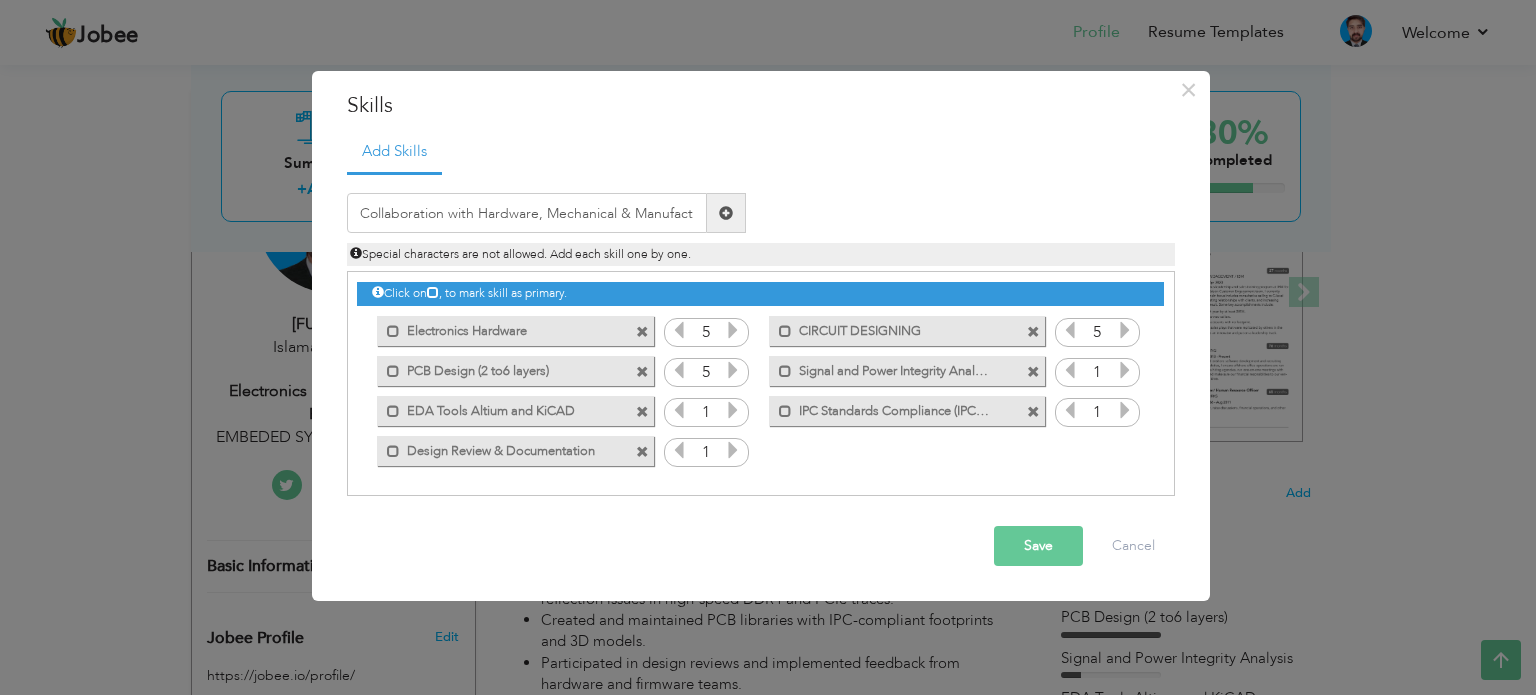 click at bounding box center [726, 213] 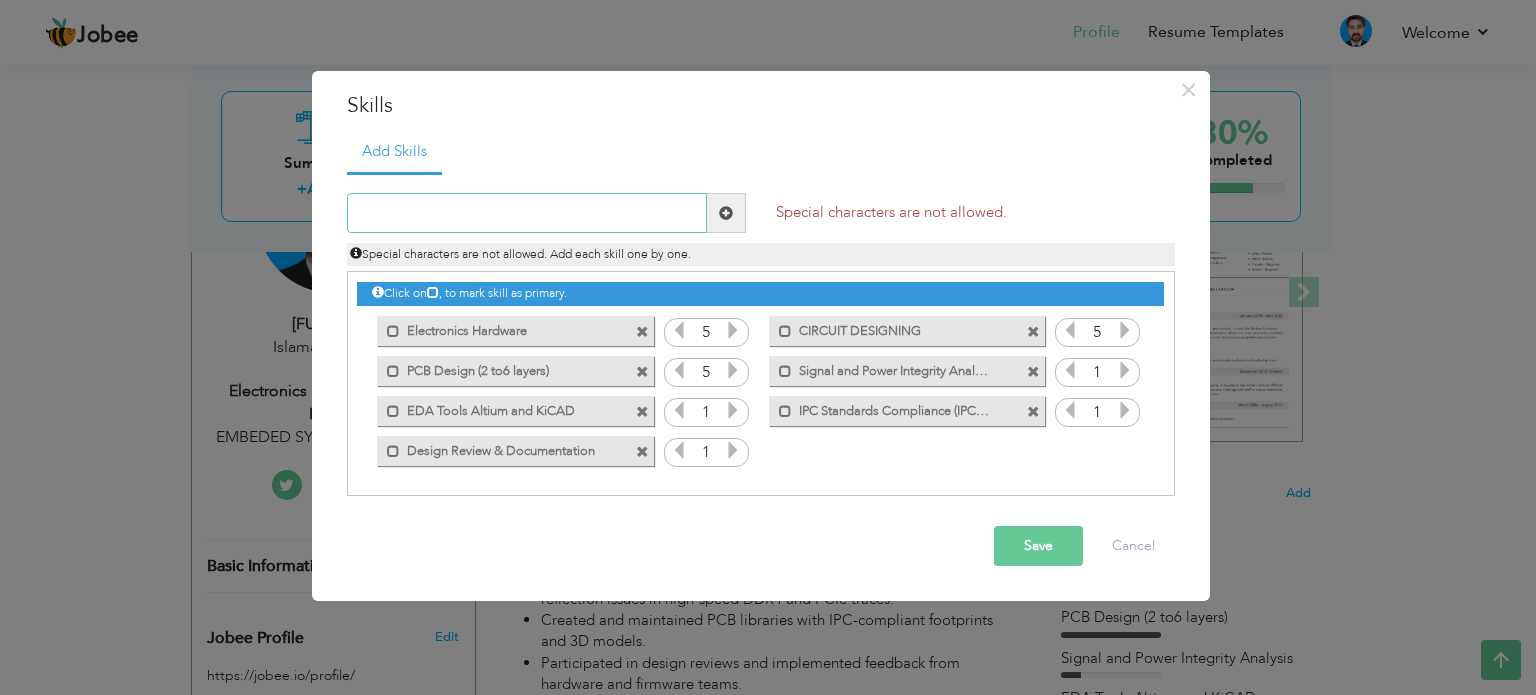 click at bounding box center (527, 213) 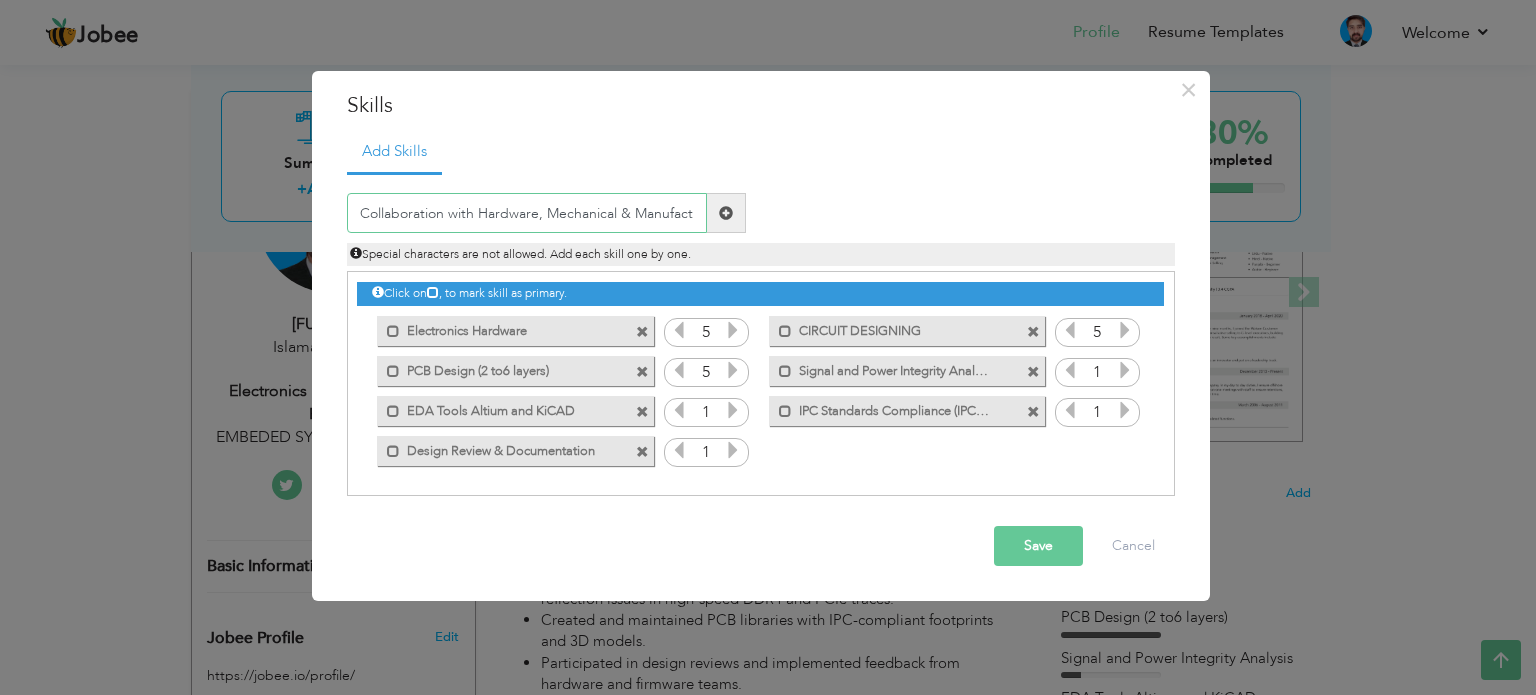 click on "Collaboration with Hardware, Mechanical & Manufact" at bounding box center (527, 213) 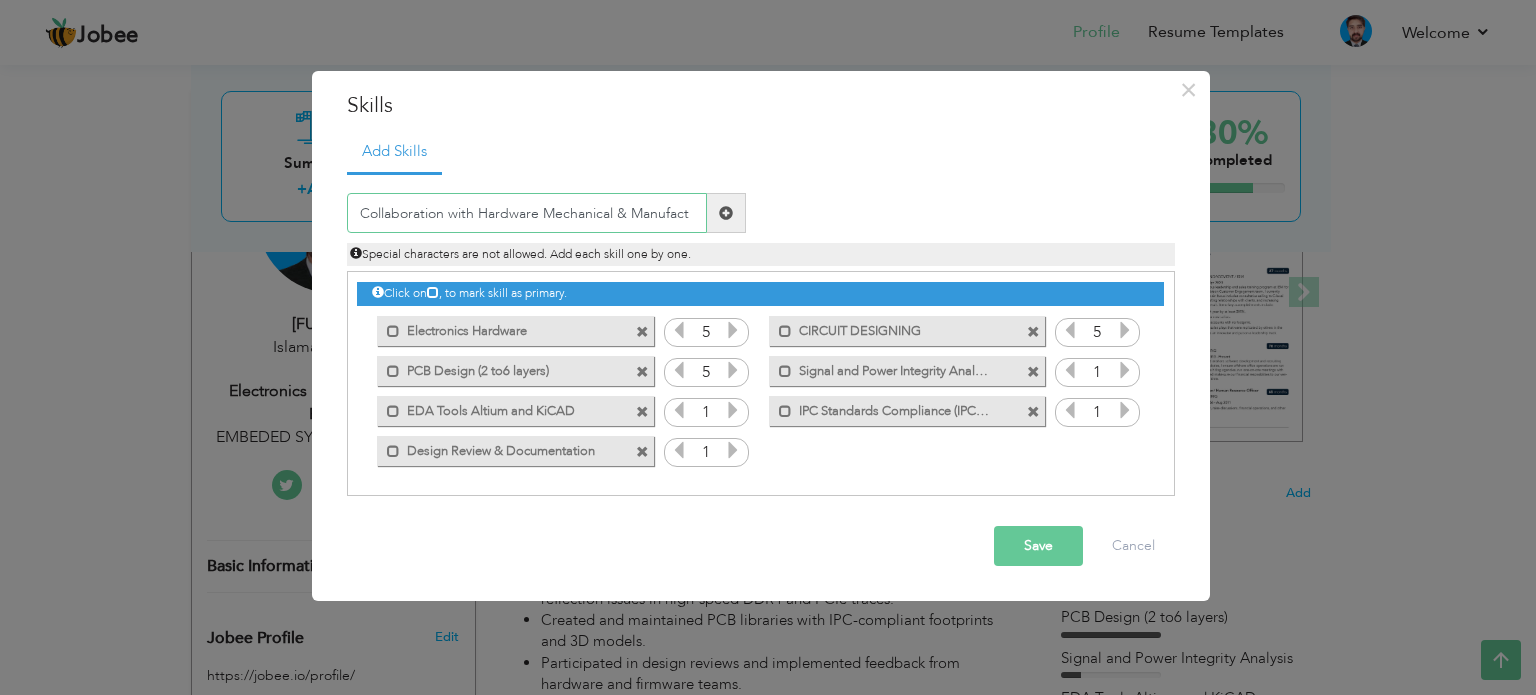 type on "Collaboration with Hardware Mechanical & Manufact" 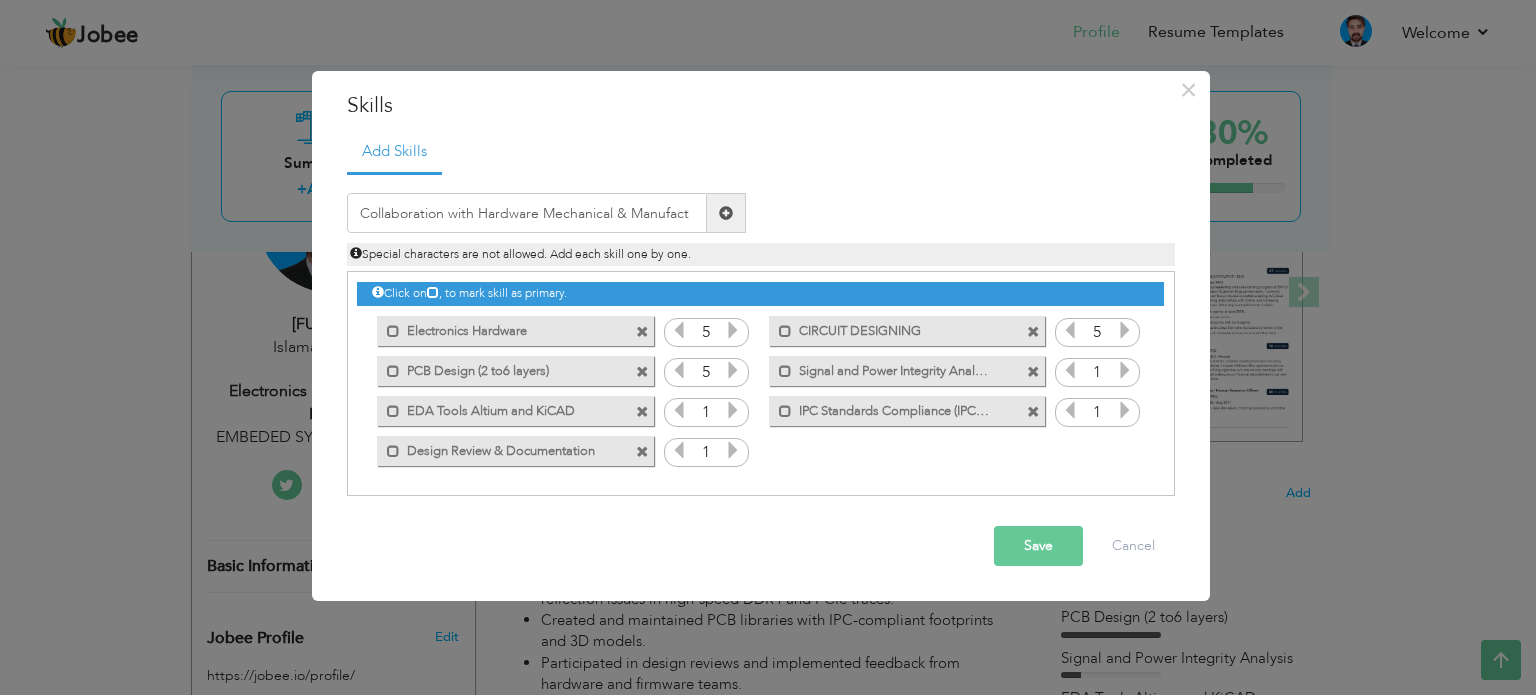 click at bounding box center (726, 213) 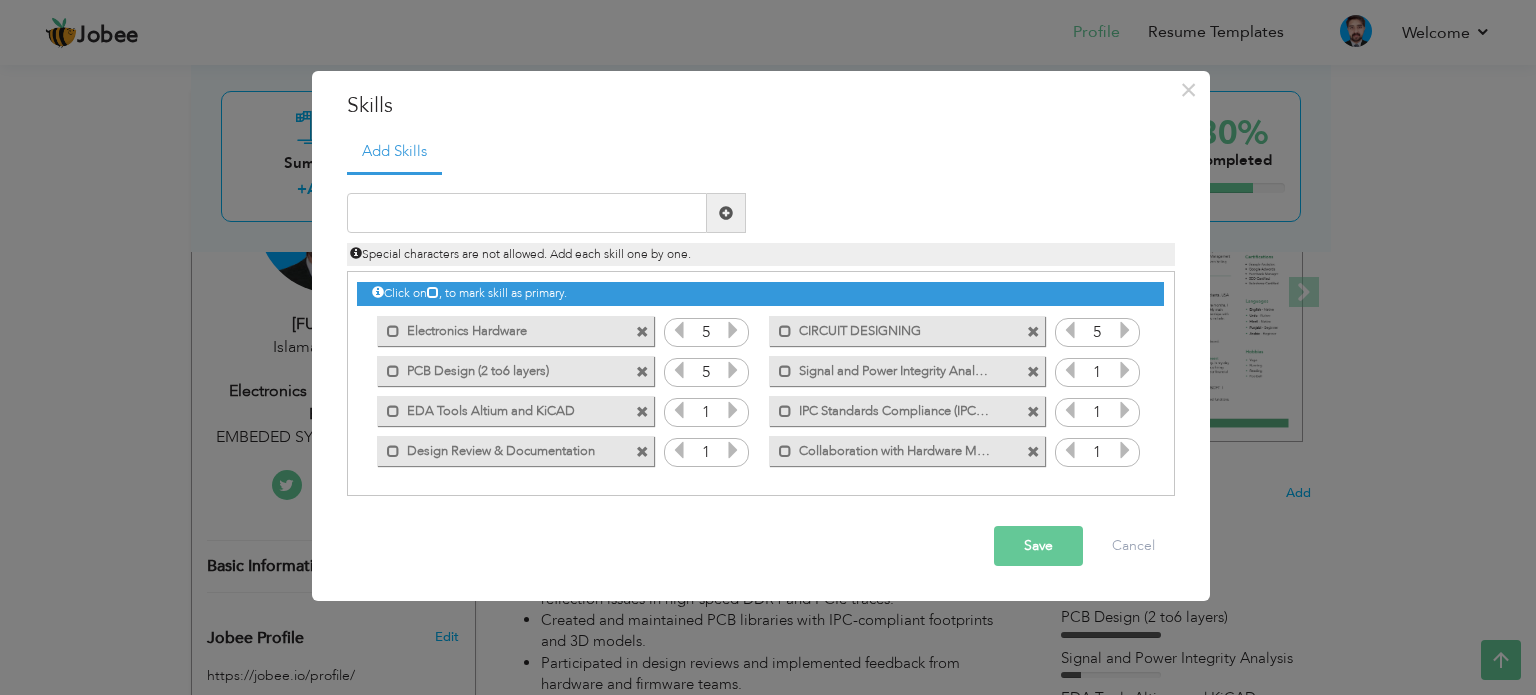click on "Click on  , to mark skill as primary.
Mark as primary skill. Electronics Hardware 5 5 5" at bounding box center [760, 371] 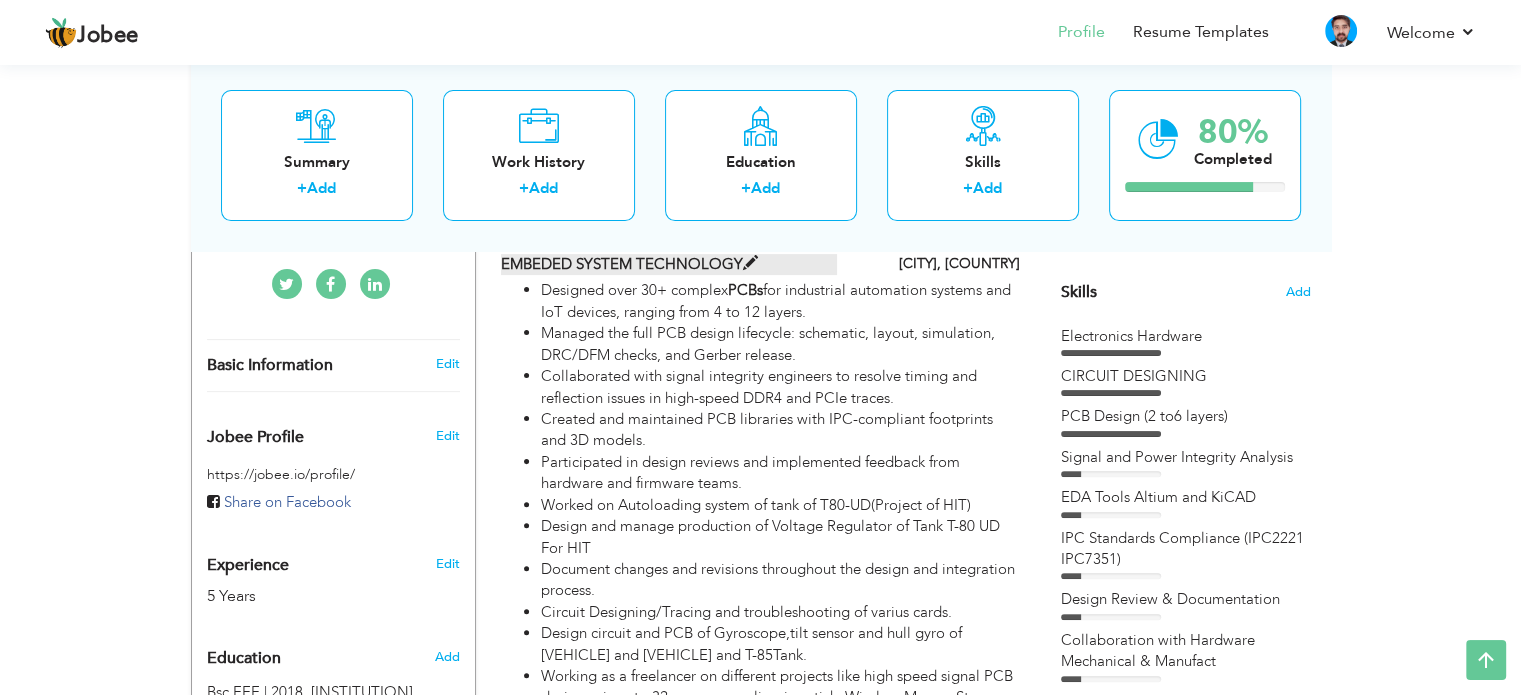 scroll, scrollTop: 500, scrollLeft: 0, axis: vertical 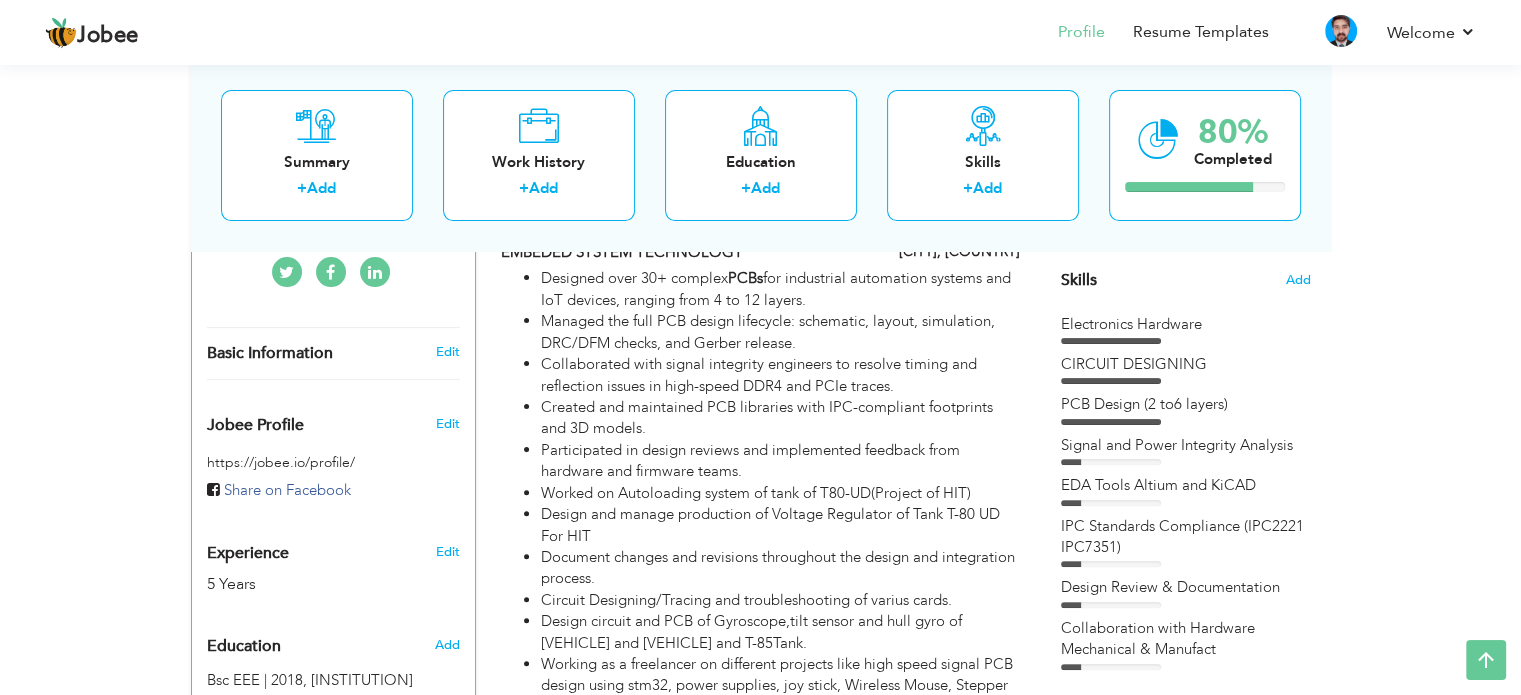 click on "Skills
Add" at bounding box center [1186, 84] 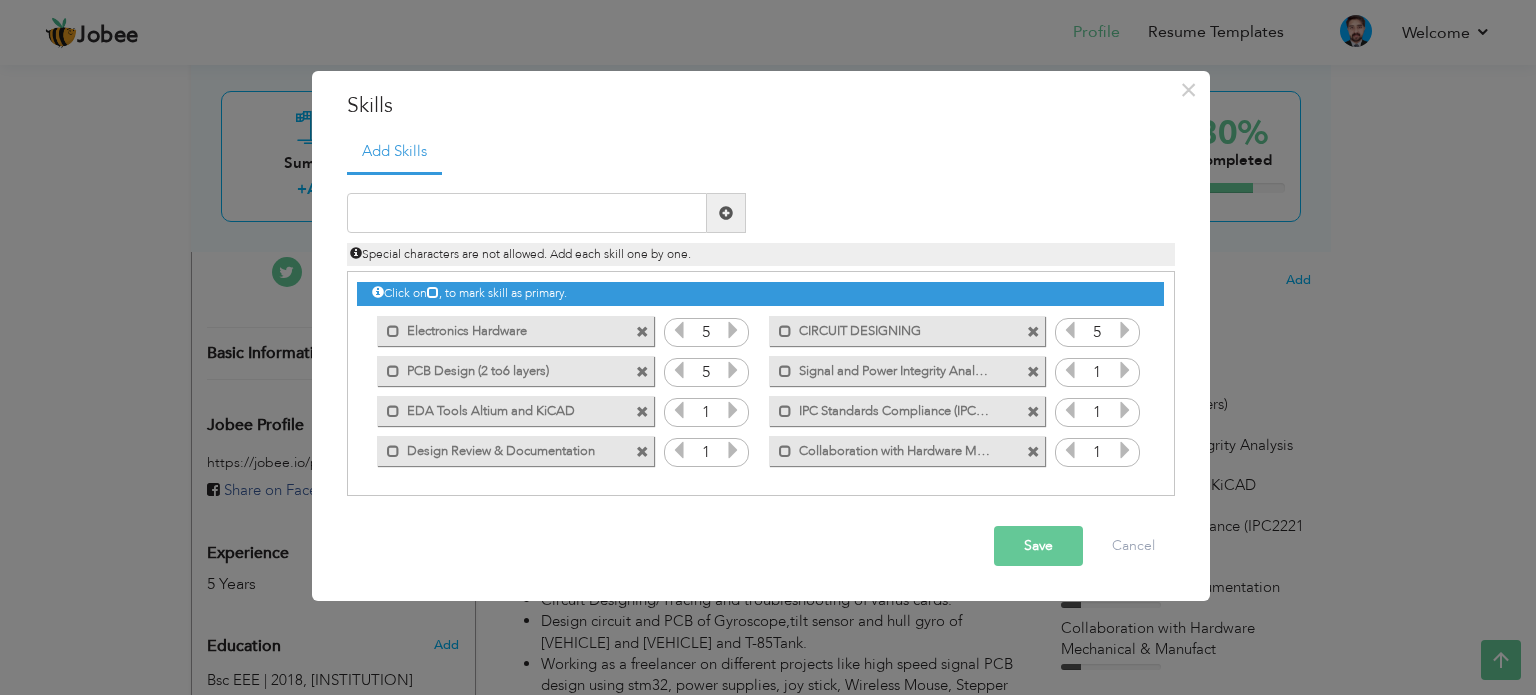 click at bounding box center (733, 410) 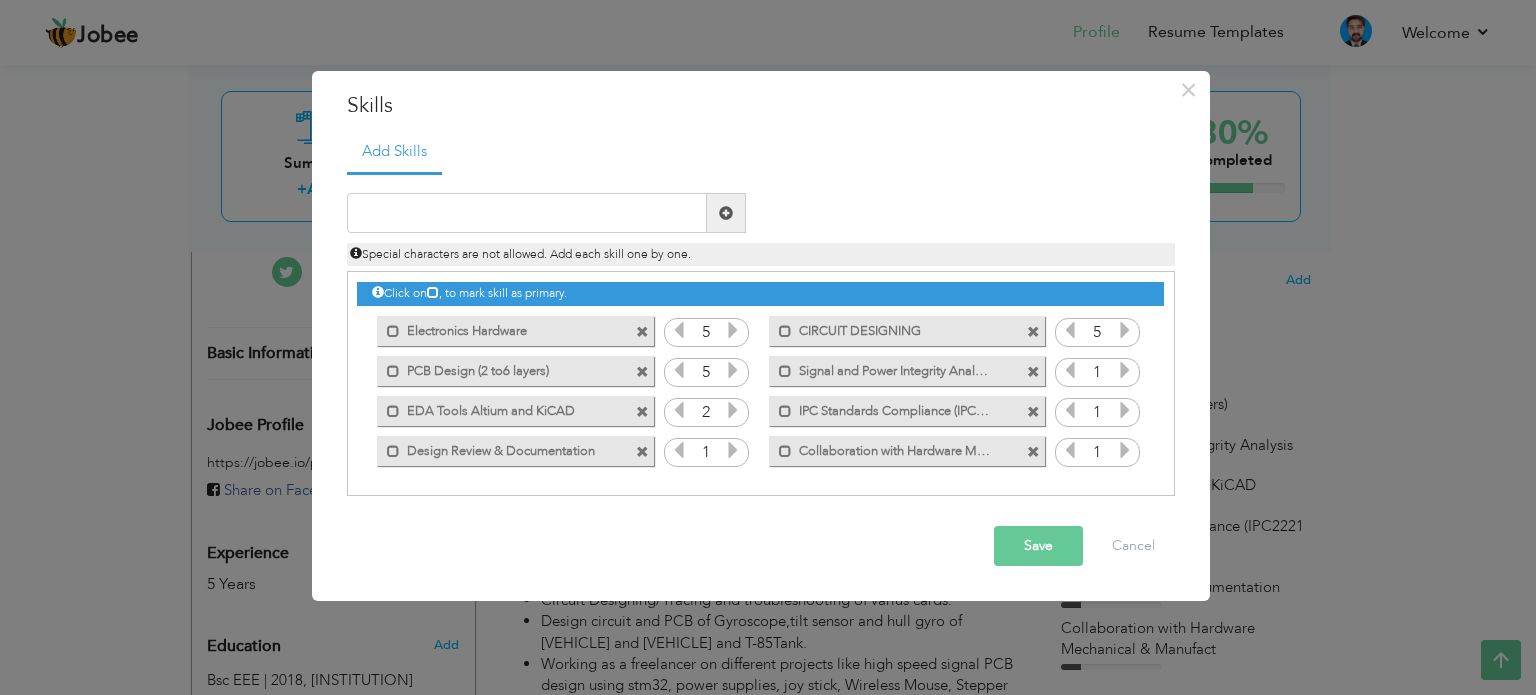 click at bounding box center (733, 410) 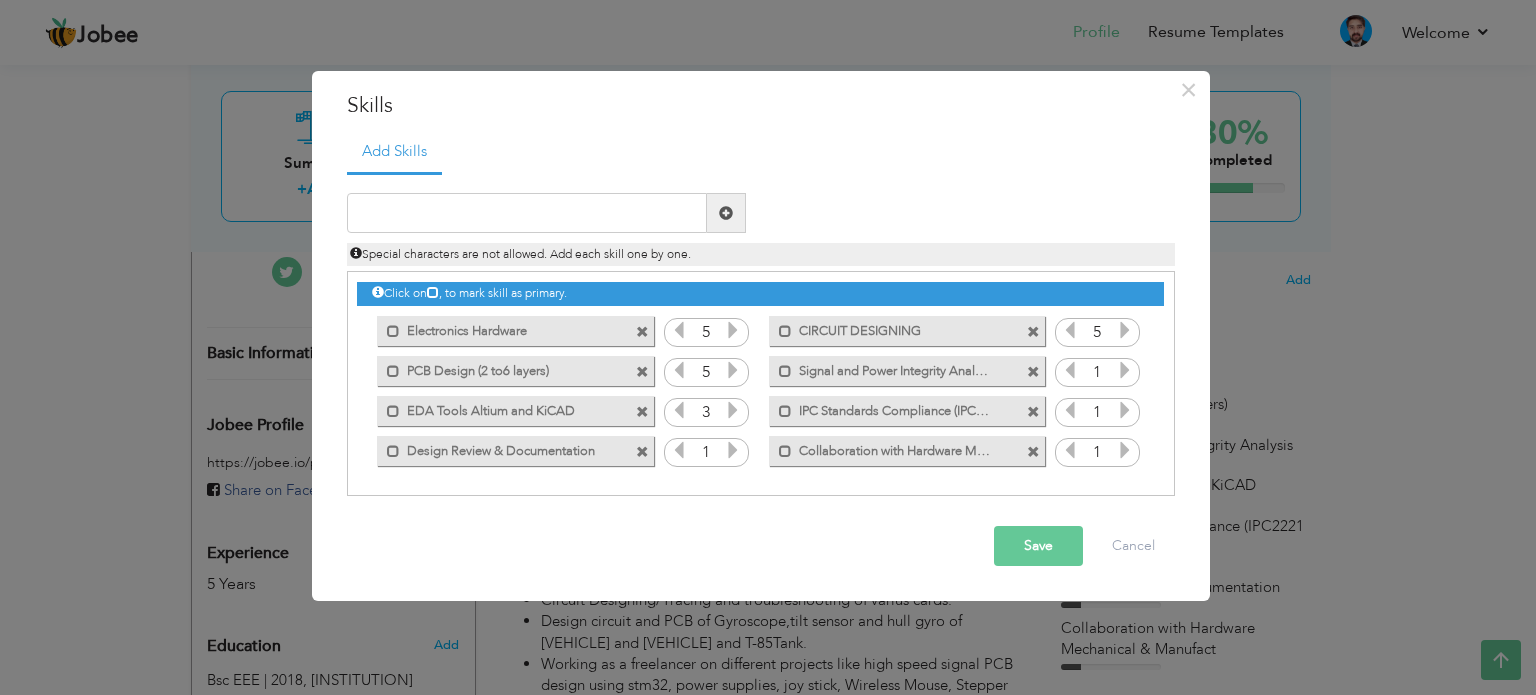 click at bounding box center [733, 410] 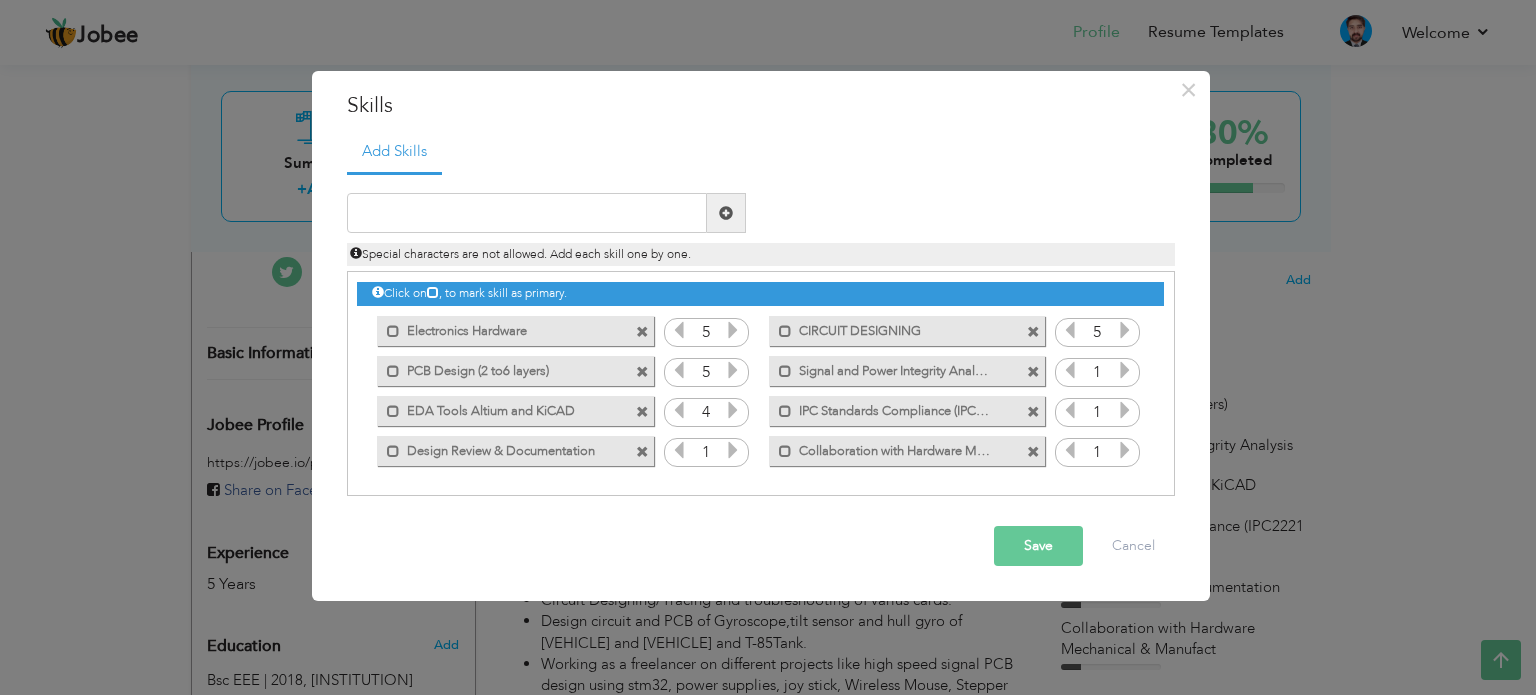 click at bounding box center [733, 410] 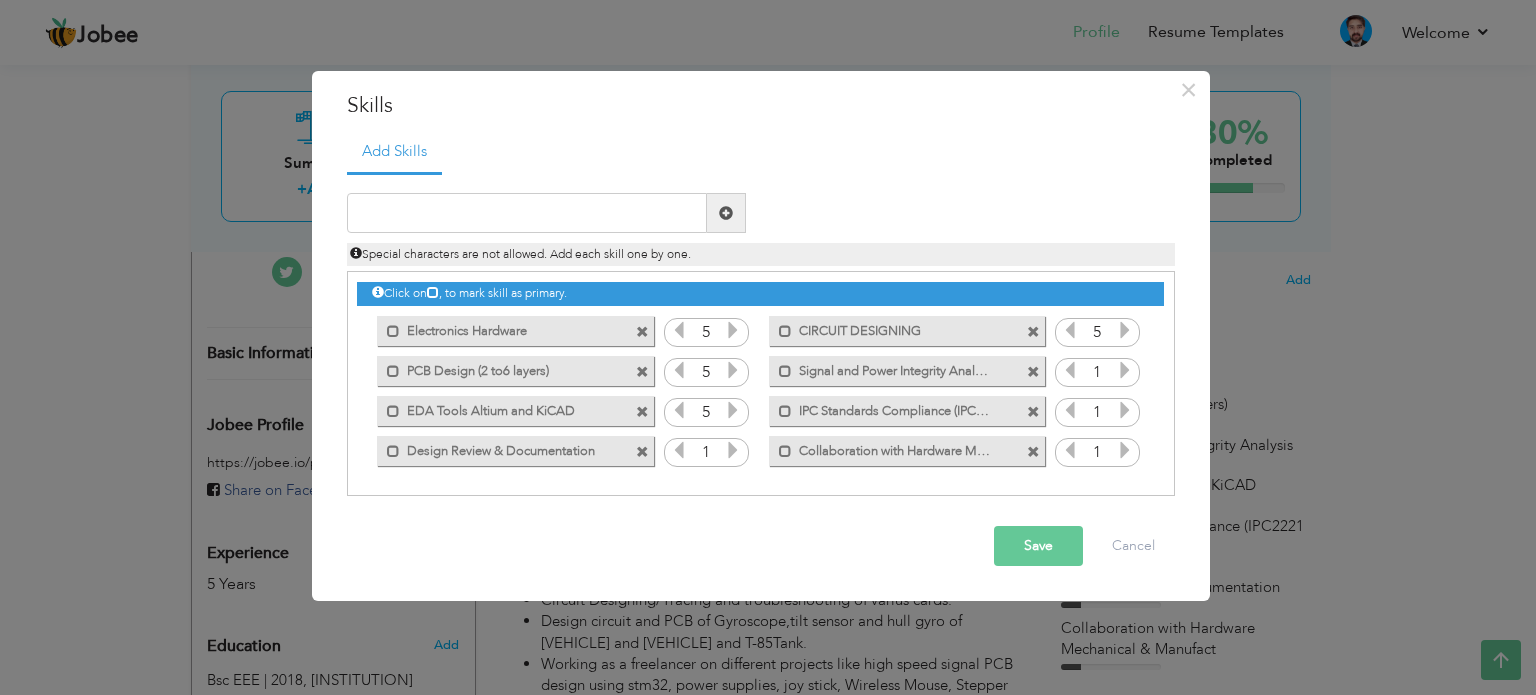 click at bounding box center (733, 410) 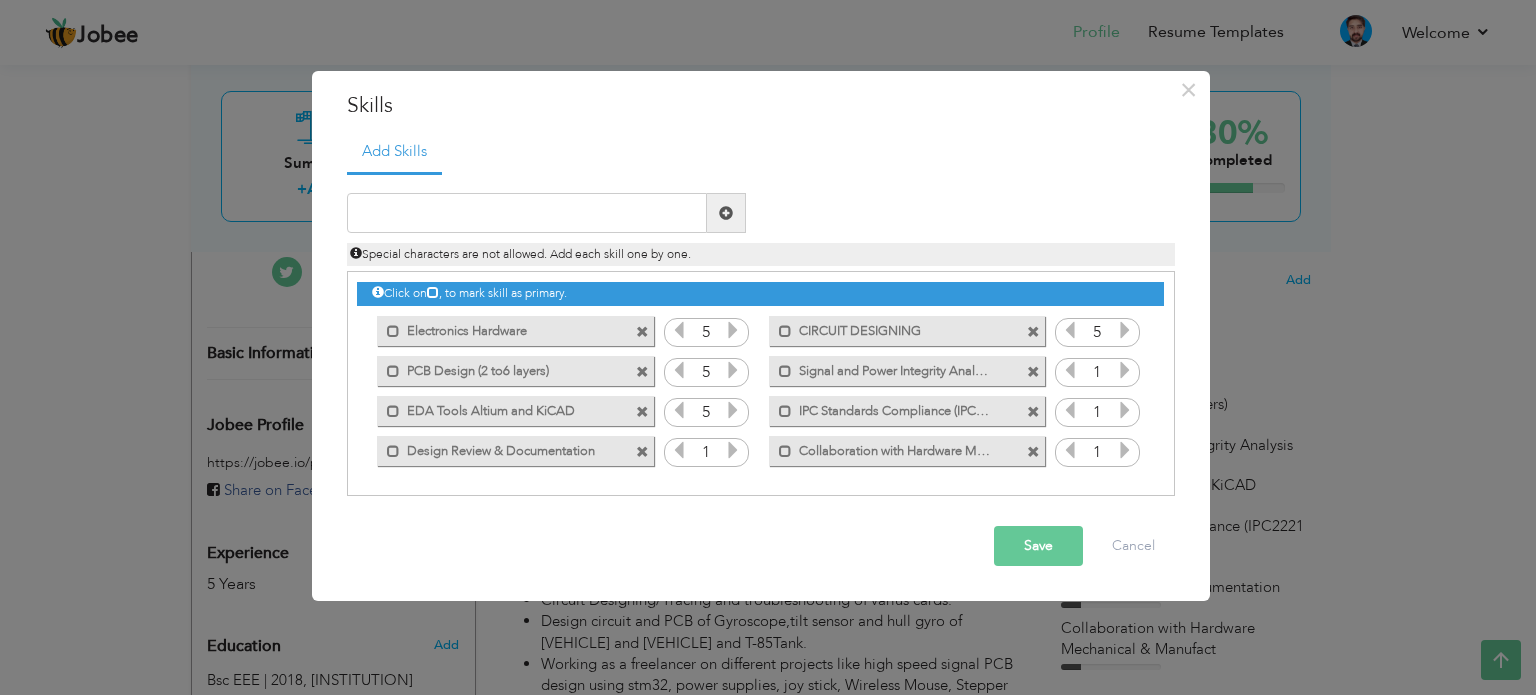 click at bounding box center [733, 450] 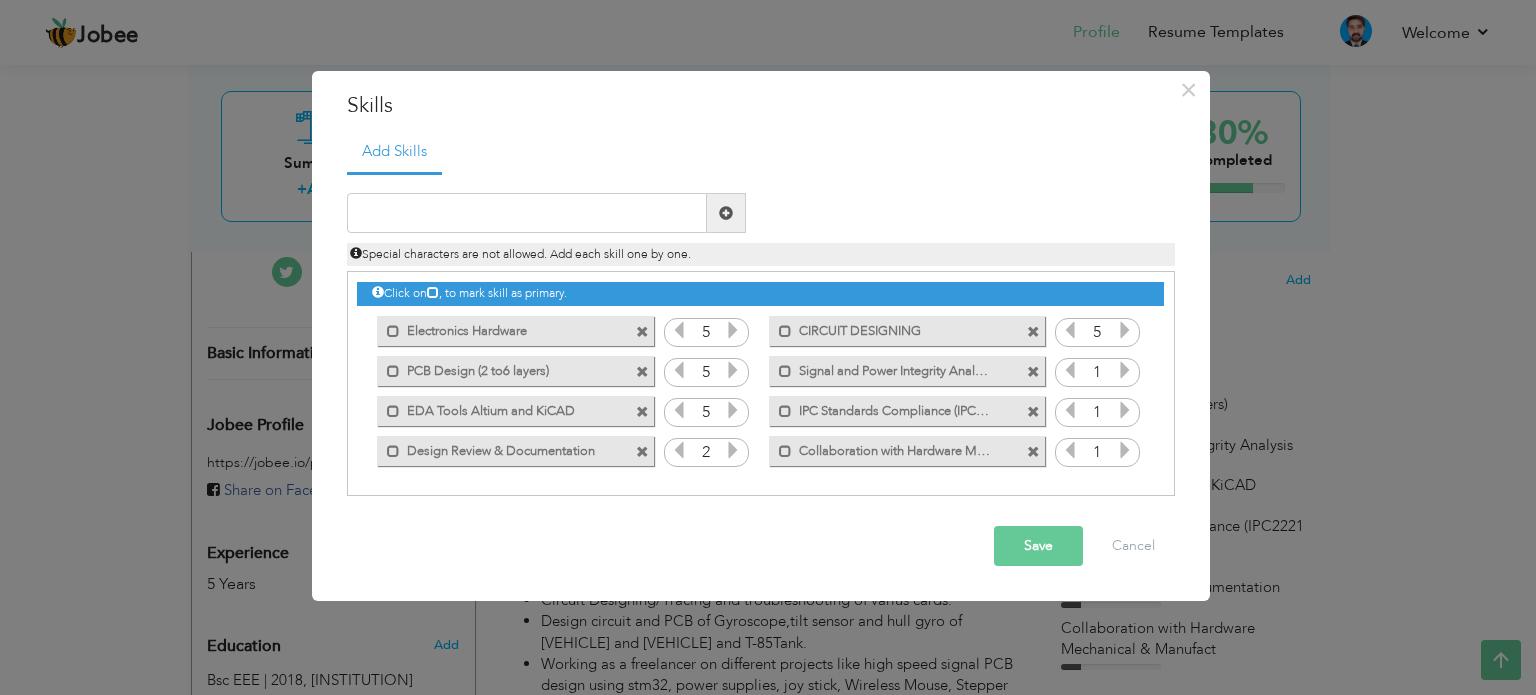 click at bounding box center [733, 450] 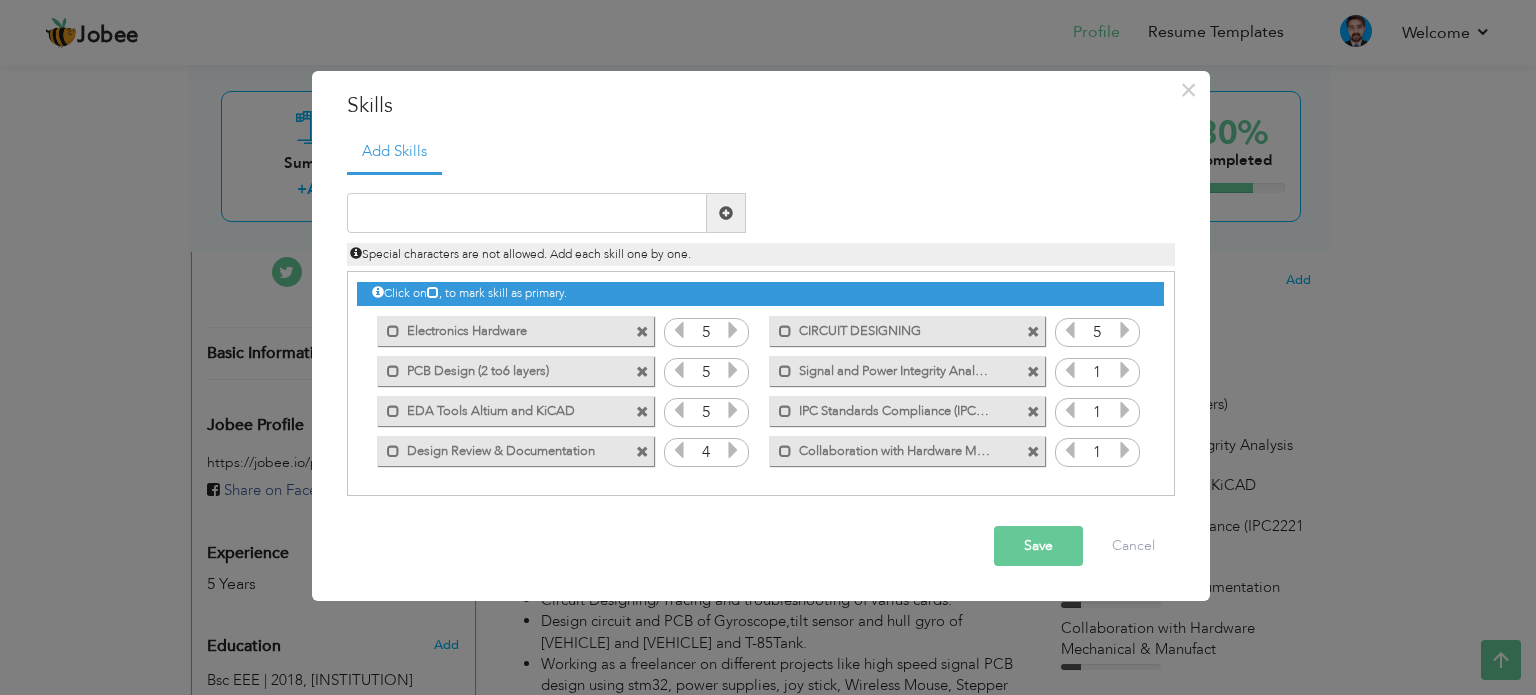click at bounding box center (733, 450) 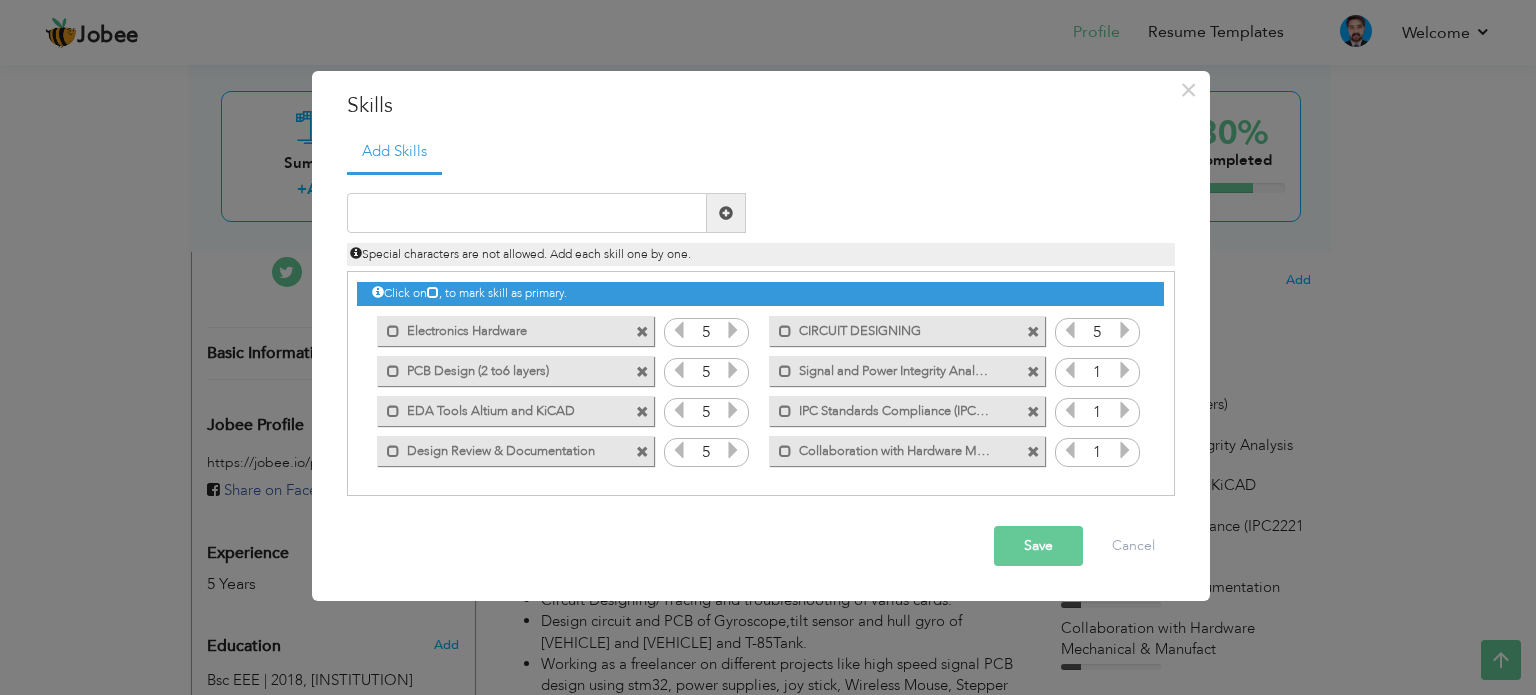 click at bounding box center (733, 450) 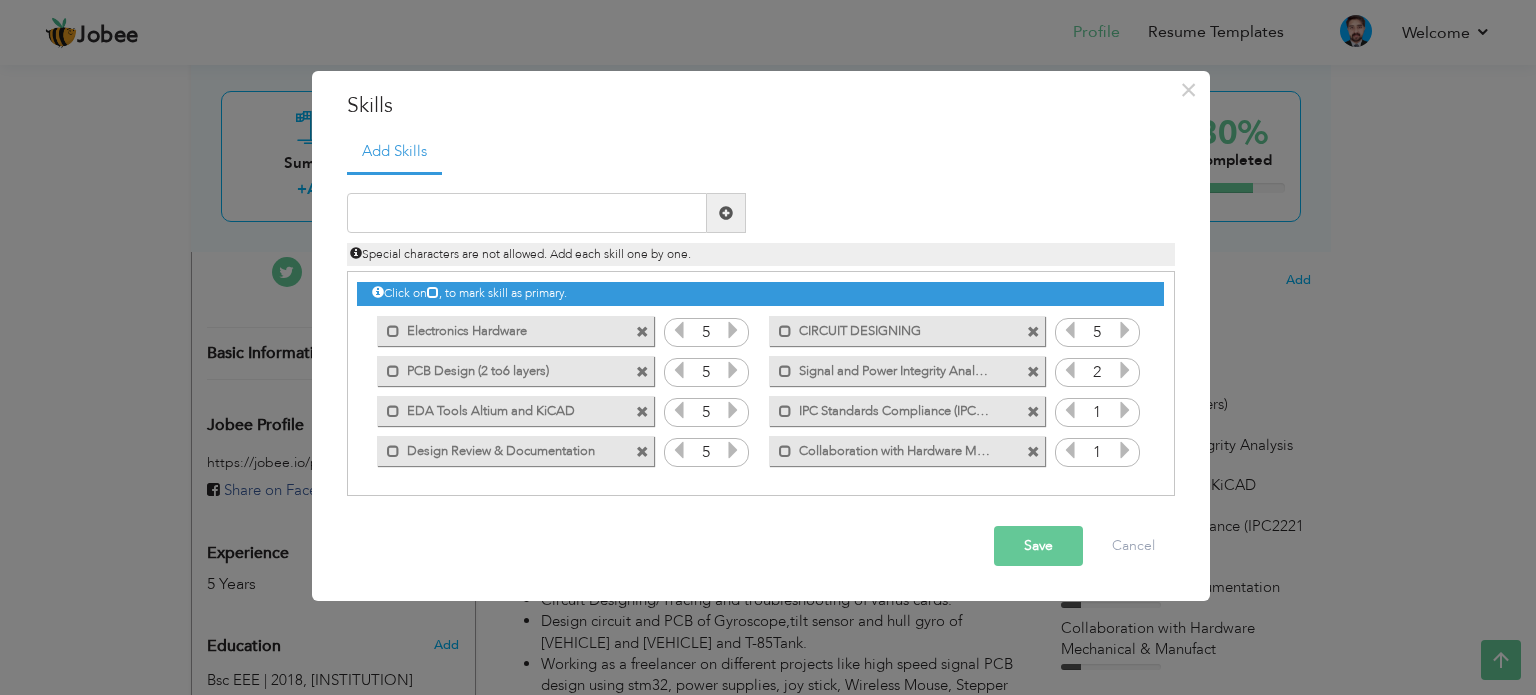 click at bounding box center (1125, 370) 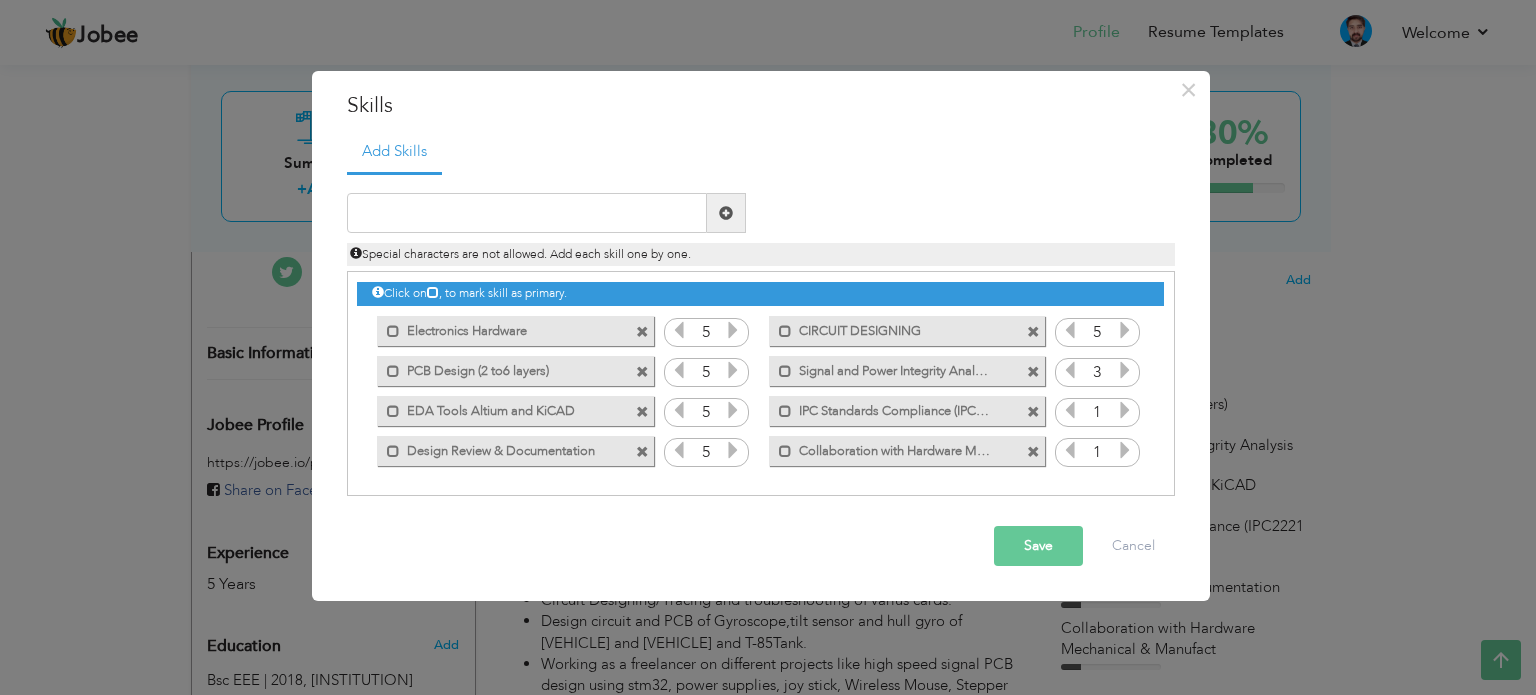 click at bounding box center (1125, 370) 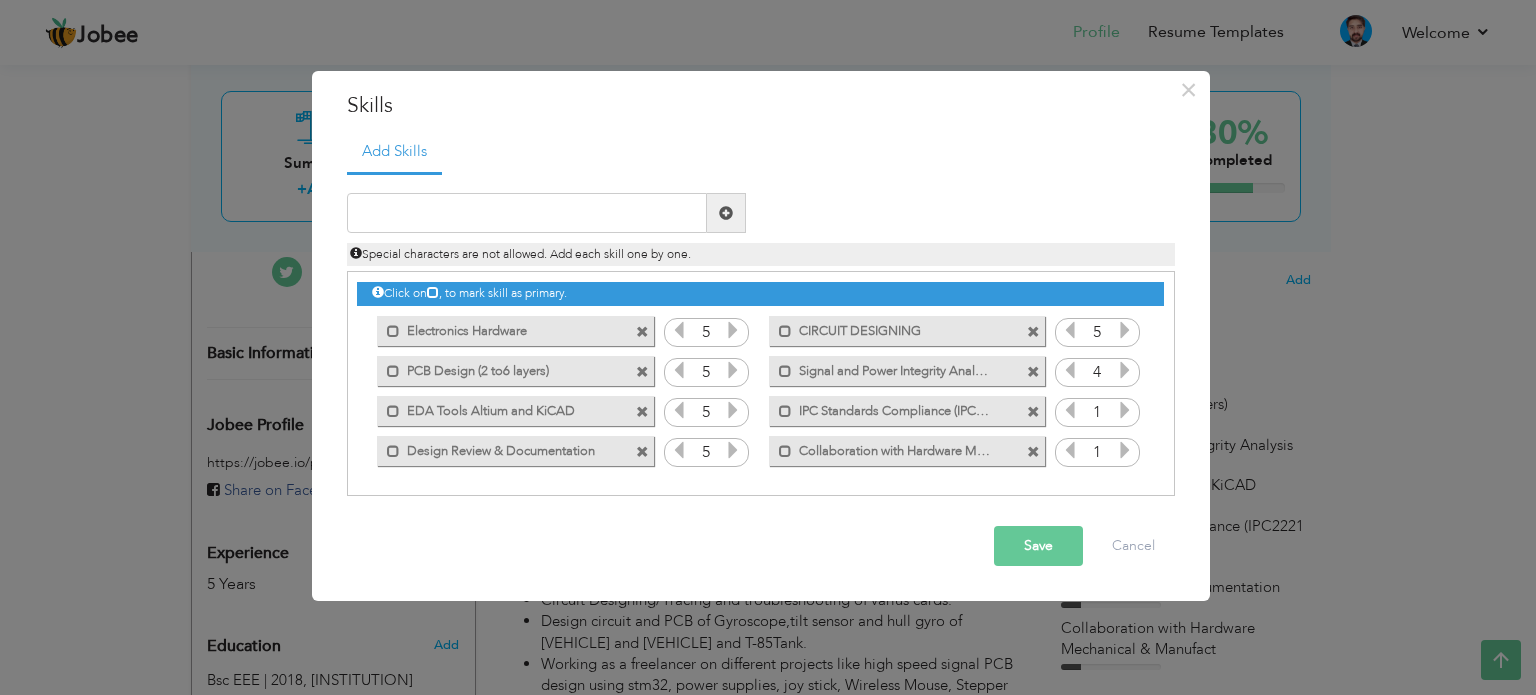 click at bounding box center (1125, 410) 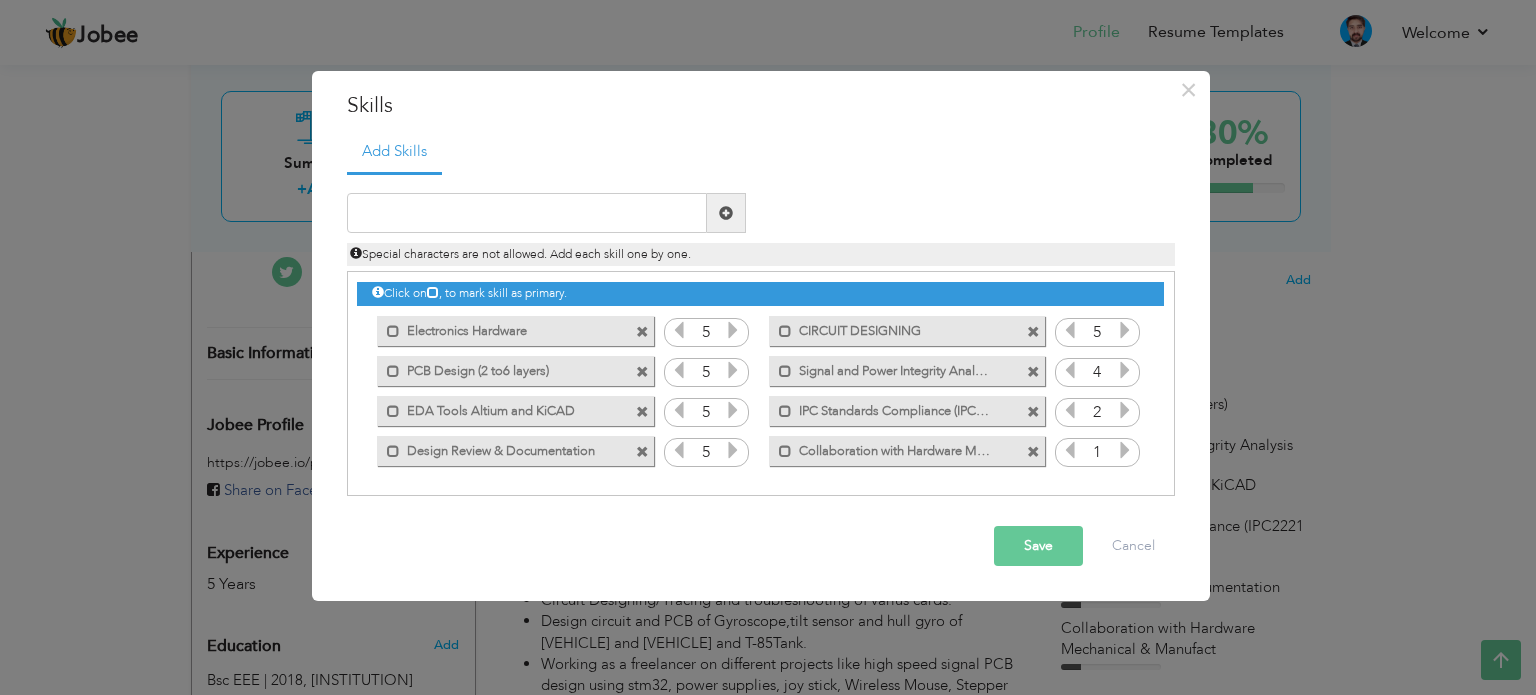 click at bounding box center [1125, 410] 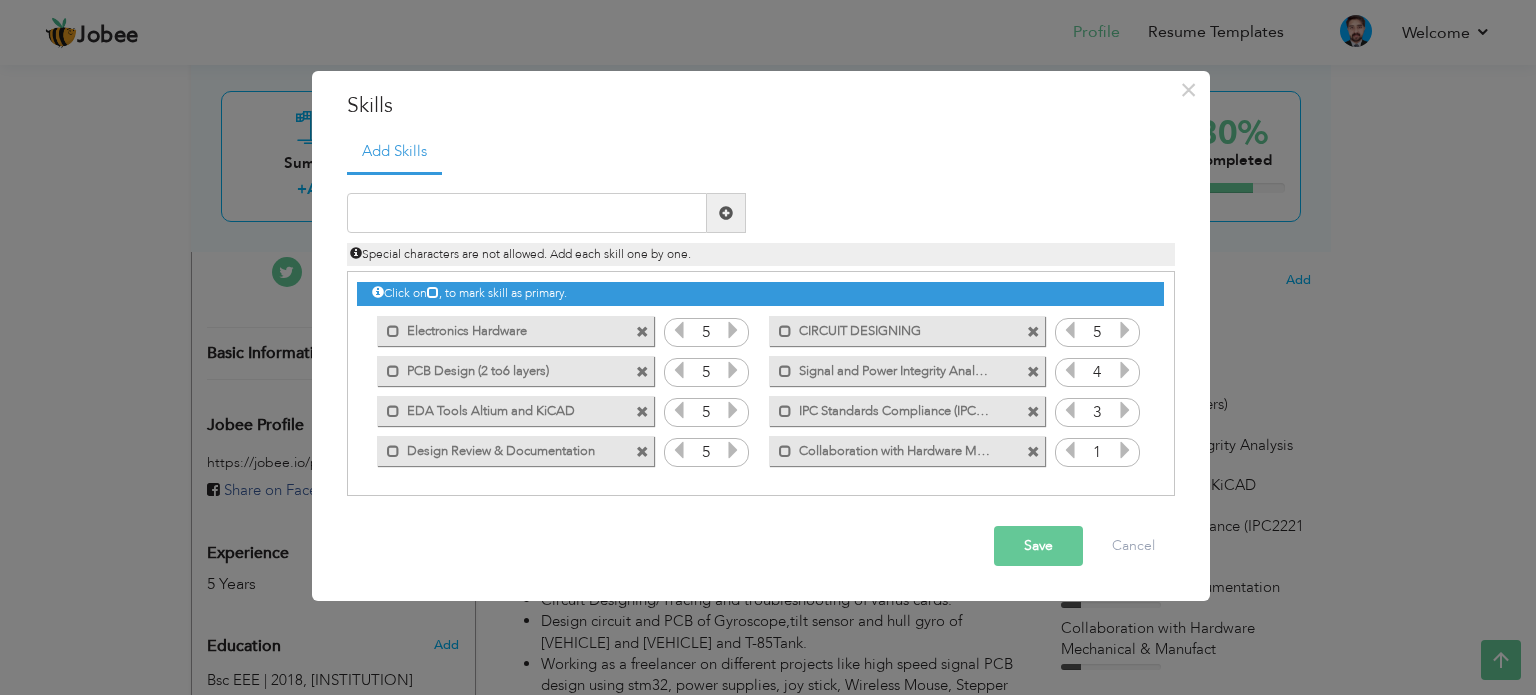 click at bounding box center [1125, 410] 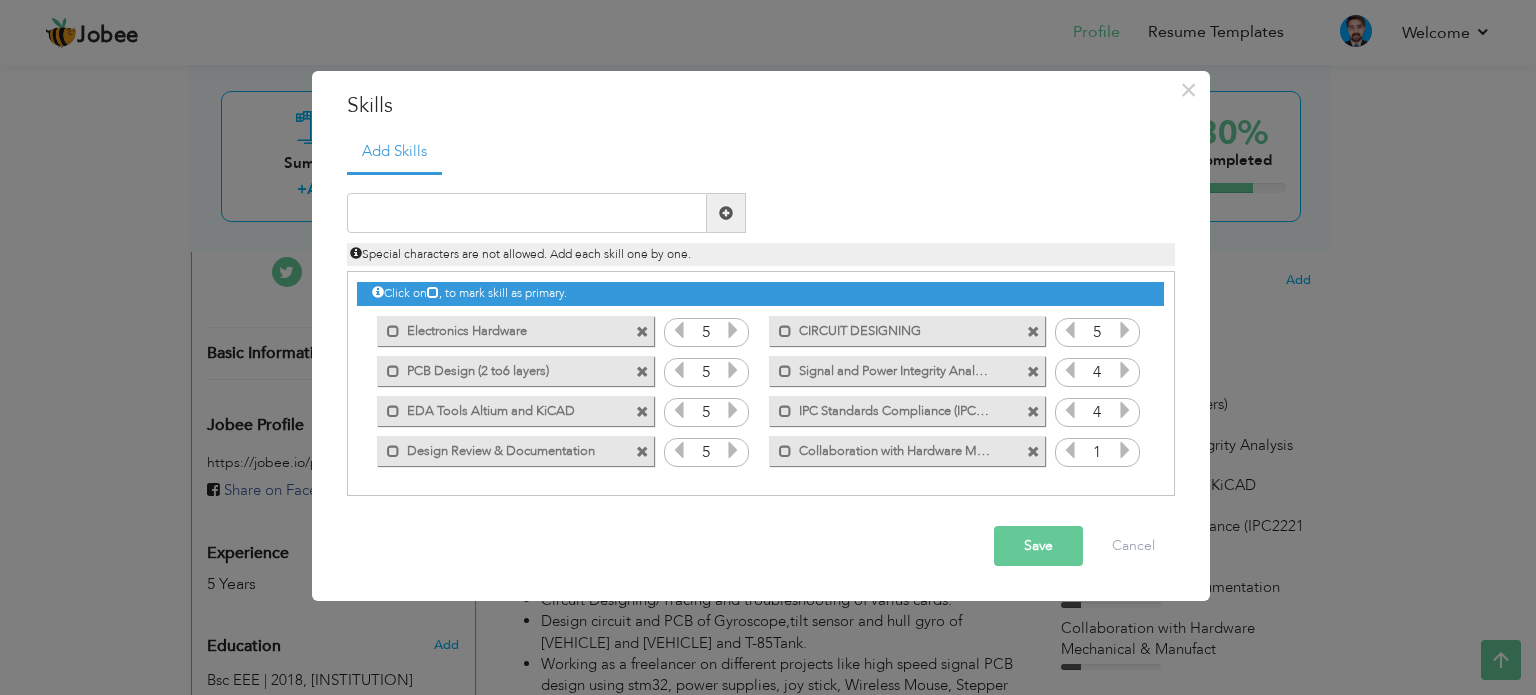 click at bounding box center [1125, 410] 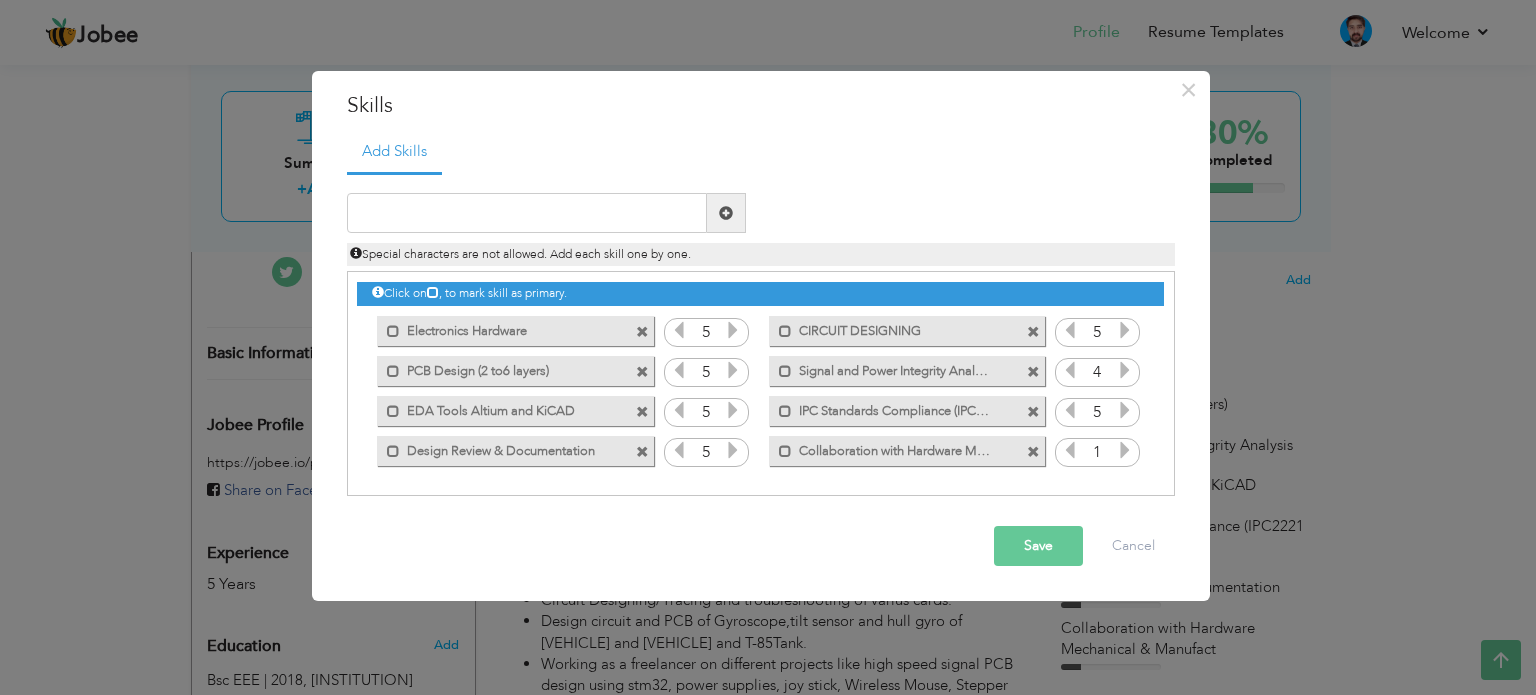 click at bounding box center (1125, 450) 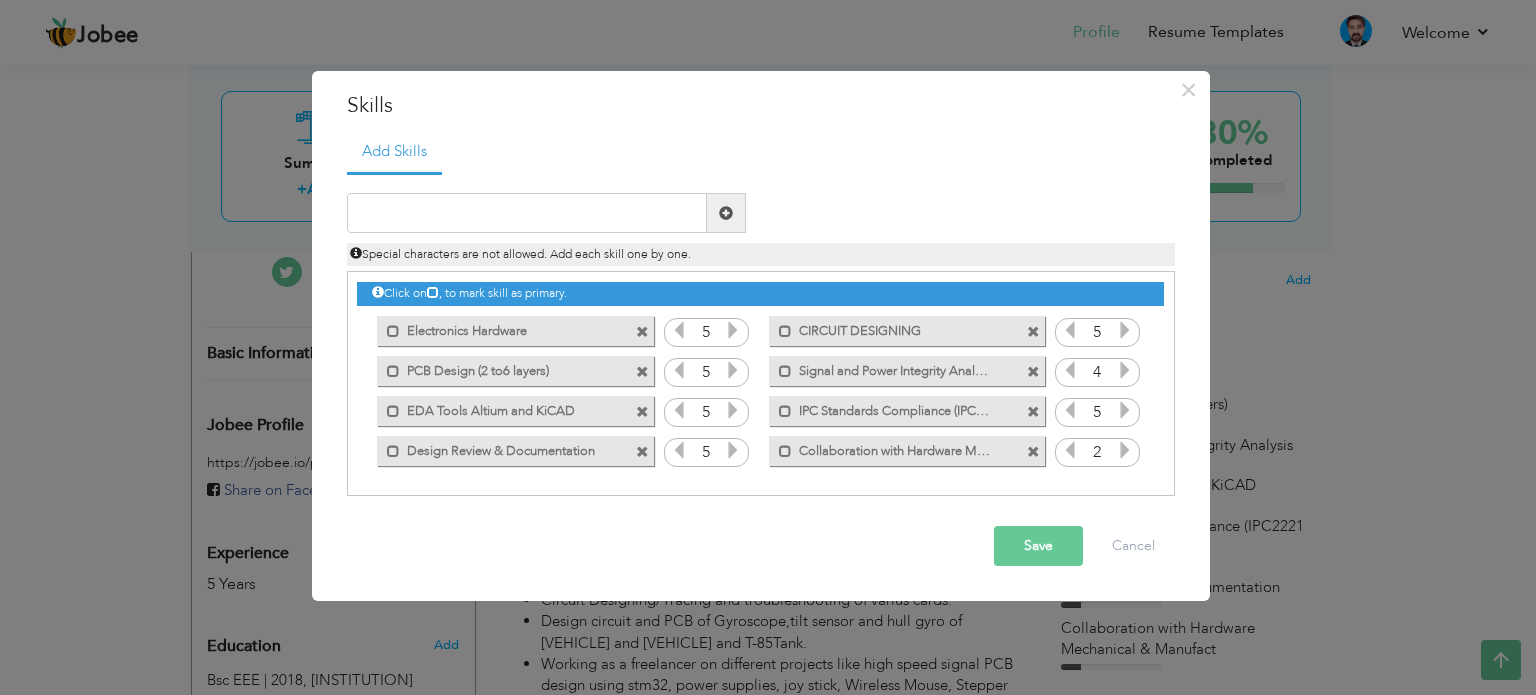 click at bounding box center [1125, 450] 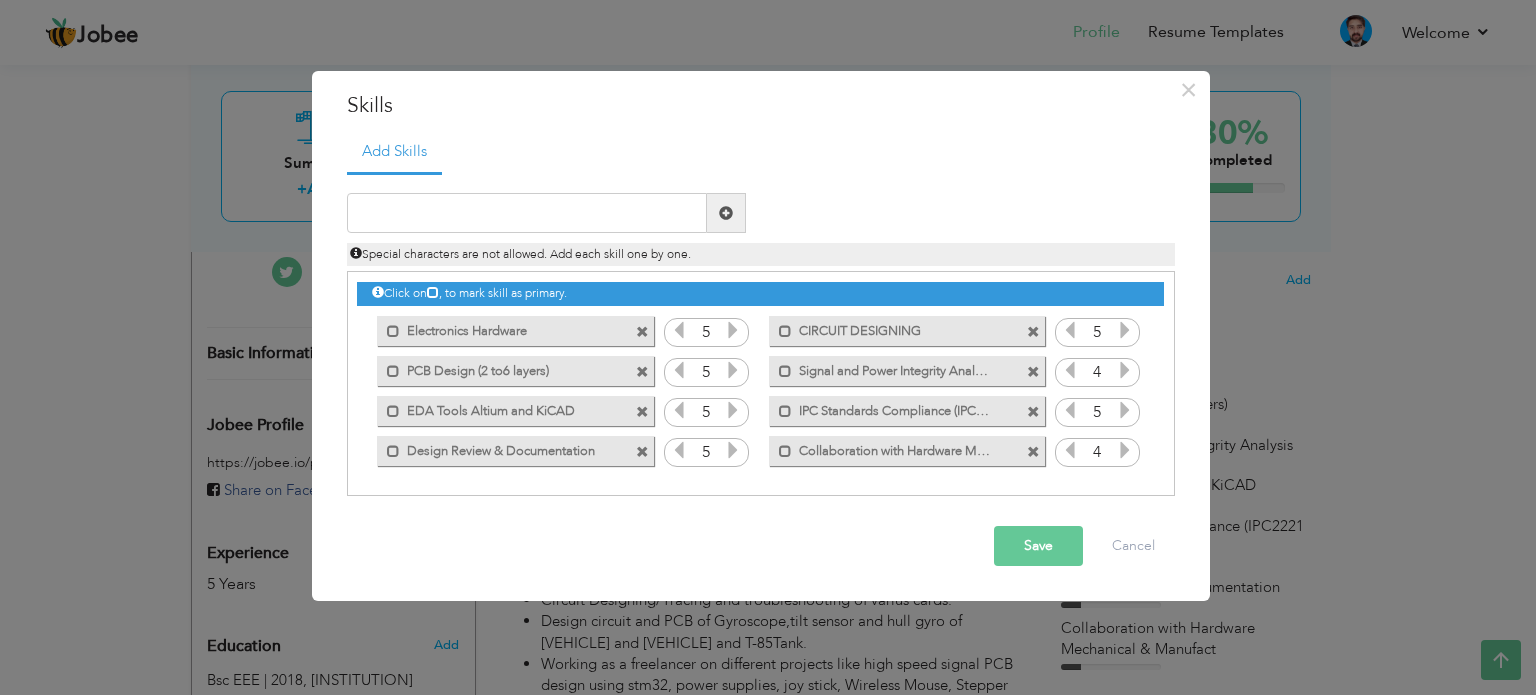 click at bounding box center (1125, 450) 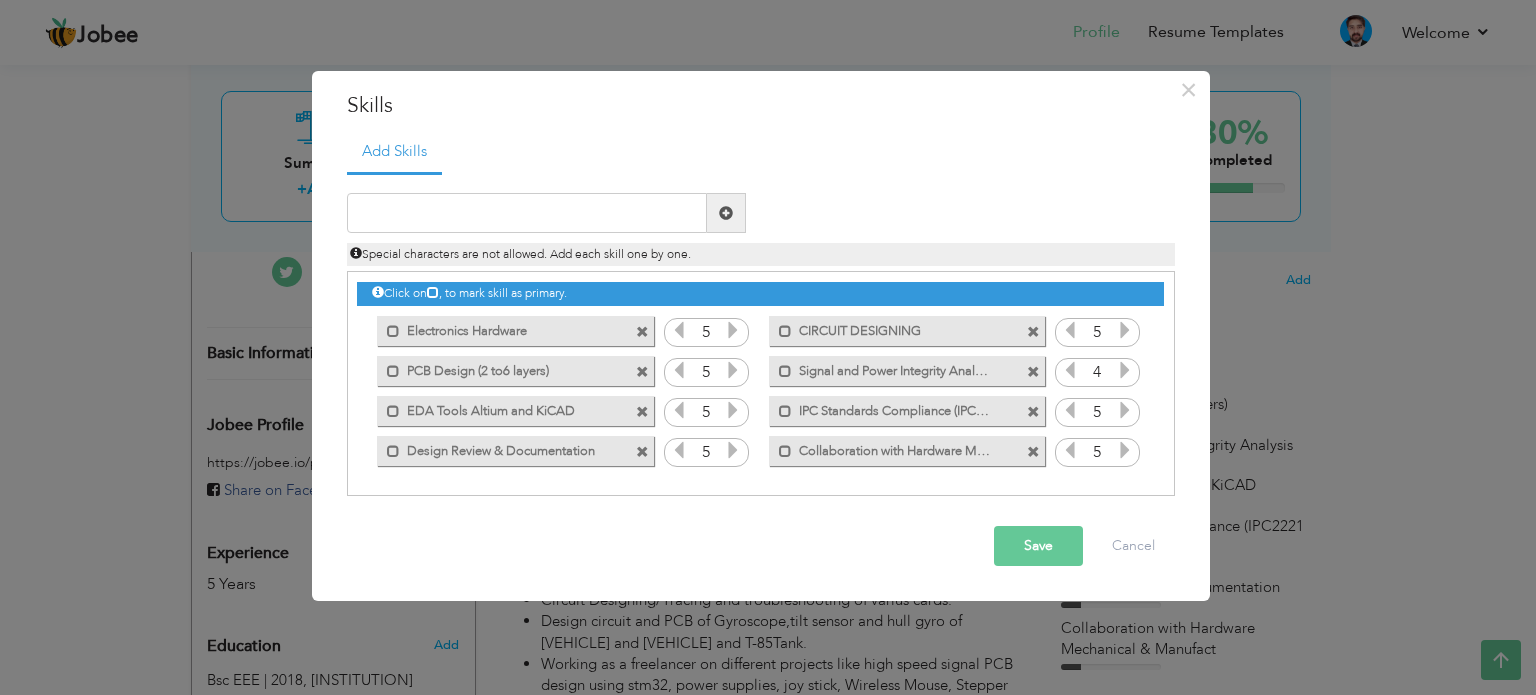 click at bounding box center (1125, 450) 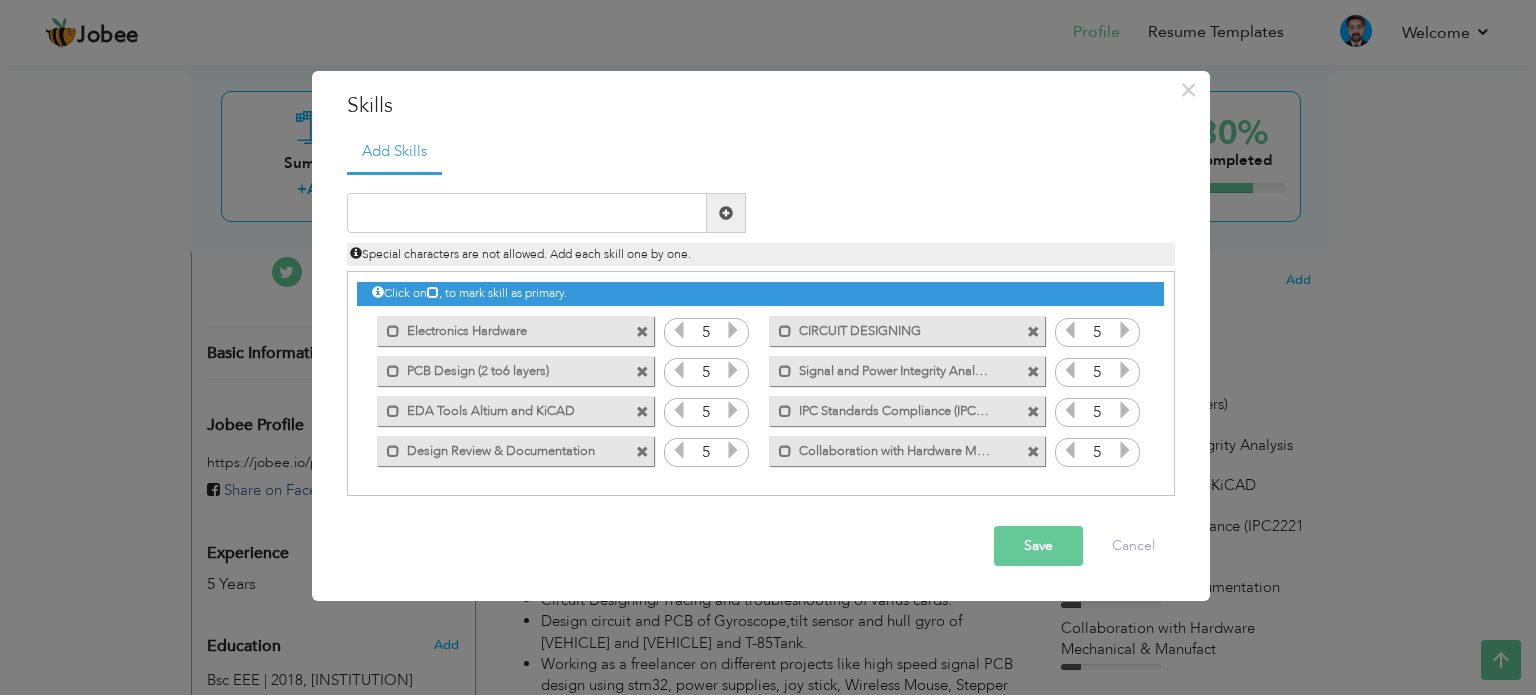 click on "Save" at bounding box center [1038, 546] 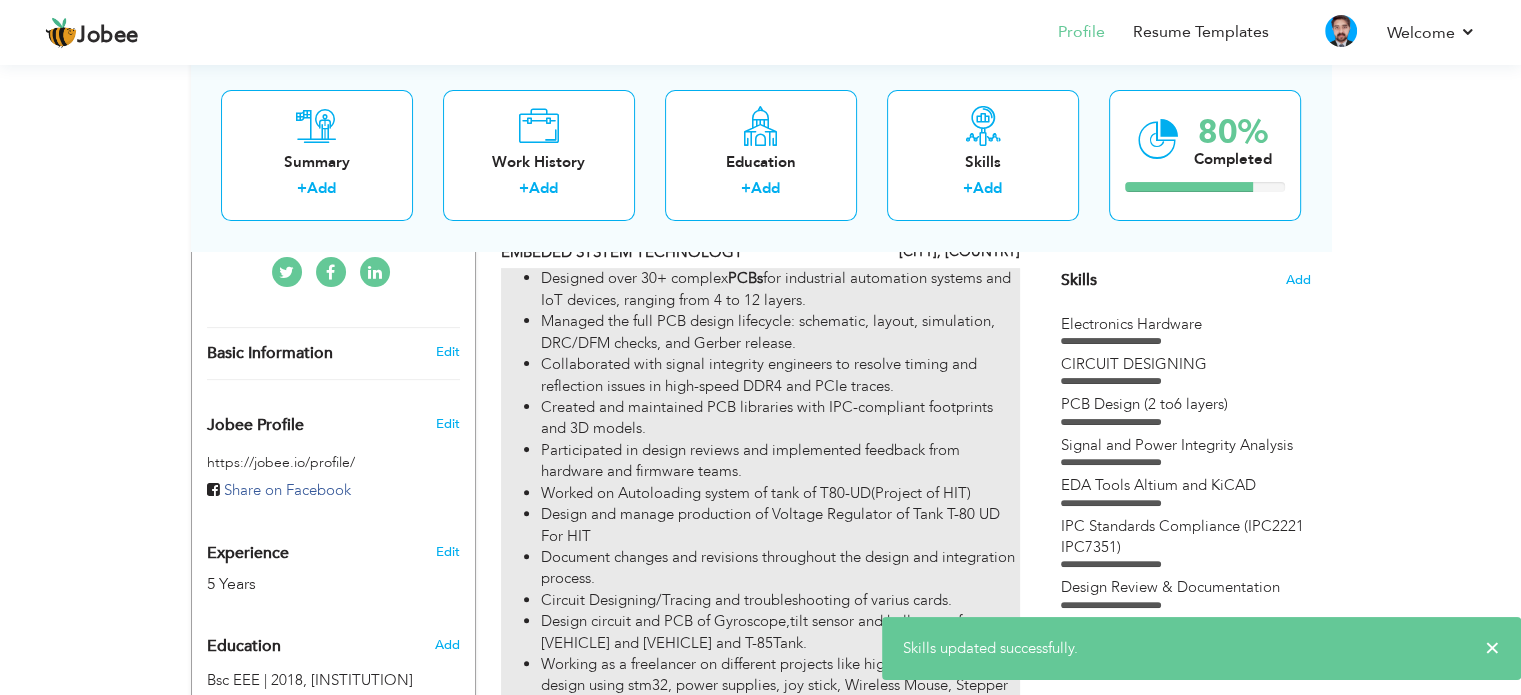 scroll, scrollTop: 800, scrollLeft: 0, axis: vertical 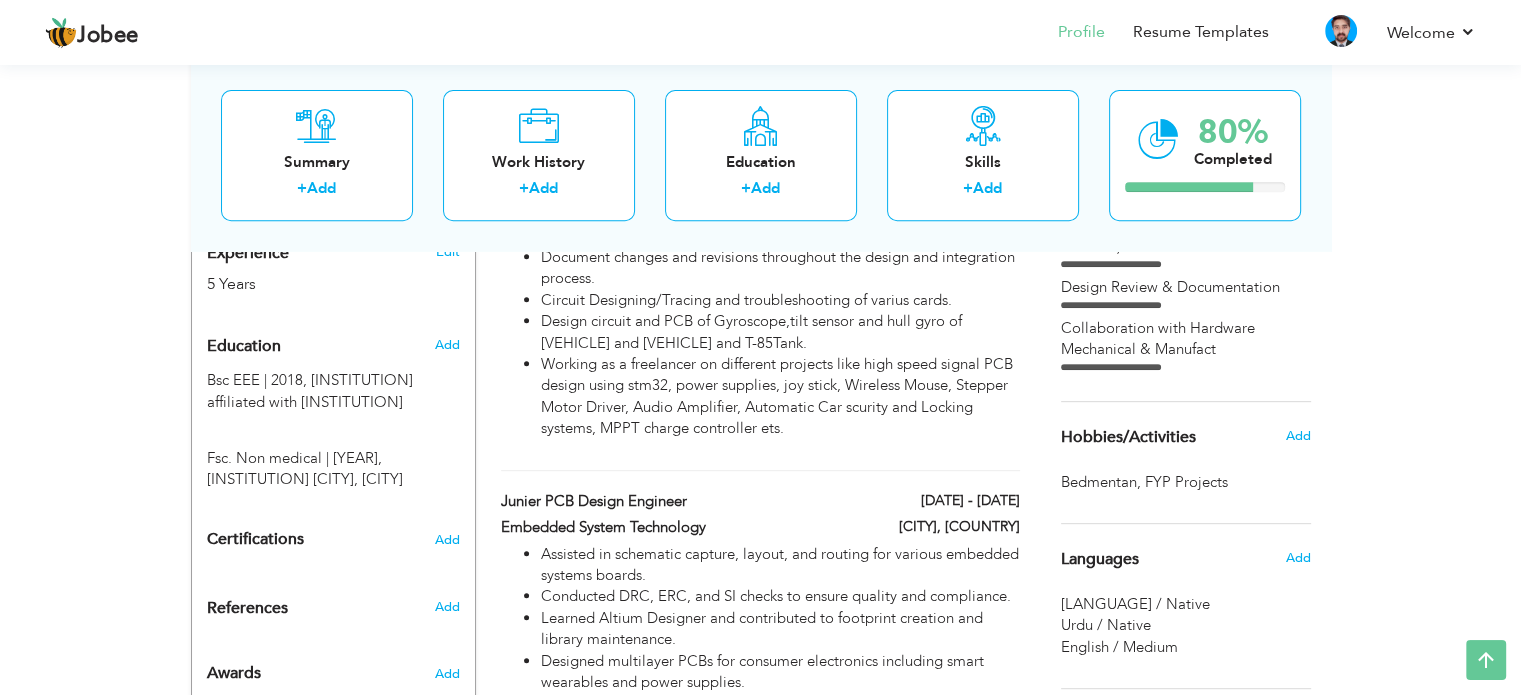 click on "Hobbies/Activities" at bounding box center [1128, 438] 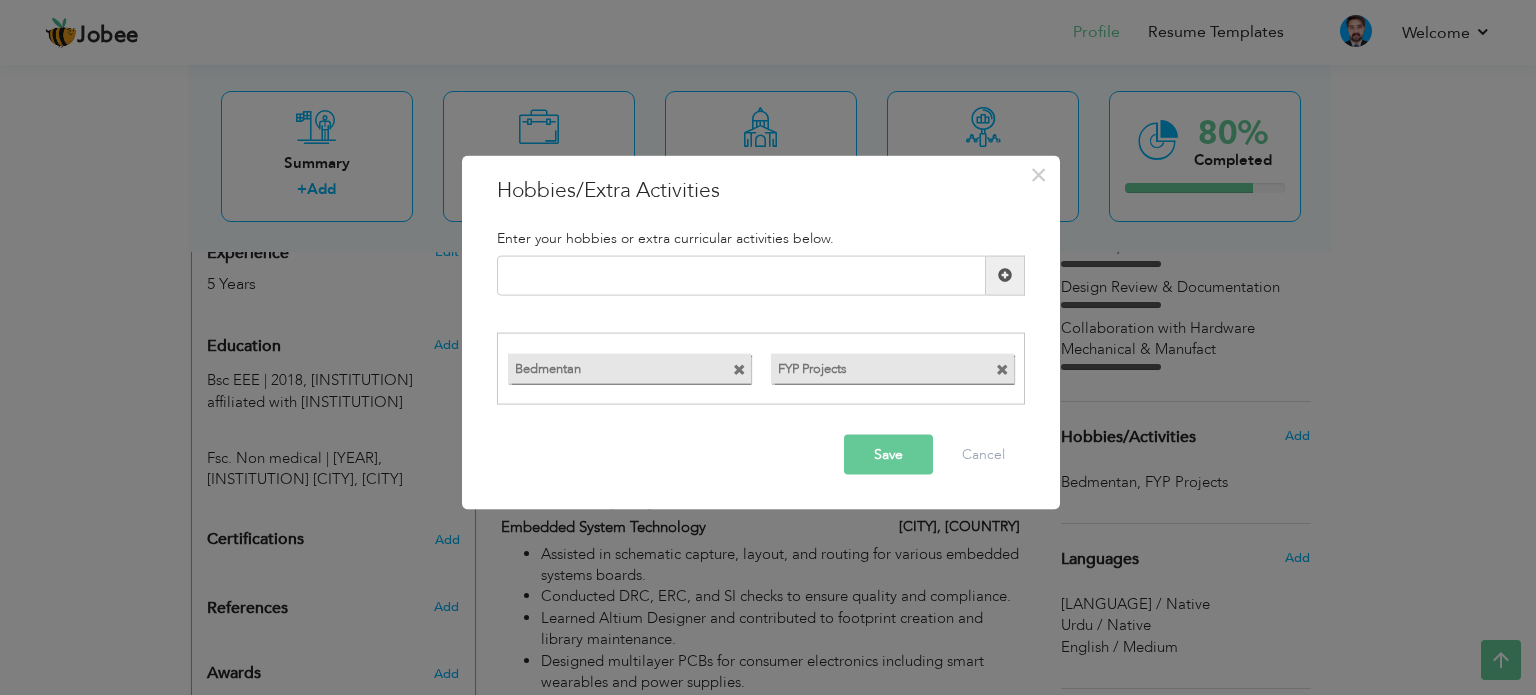 click at bounding box center [1002, 370] 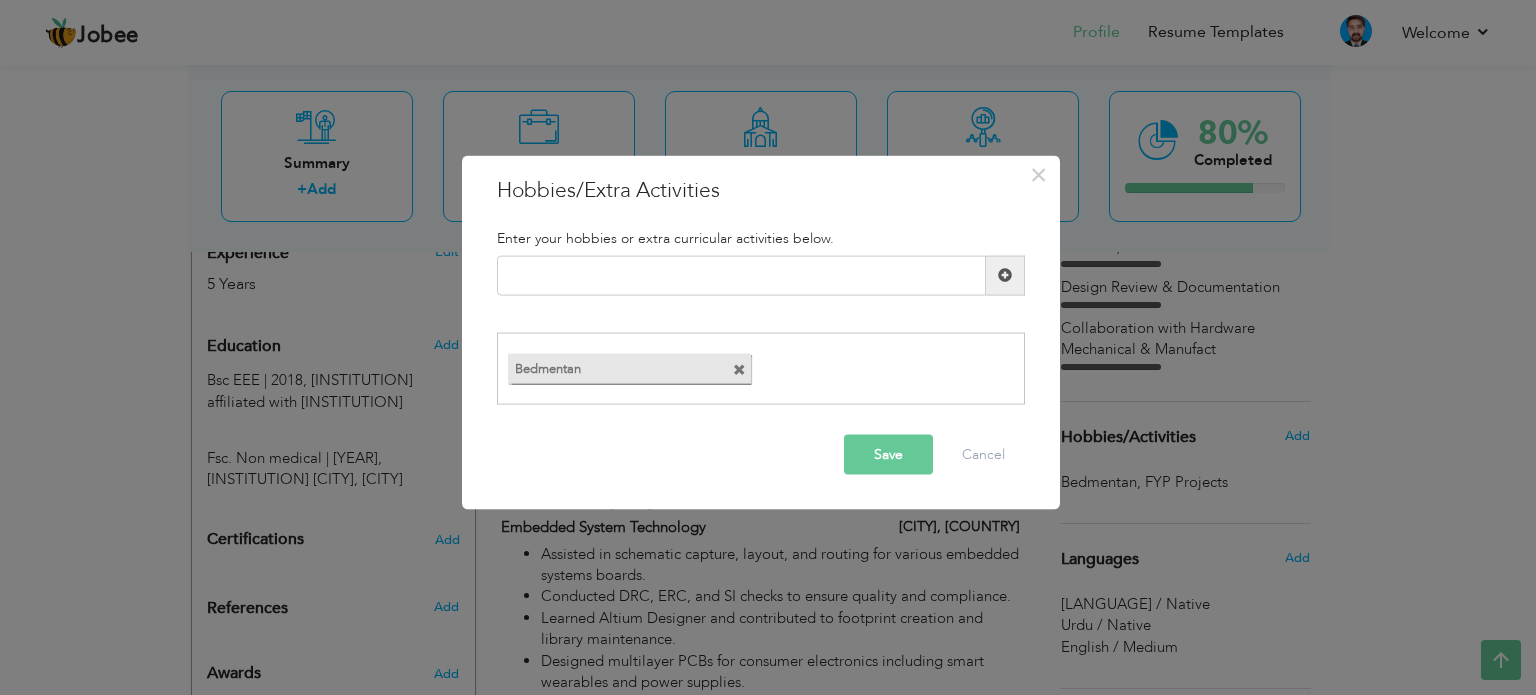 click on "Bedmentan" at bounding box center [761, 369] 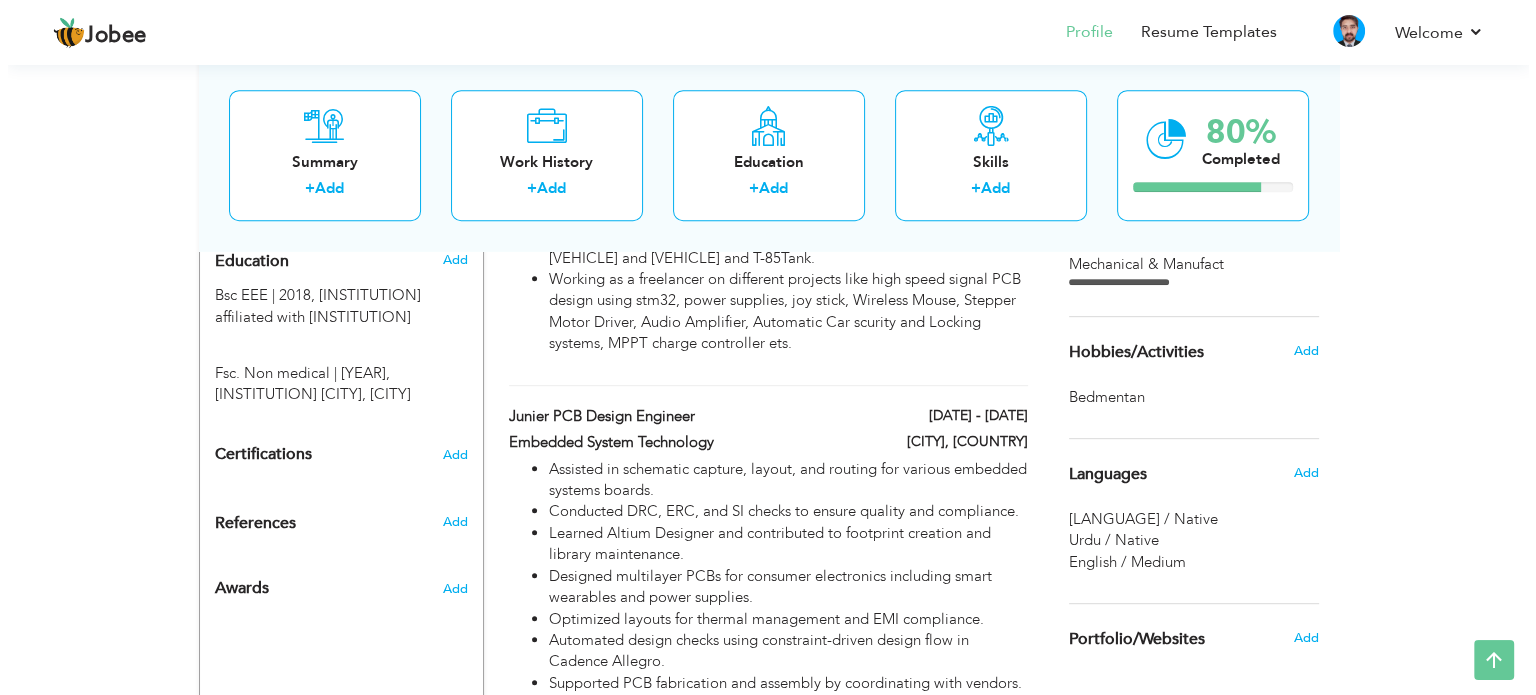 scroll, scrollTop: 800, scrollLeft: 0, axis: vertical 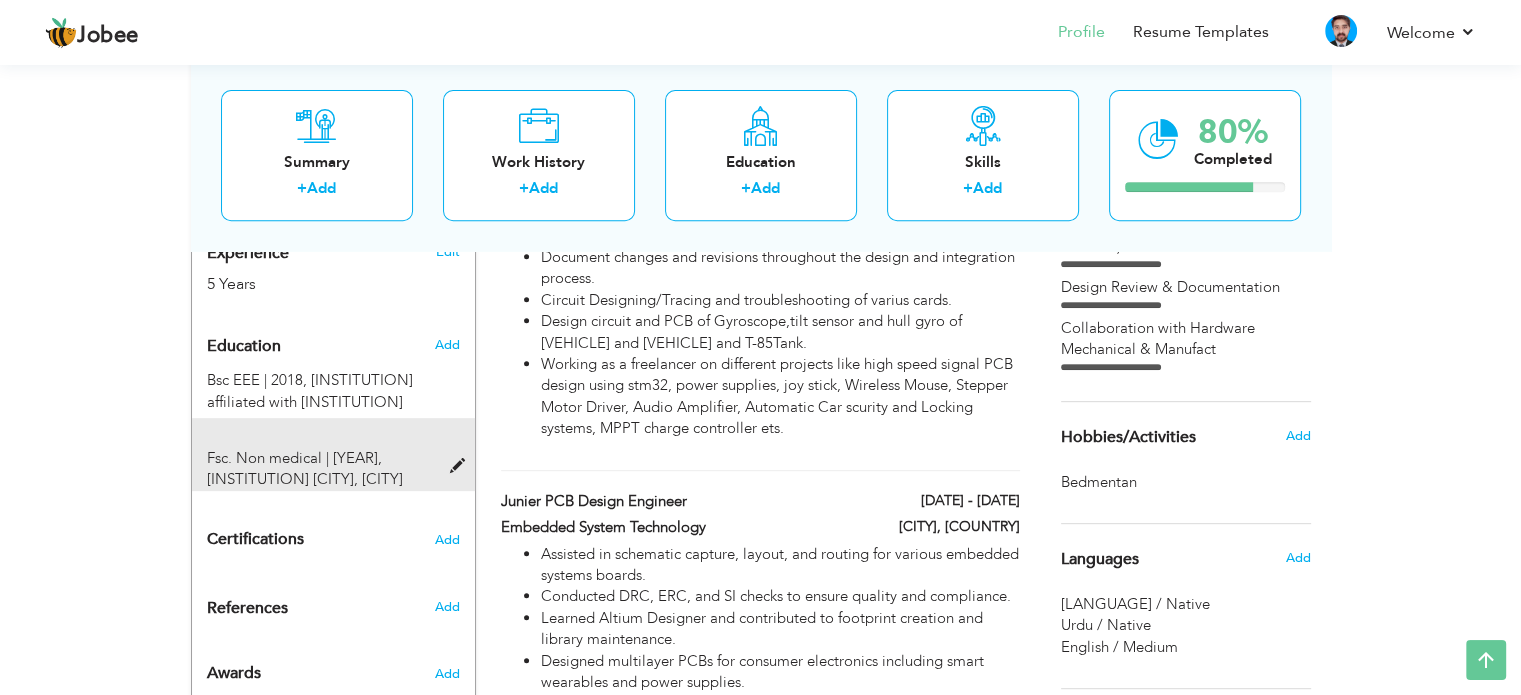 click on "Fsc. Non medical   |  [YEAR]," at bounding box center (294, 458) 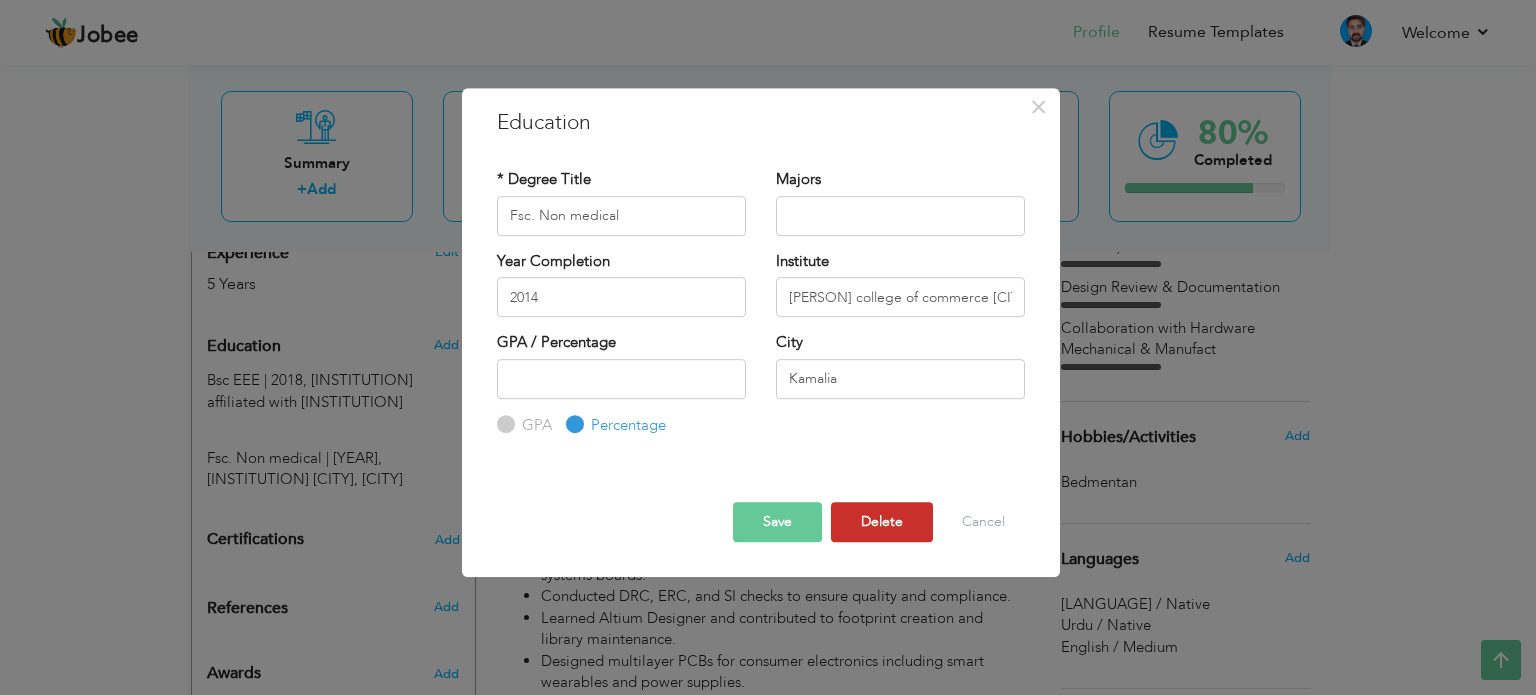 click on "Delete" at bounding box center [882, 522] 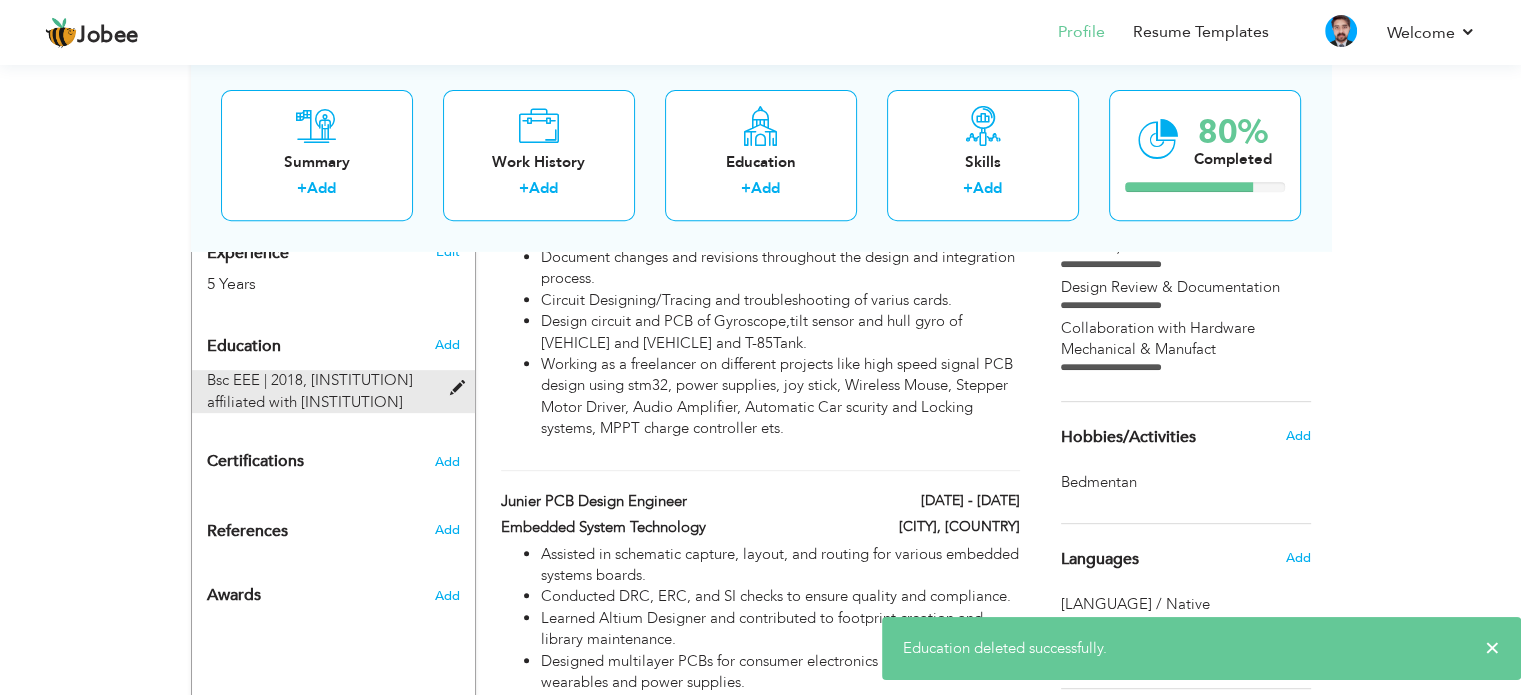click on "Bsc EEE | 2018," at bounding box center (257, 380) 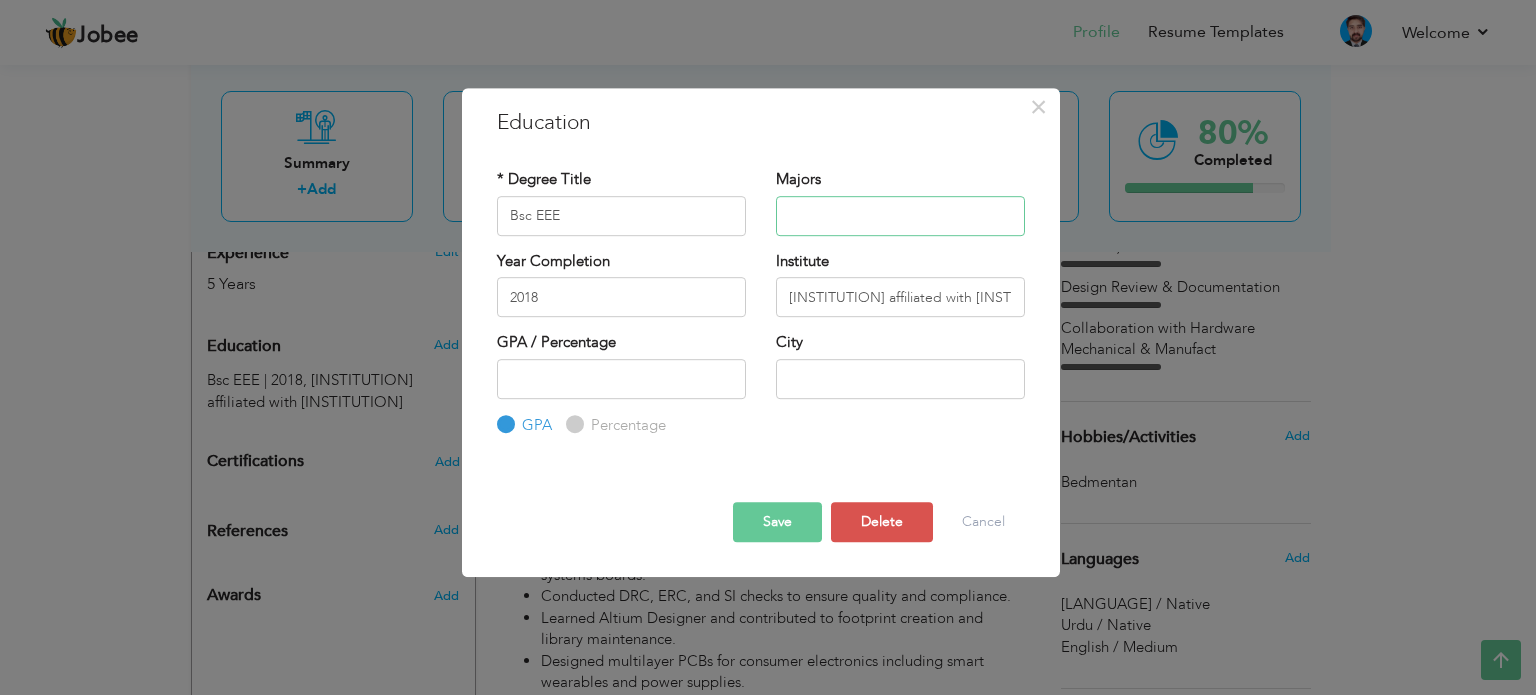 click at bounding box center [900, 216] 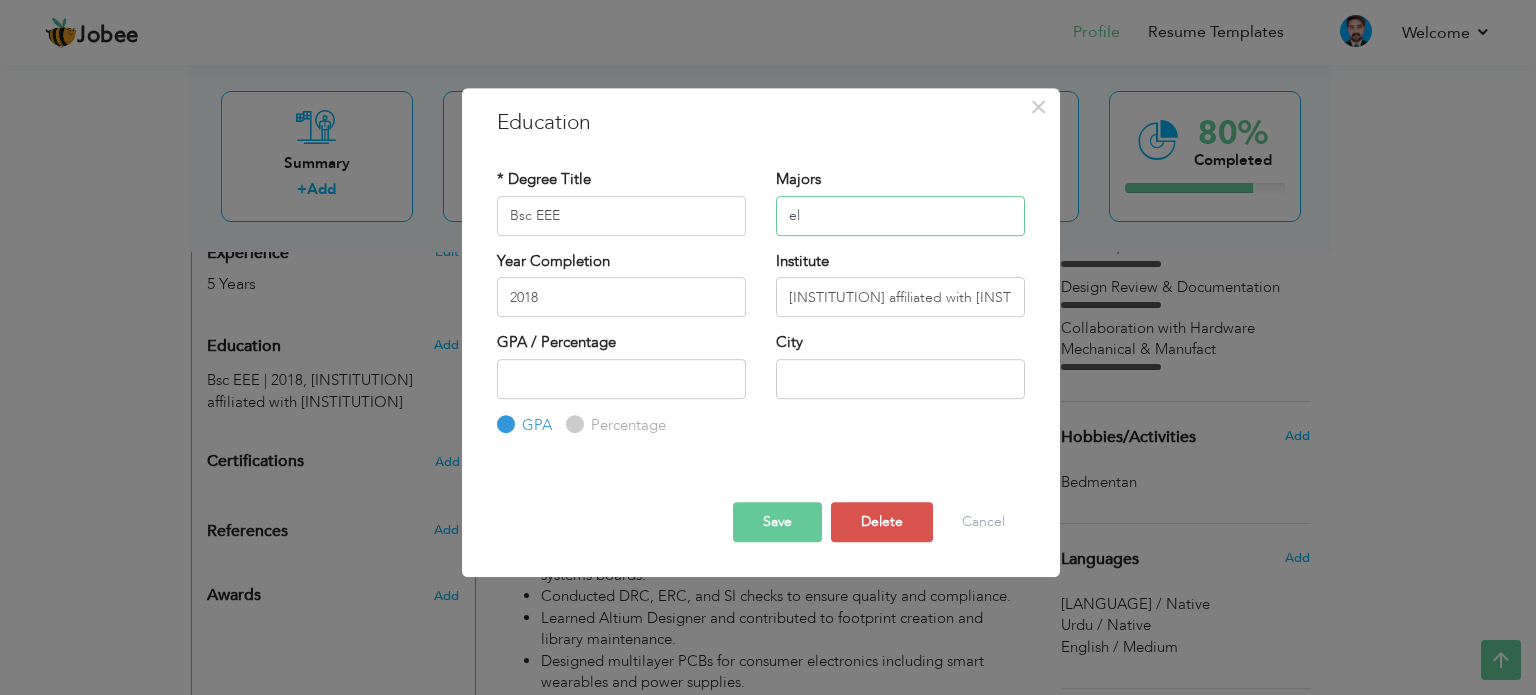 type on "e" 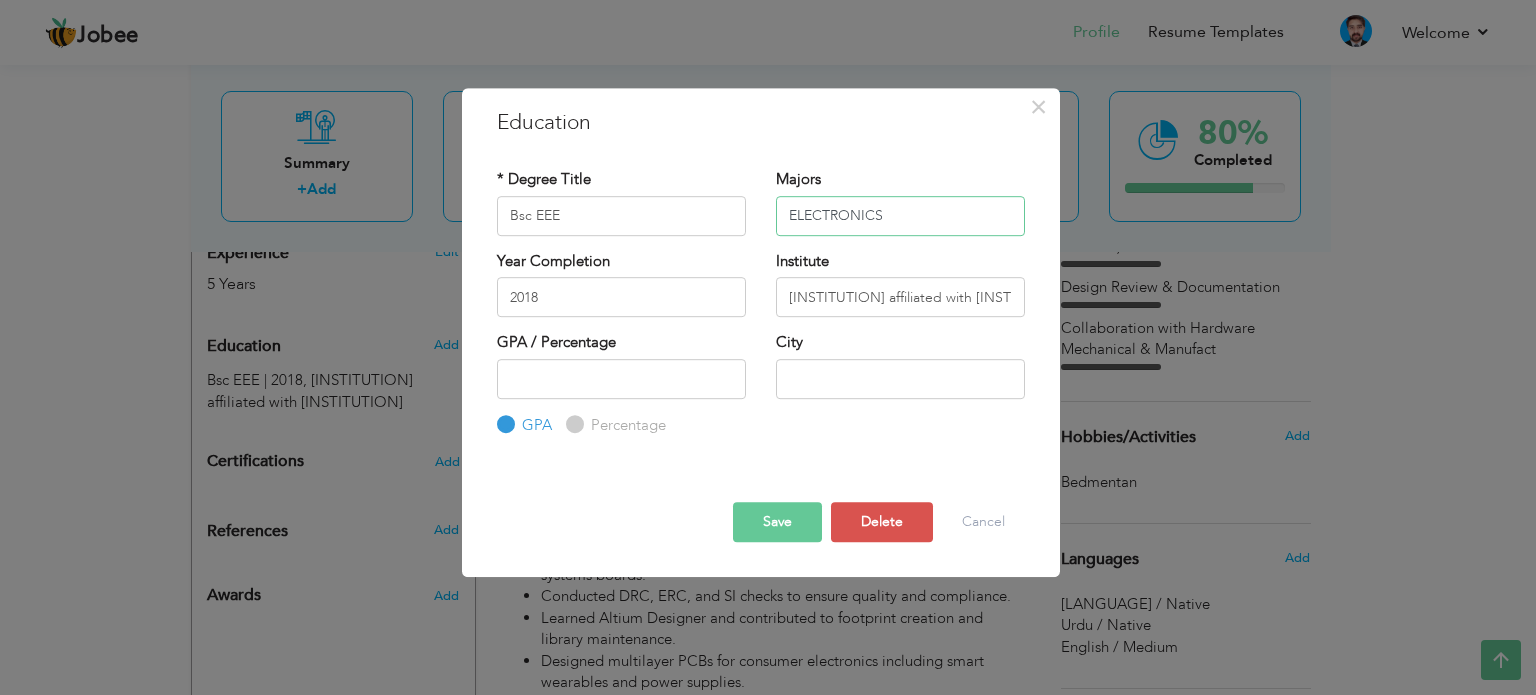type on "ELECTRONICS" 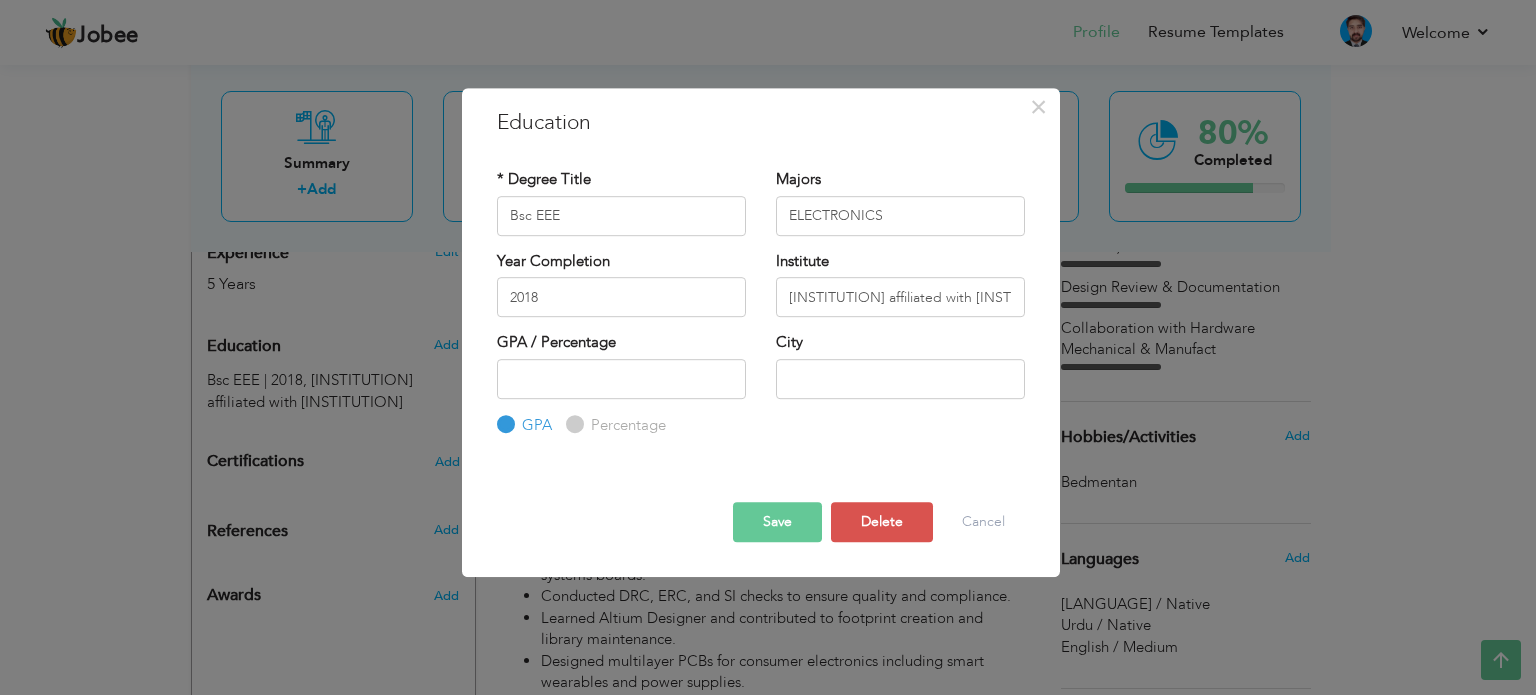 click on "Save" at bounding box center [777, 522] 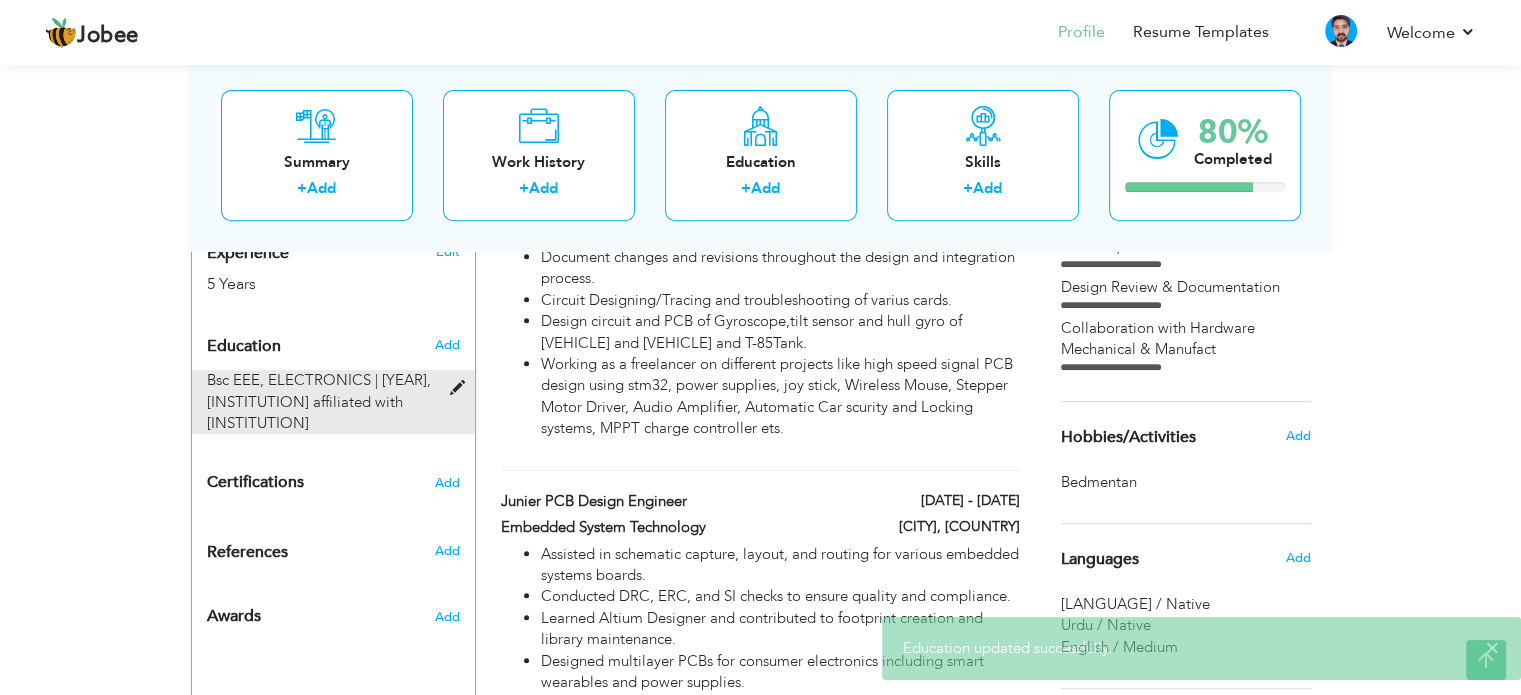 click on "[INSTITUTION] affiliated with [INSTITUTION]" at bounding box center [305, 412] 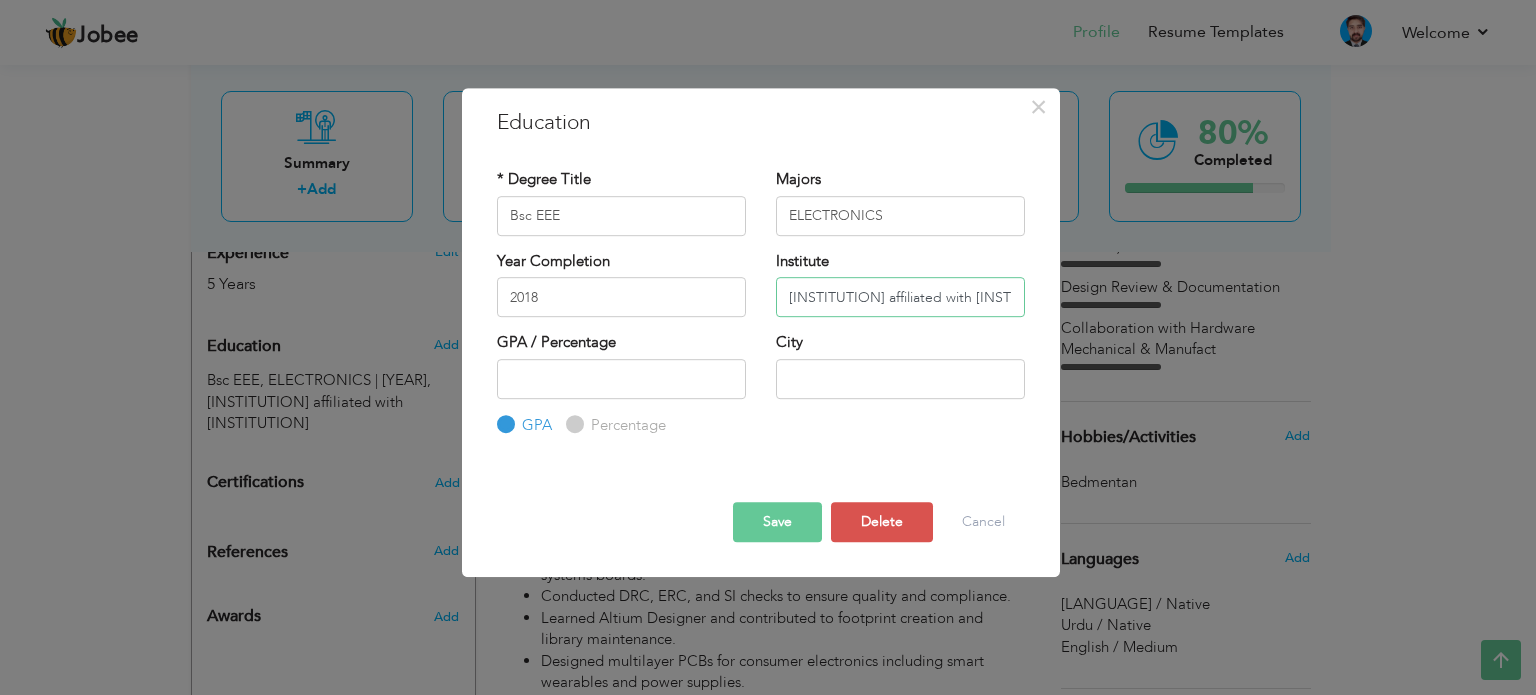 click on "[INSTITUTION] affiliated with [INSTITUTION]" at bounding box center (900, 297) 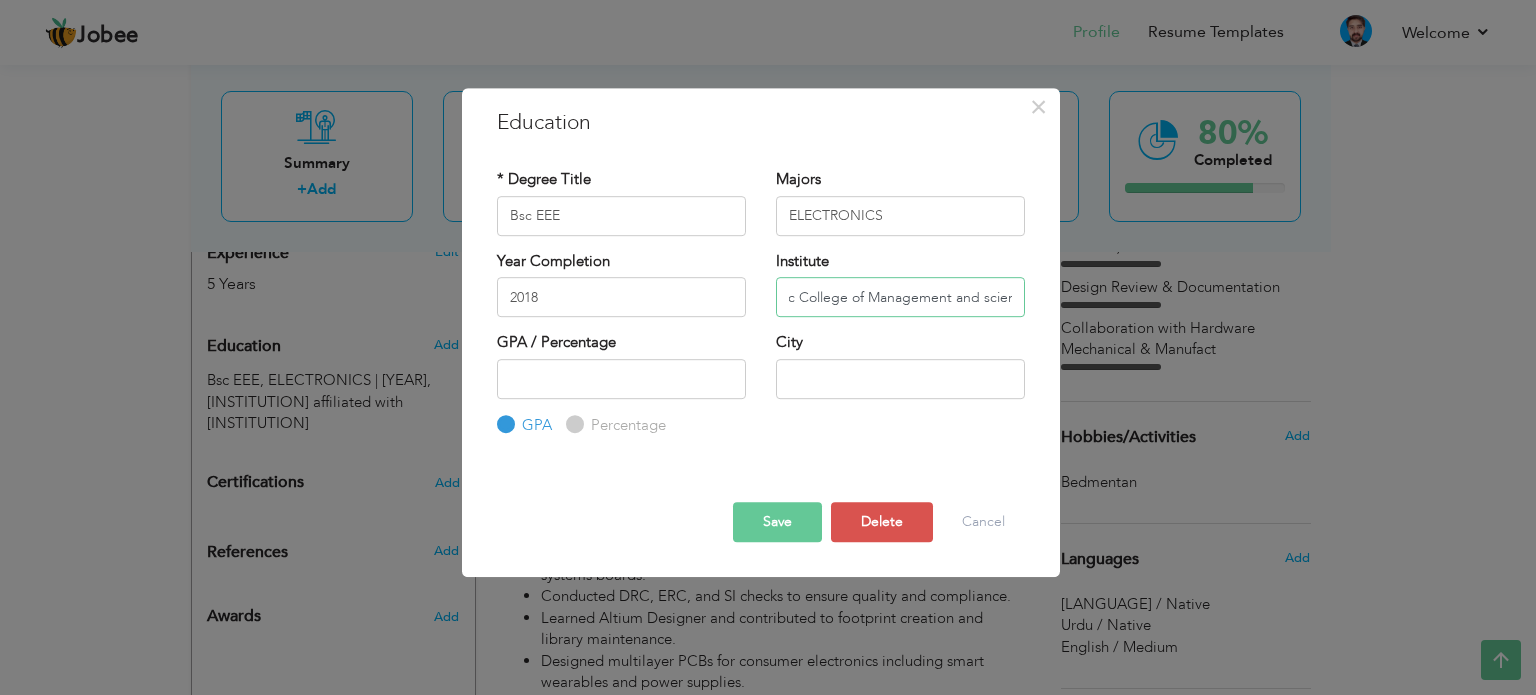 scroll, scrollTop: 0, scrollLeft: 93, axis: horizontal 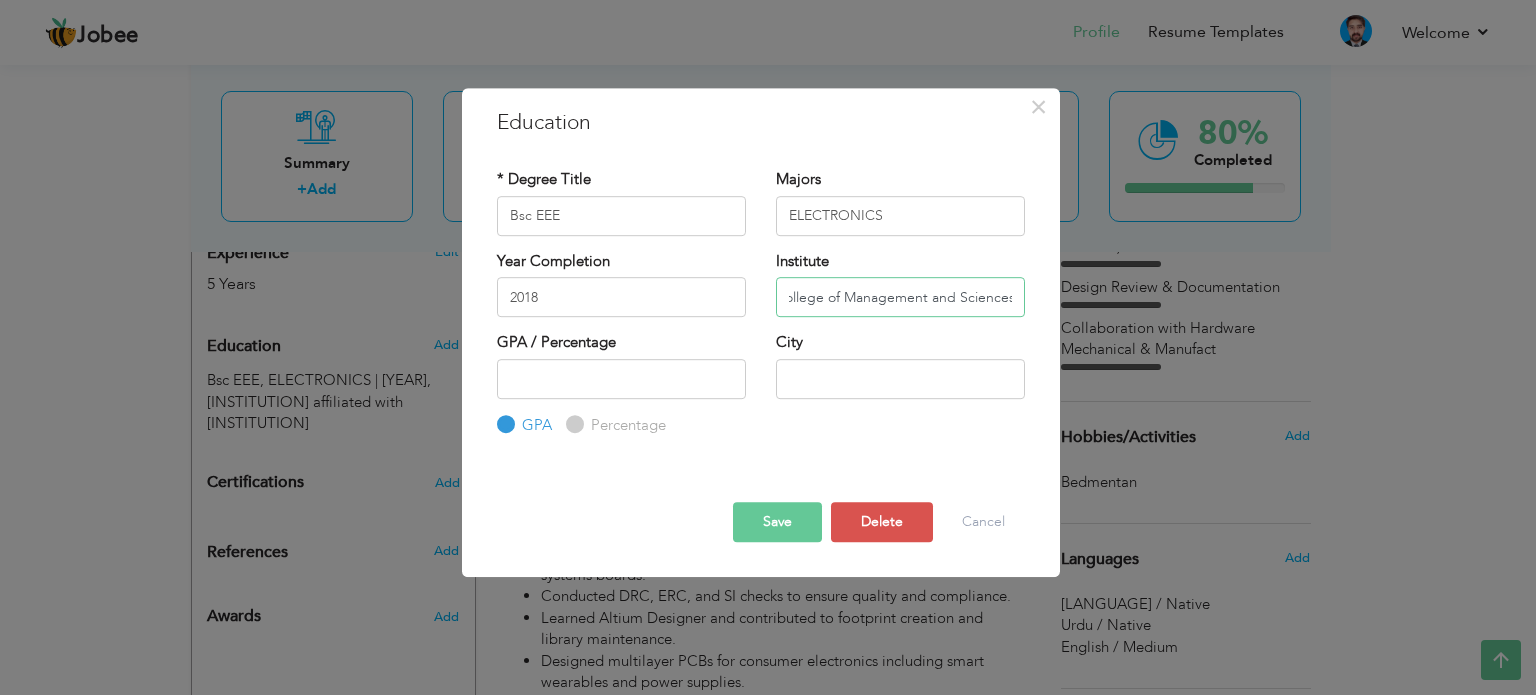 type on "Army Public College of Management and Sciences affiliated with UET TEXILA" 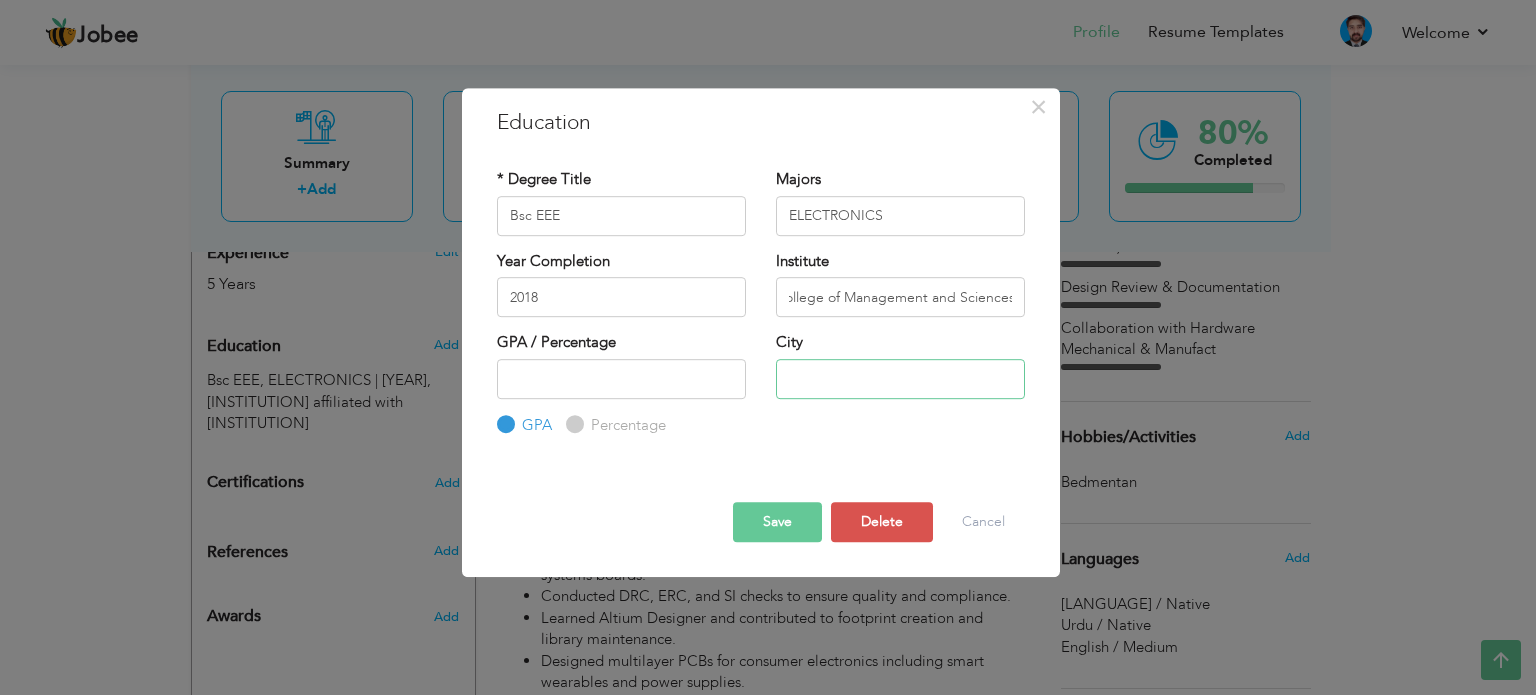 click at bounding box center (900, 379) 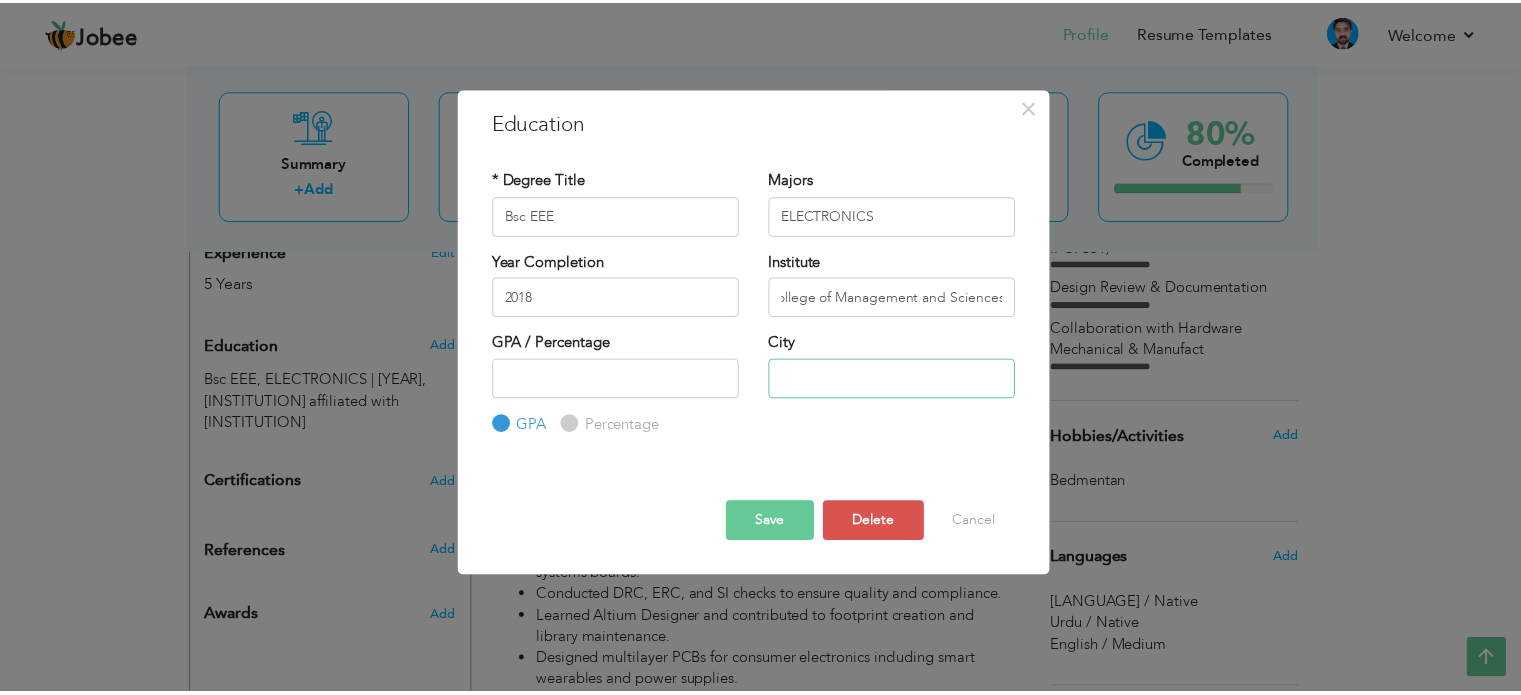 scroll, scrollTop: 0, scrollLeft: 0, axis: both 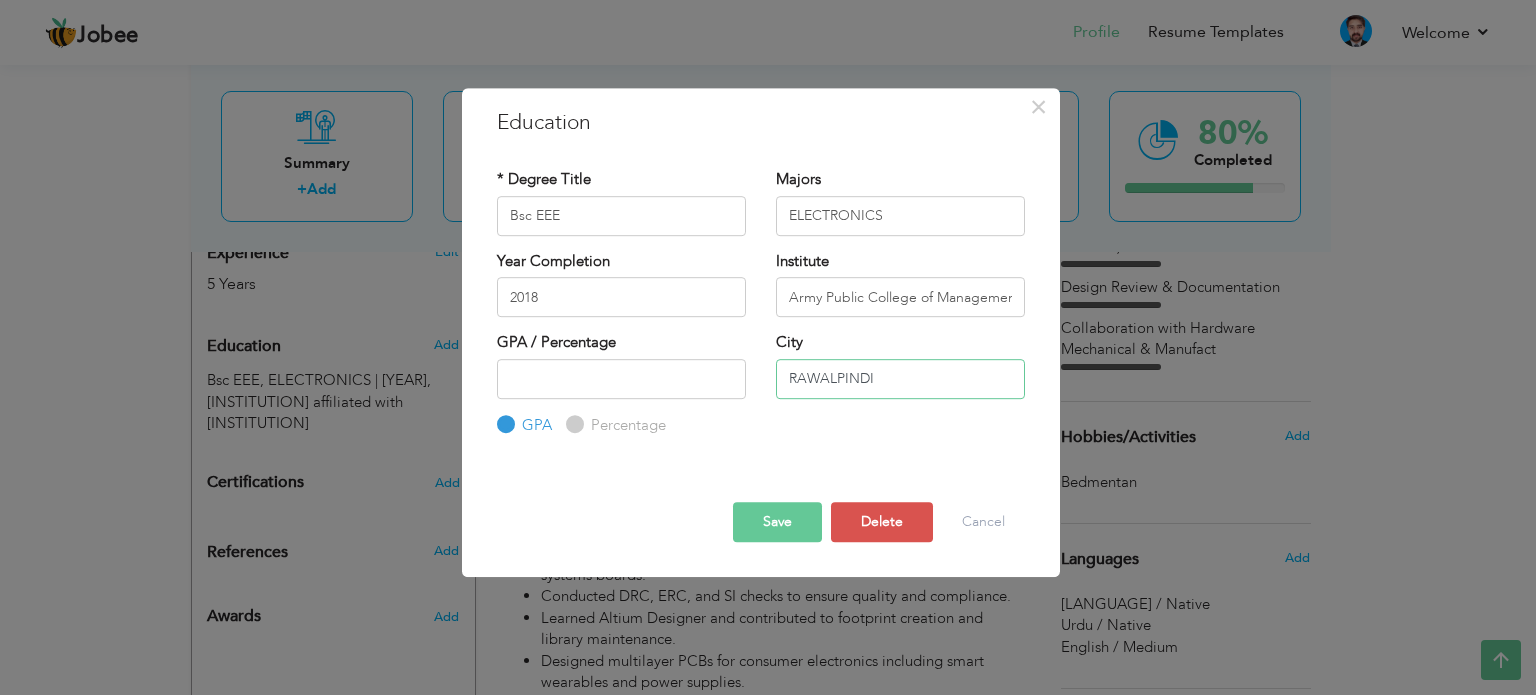 type on "RAWALPINDI" 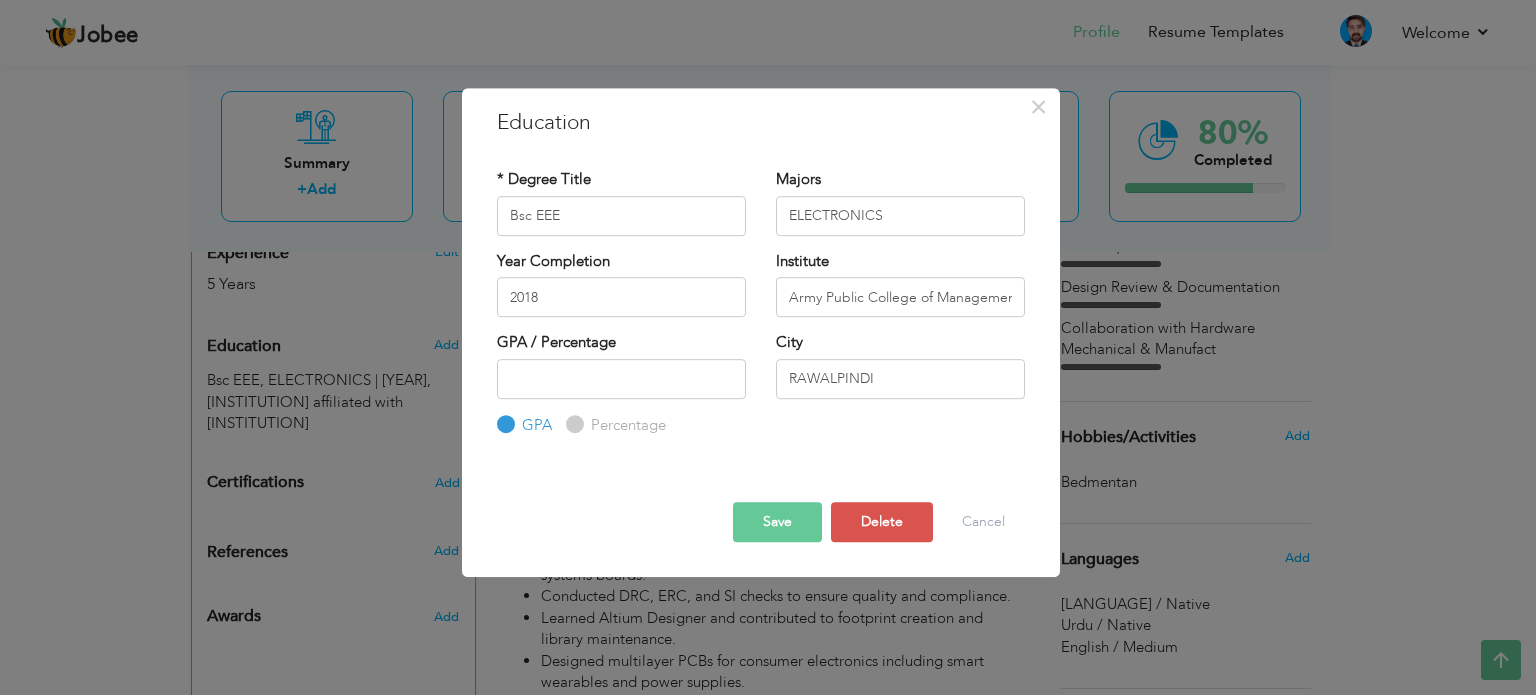 click on "Save" at bounding box center [777, 522] 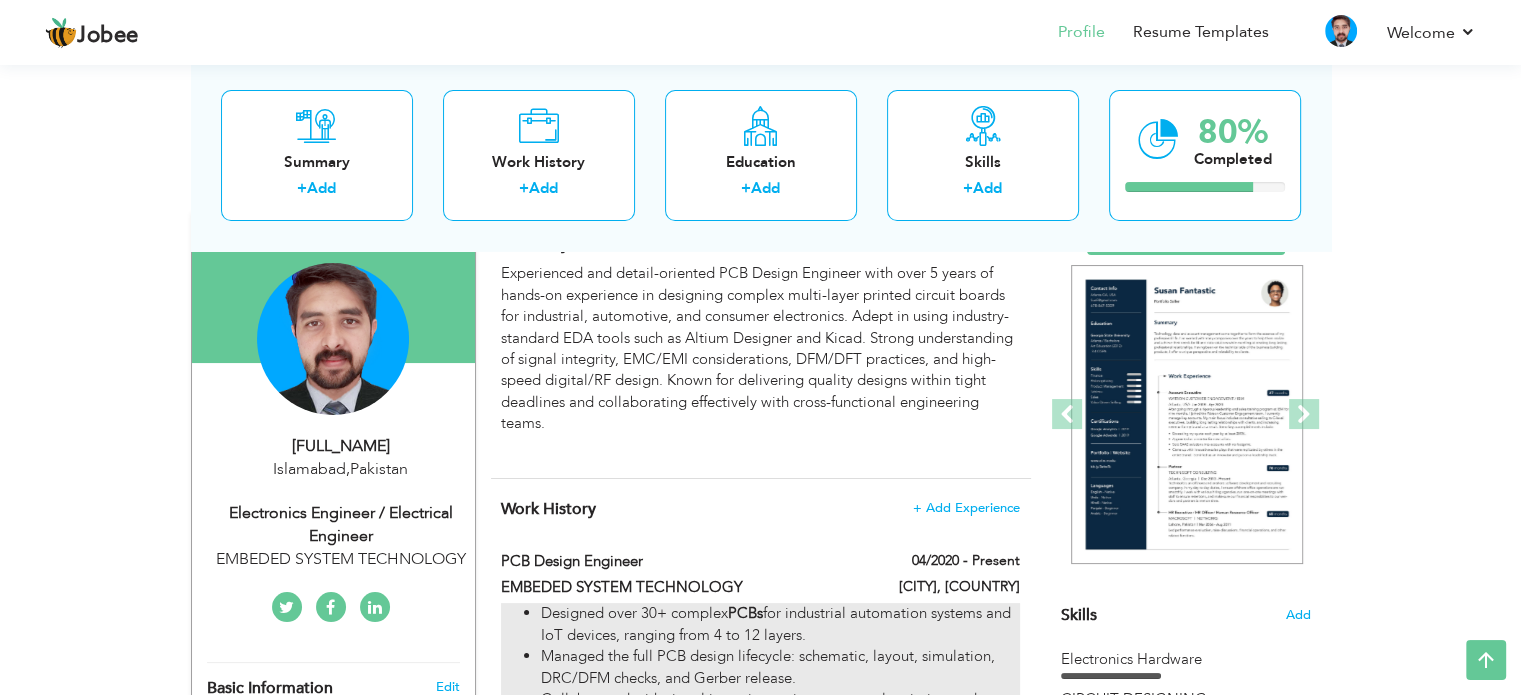 scroll, scrollTop: 0, scrollLeft: 0, axis: both 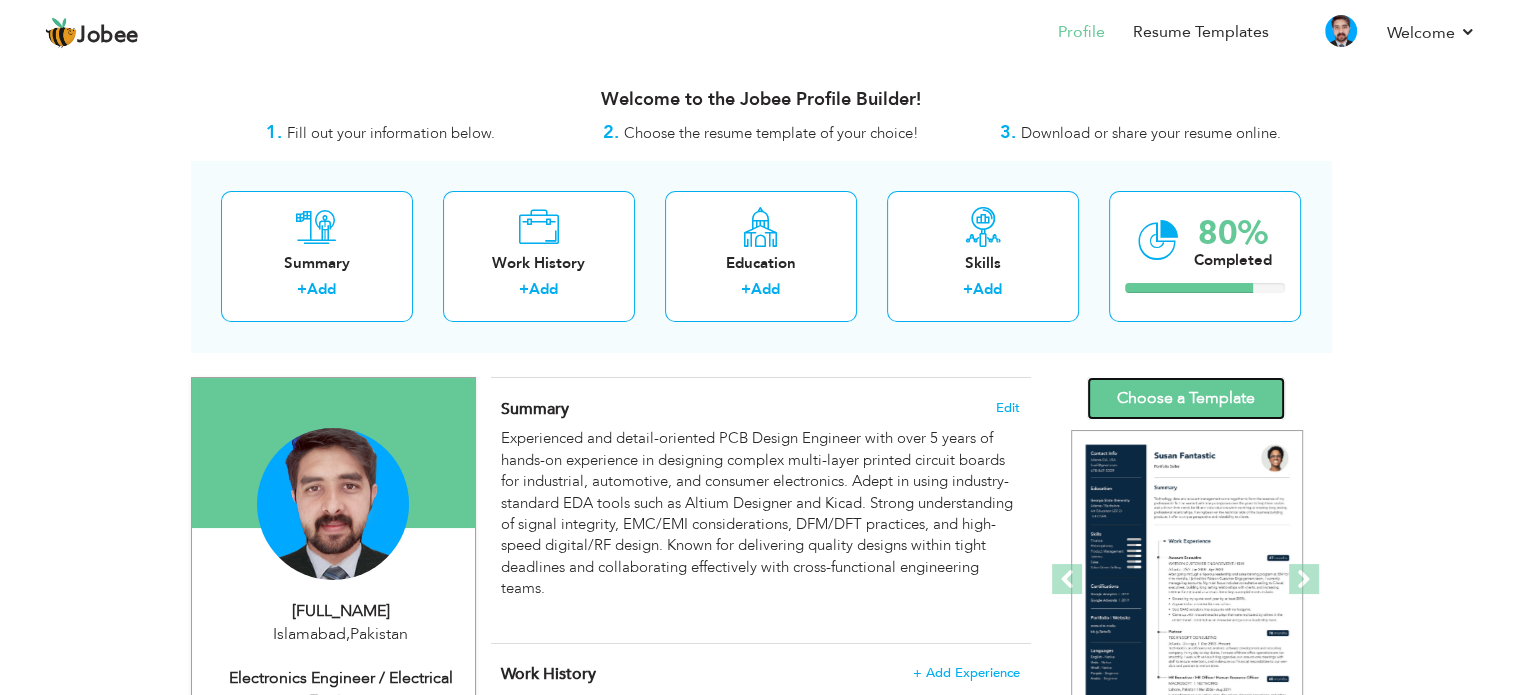 click on "Choose a Template" at bounding box center (1186, 398) 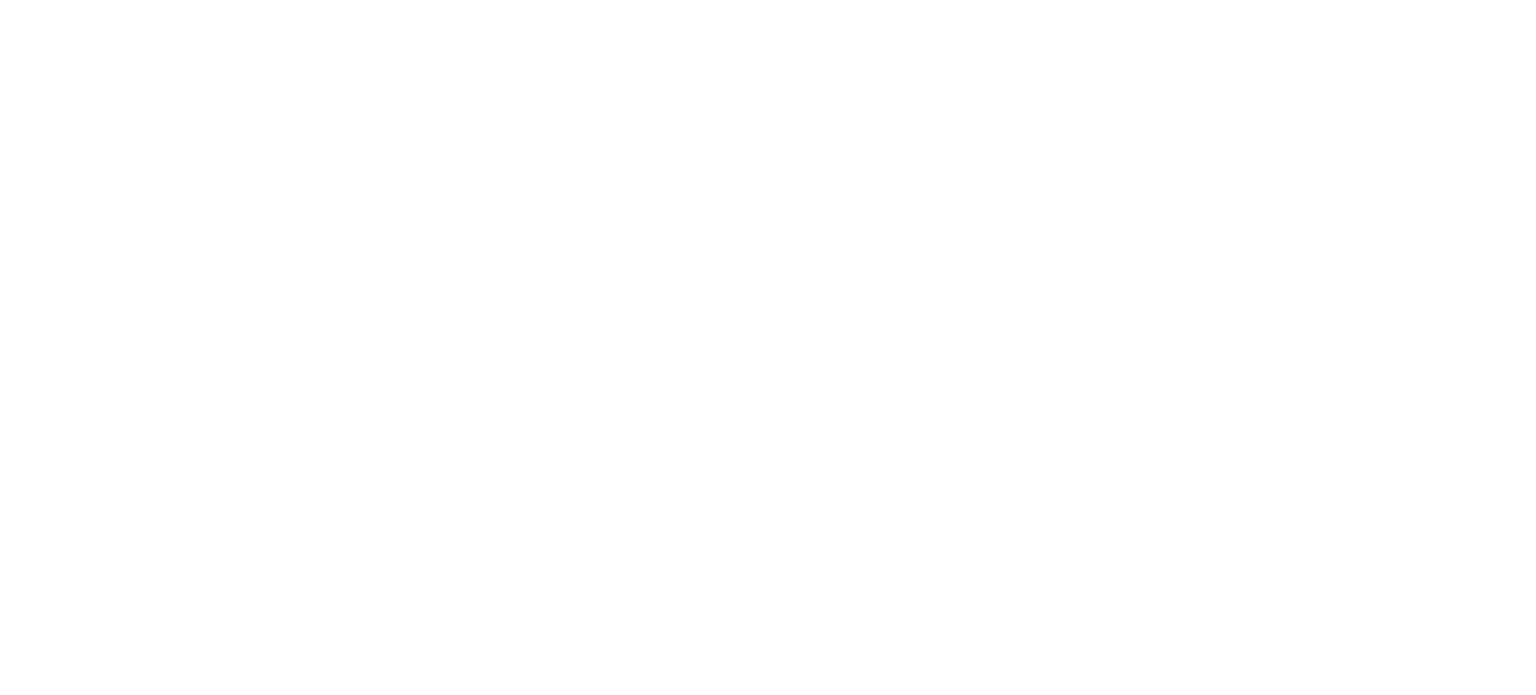 scroll, scrollTop: 0, scrollLeft: 0, axis: both 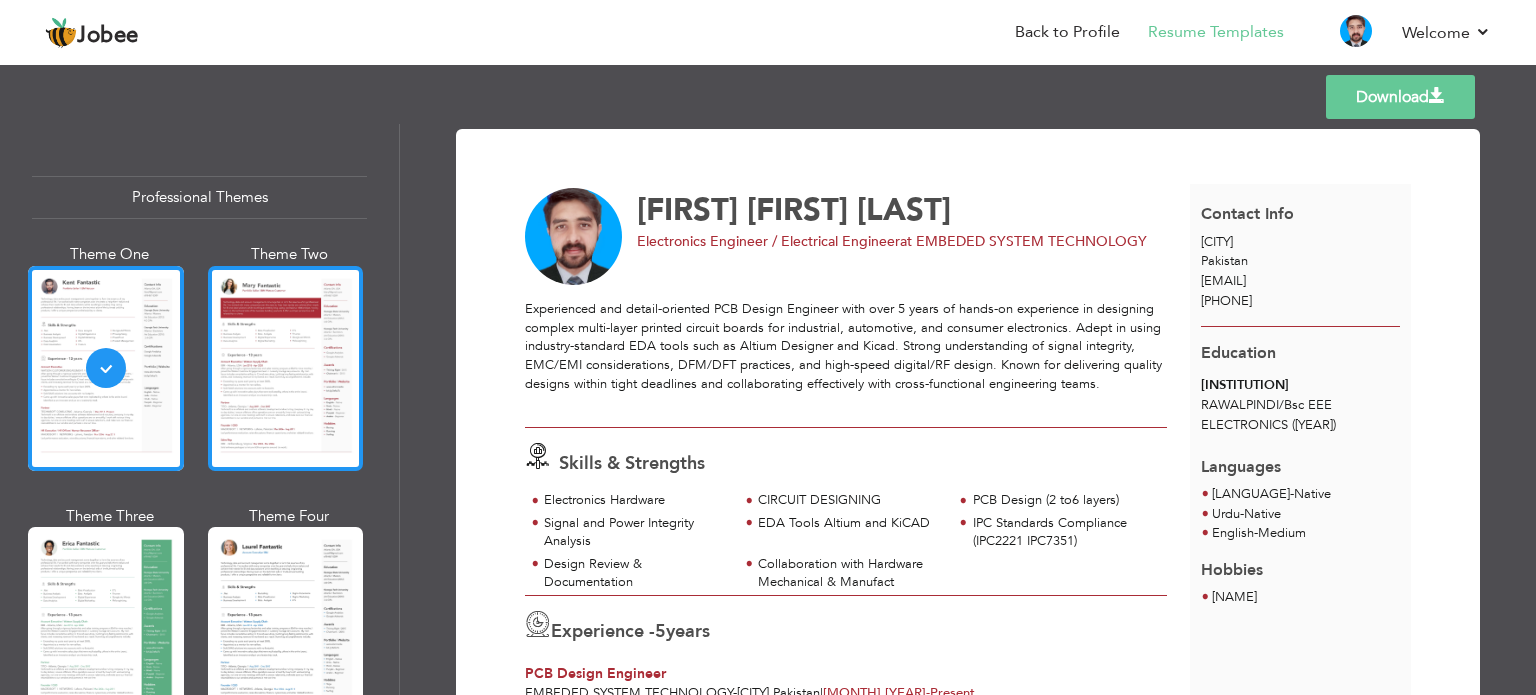 click at bounding box center [286, 368] 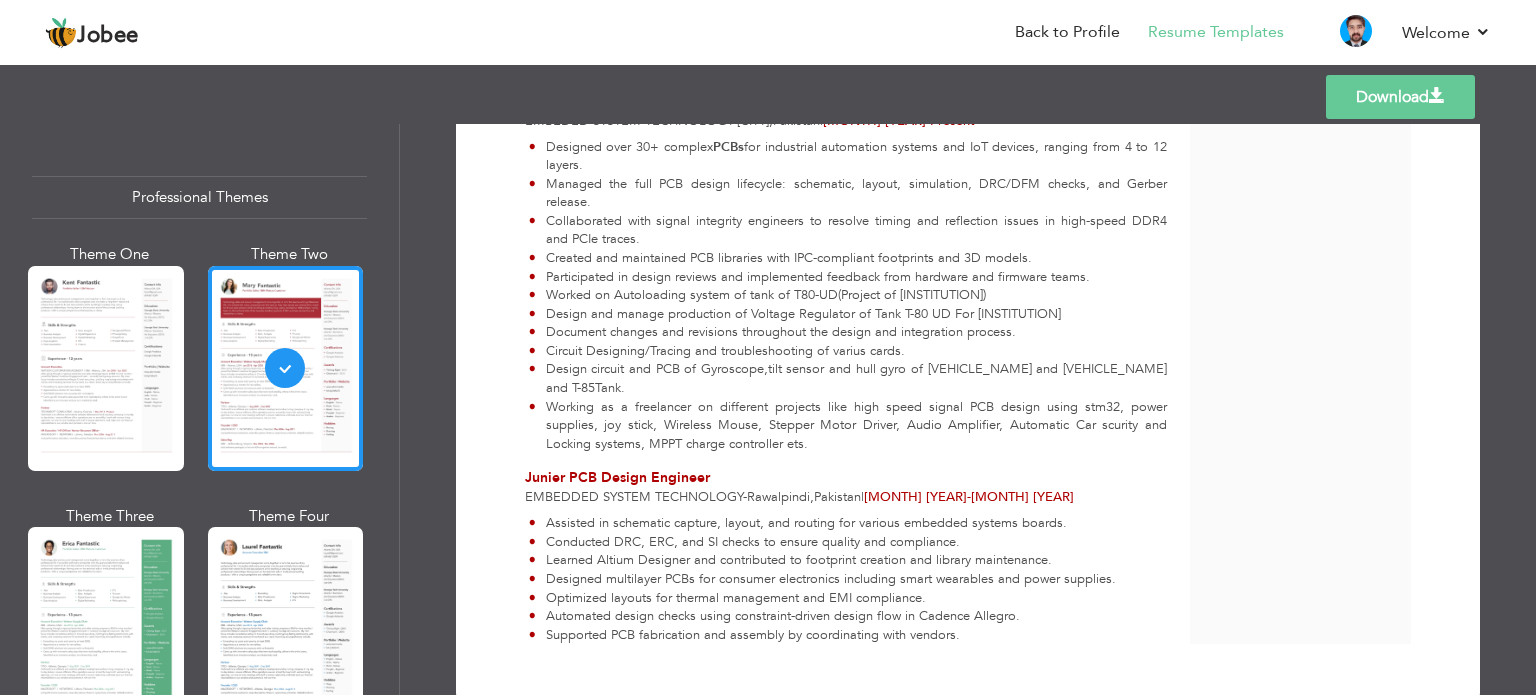 scroll, scrollTop: 600, scrollLeft: 0, axis: vertical 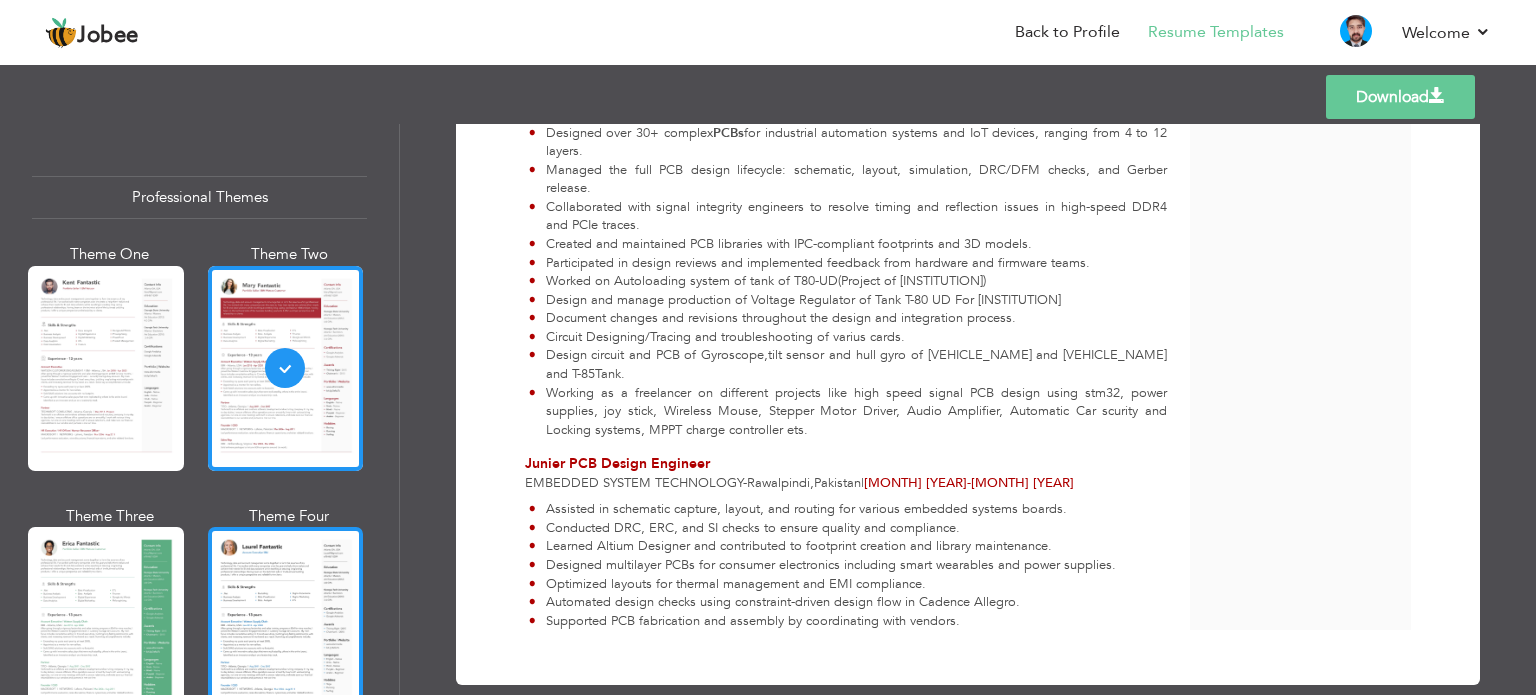 click at bounding box center [286, 629] 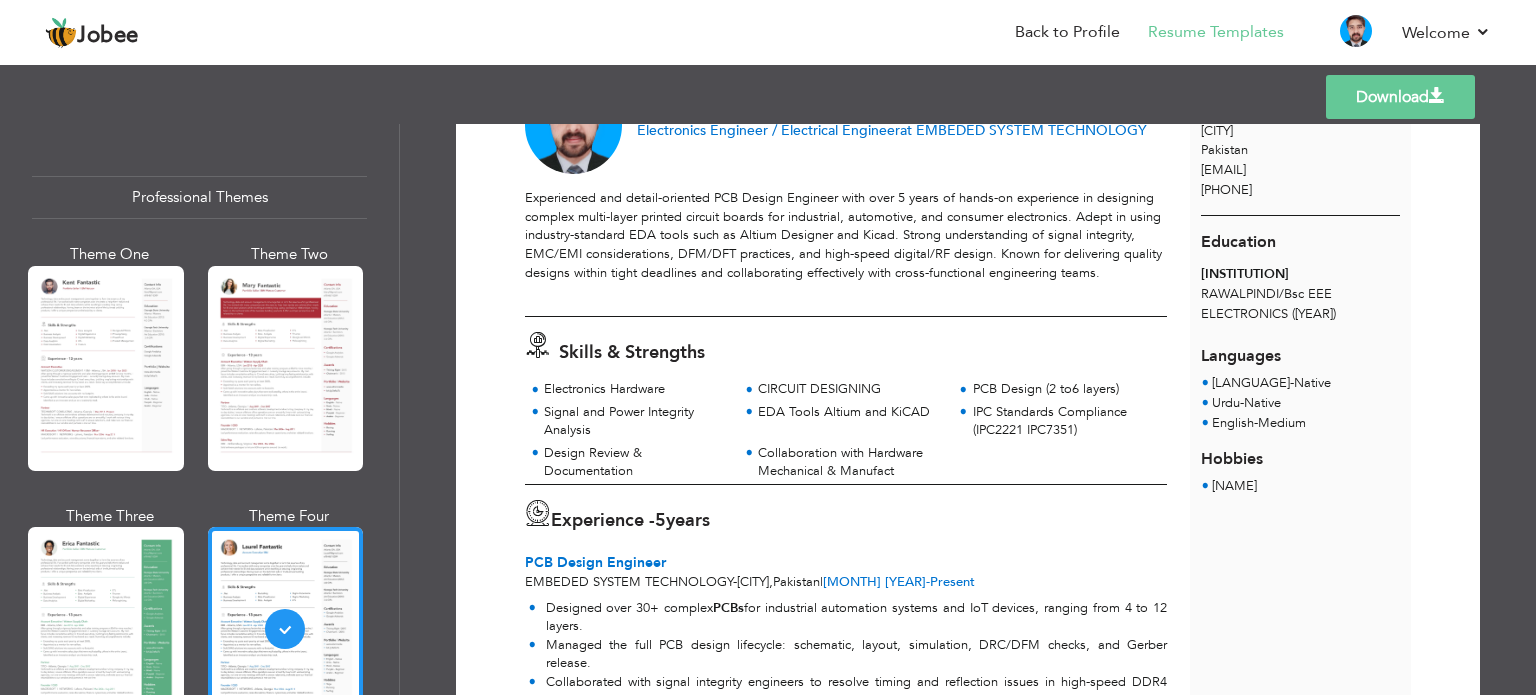scroll, scrollTop: 0, scrollLeft: 0, axis: both 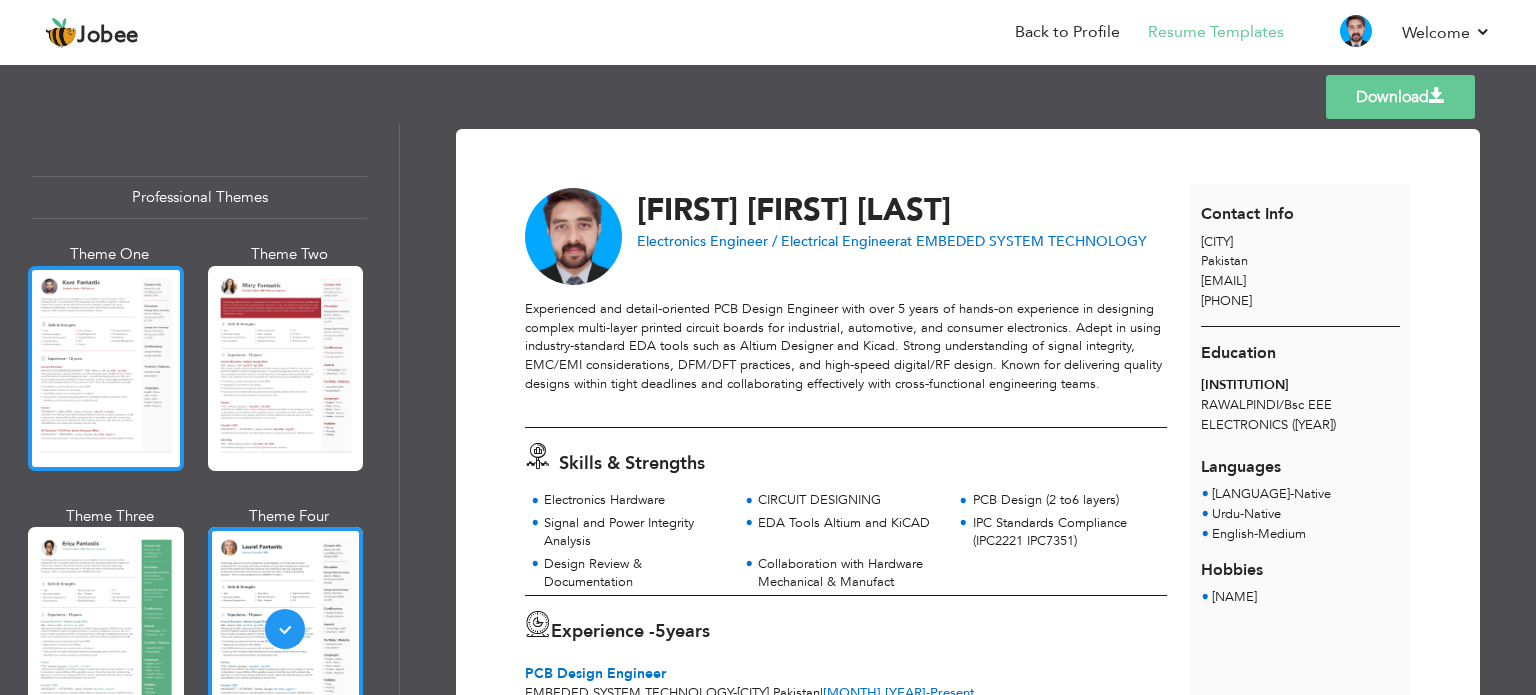 click at bounding box center (106, 368) 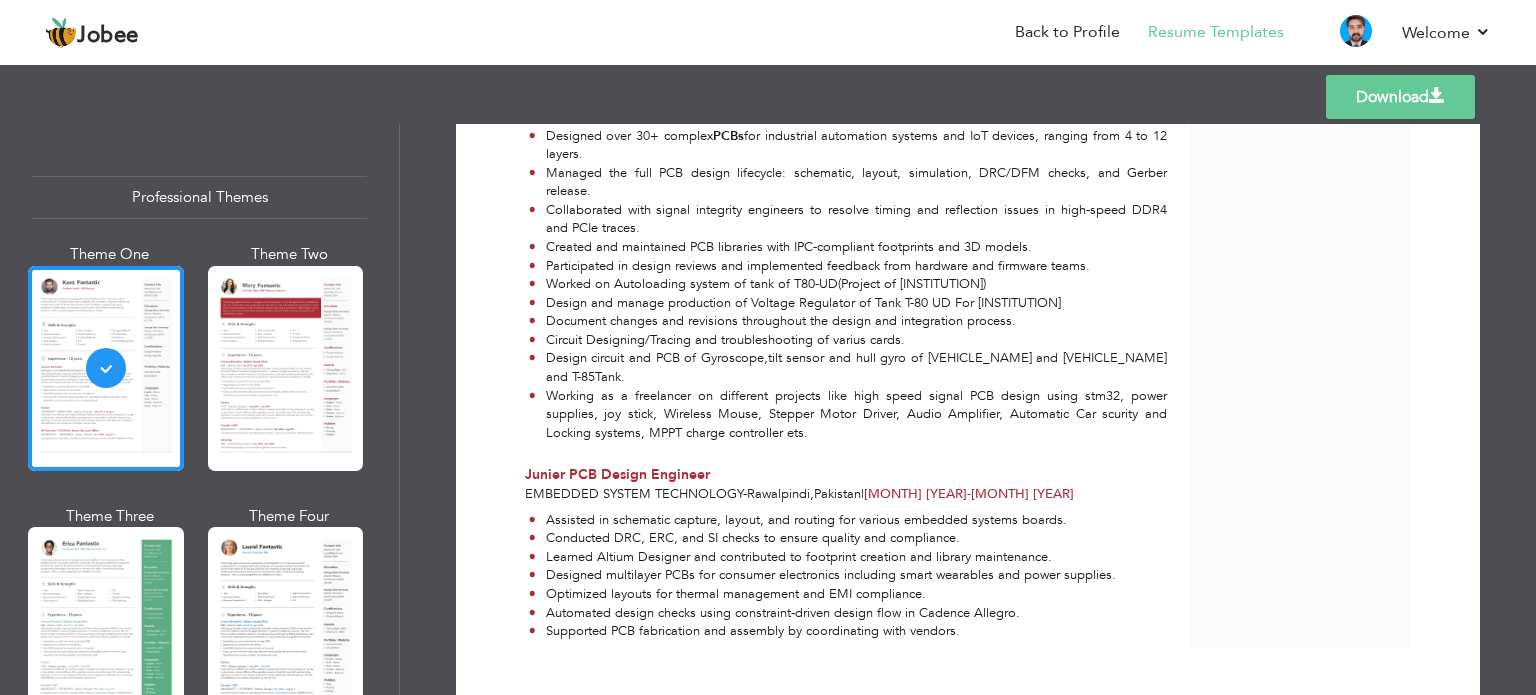 scroll, scrollTop: 600, scrollLeft: 0, axis: vertical 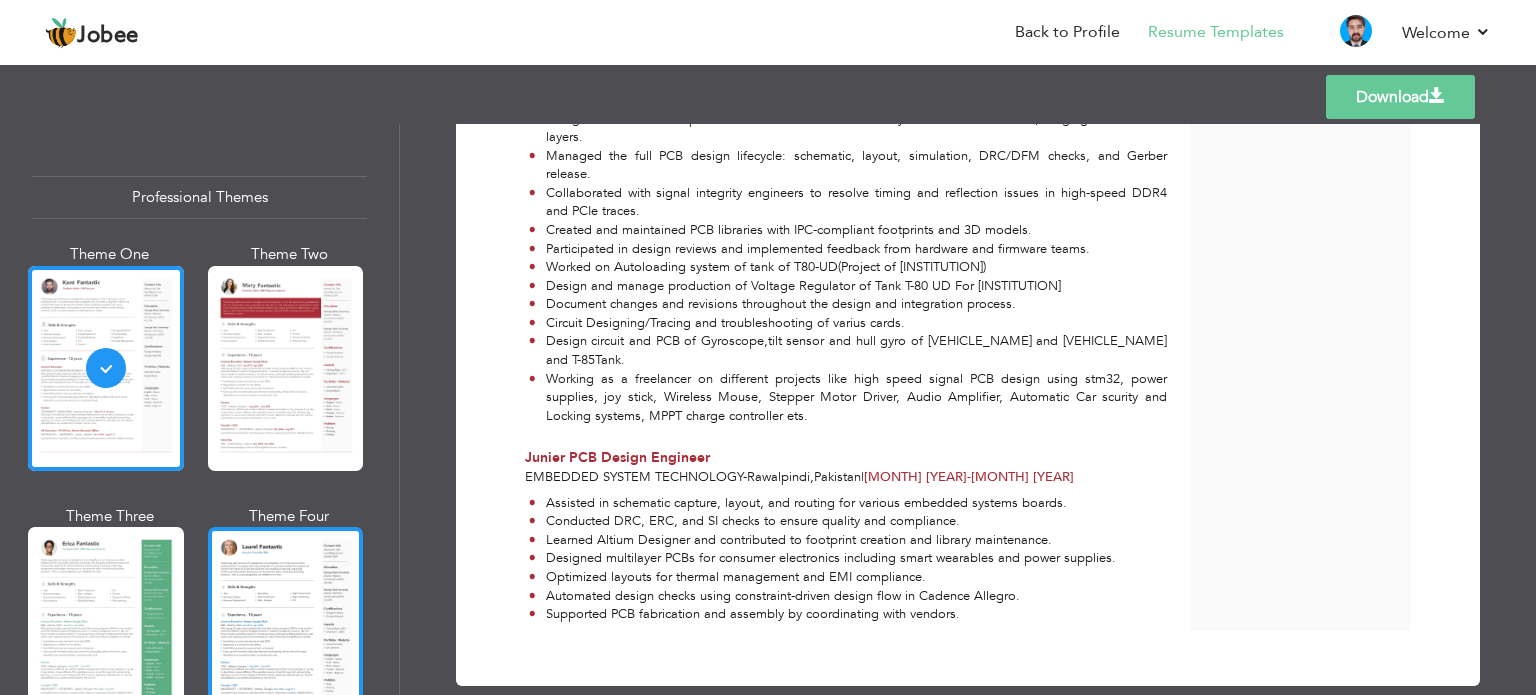 click at bounding box center [286, 629] 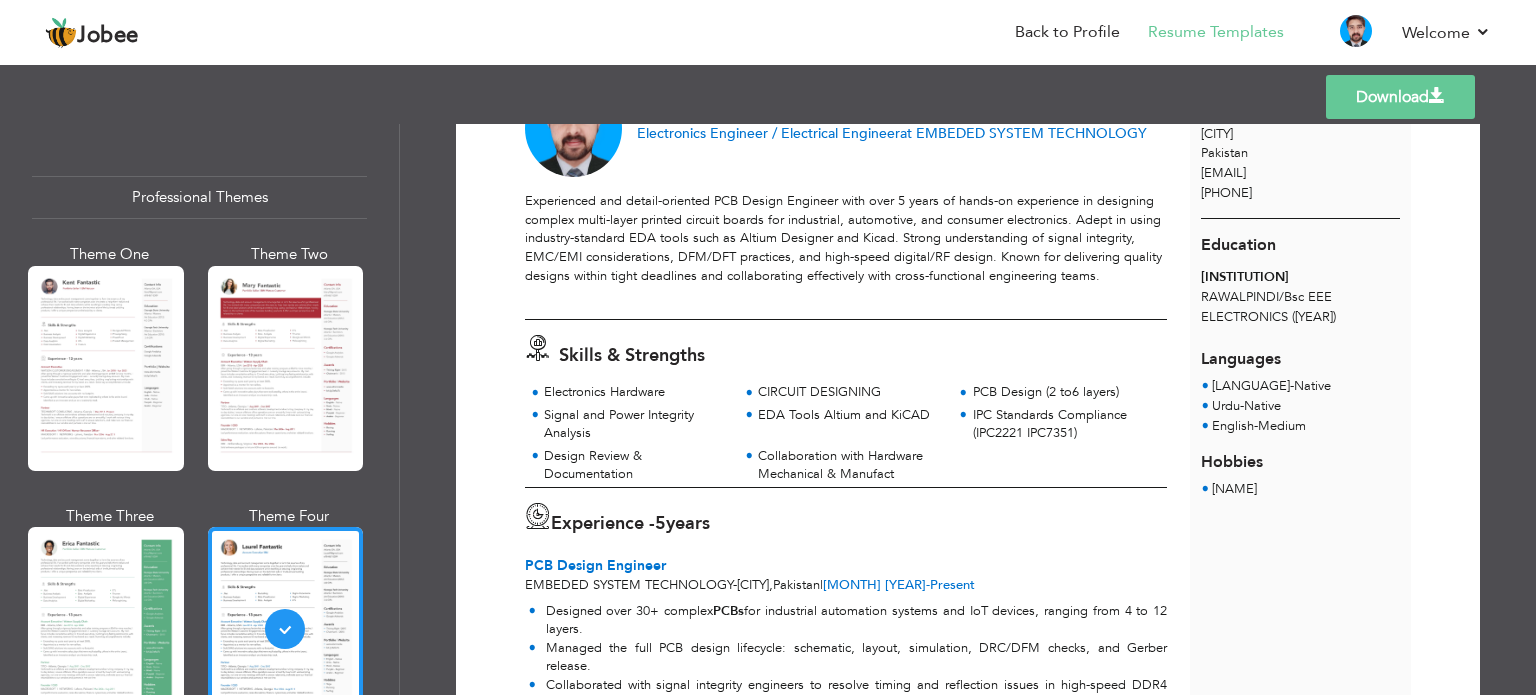 scroll, scrollTop: 0, scrollLeft: 0, axis: both 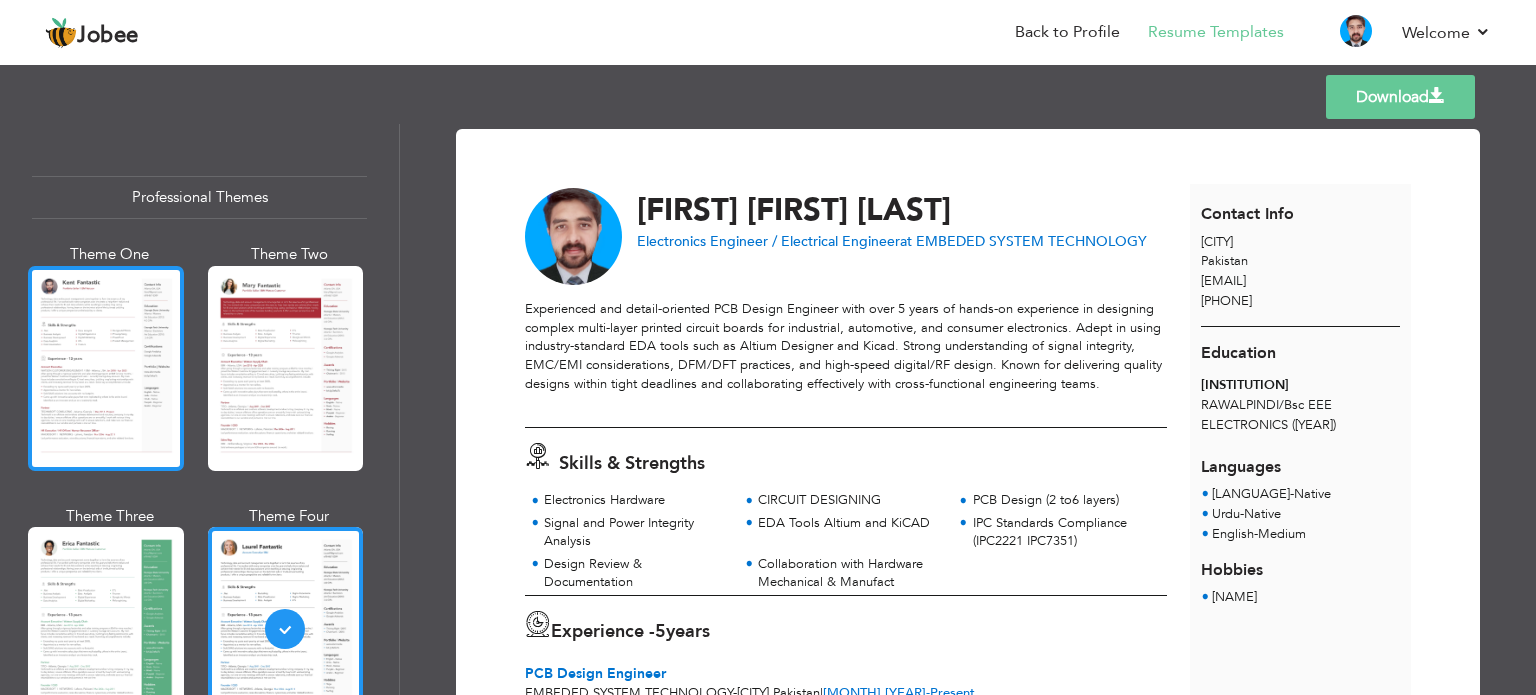 click at bounding box center (106, 368) 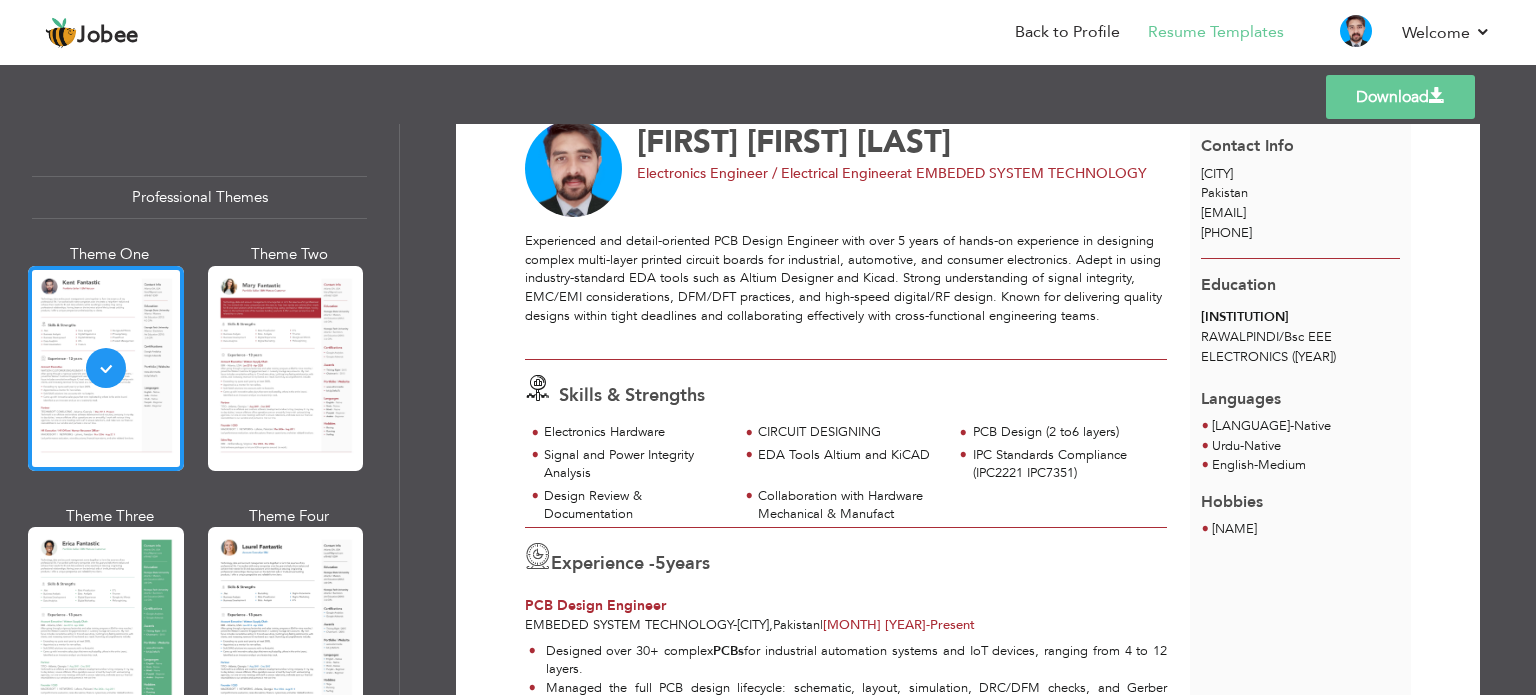 scroll, scrollTop: 100, scrollLeft: 0, axis: vertical 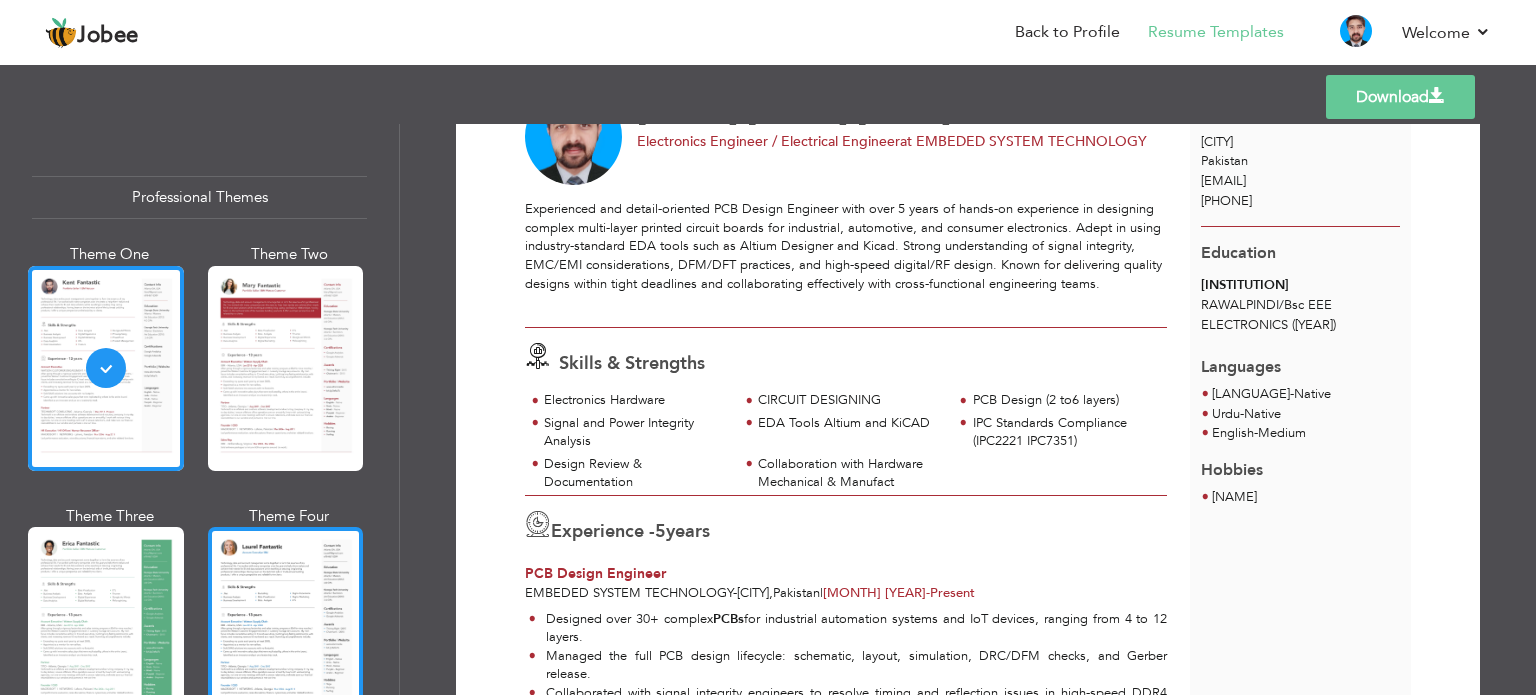 click at bounding box center [286, 629] 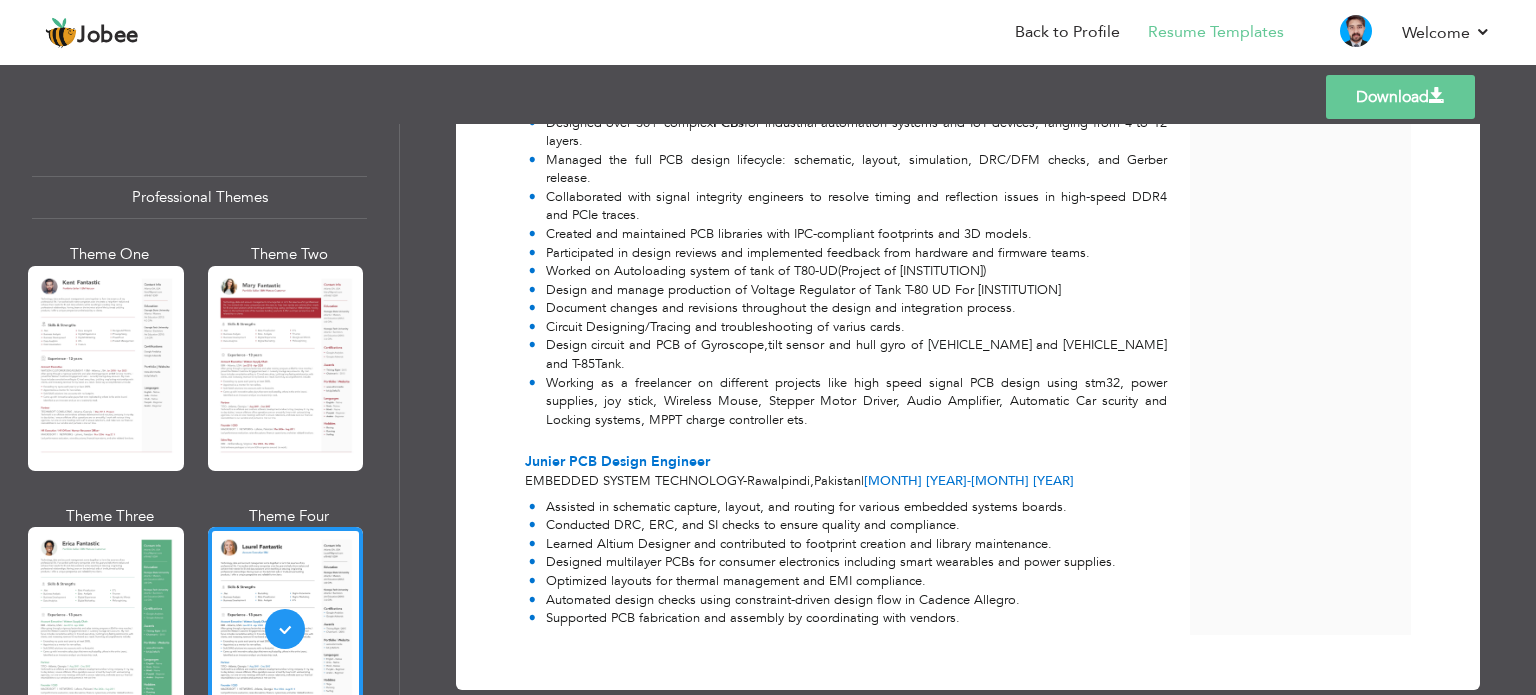 scroll, scrollTop: 600, scrollLeft: 0, axis: vertical 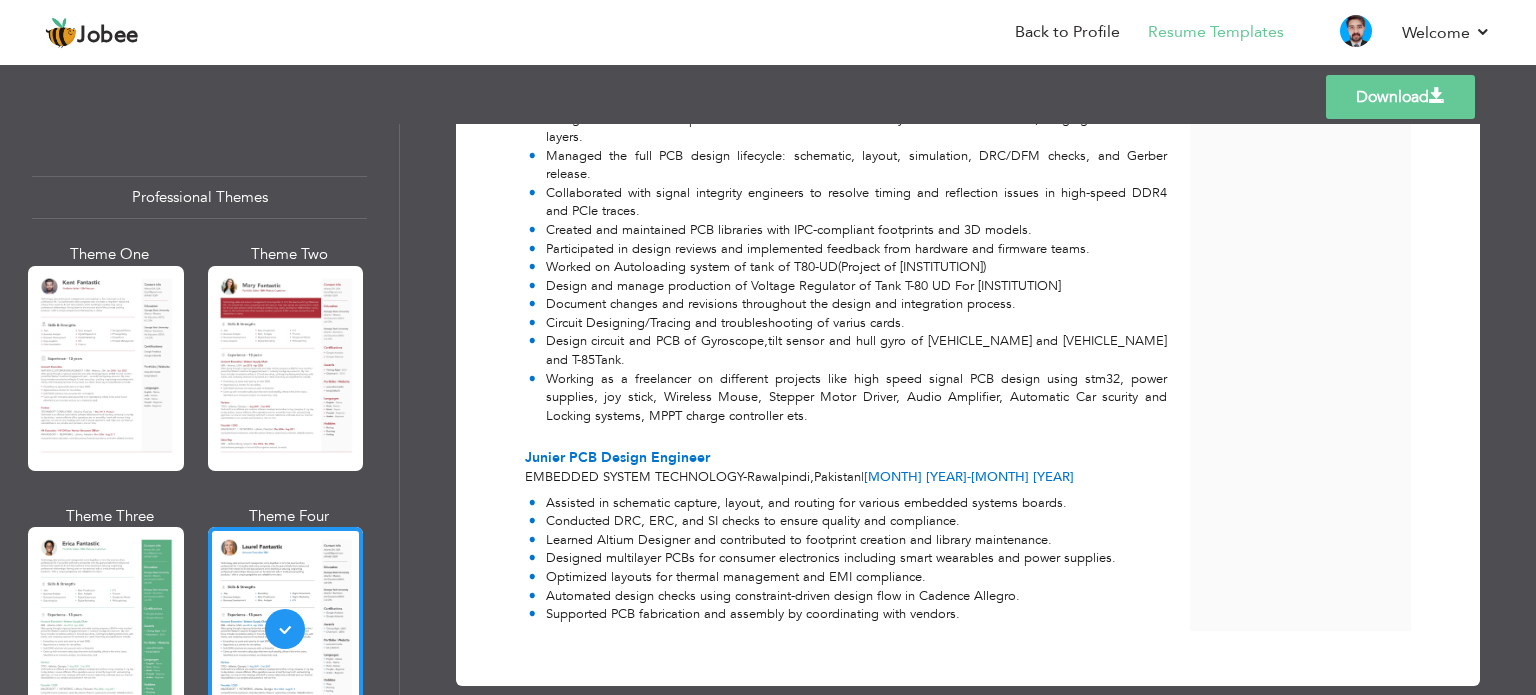 click on "Download" at bounding box center (1400, 97) 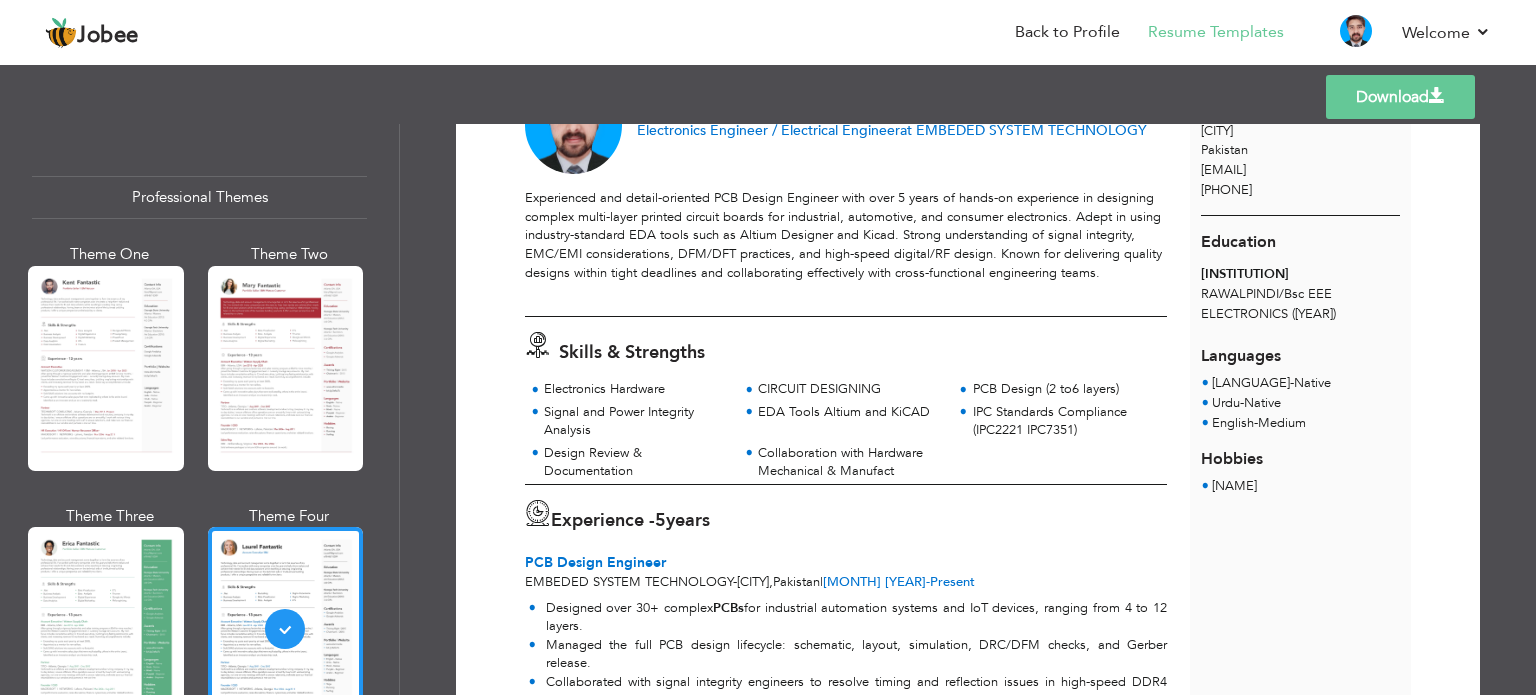 scroll, scrollTop: 0, scrollLeft: 0, axis: both 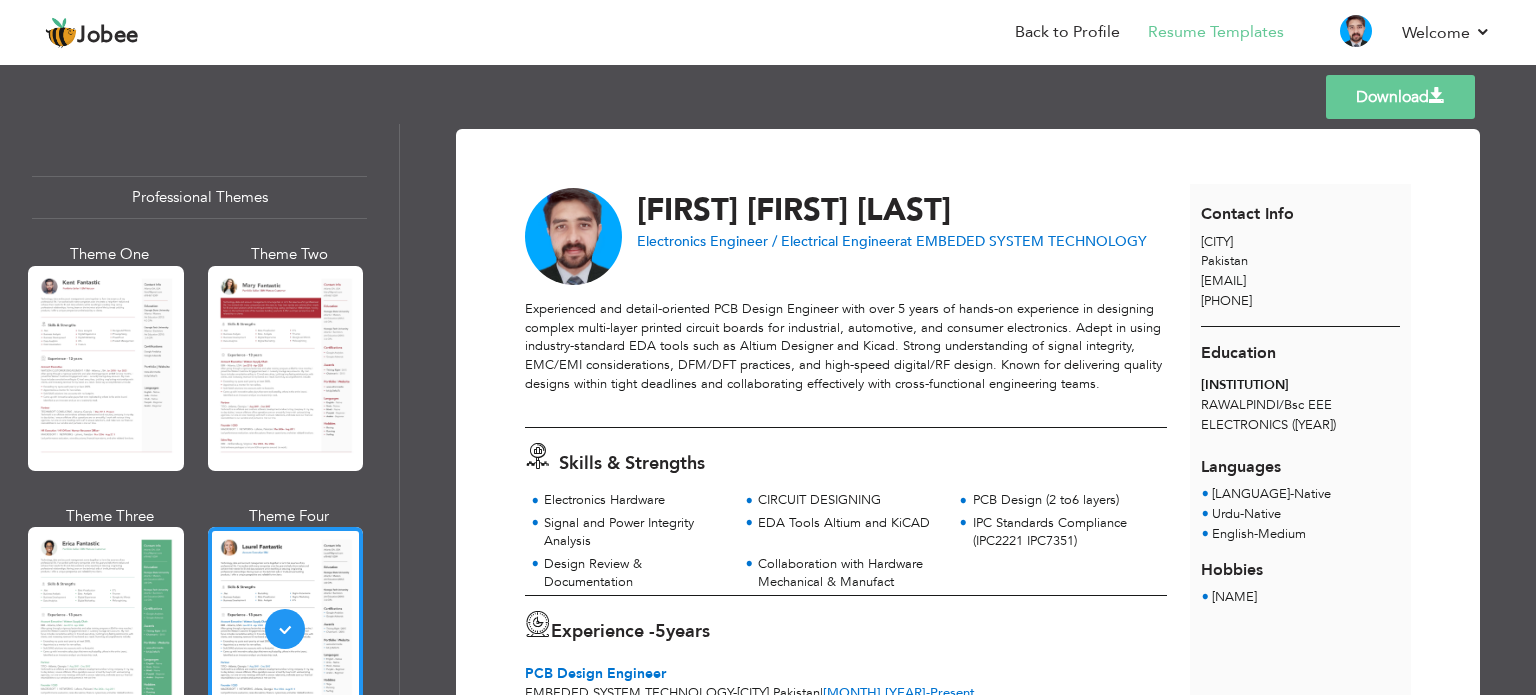 click on "Templates
Download" at bounding box center (768, 97) 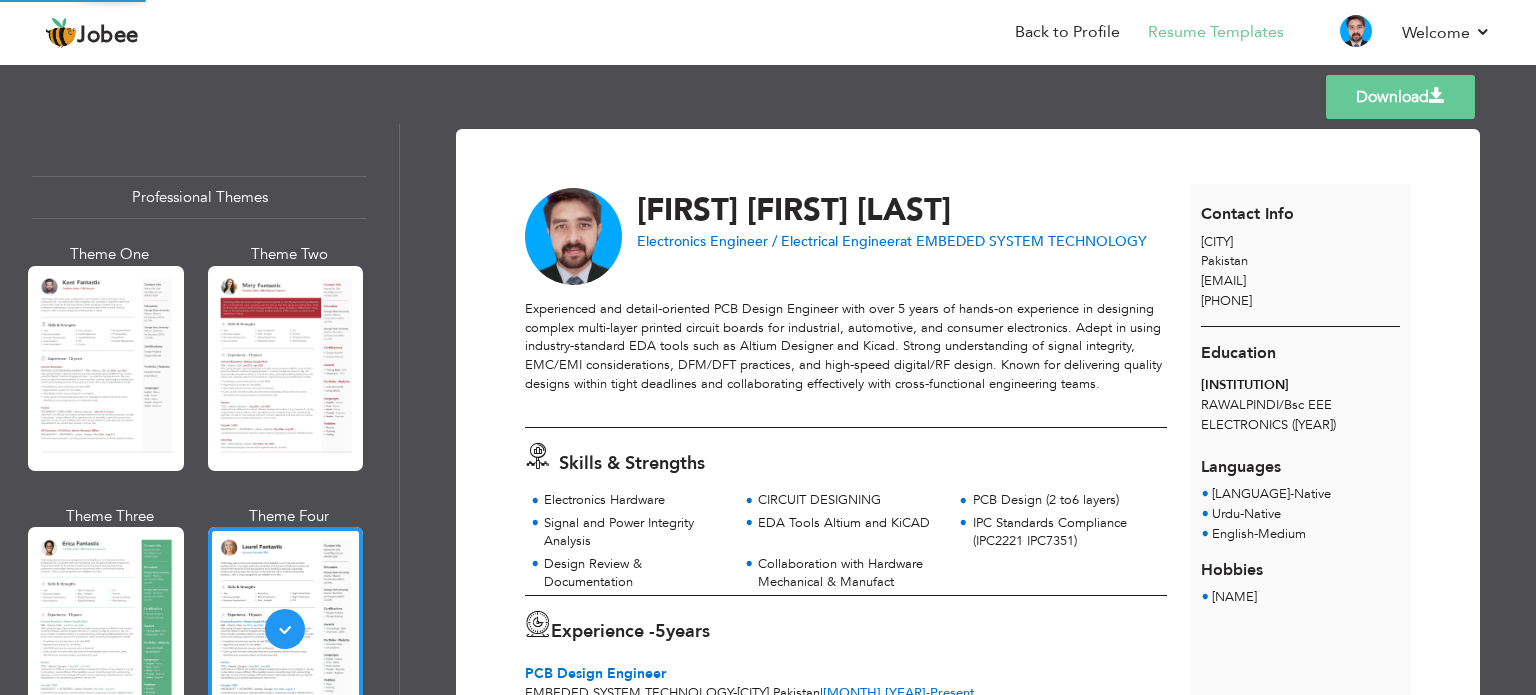 click on "Download" at bounding box center [1400, 97] 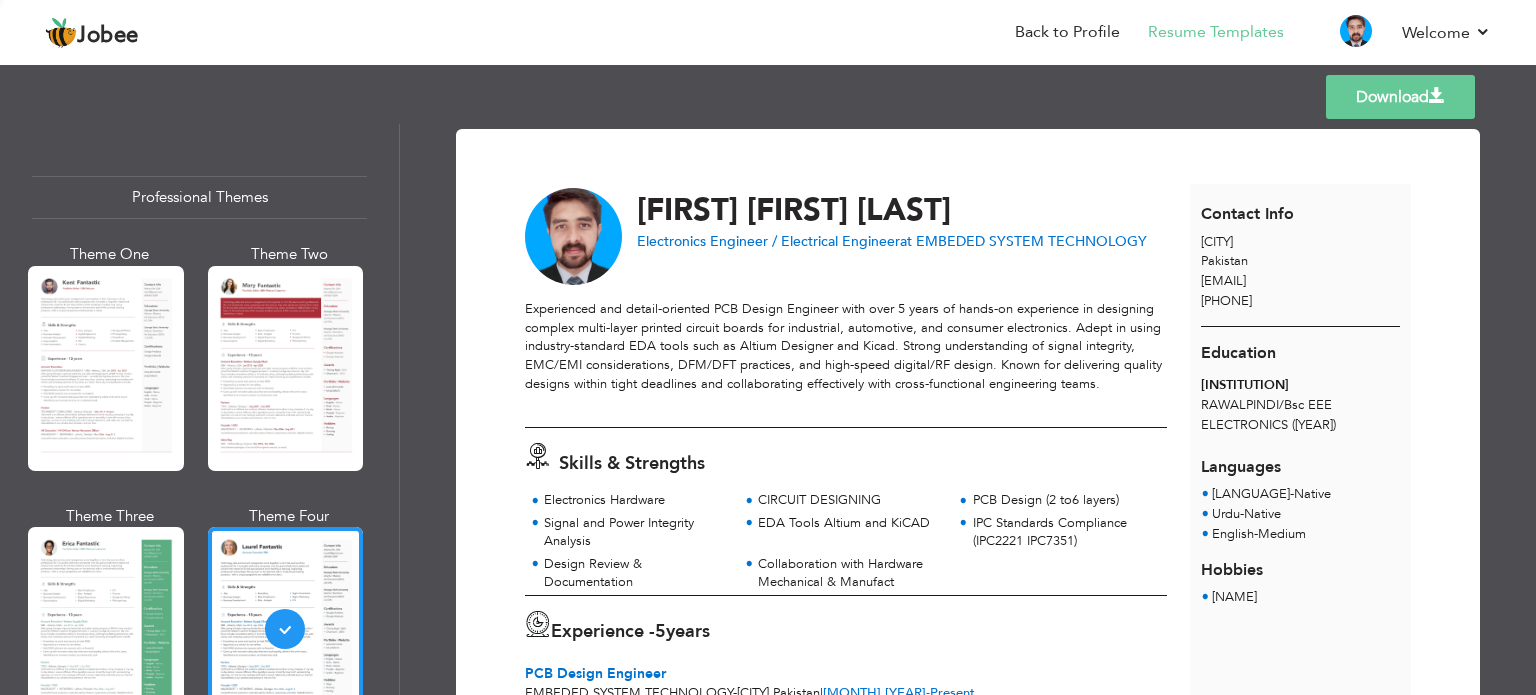 click on "Download" at bounding box center (1400, 97) 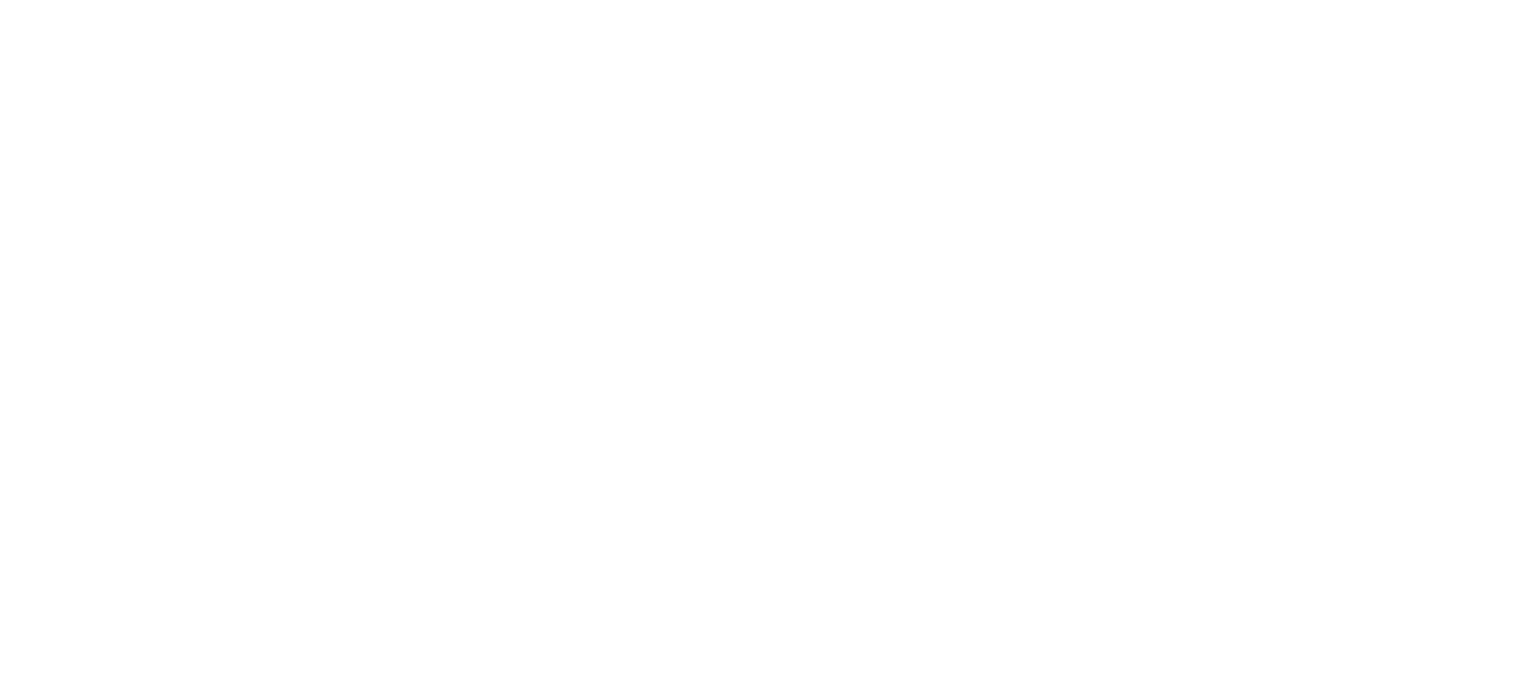 scroll, scrollTop: 0, scrollLeft: 0, axis: both 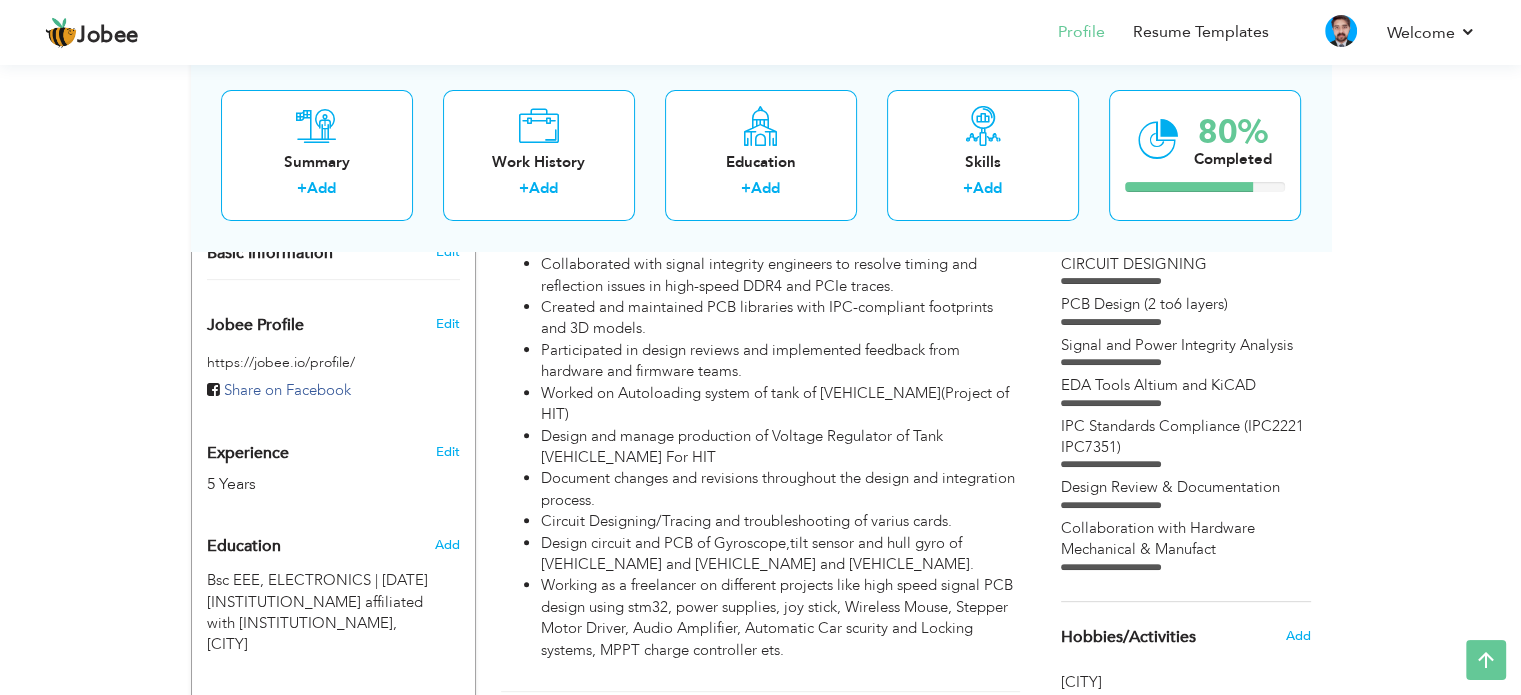 click on "Document changes and revisions throughout the design and integration process." at bounding box center (780, 489) 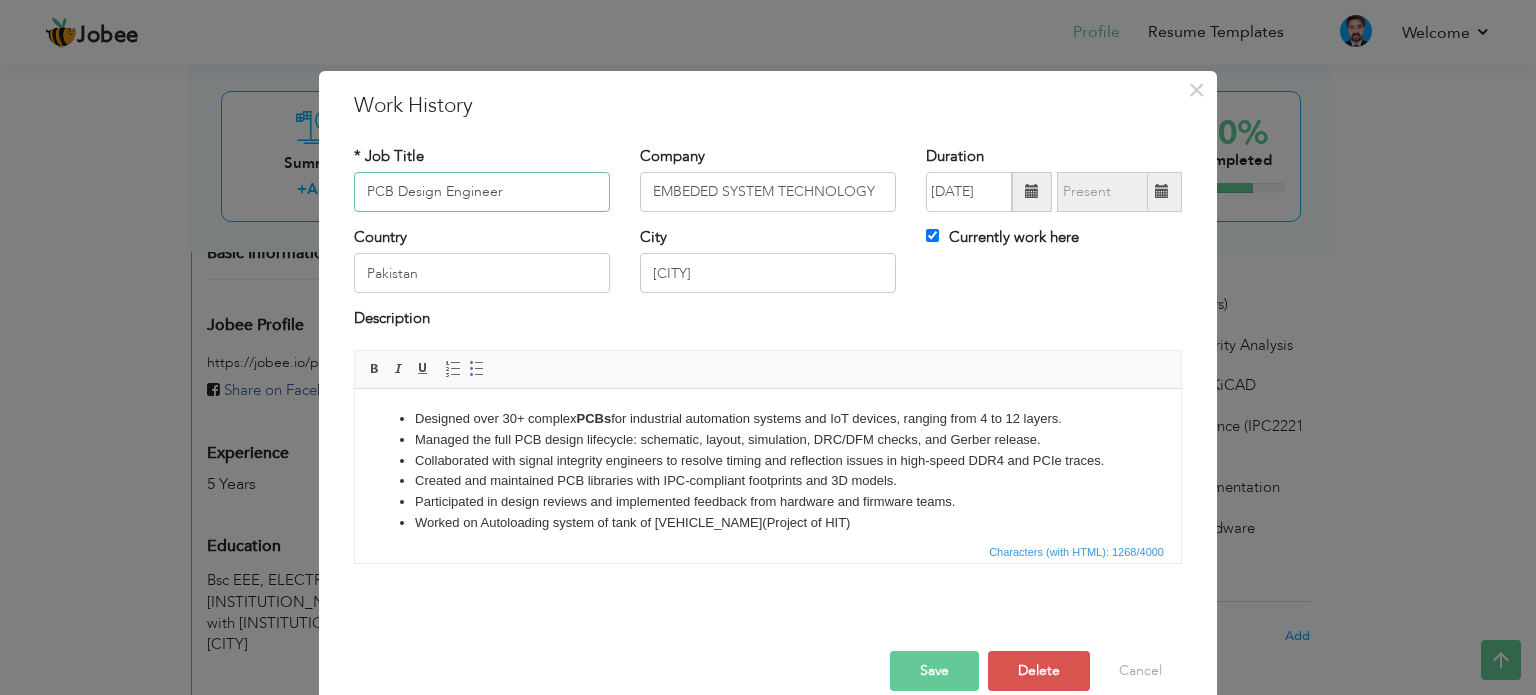 scroll, scrollTop: 160, scrollLeft: 0, axis: vertical 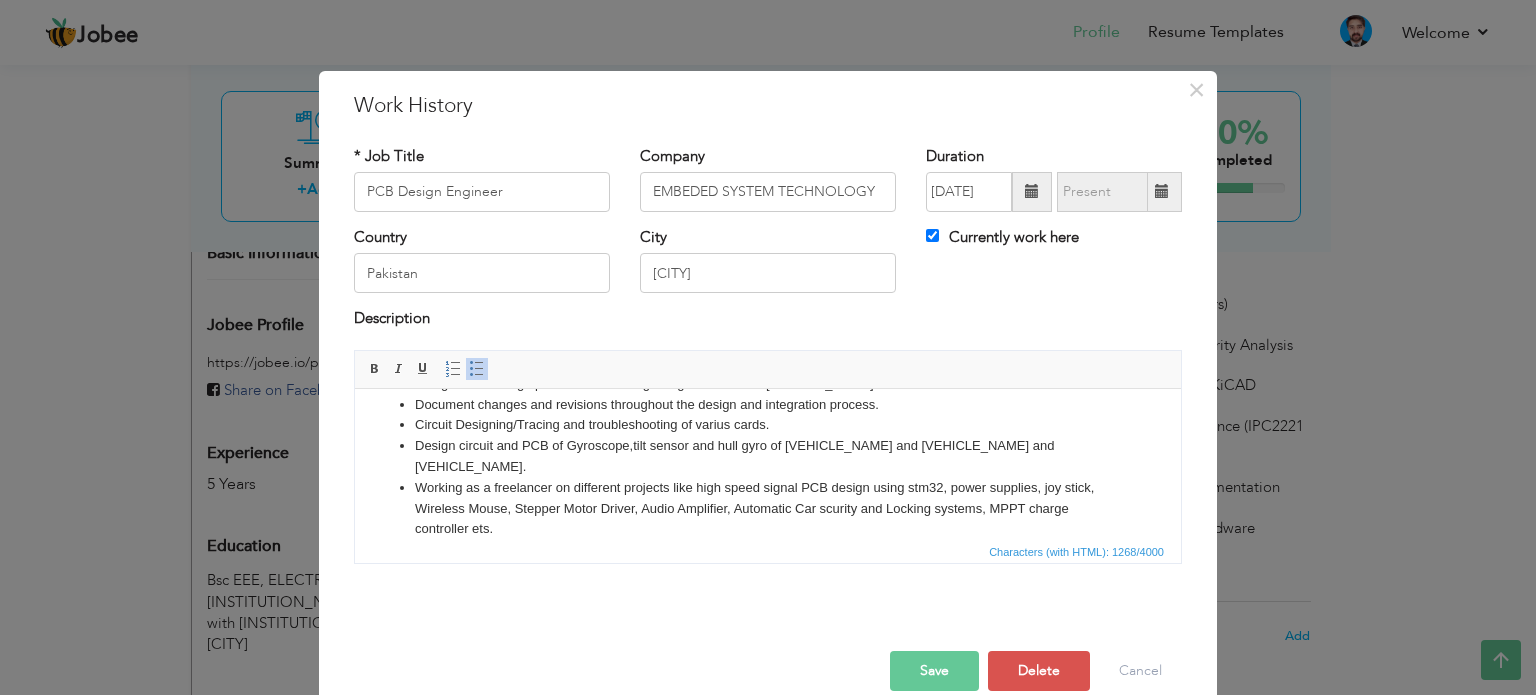 drag, startPoint x: 611, startPoint y: 520, endPoint x: 384, endPoint y: 431, distance: 243.8237 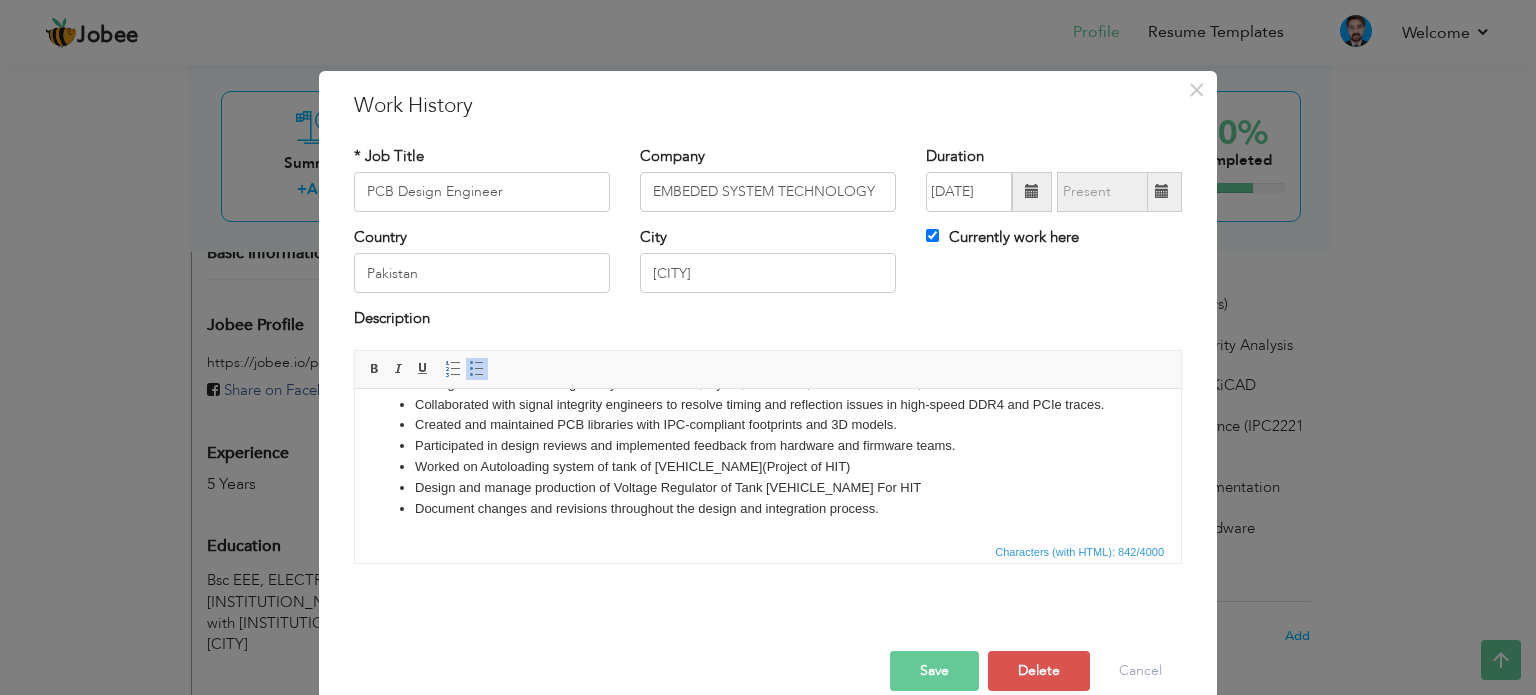 scroll, scrollTop: 56, scrollLeft: 0, axis: vertical 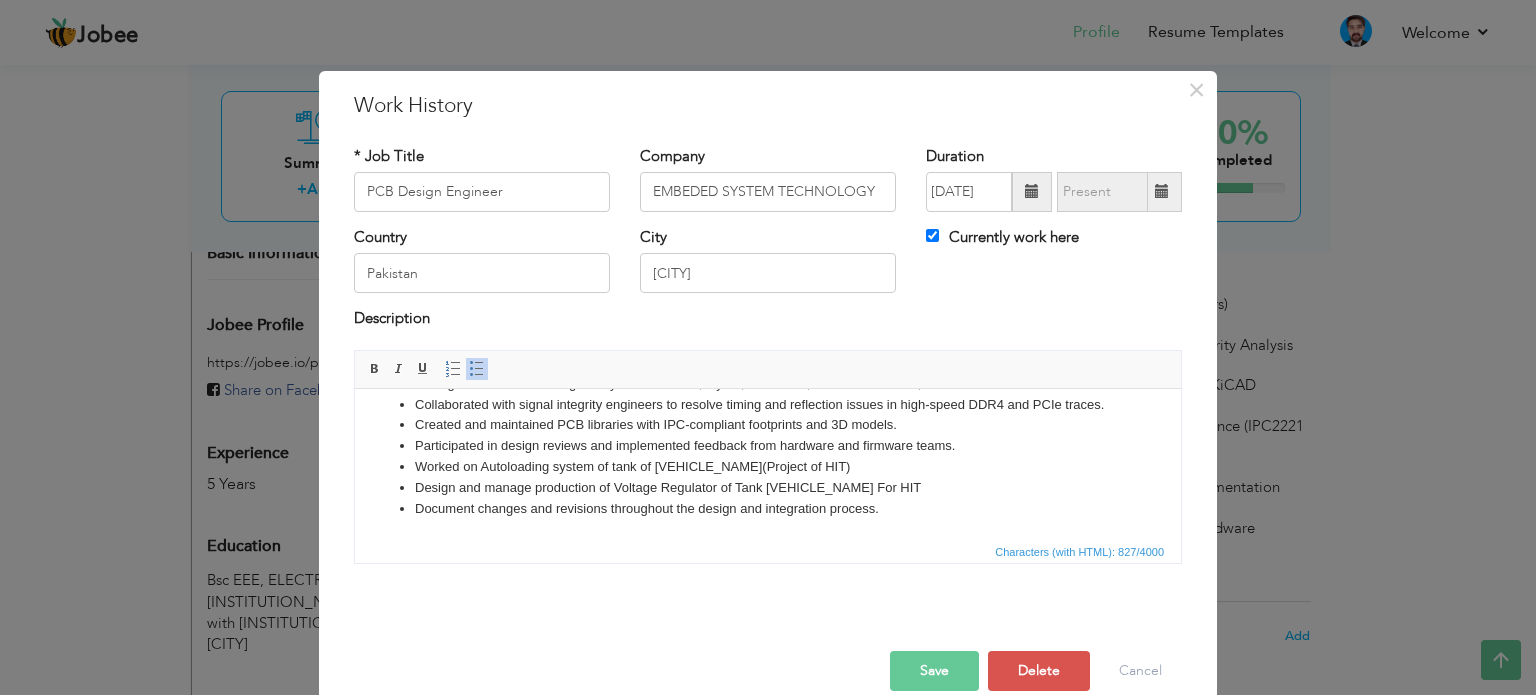 click on "Save" at bounding box center [934, 671] 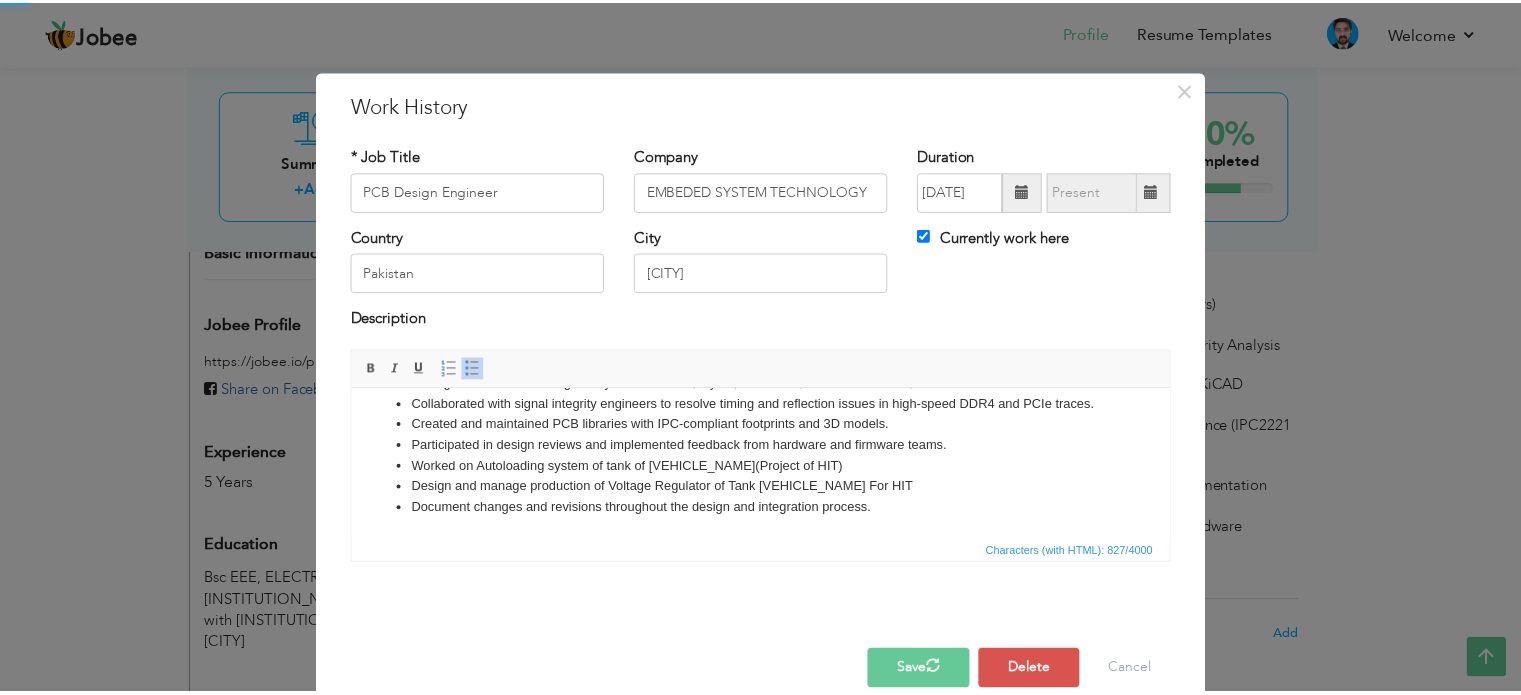 scroll, scrollTop: 0, scrollLeft: 0, axis: both 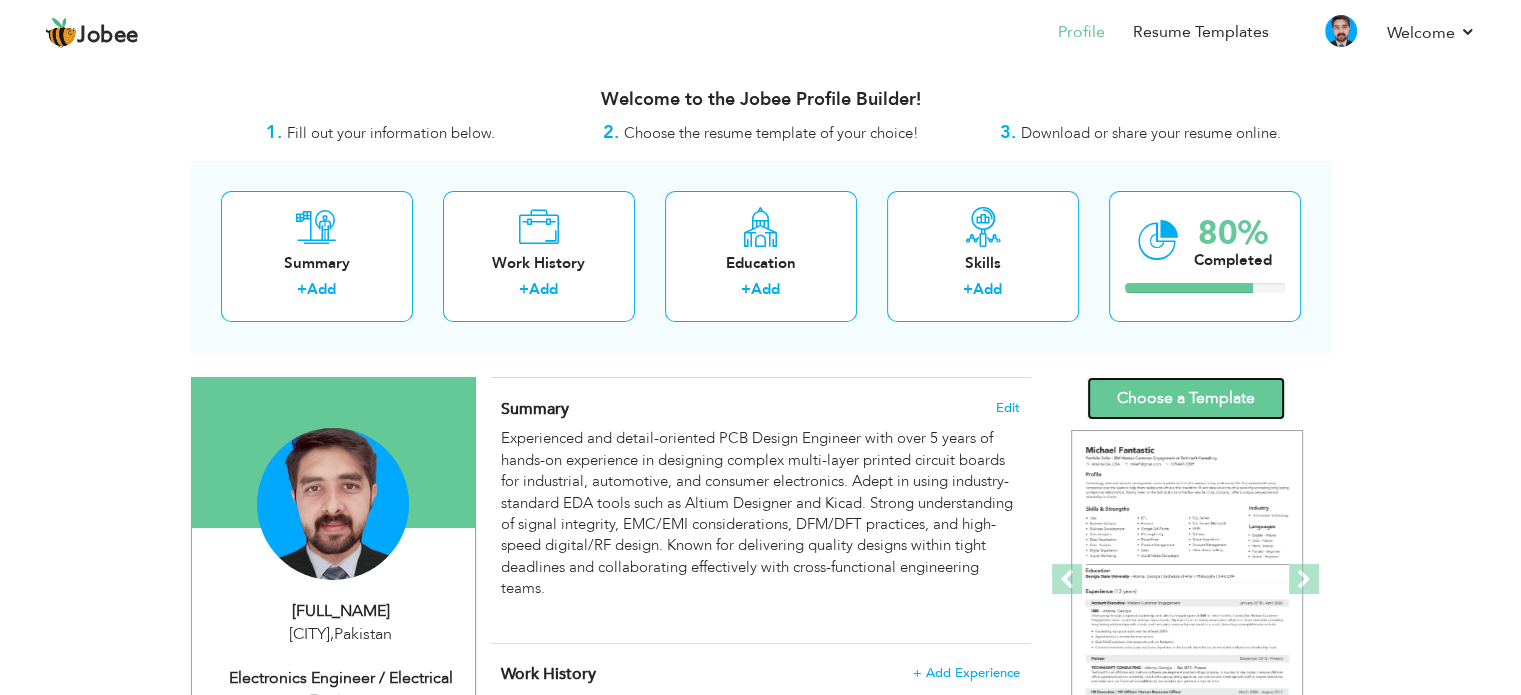click on "Choose a Template" at bounding box center [1186, 398] 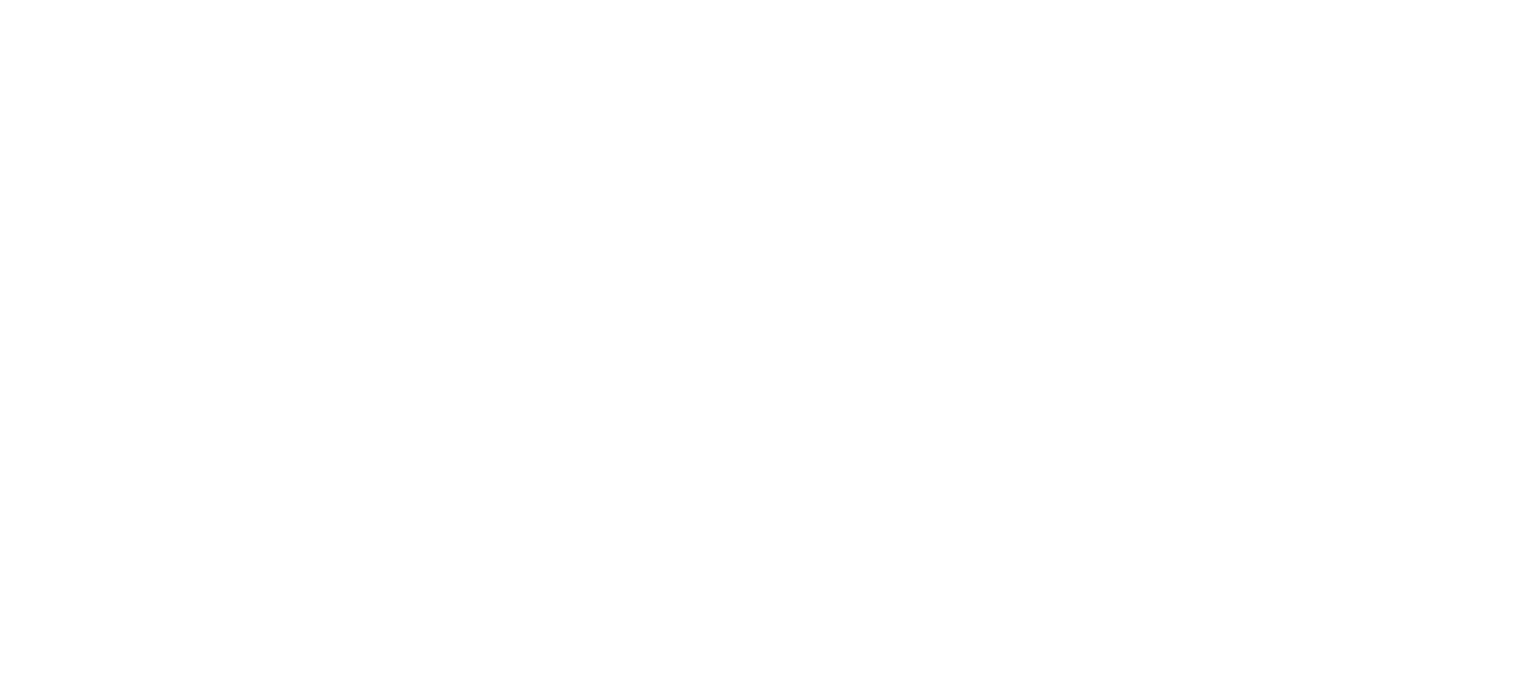 scroll, scrollTop: 0, scrollLeft: 0, axis: both 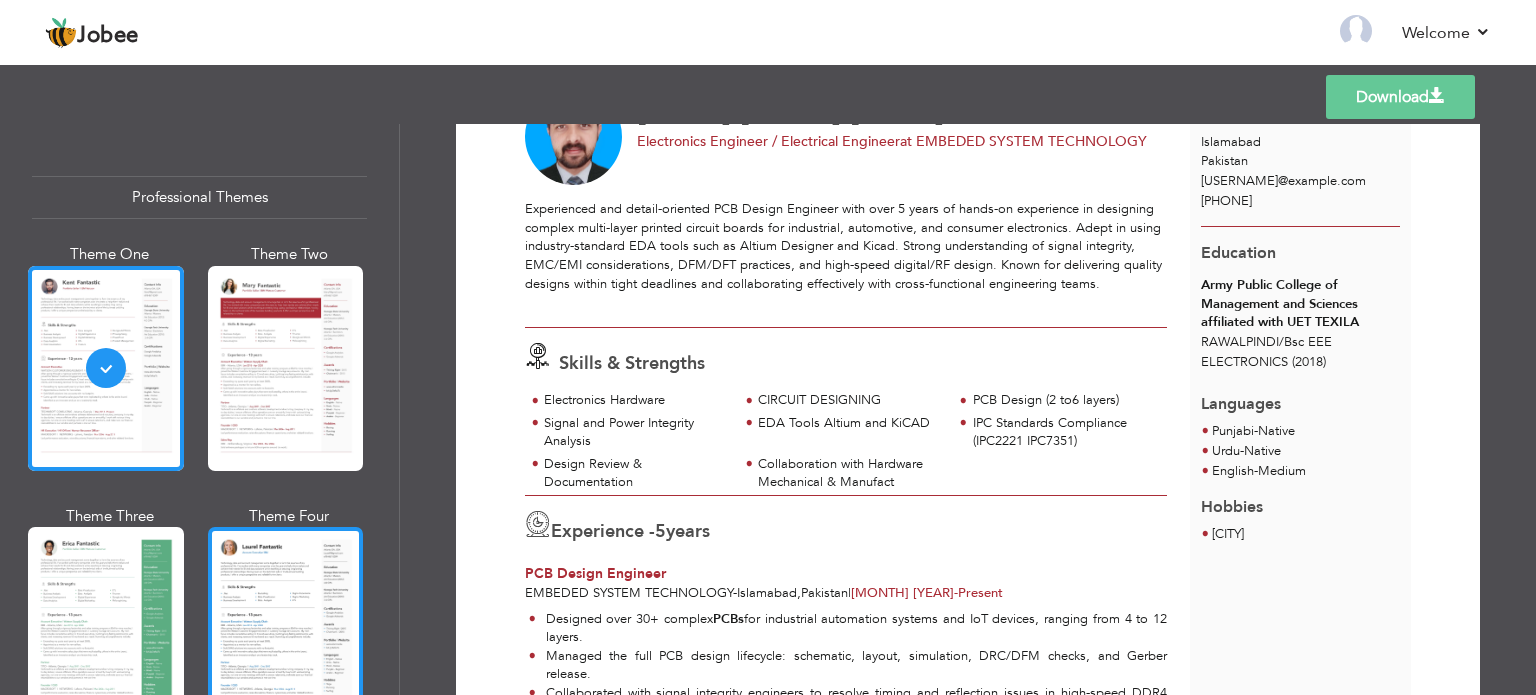 click at bounding box center (286, 629) 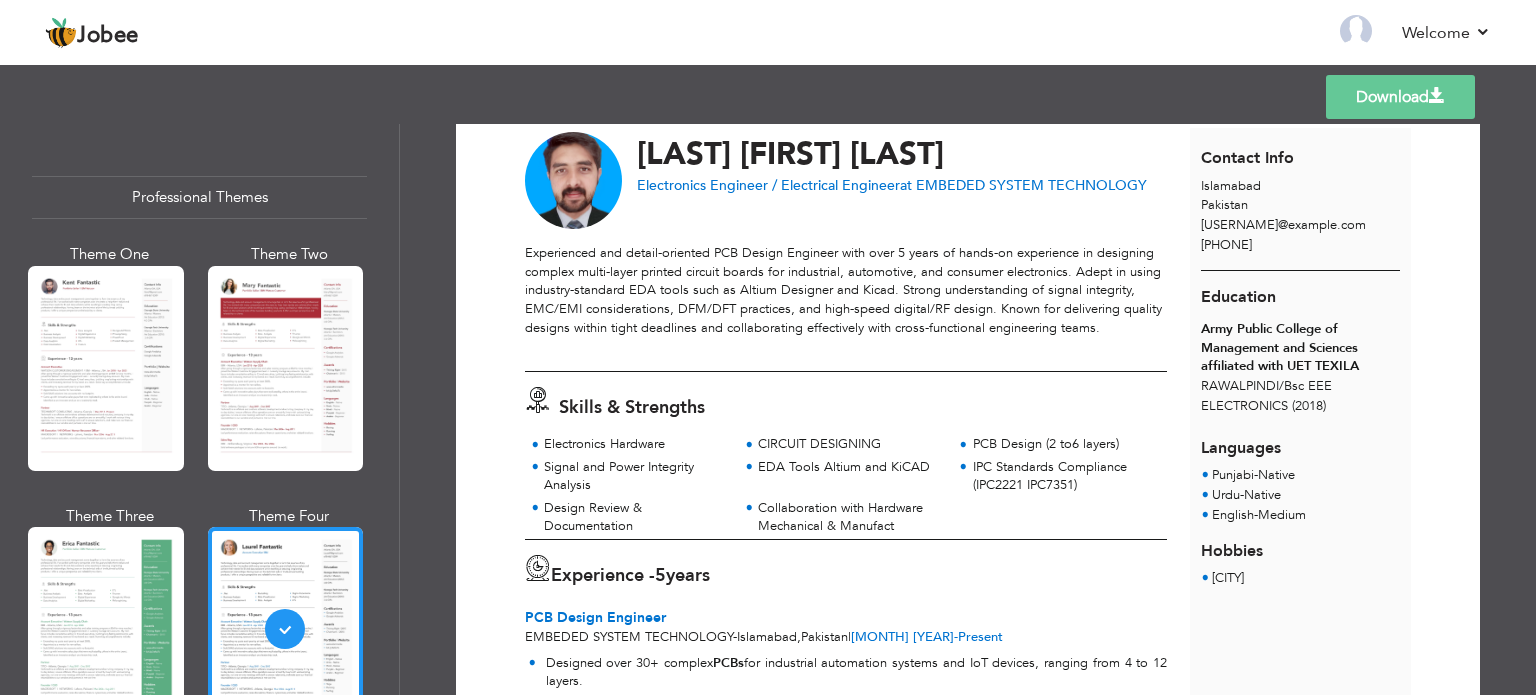 scroll, scrollTop: 400, scrollLeft: 0, axis: vertical 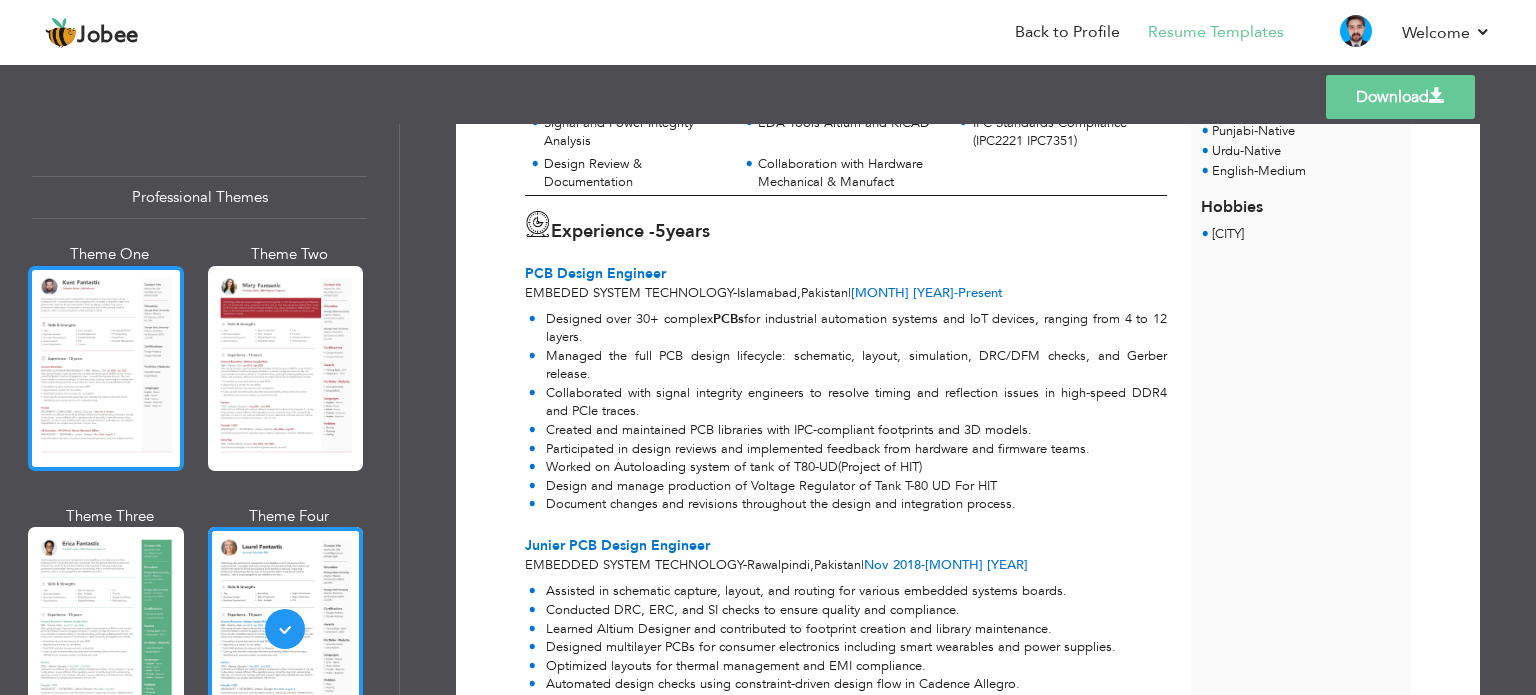 click at bounding box center (106, 368) 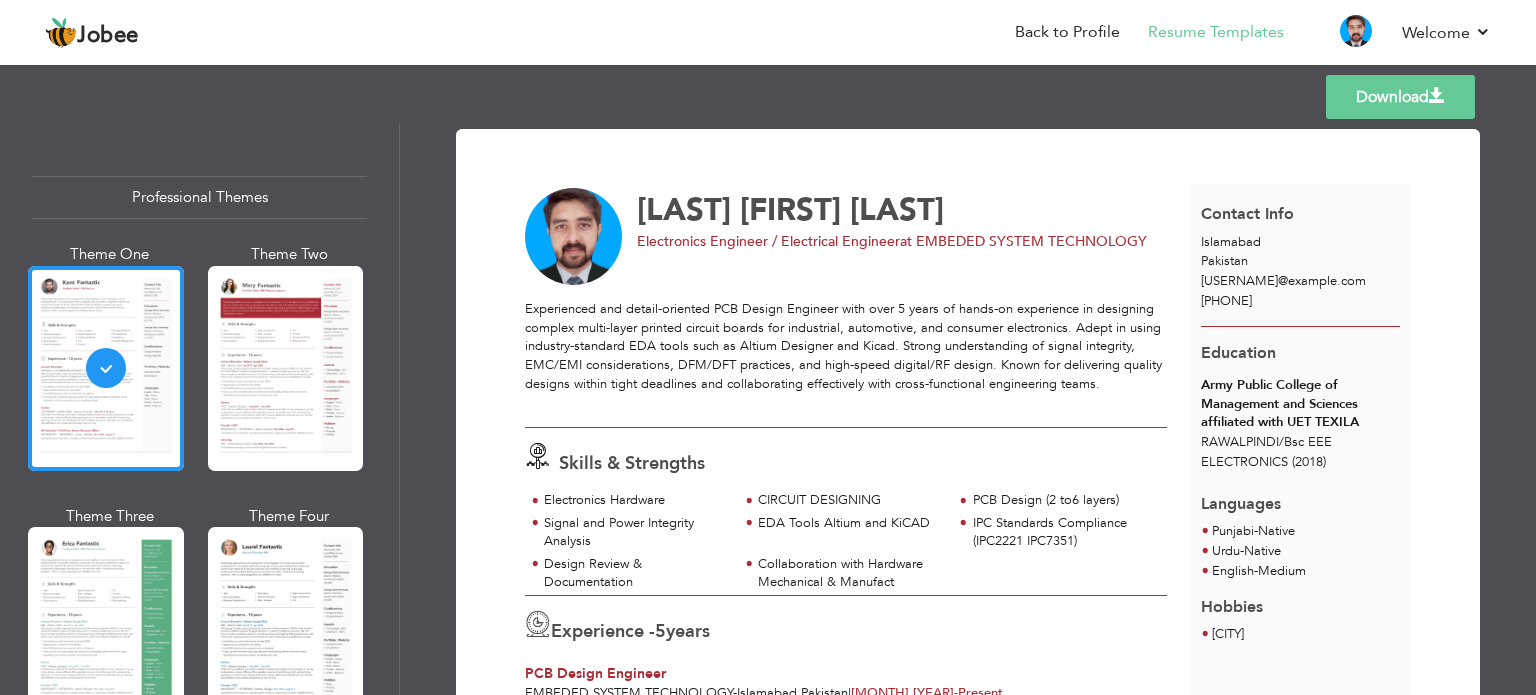 click on "Download" at bounding box center (1400, 97) 